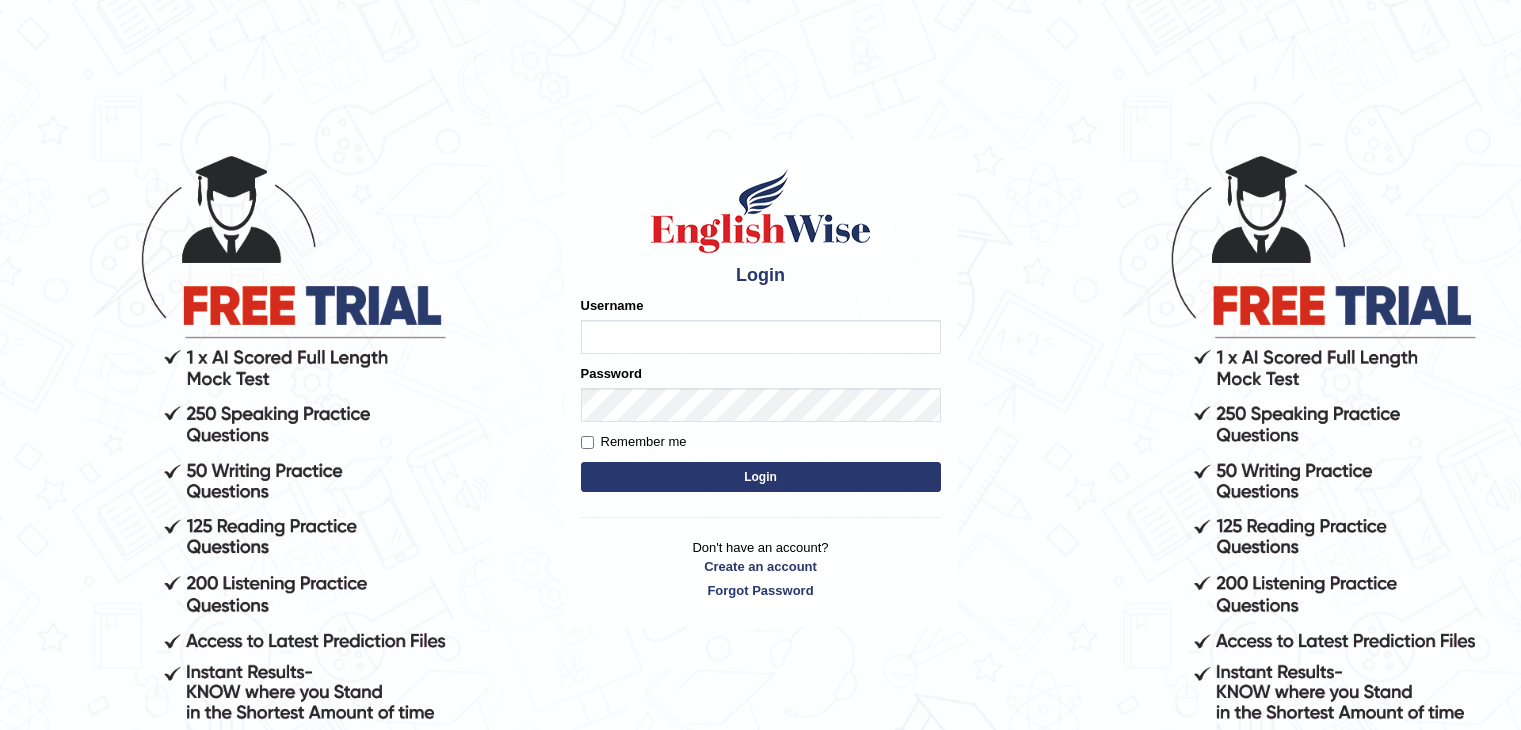 scroll, scrollTop: 0, scrollLeft: 0, axis: both 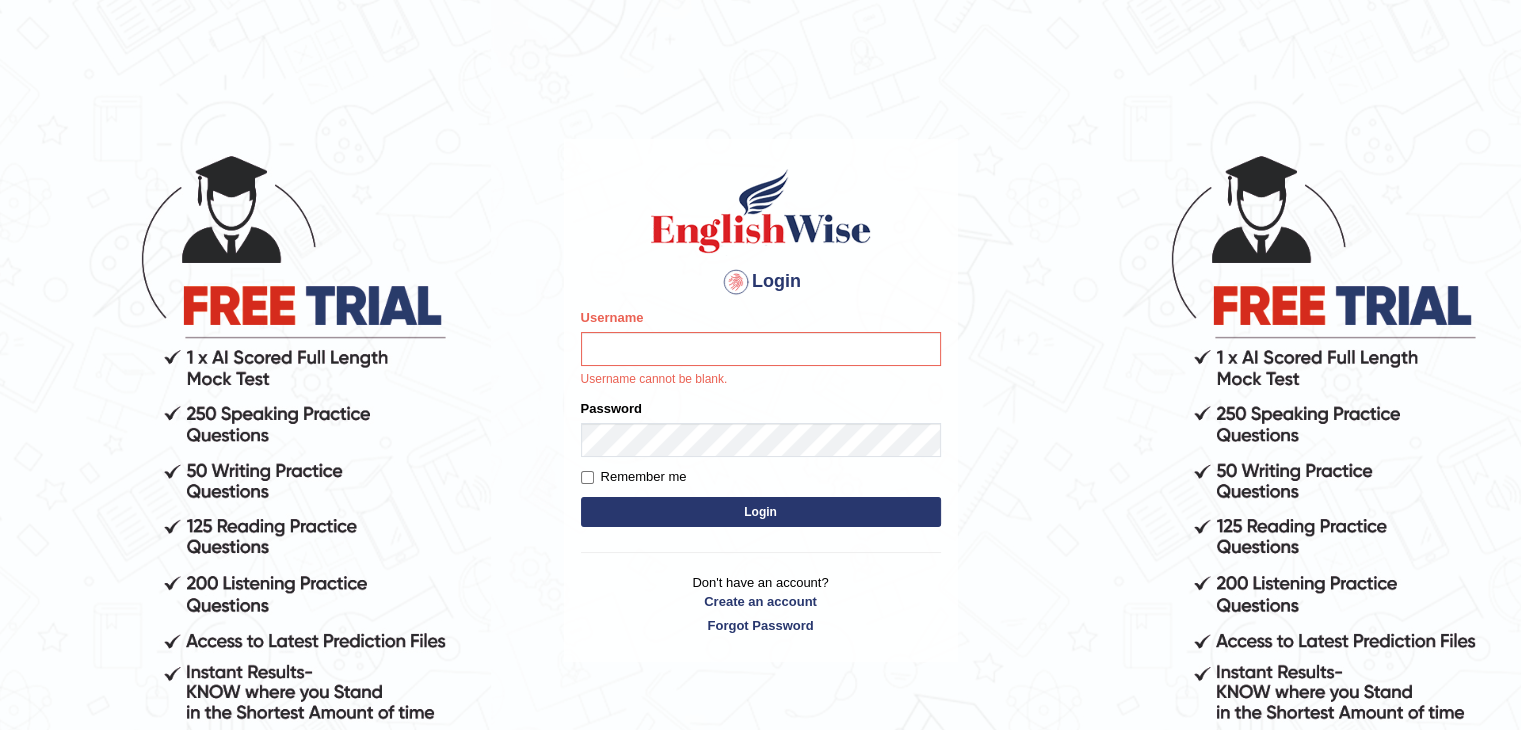 click on "Username" 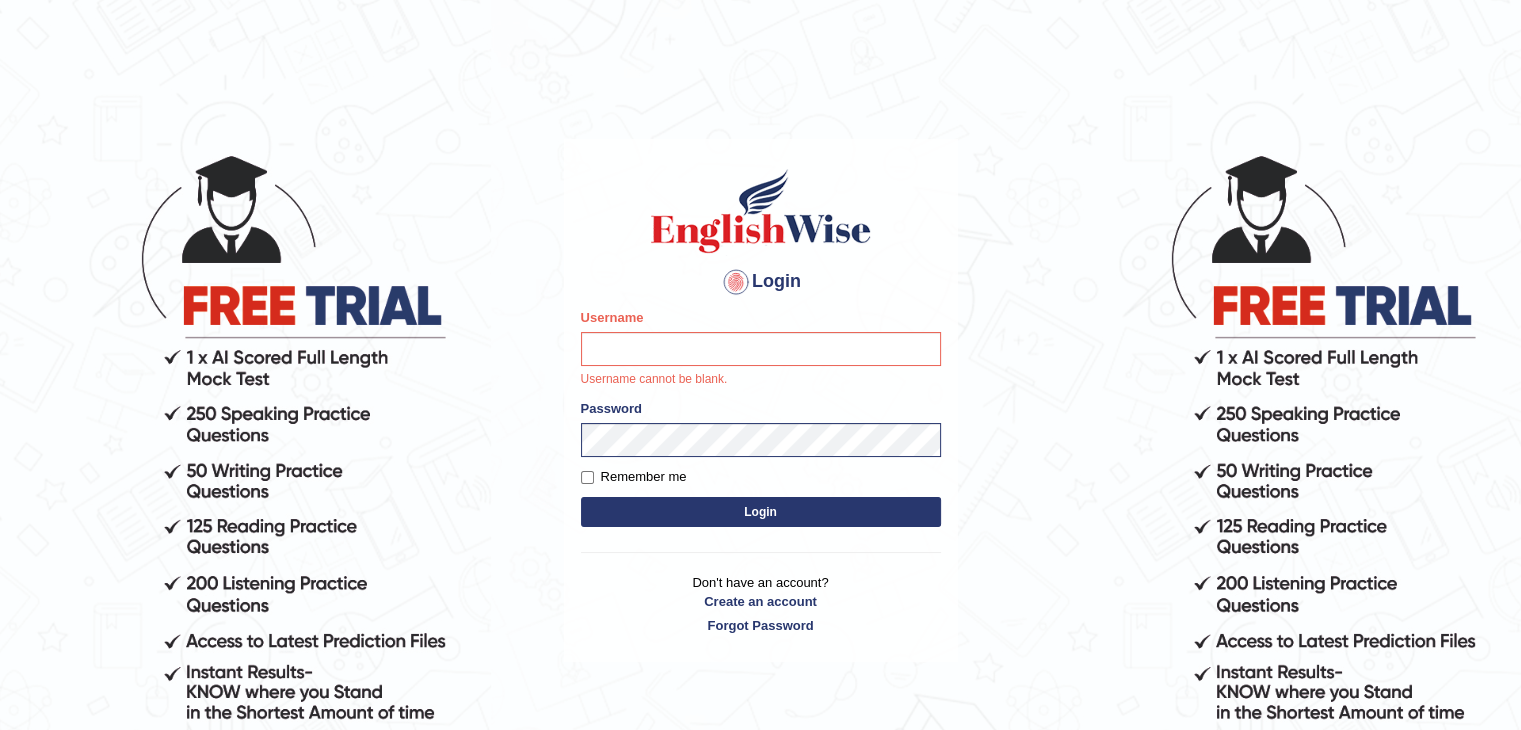 type on "Bharath_chary" 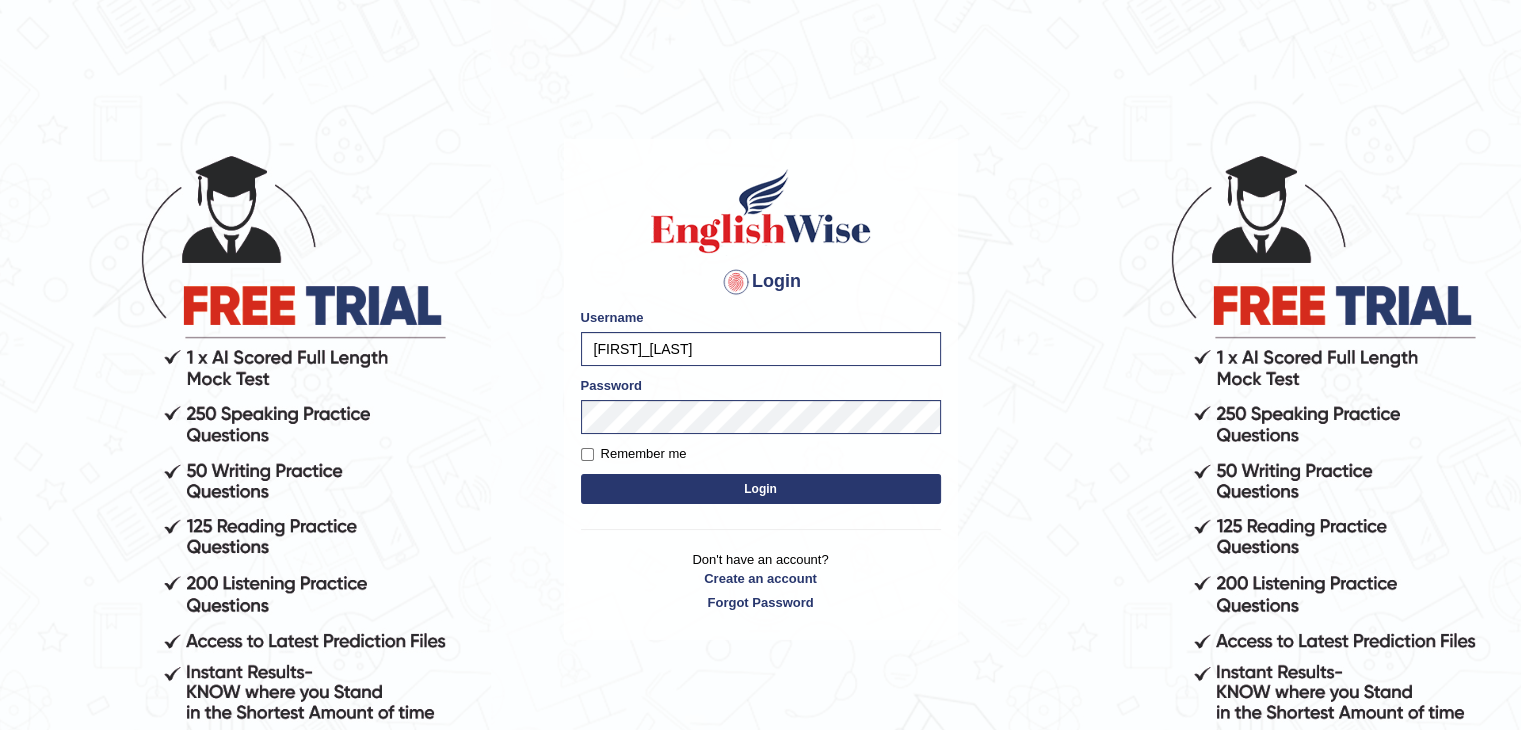 click on "Login" 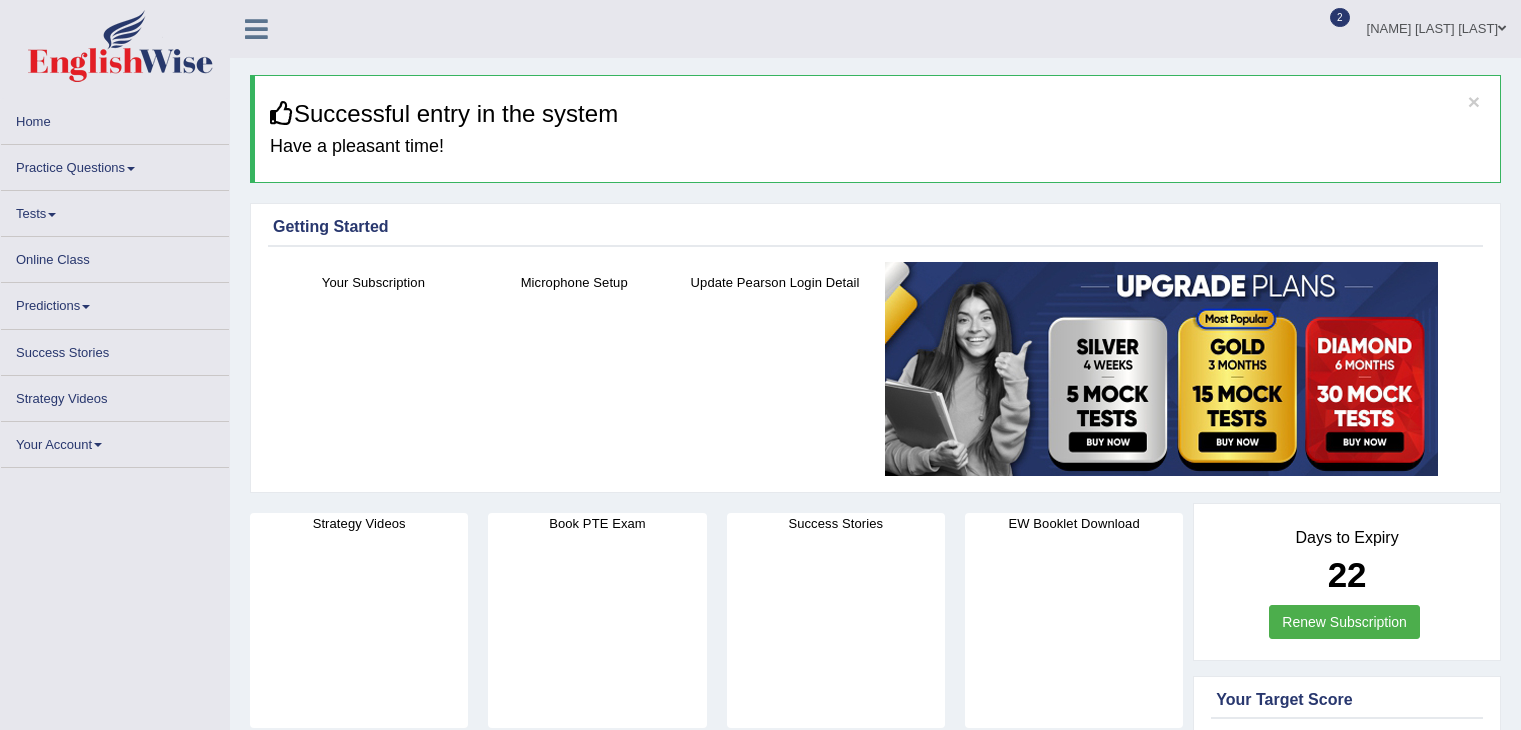 scroll, scrollTop: 0, scrollLeft: 0, axis: both 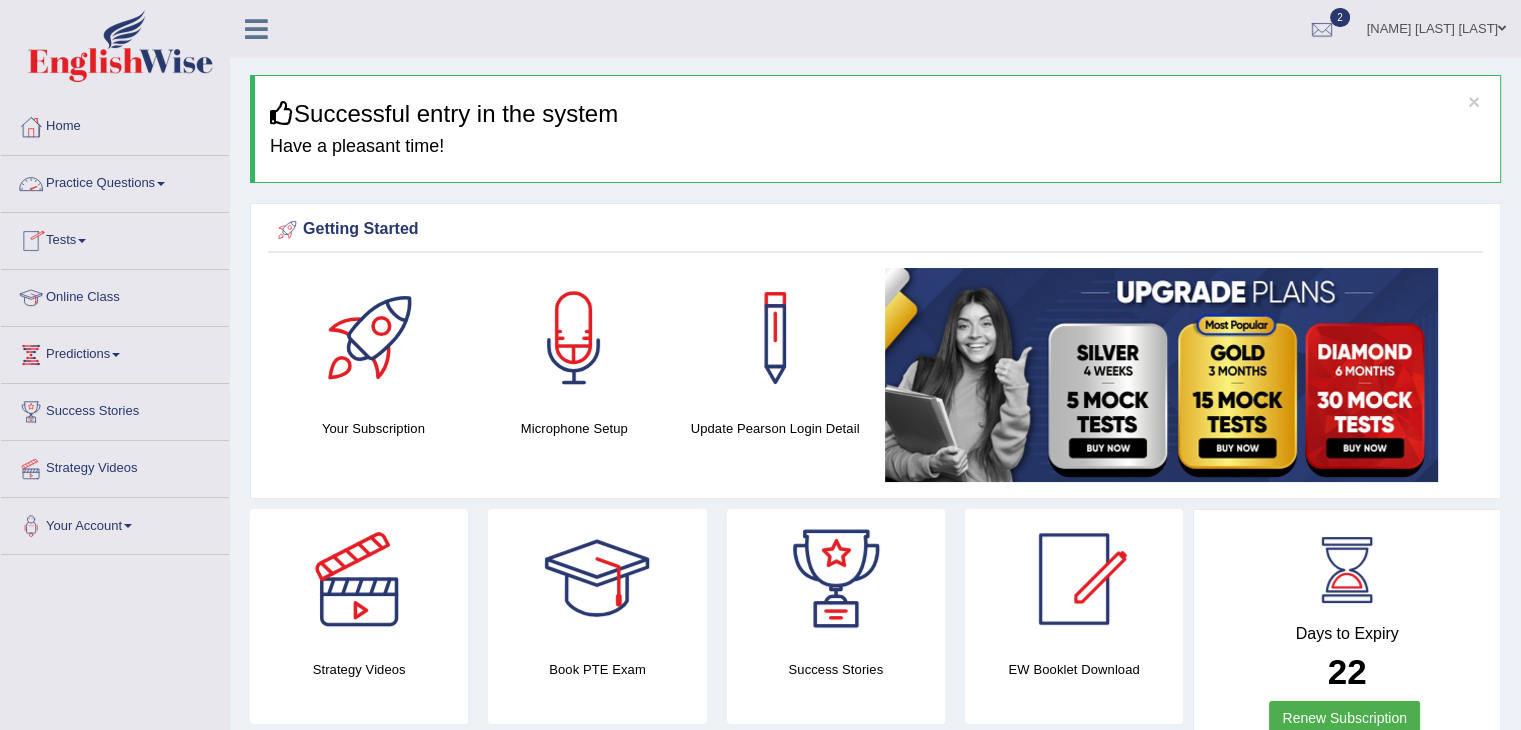 click on "Practice Questions" at bounding box center (115, 181) 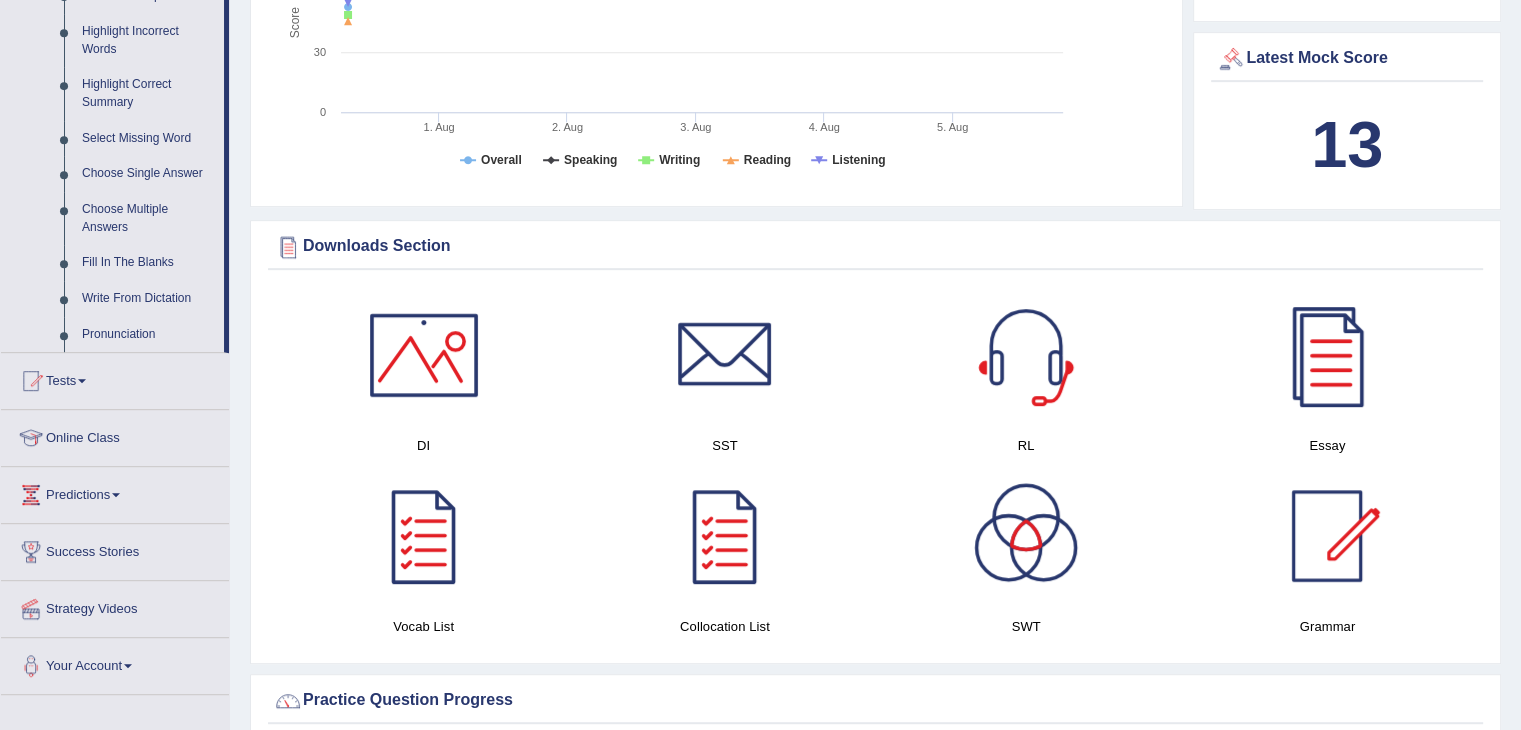 scroll, scrollTop: 983, scrollLeft: 0, axis: vertical 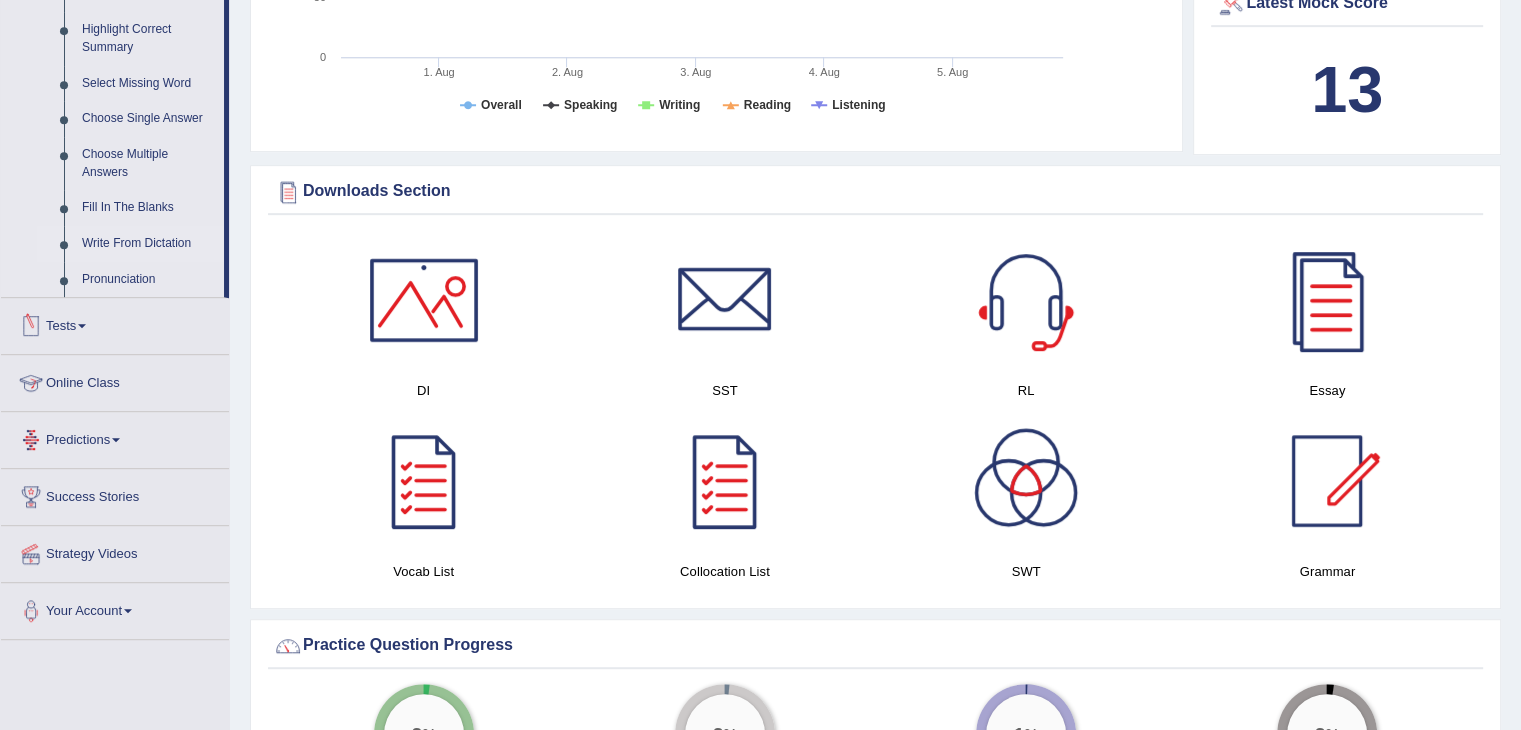 click on "Write From Dictation" at bounding box center (148, 244) 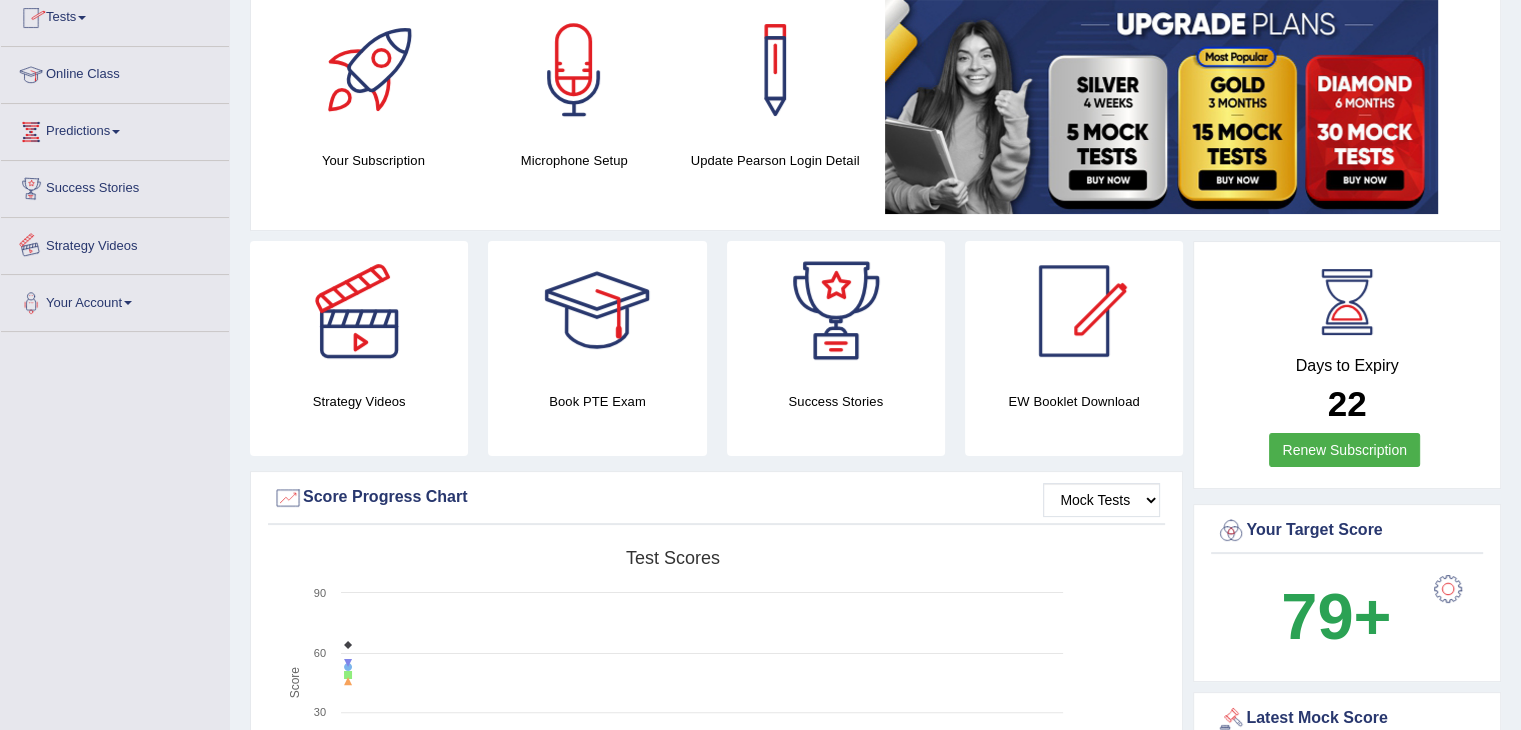 scroll, scrollTop: 412, scrollLeft: 0, axis: vertical 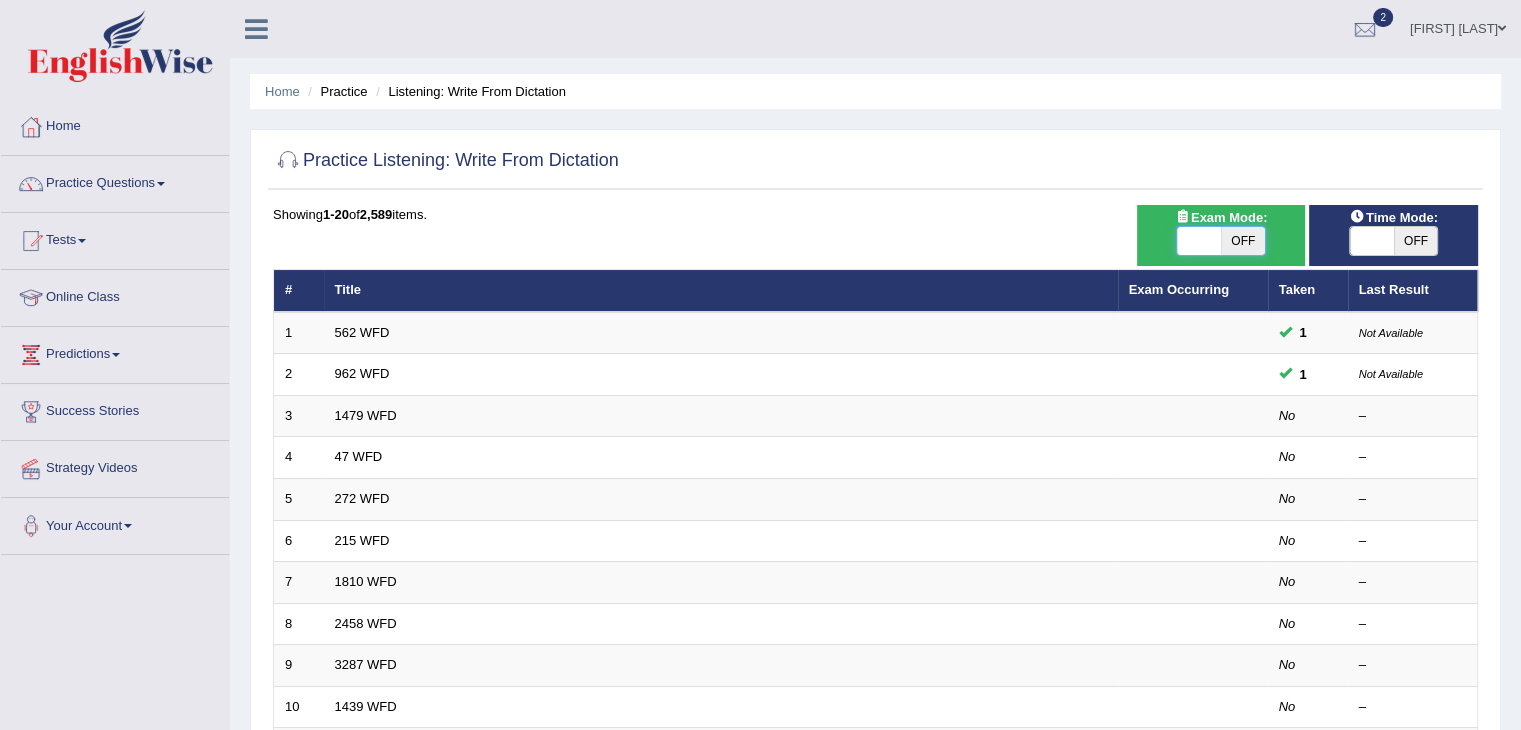 click at bounding box center [1199, 241] 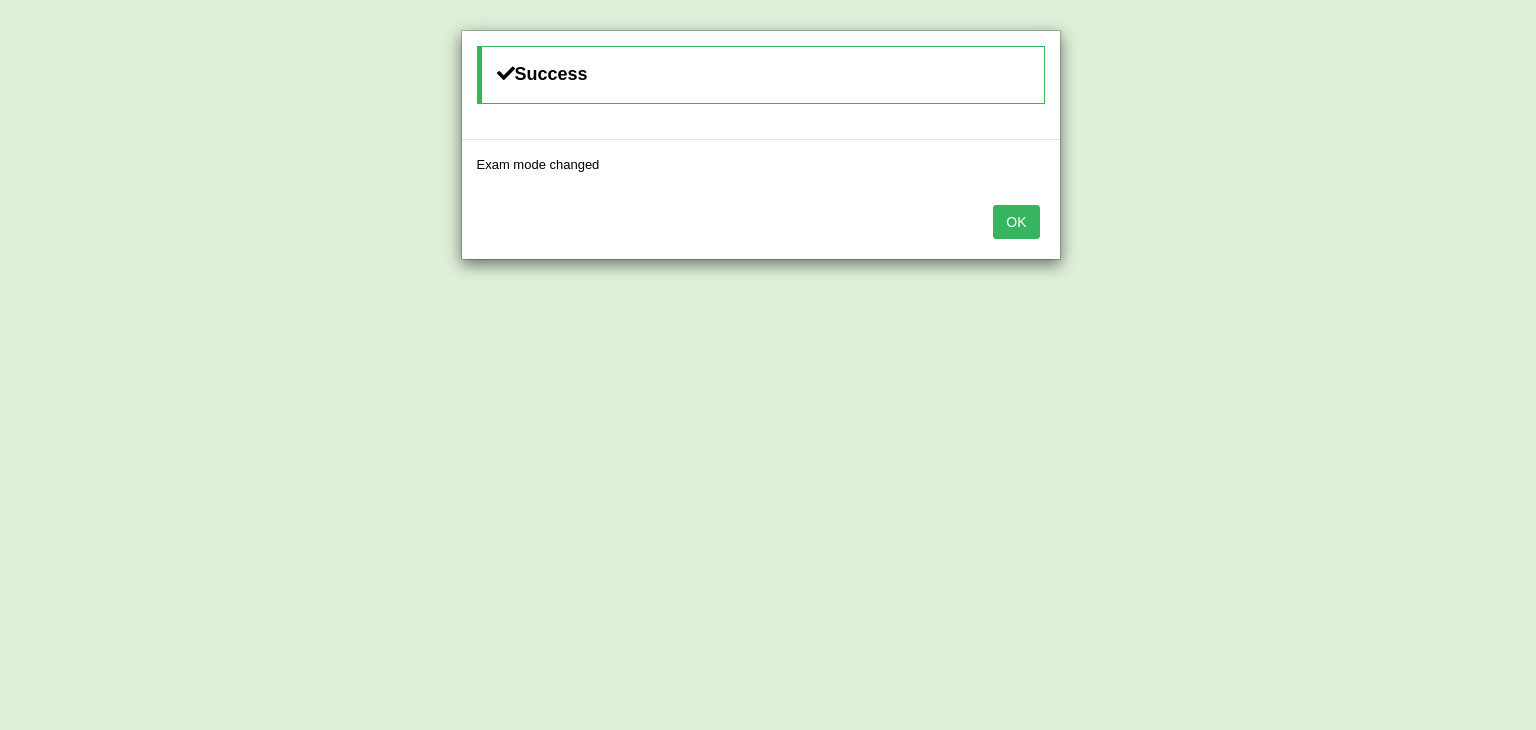 click on "OK" at bounding box center (1016, 222) 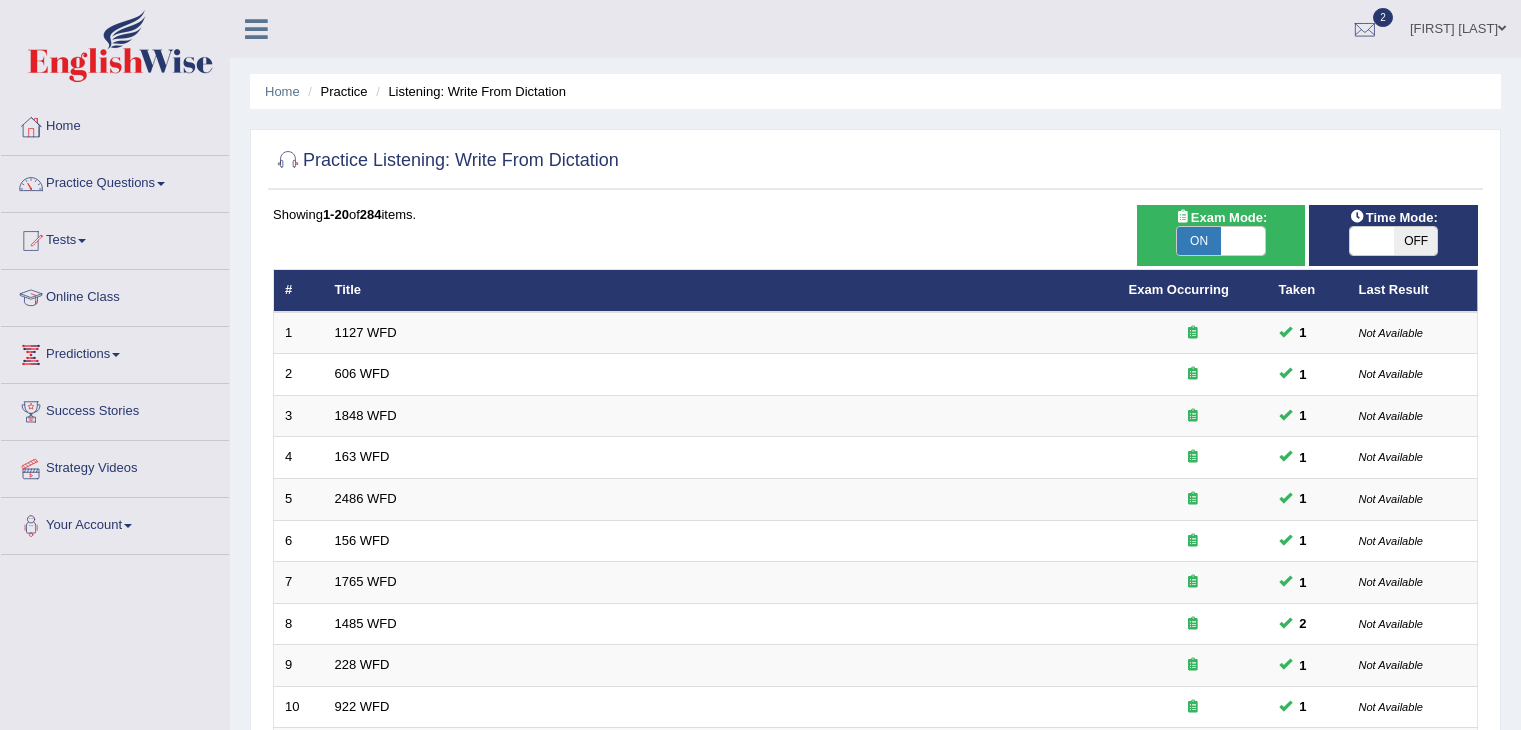 scroll, scrollTop: 588, scrollLeft: 0, axis: vertical 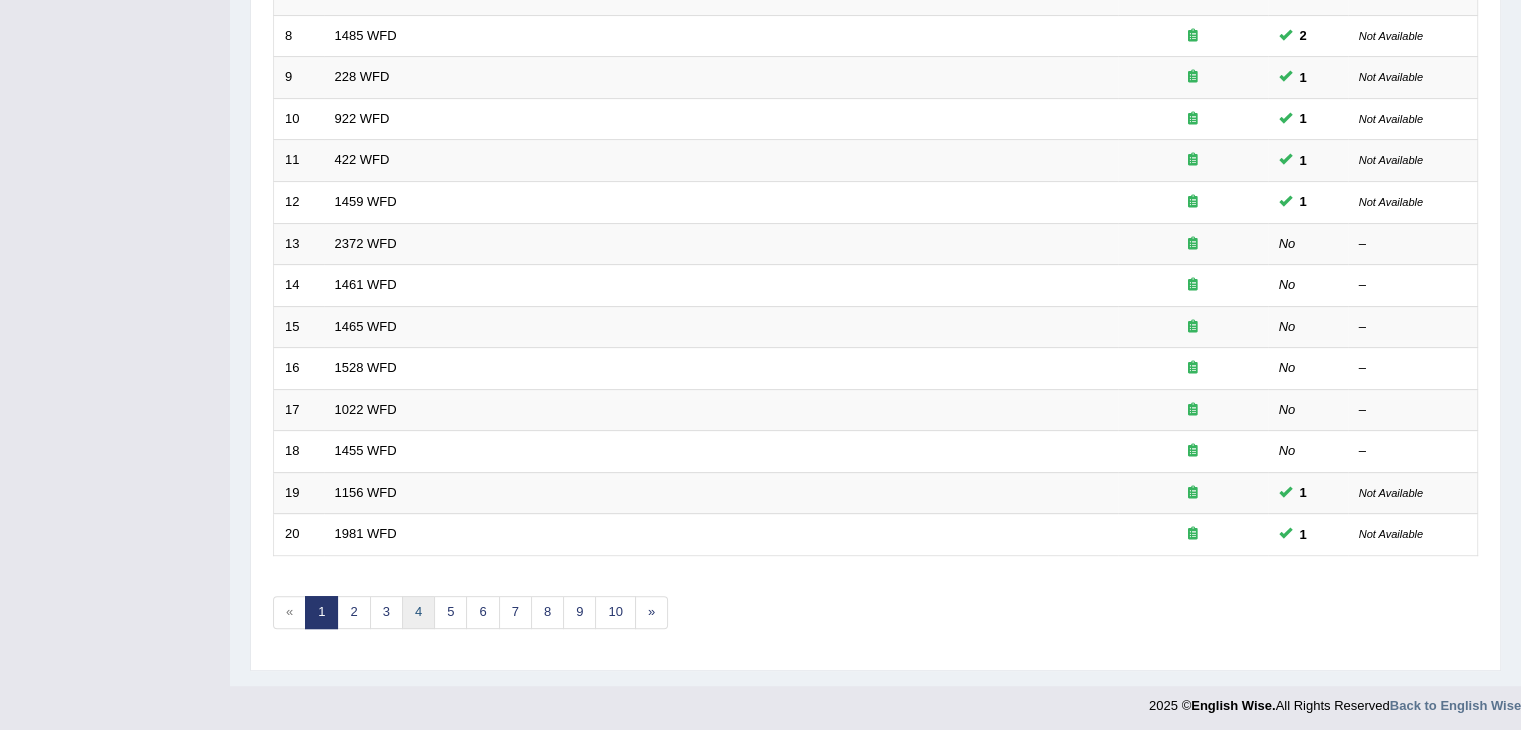 click on "4" at bounding box center (418, 612) 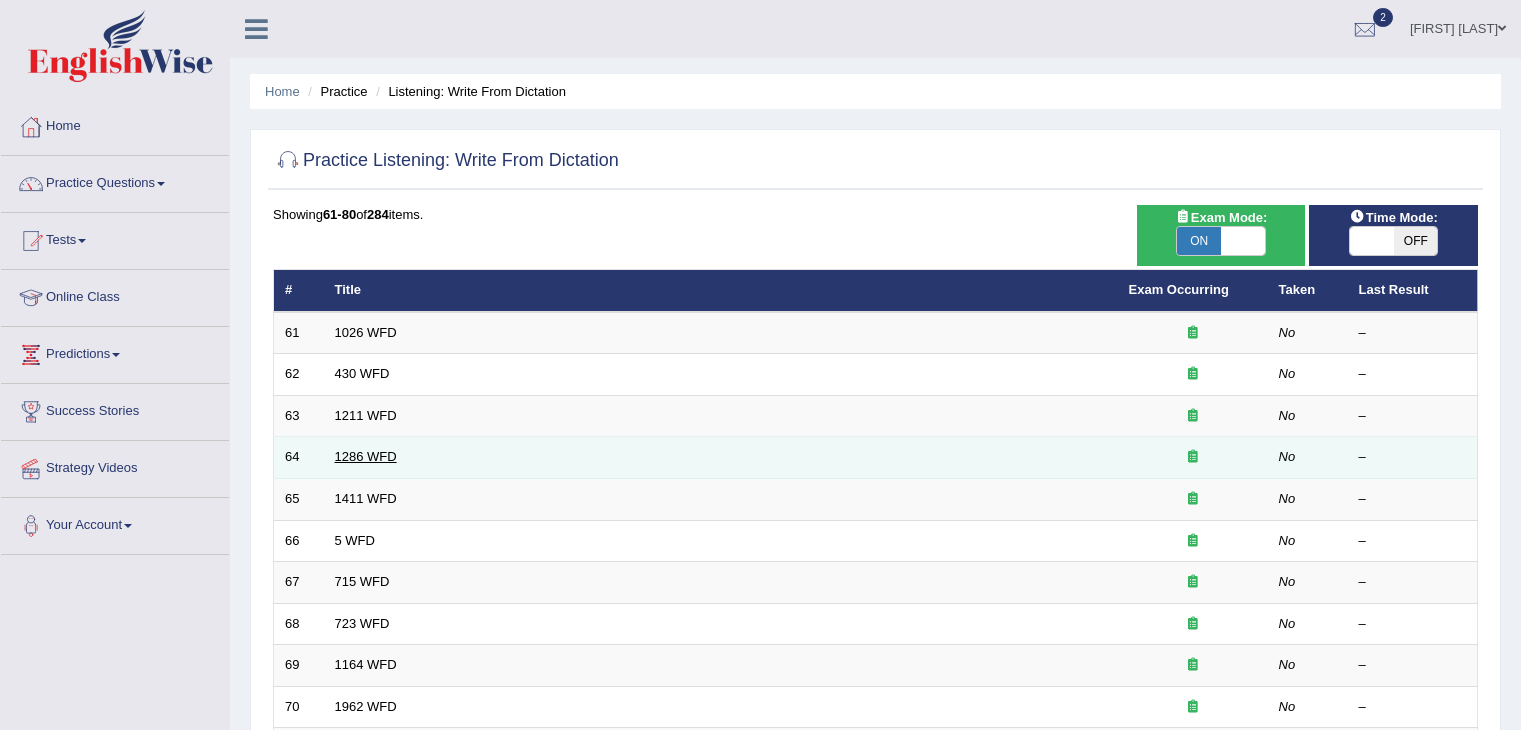 scroll, scrollTop: 0, scrollLeft: 0, axis: both 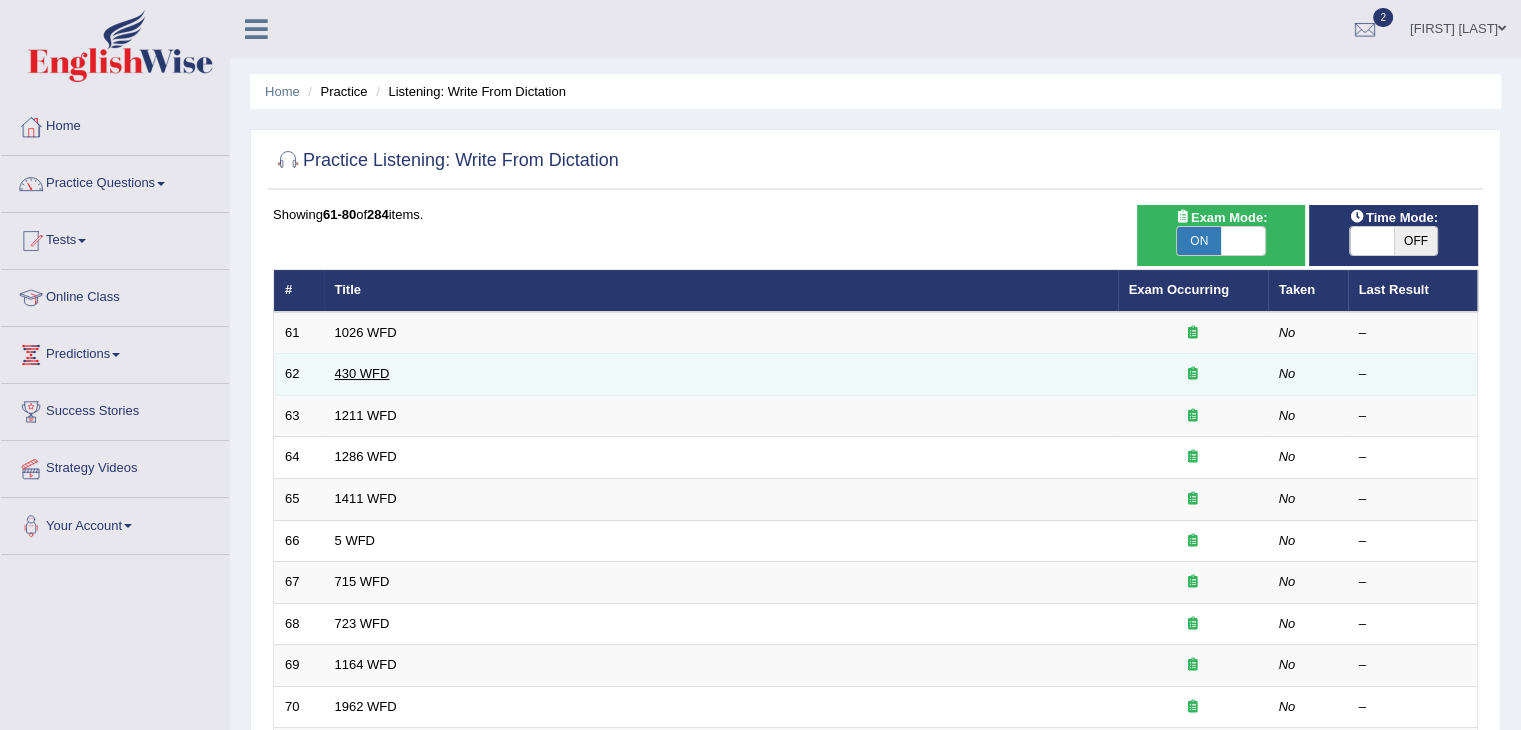 click on "430 WFD" at bounding box center [362, 373] 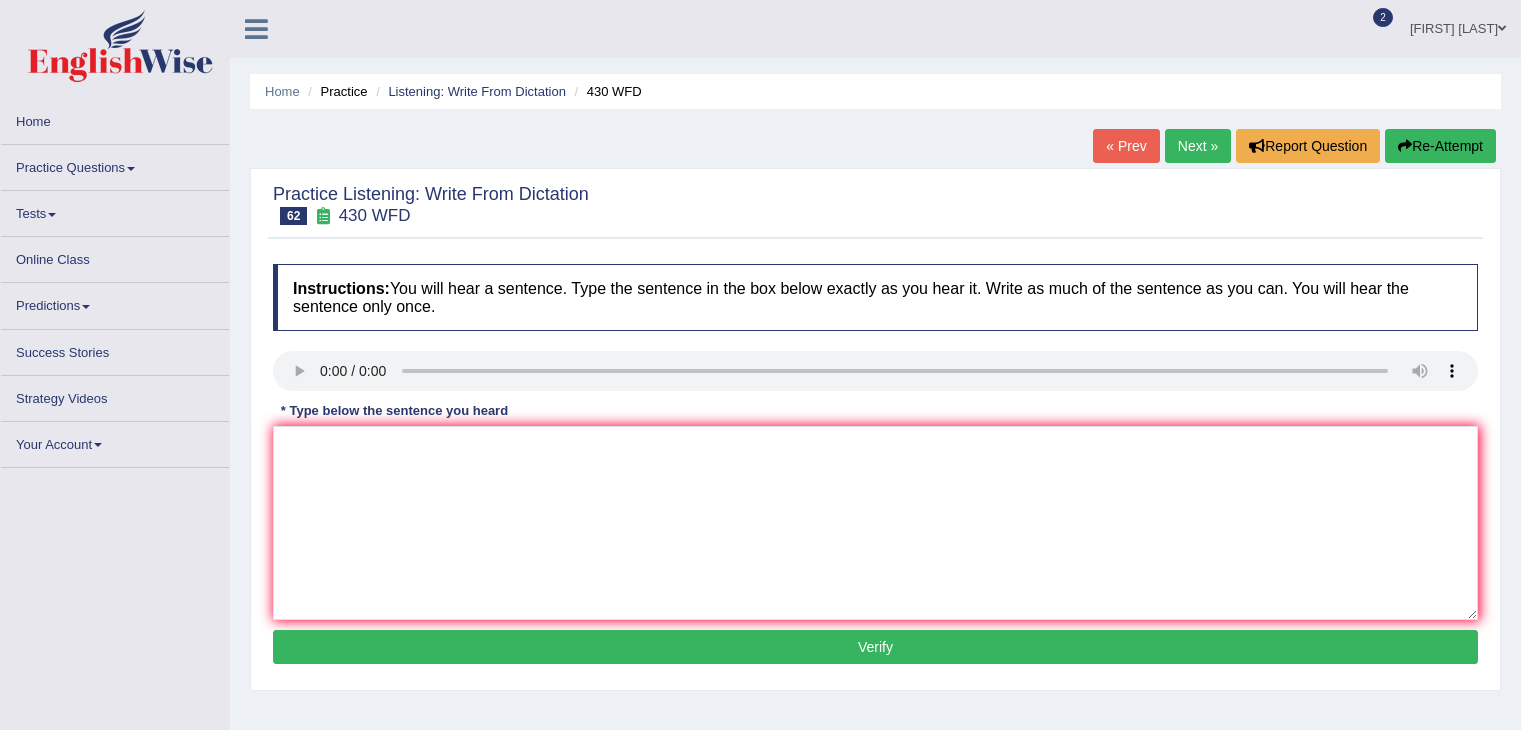 scroll, scrollTop: 0, scrollLeft: 0, axis: both 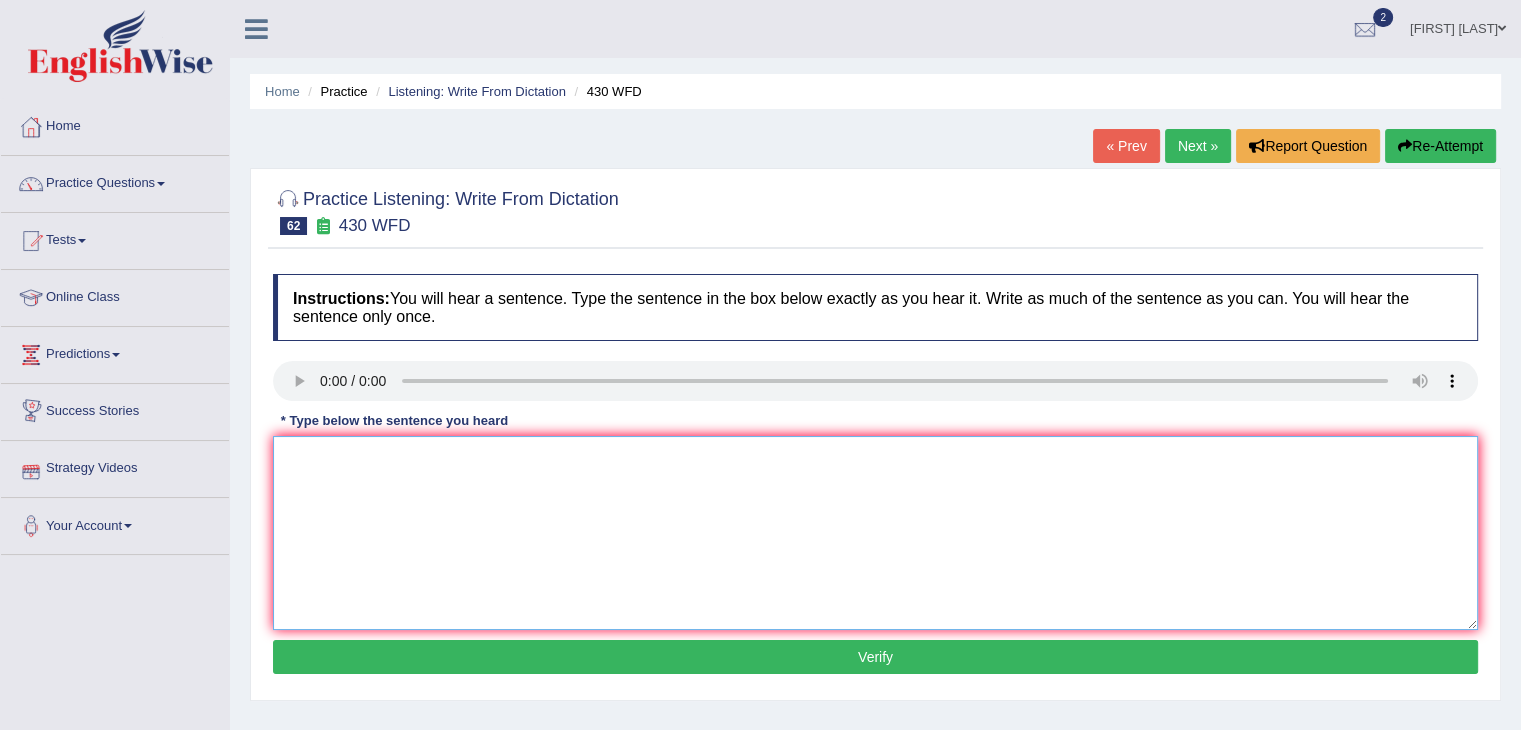 click at bounding box center [875, 533] 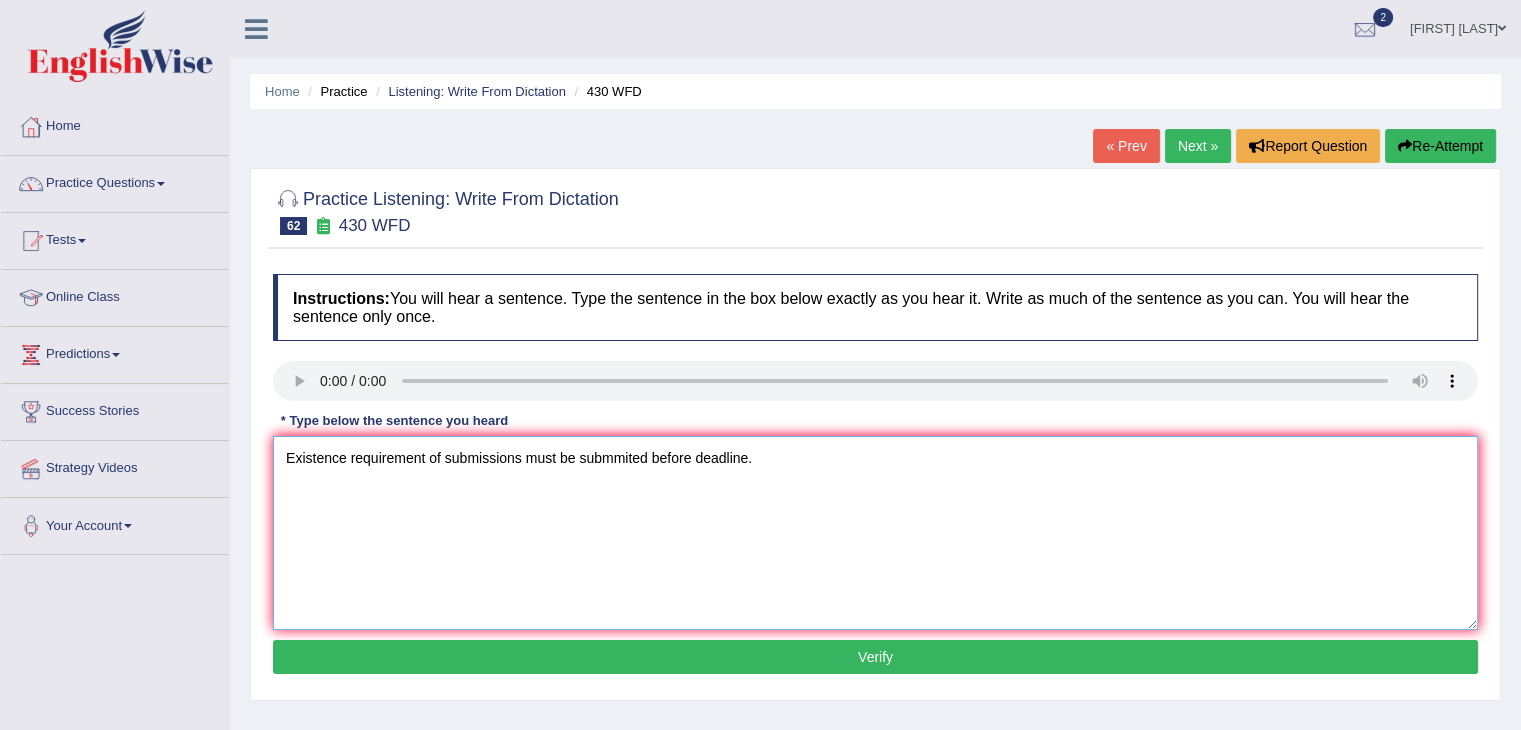 click on "Existence requirement of submissions must be submmited before deadline." at bounding box center (875, 533) 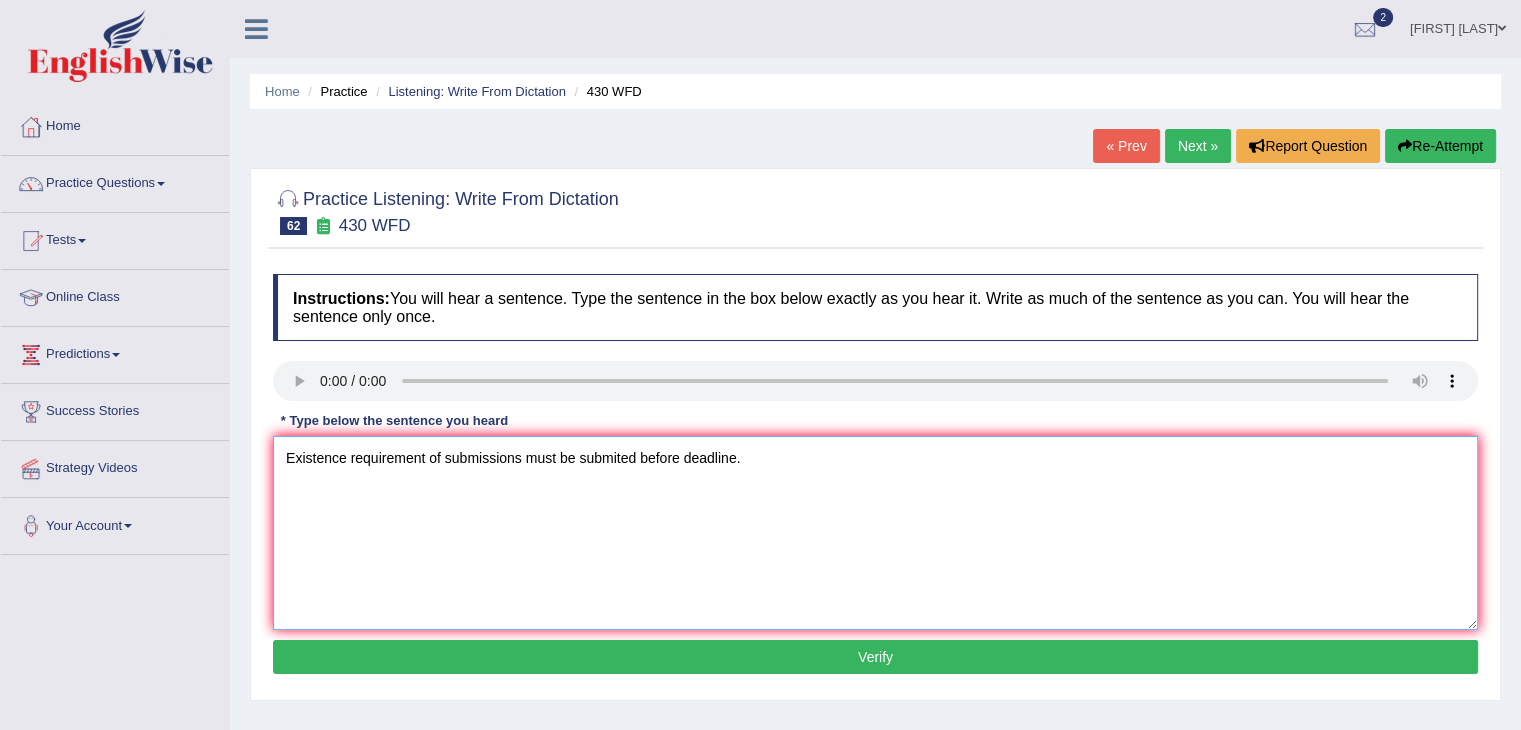 click on "Existence requirement of submissions must be submited before deadline." at bounding box center (875, 533) 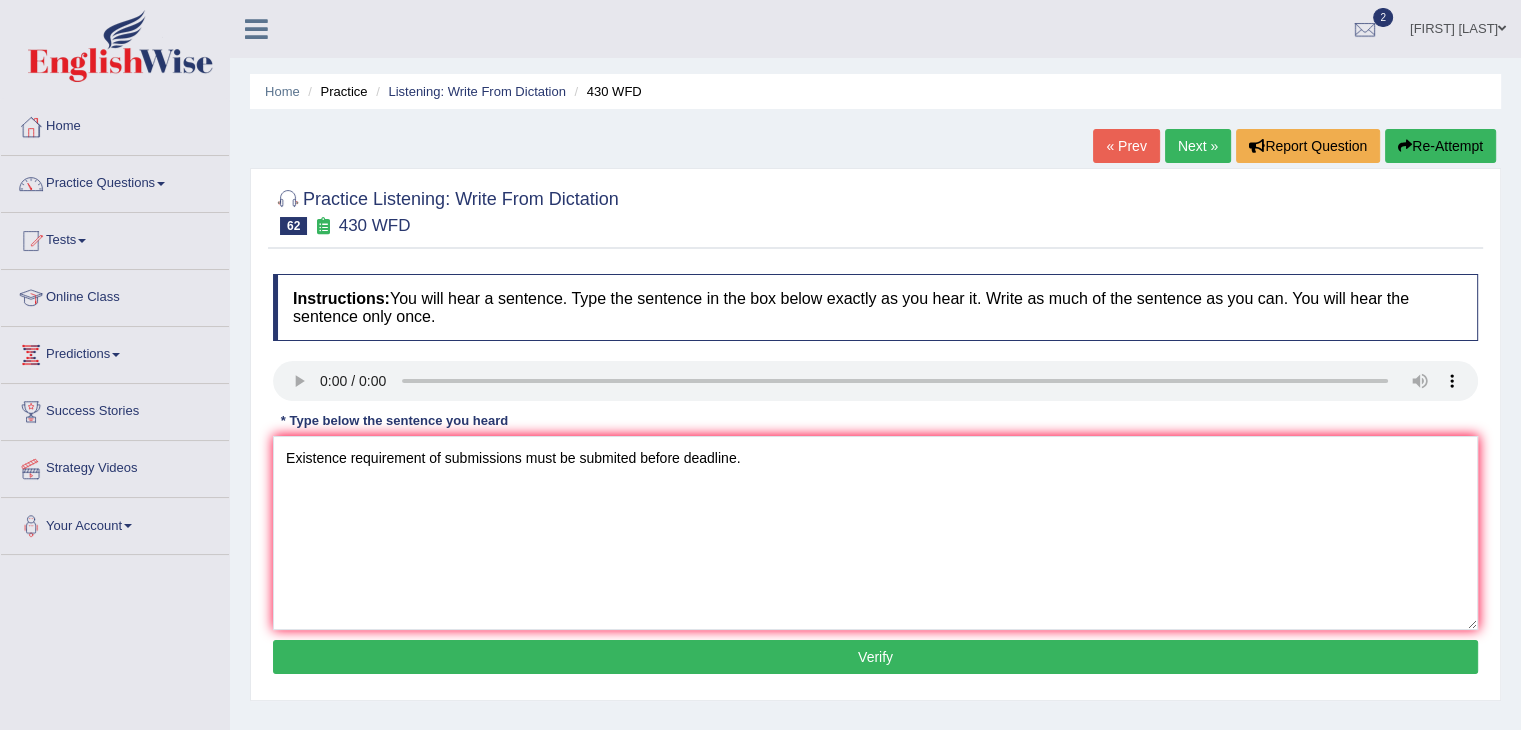 click on "Verify" at bounding box center (875, 657) 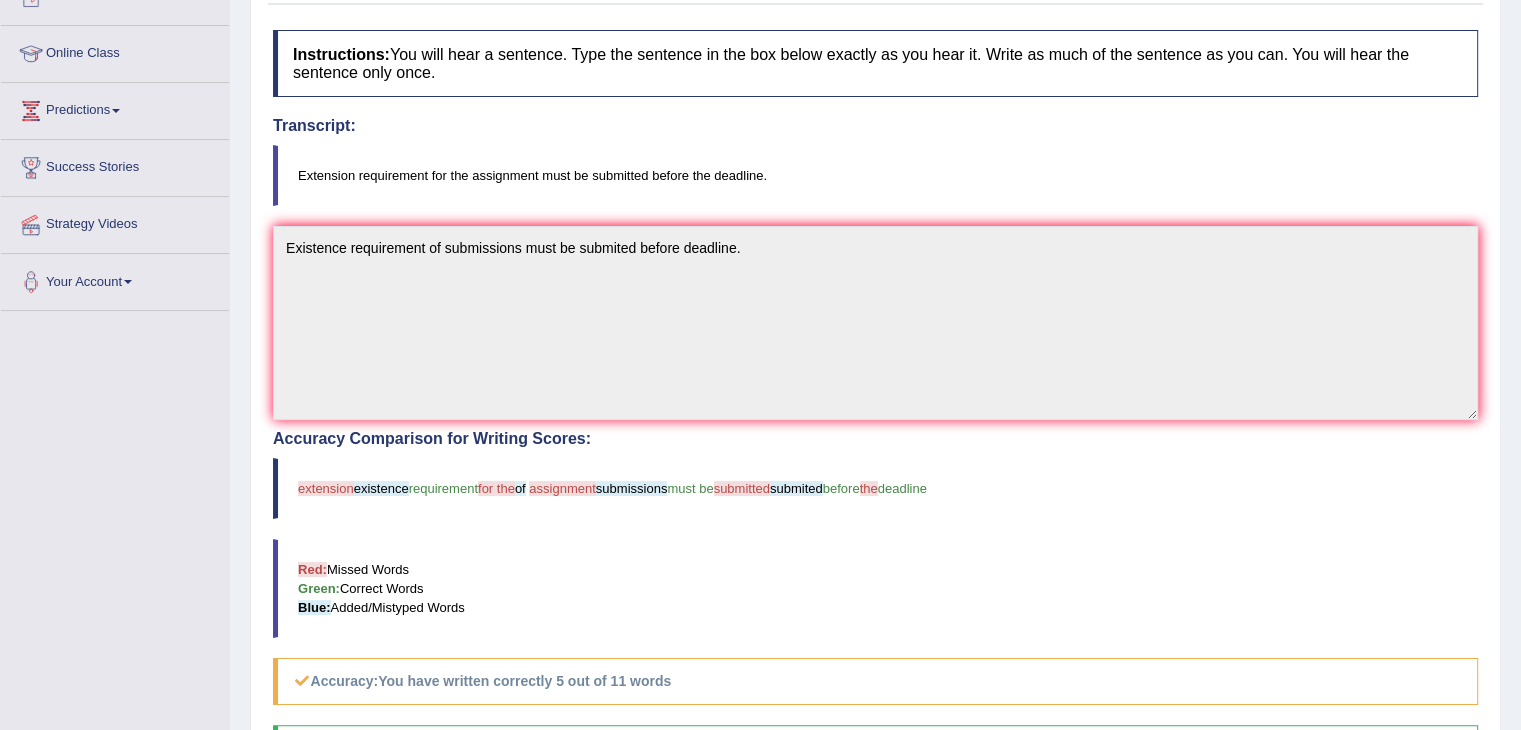 scroll, scrollTop: 0, scrollLeft: 0, axis: both 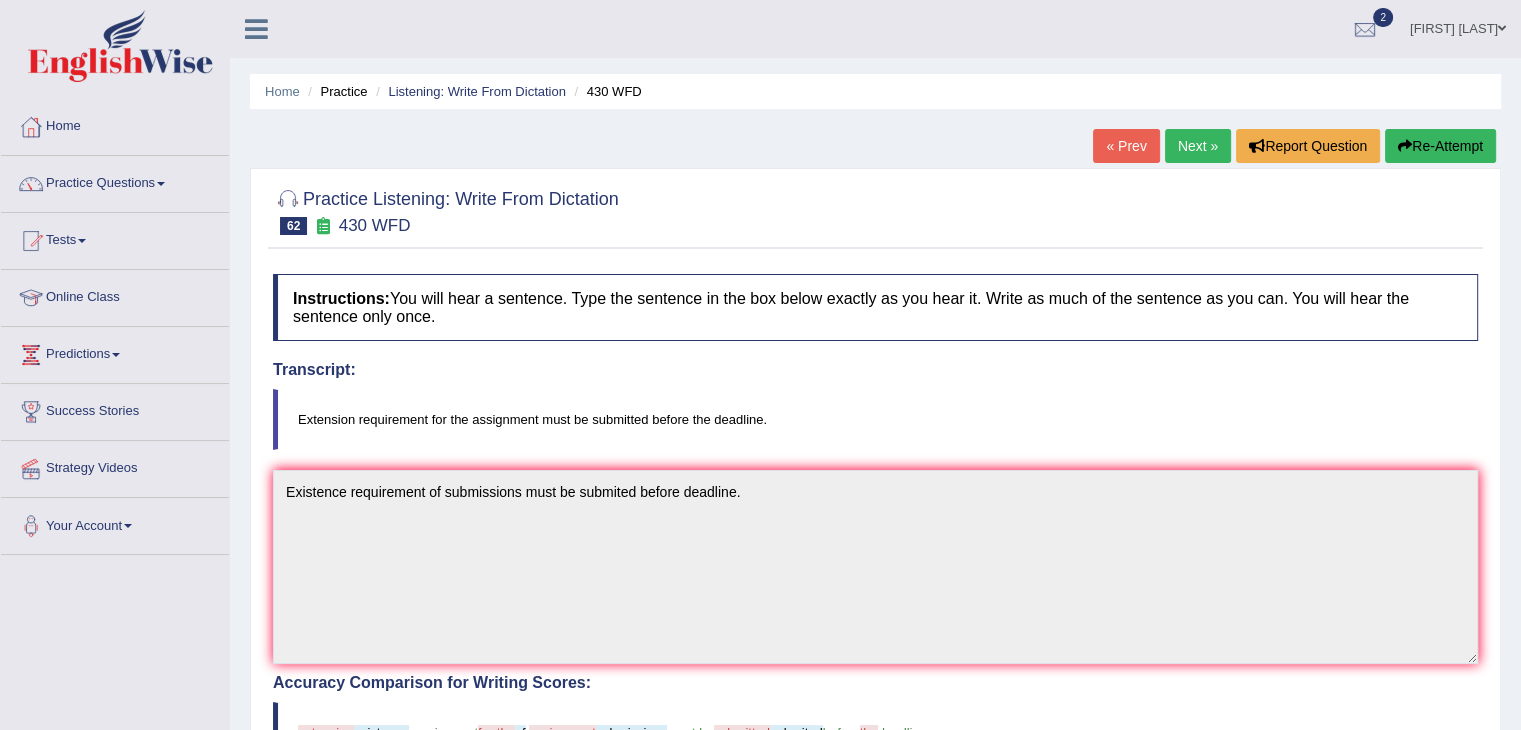 click on "Next »" at bounding box center [1198, 146] 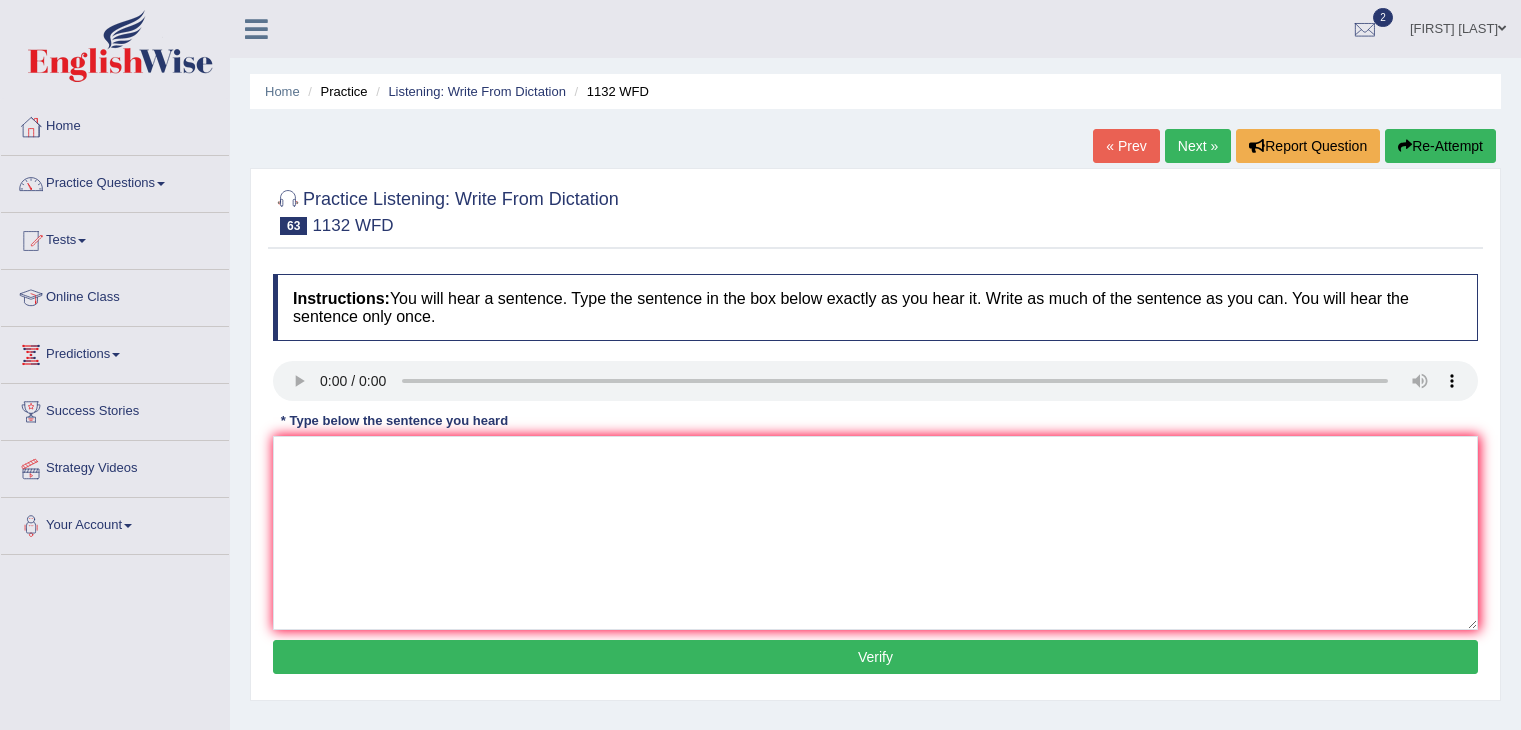scroll, scrollTop: 0, scrollLeft: 0, axis: both 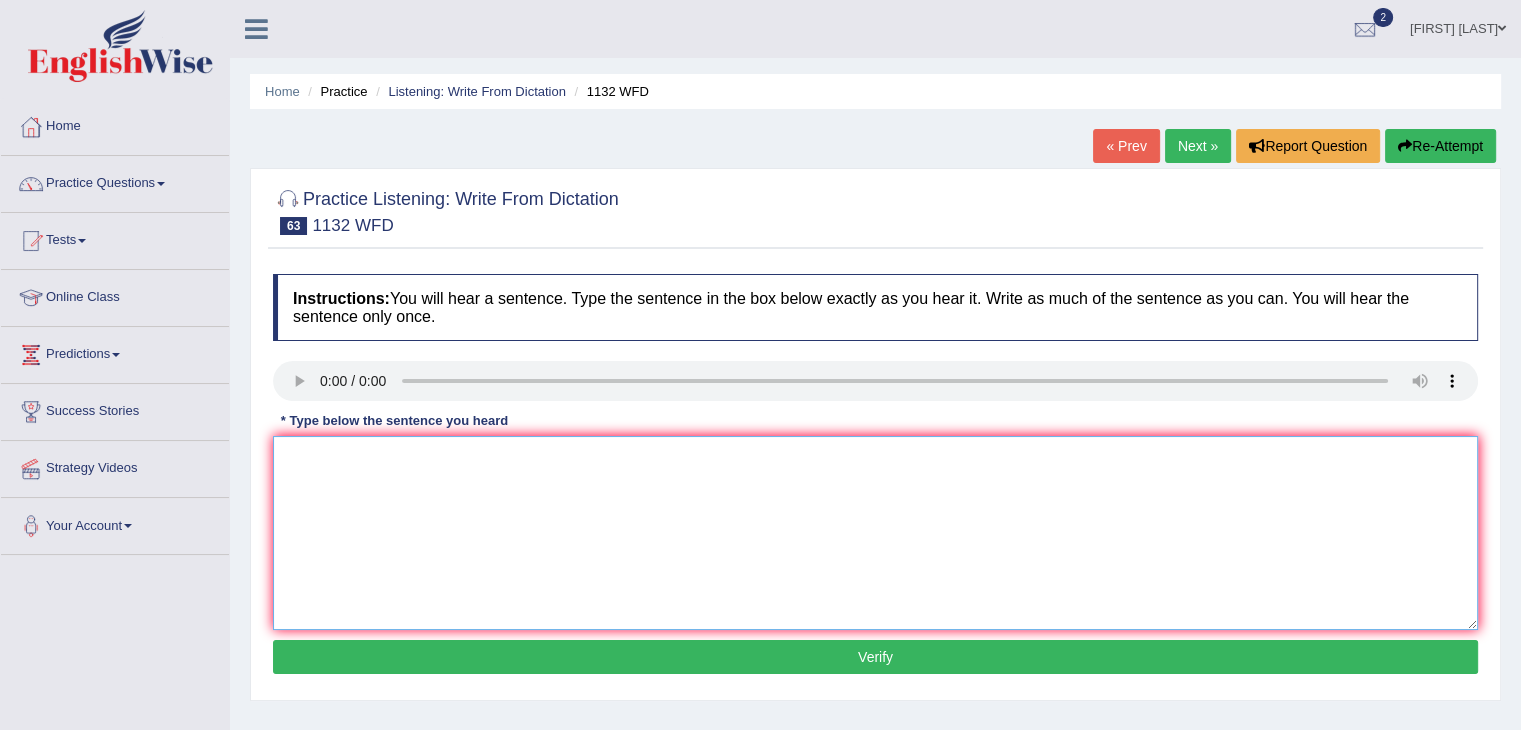 click at bounding box center [875, 533] 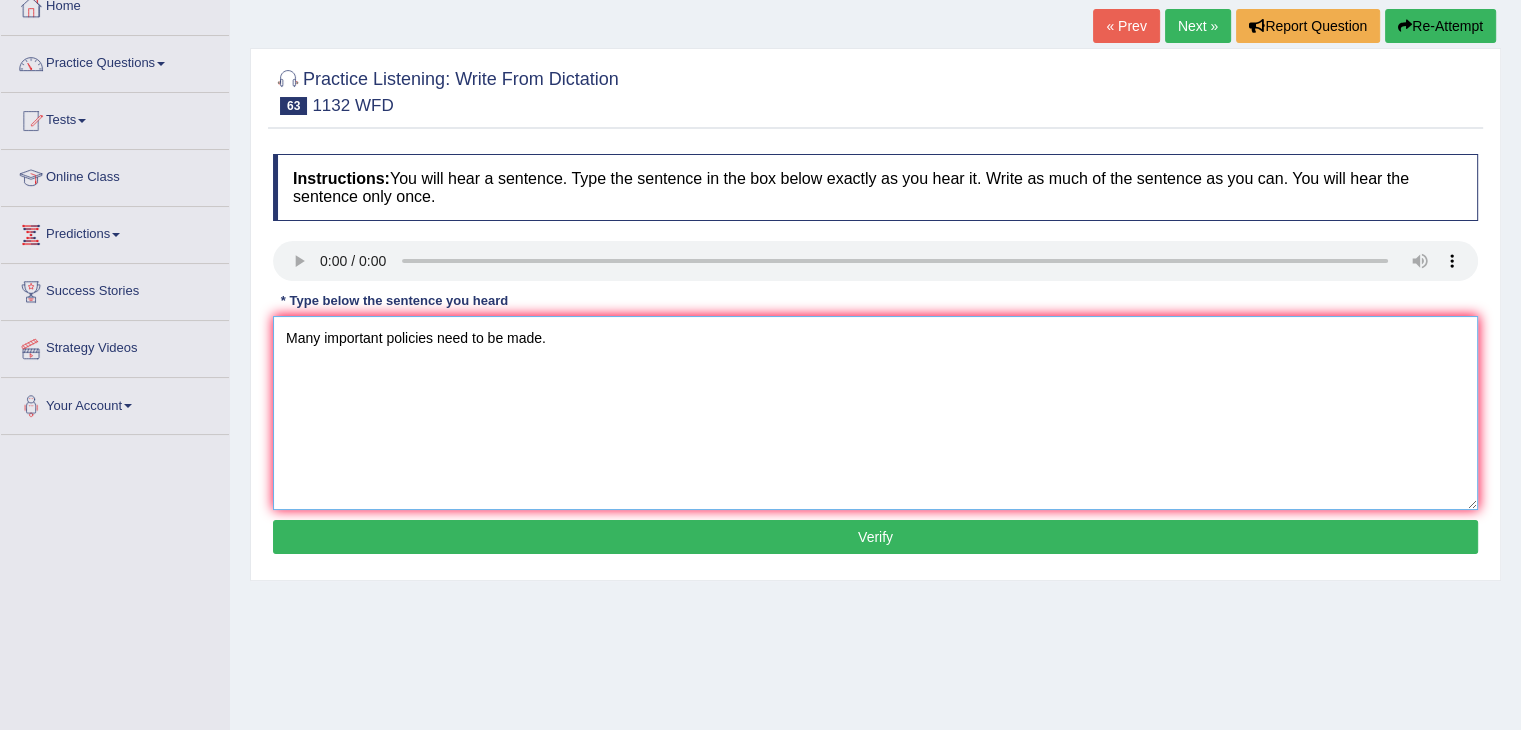 scroll, scrollTop: 120, scrollLeft: 0, axis: vertical 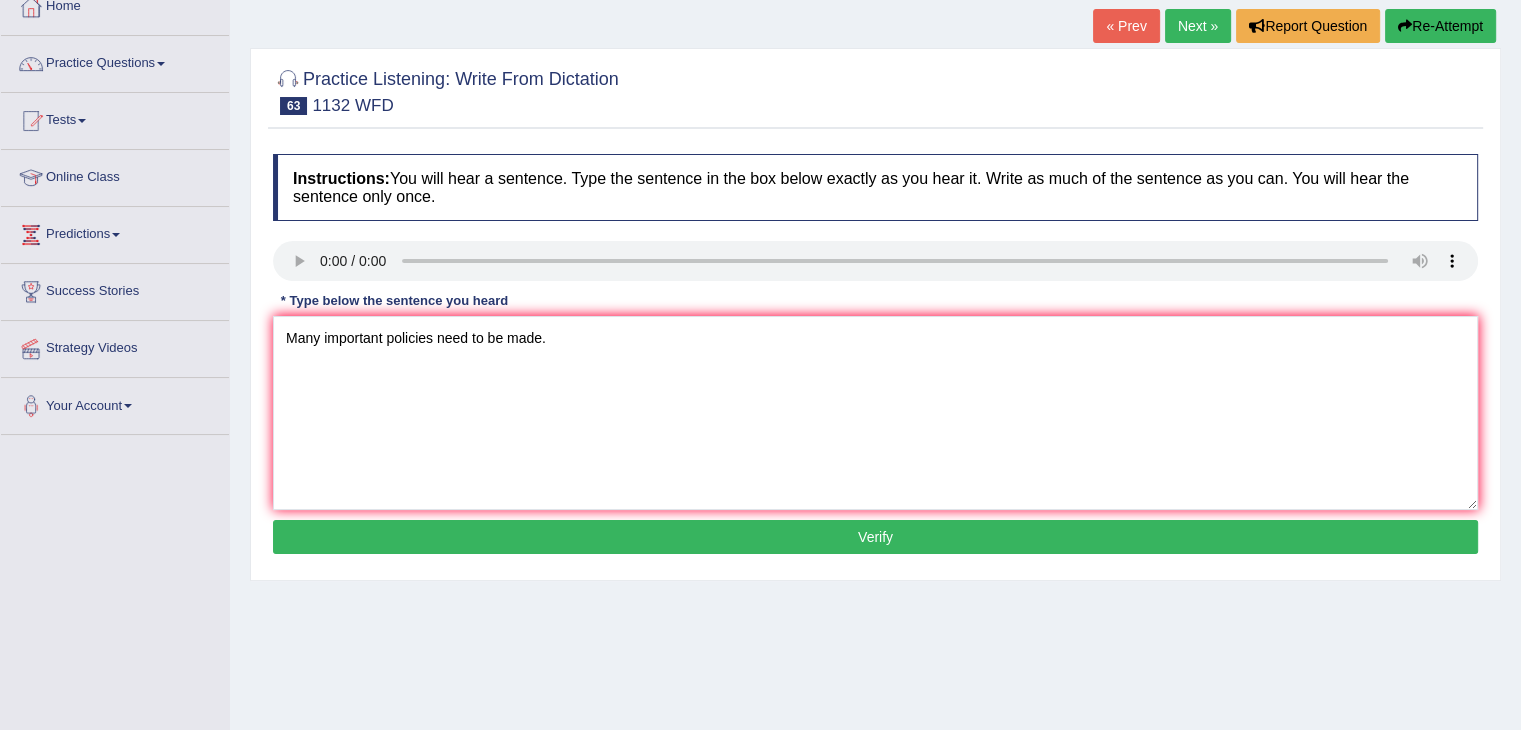click on "Verify" at bounding box center (875, 537) 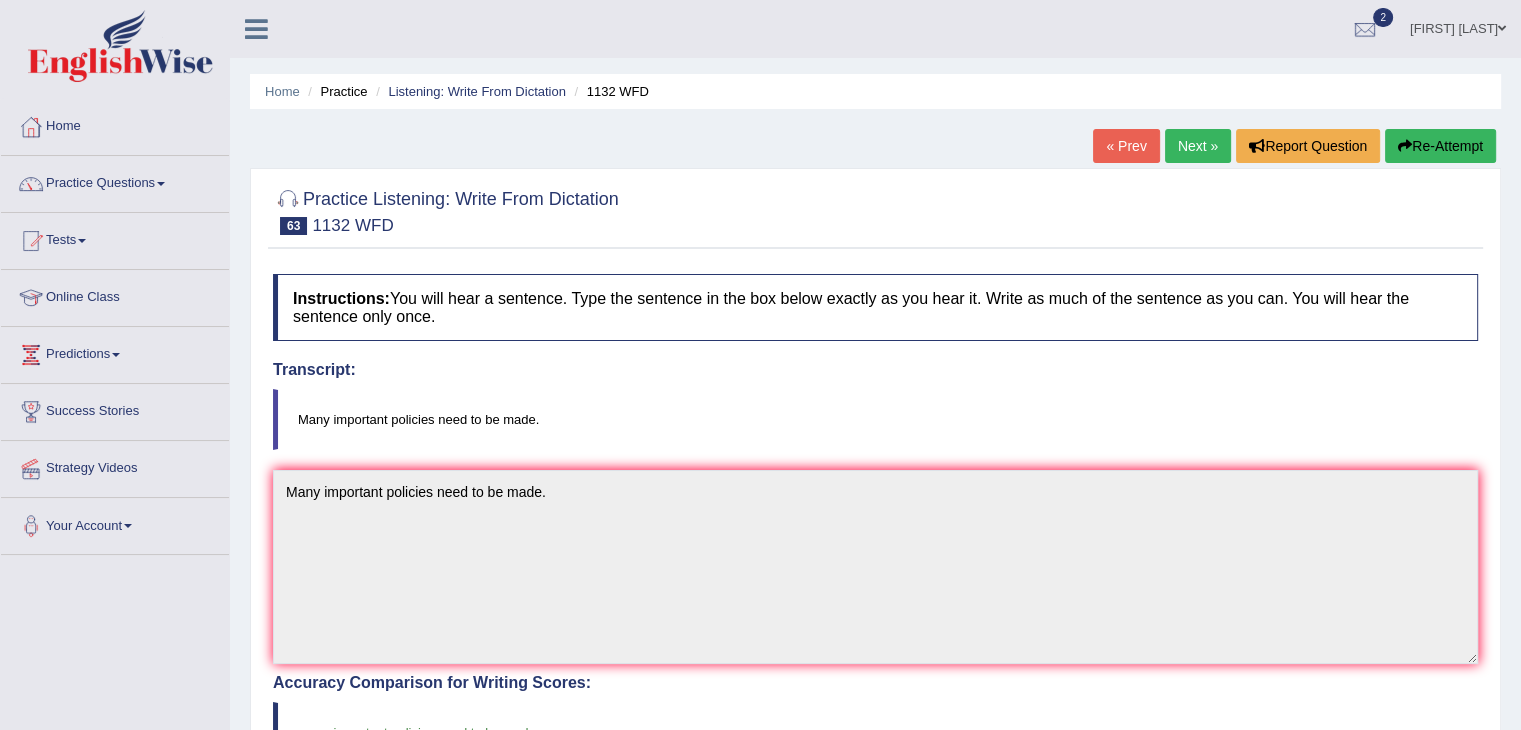 scroll, scrollTop: 2, scrollLeft: 0, axis: vertical 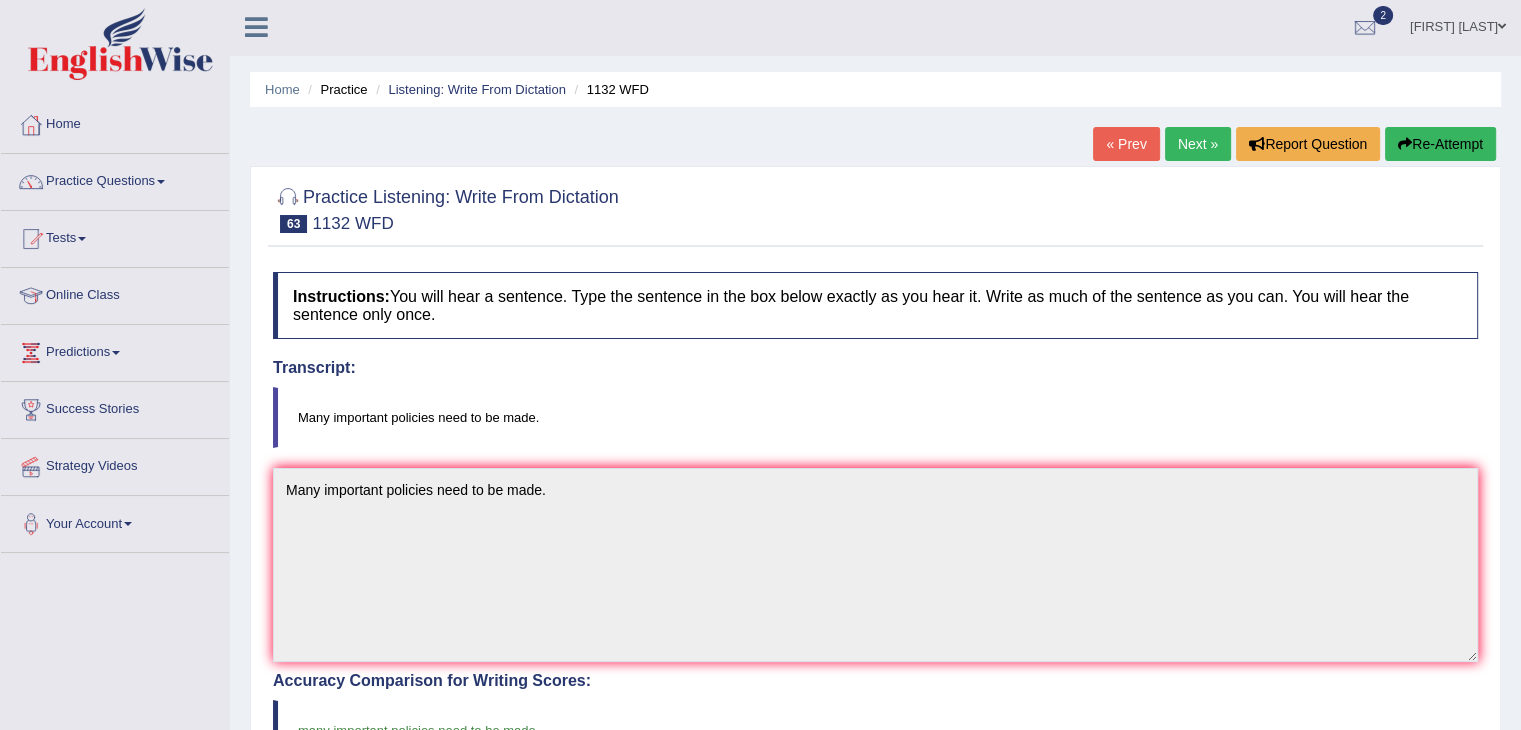 click on "Next »" at bounding box center (1198, 144) 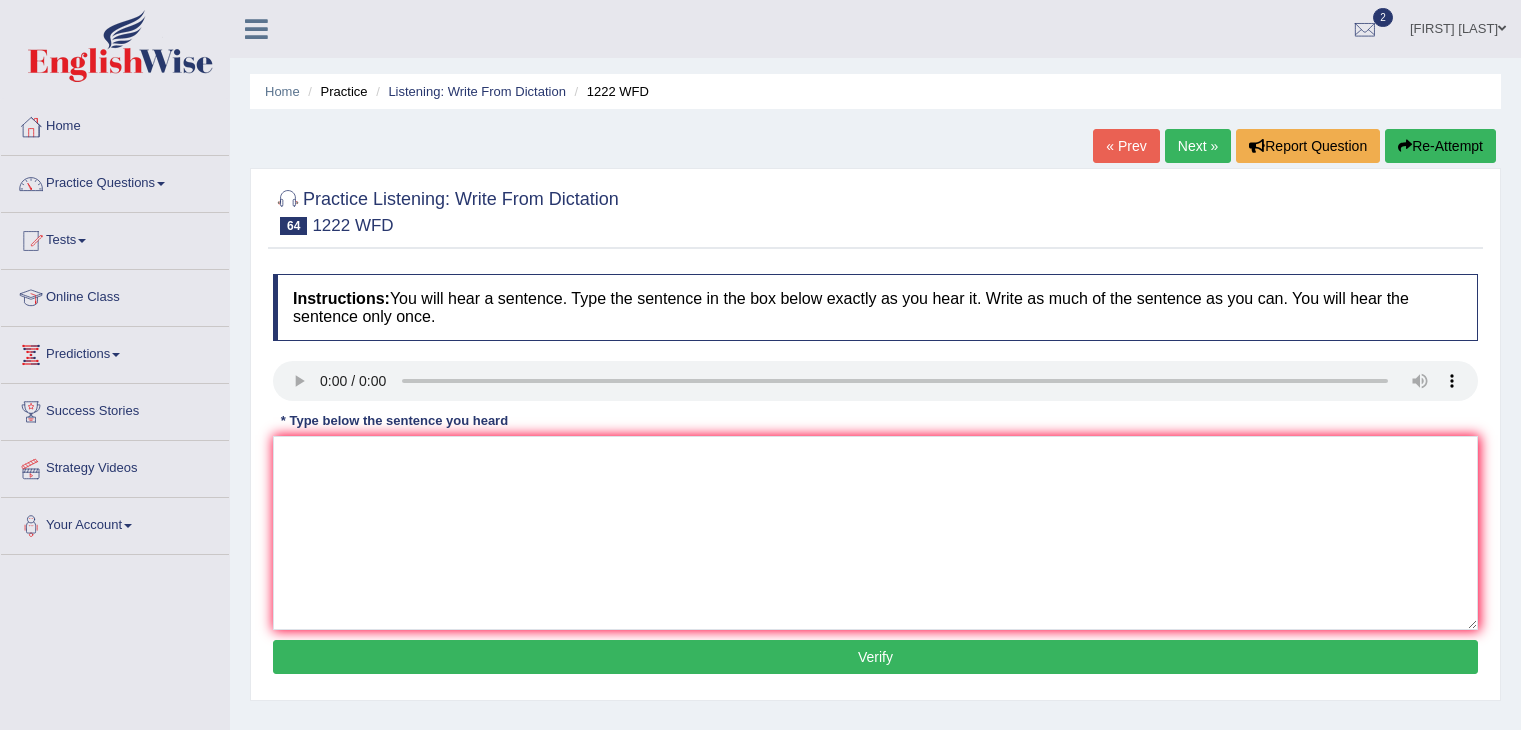 scroll, scrollTop: 0, scrollLeft: 0, axis: both 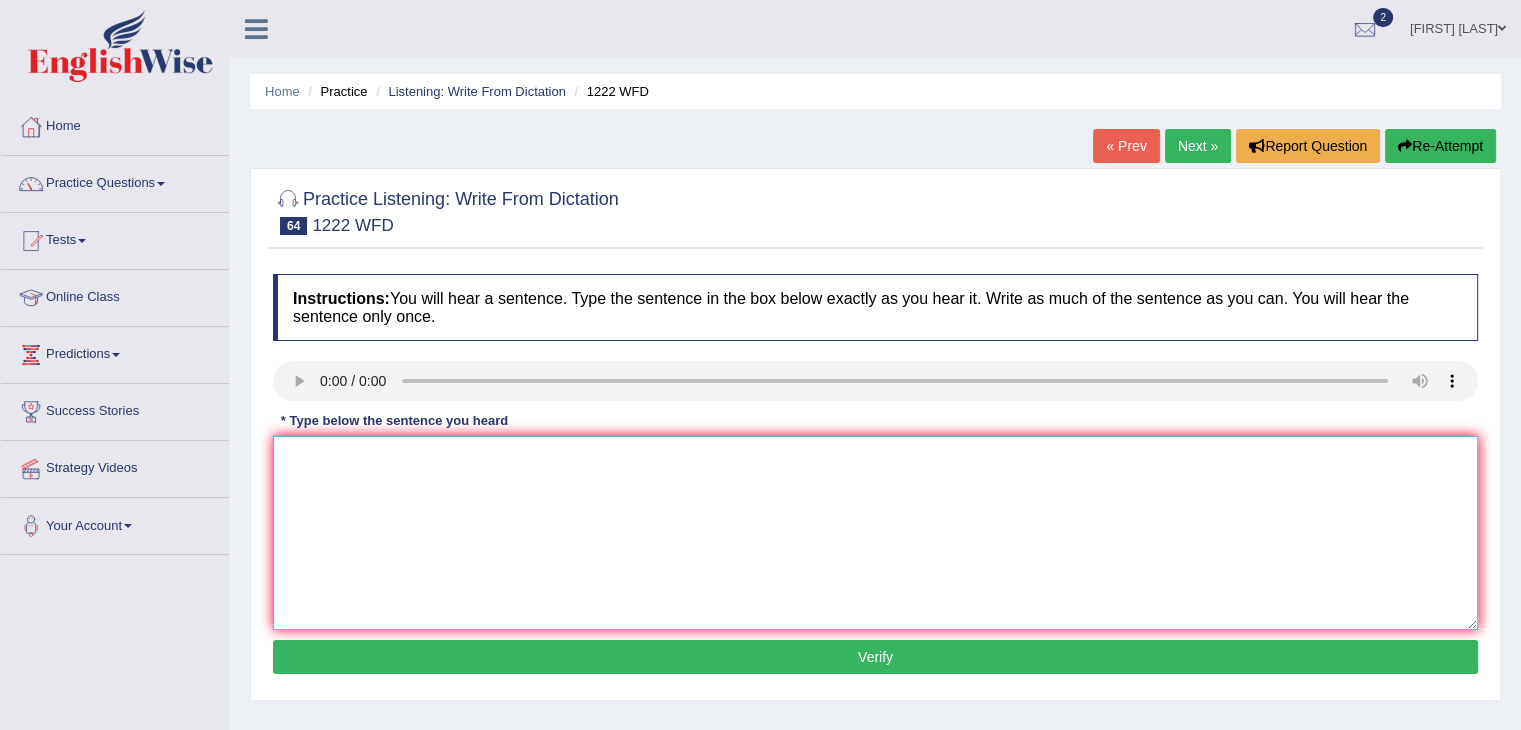 click at bounding box center (875, 533) 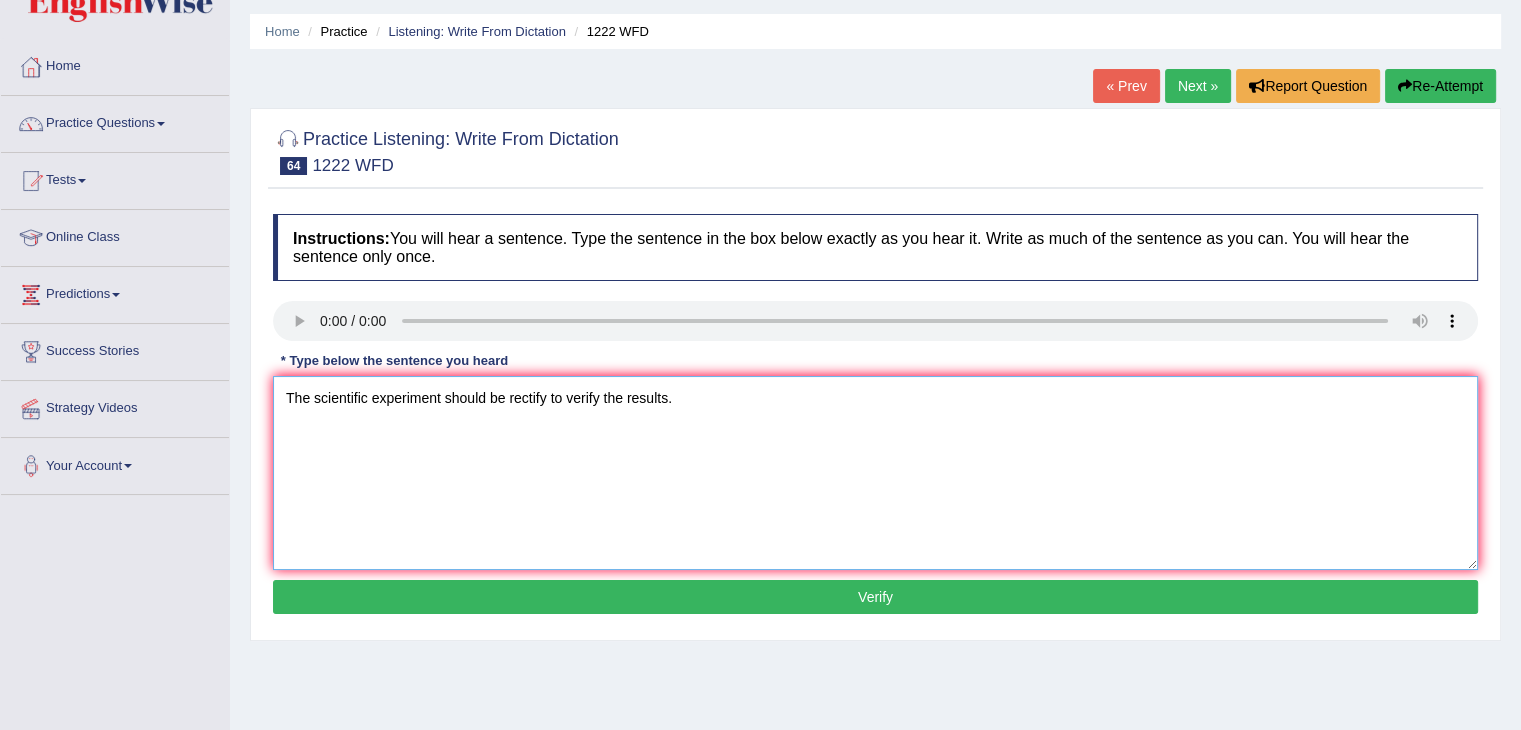 scroll, scrollTop: 62, scrollLeft: 0, axis: vertical 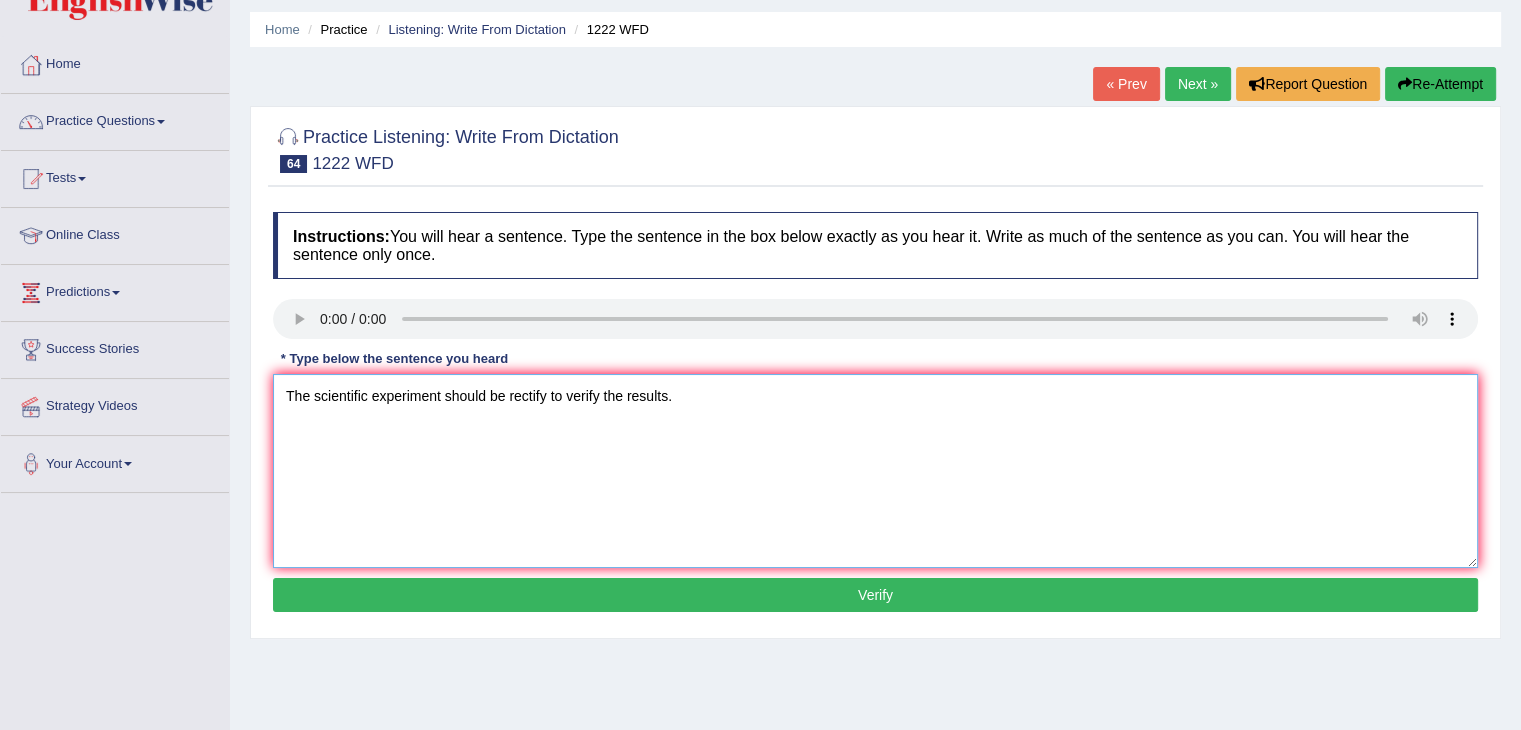 type on "The scientific experiment should be rectify to verify the results." 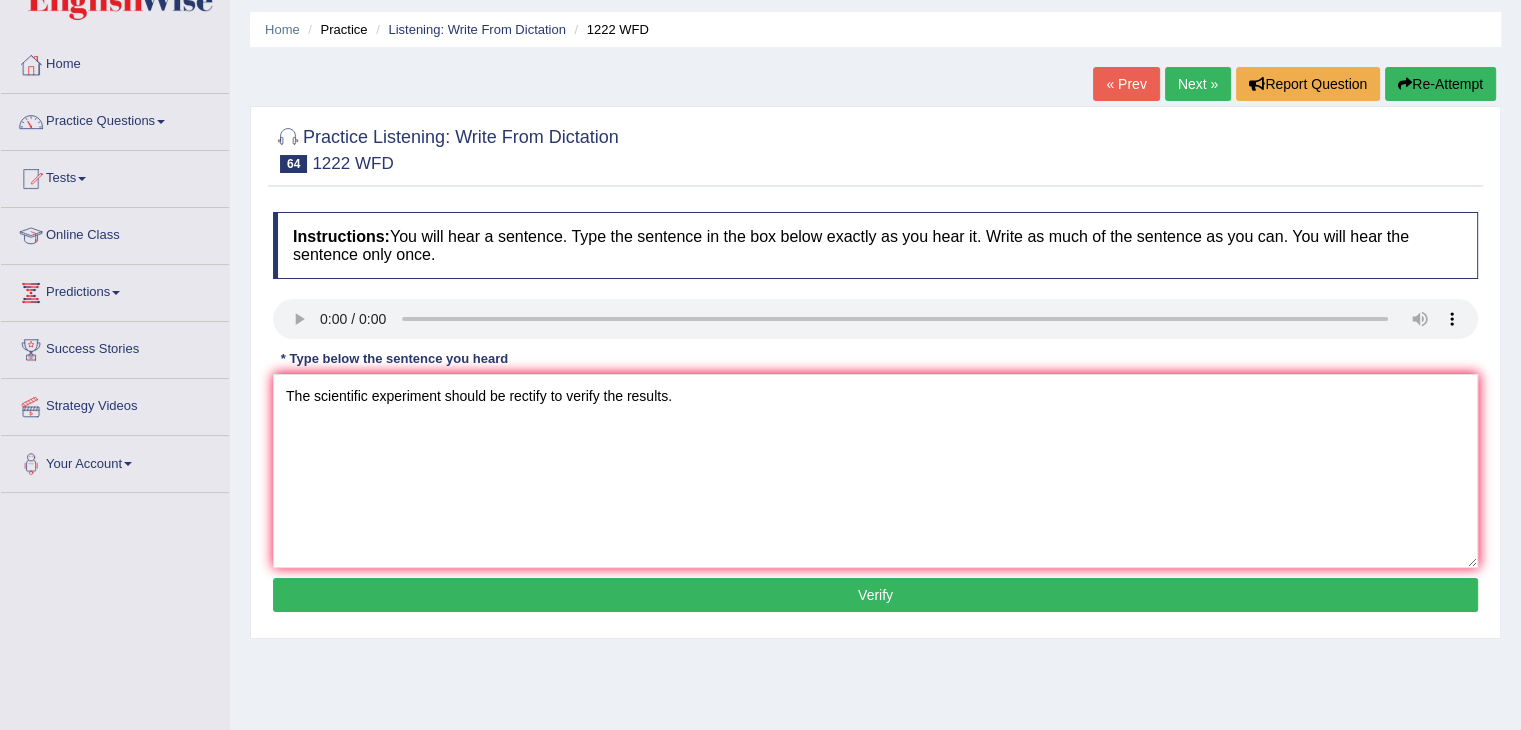 click on "Verify" at bounding box center [875, 595] 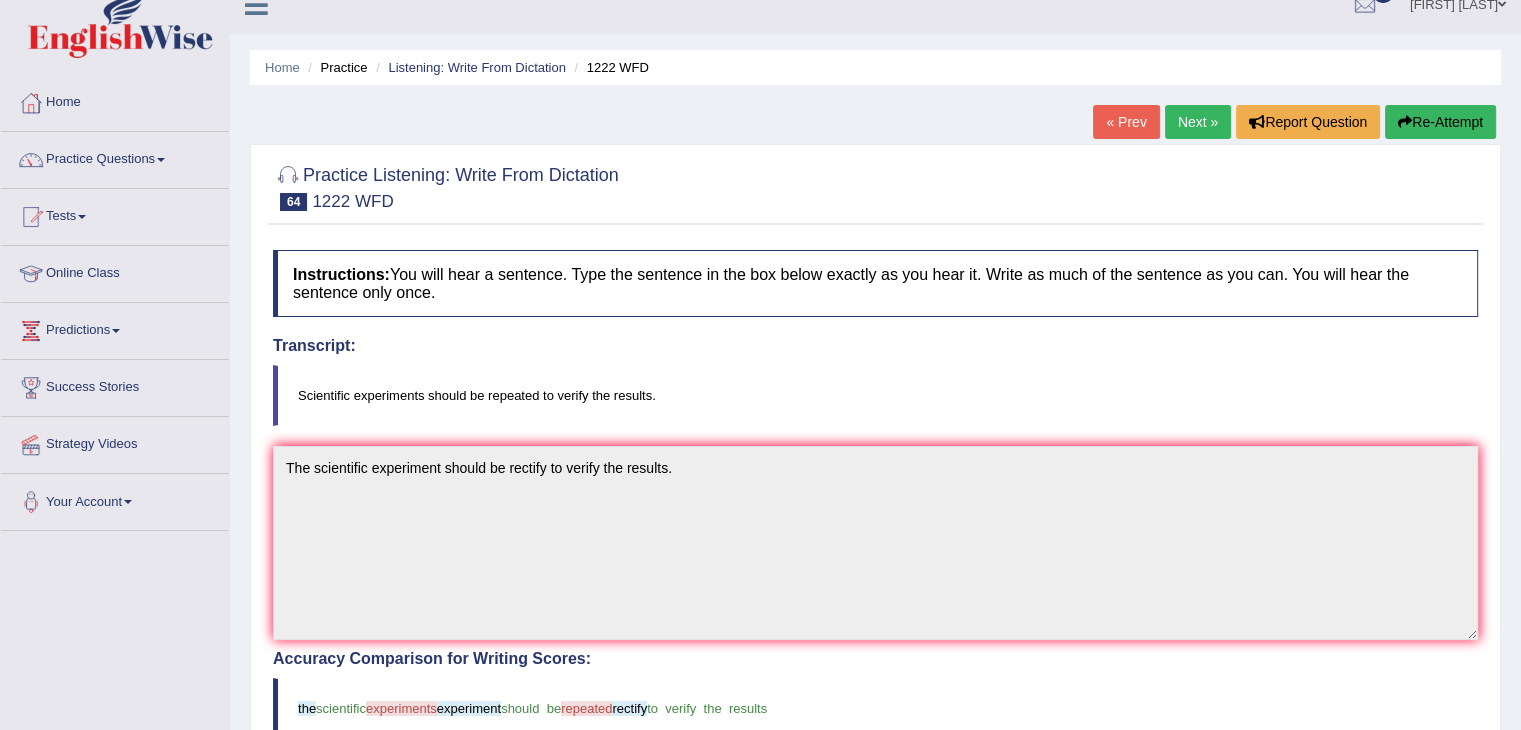 scroll, scrollTop: 0, scrollLeft: 0, axis: both 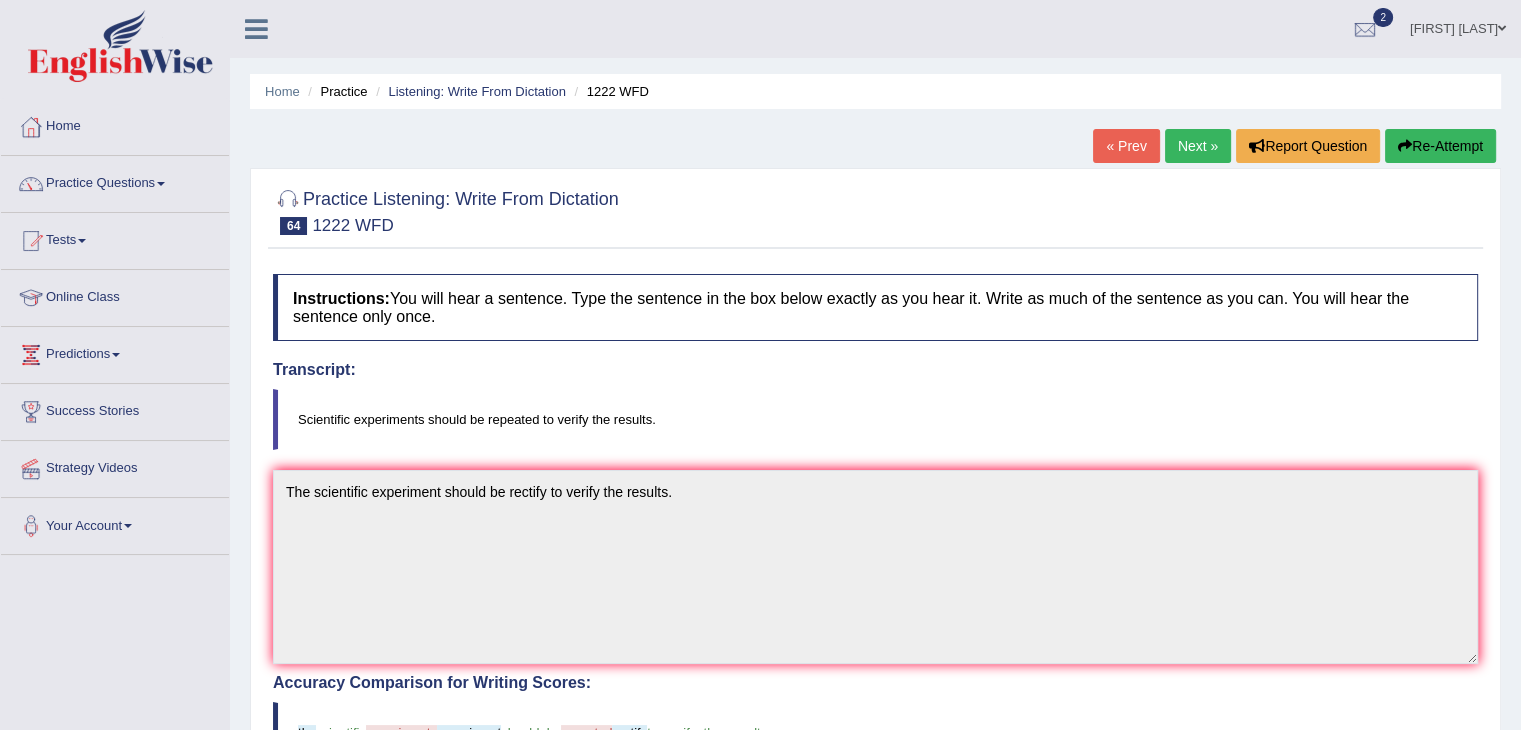 click on "Next »" at bounding box center [1198, 146] 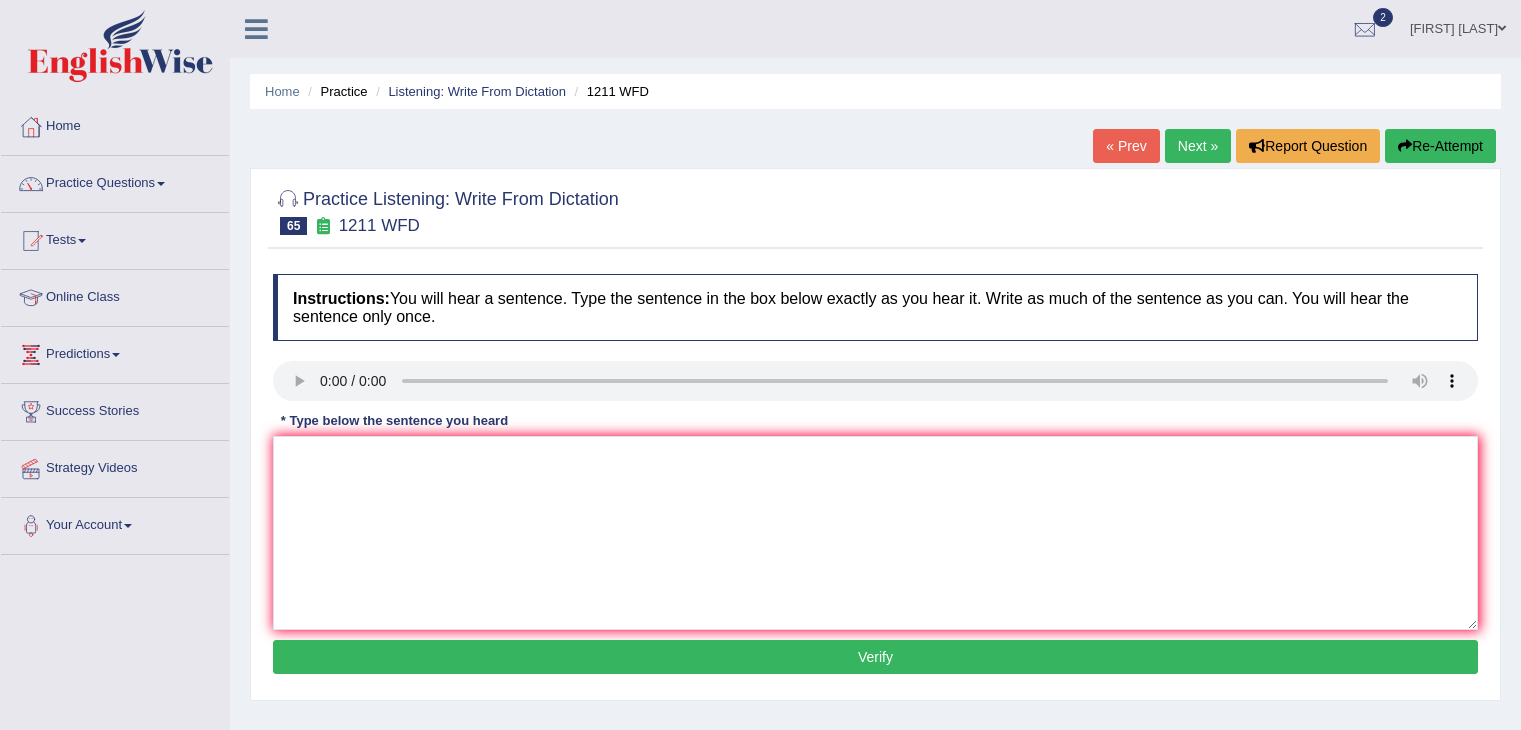 scroll, scrollTop: 0, scrollLeft: 0, axis: both 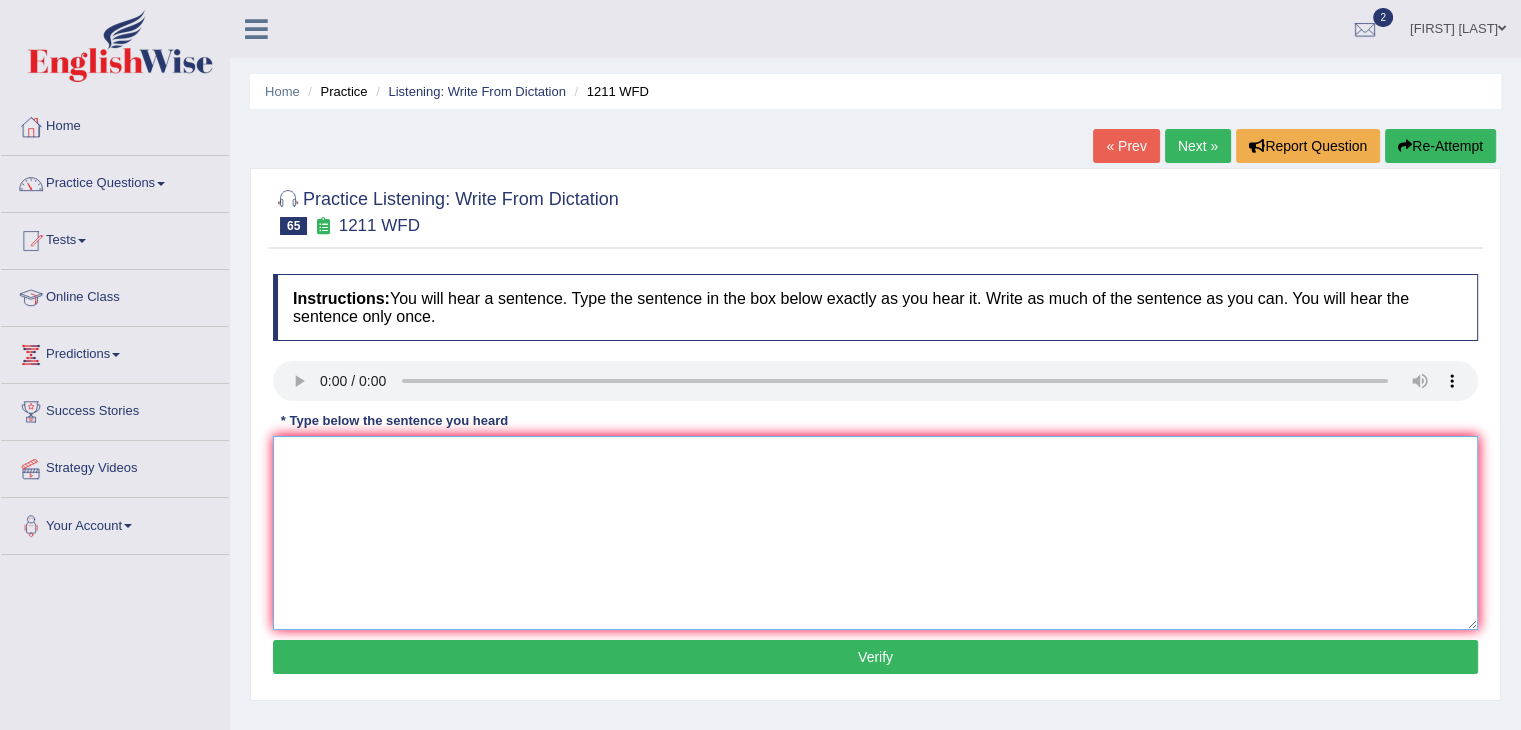 click at bounding box center [875, 533] 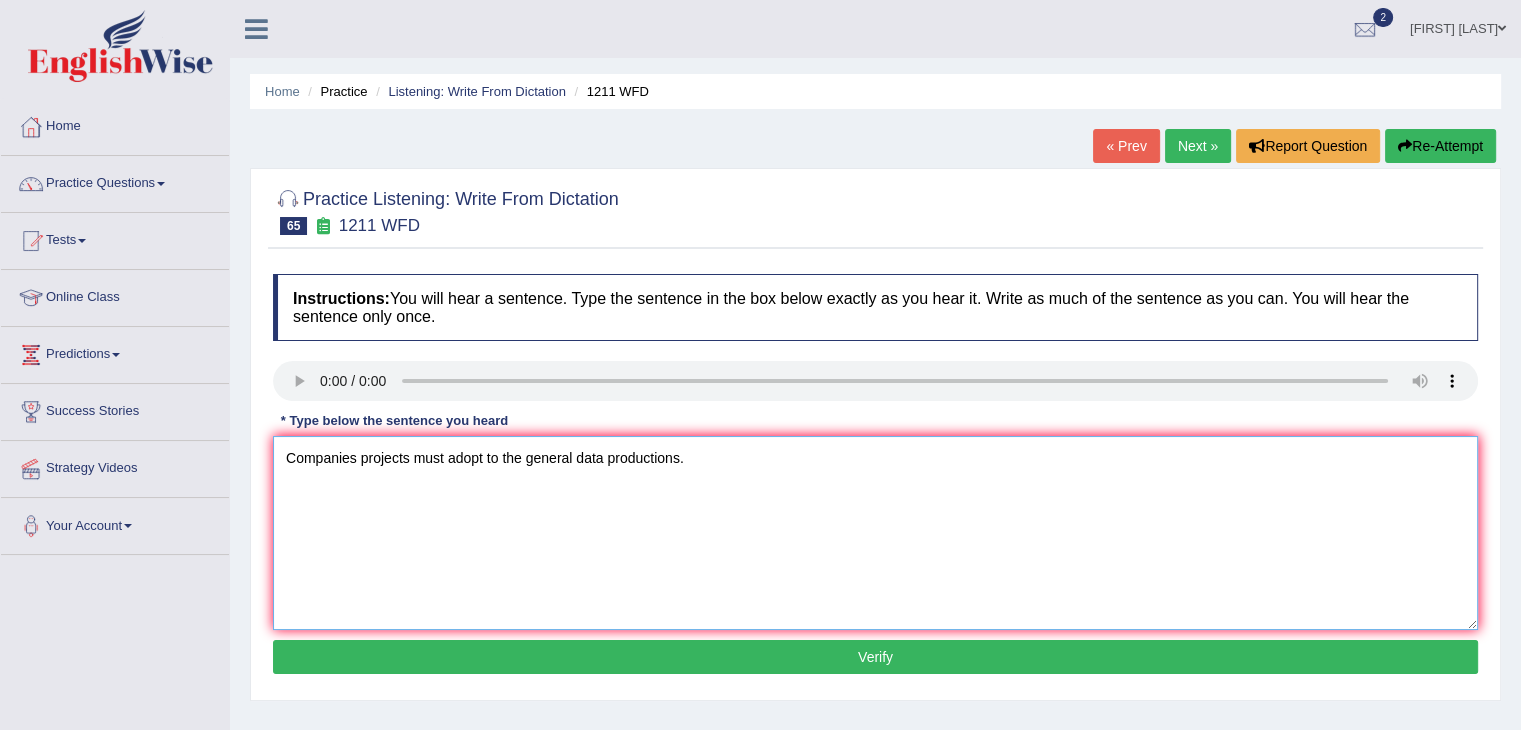 type on "Companies projects must adopt to the general data productions." 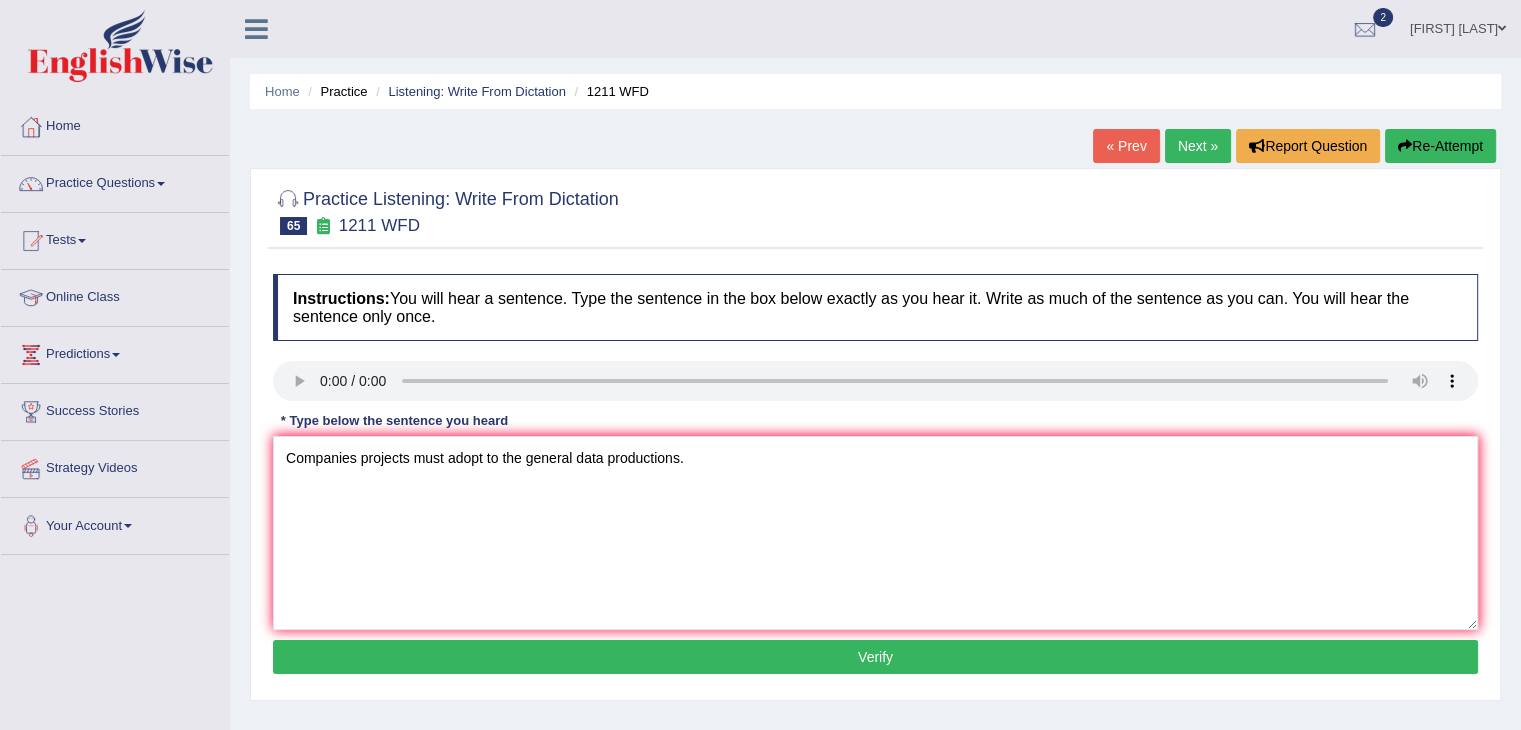 click on "Verify" at bounding box center (875, 657) 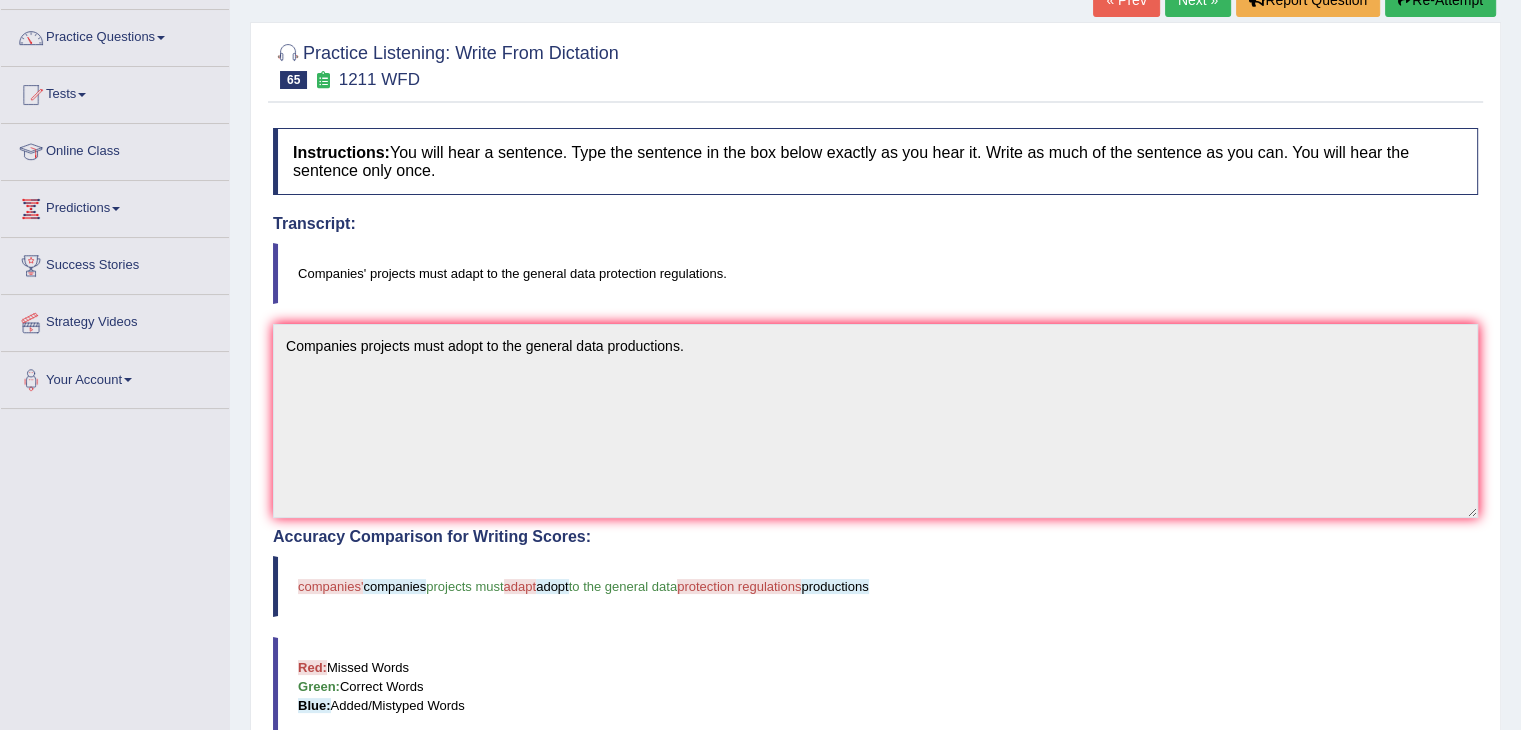 scroll, scrollTop: 0, scrollLeft: 0, axis: both 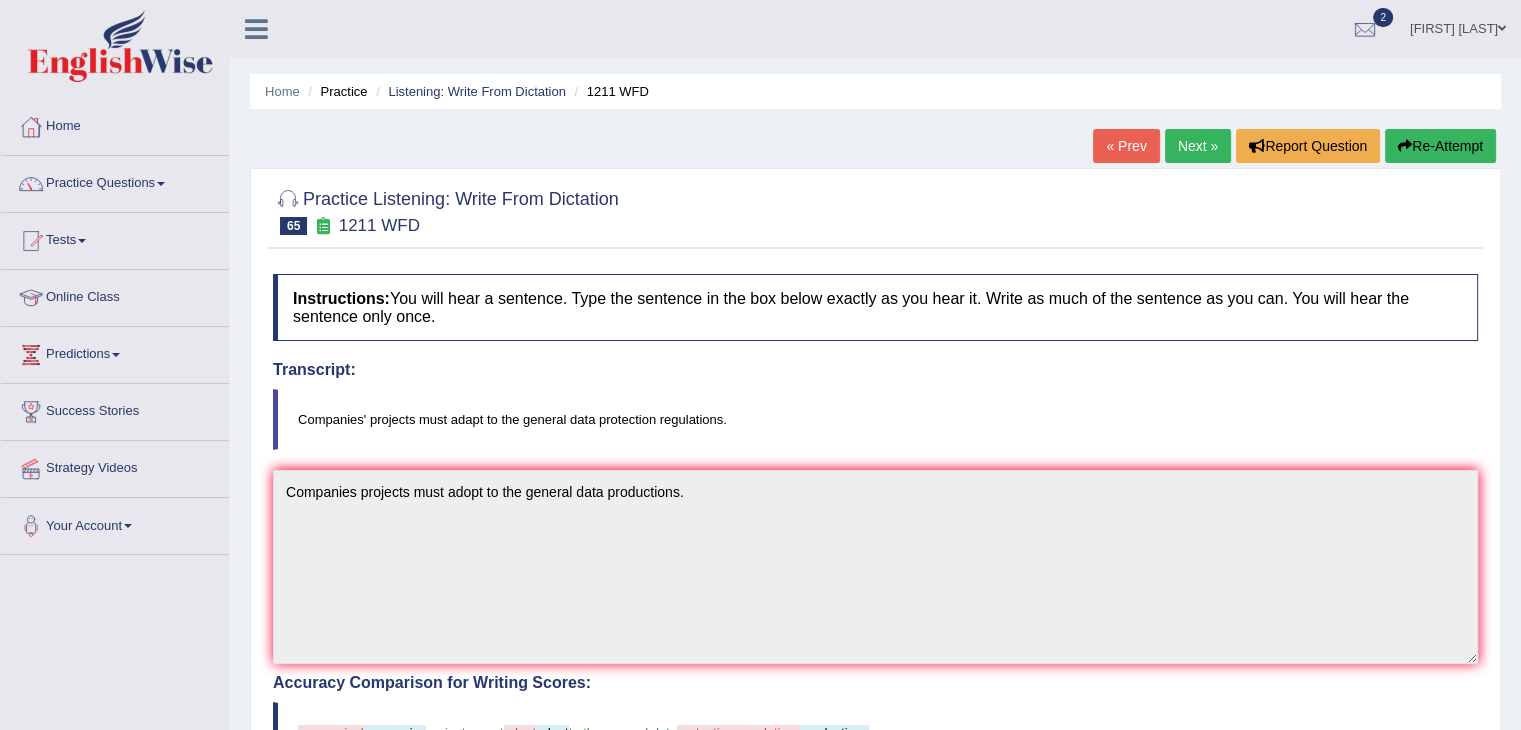 click on "Next »" at bounding box center [1198, 146] 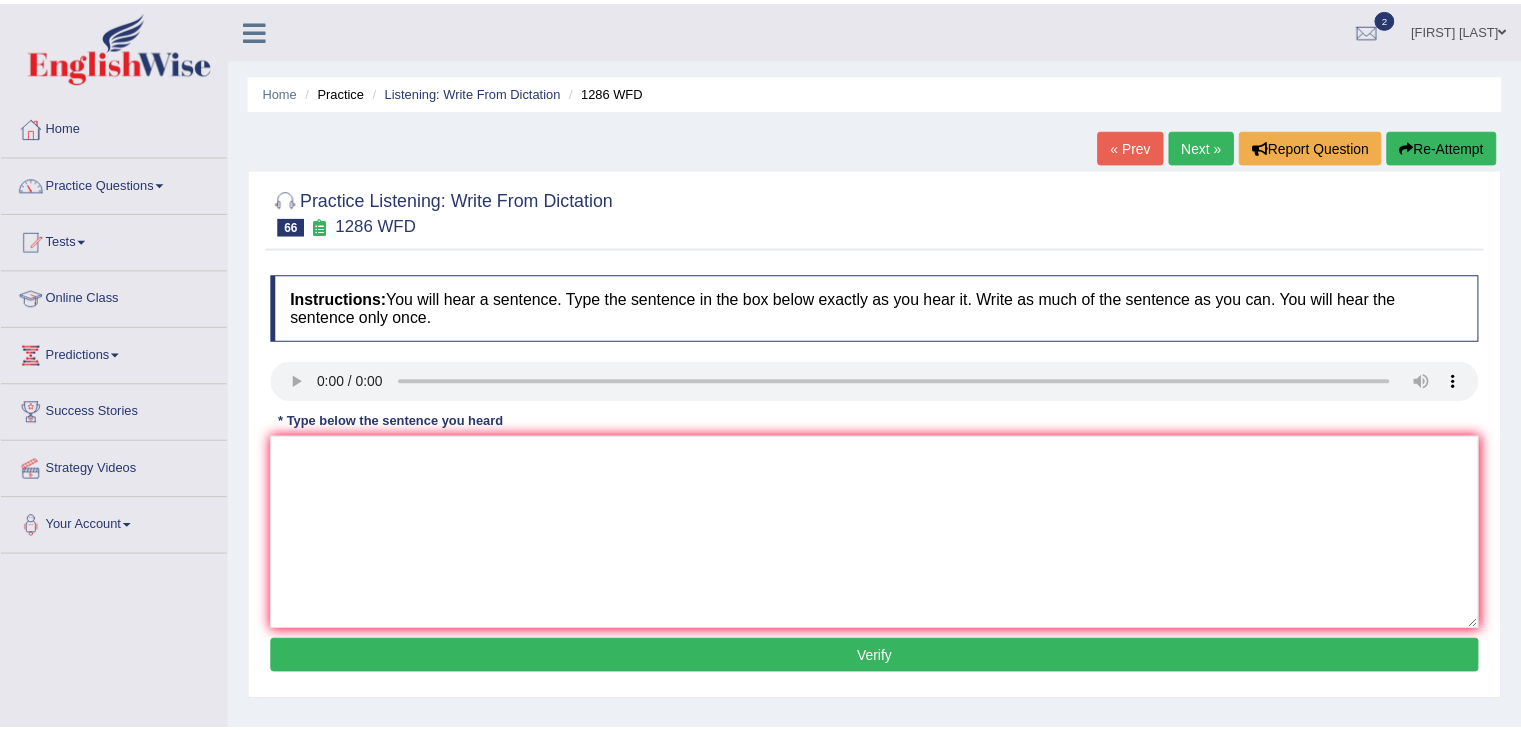 scroll, scrollTop: 0, scrollLeft: 0, axis: both 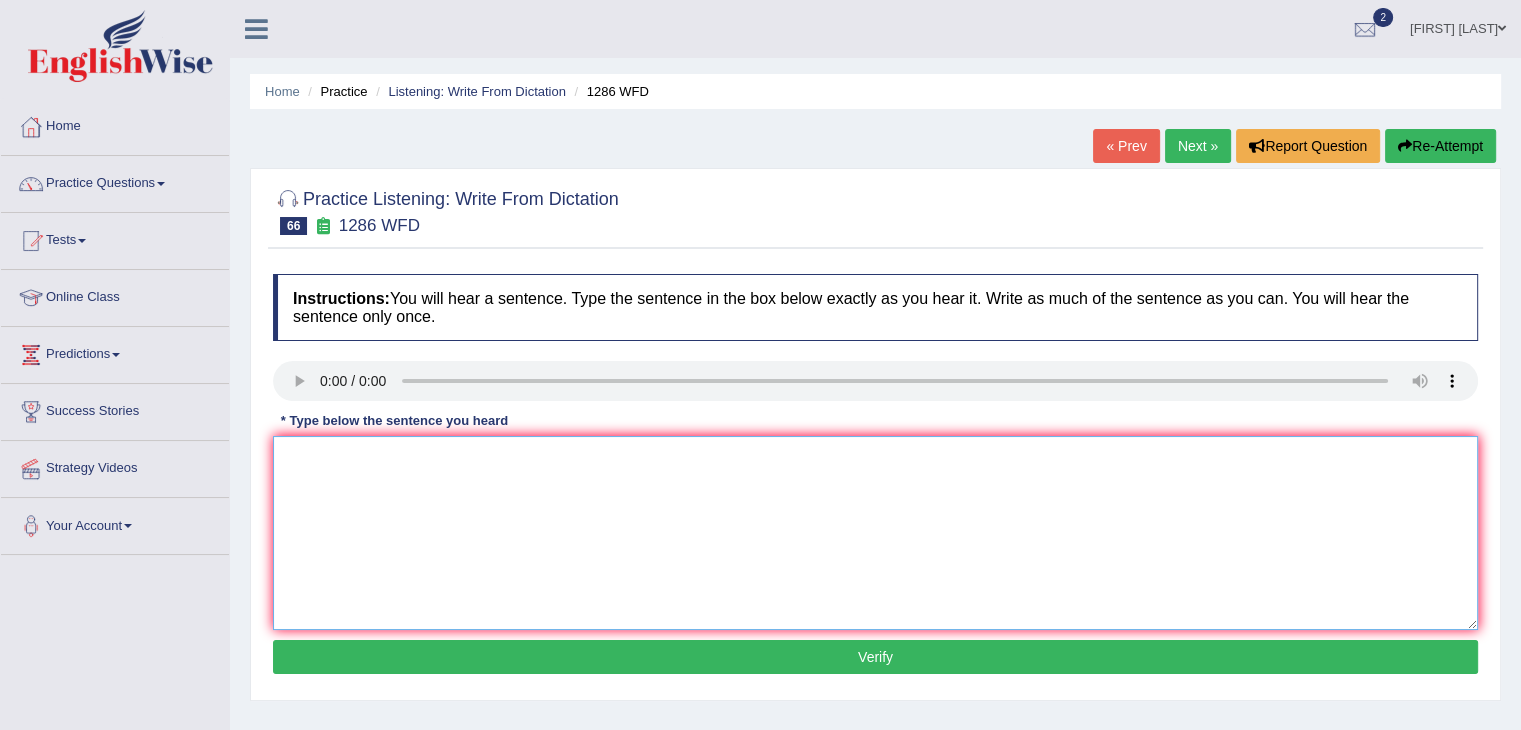 click at bounding box center [875, 533] 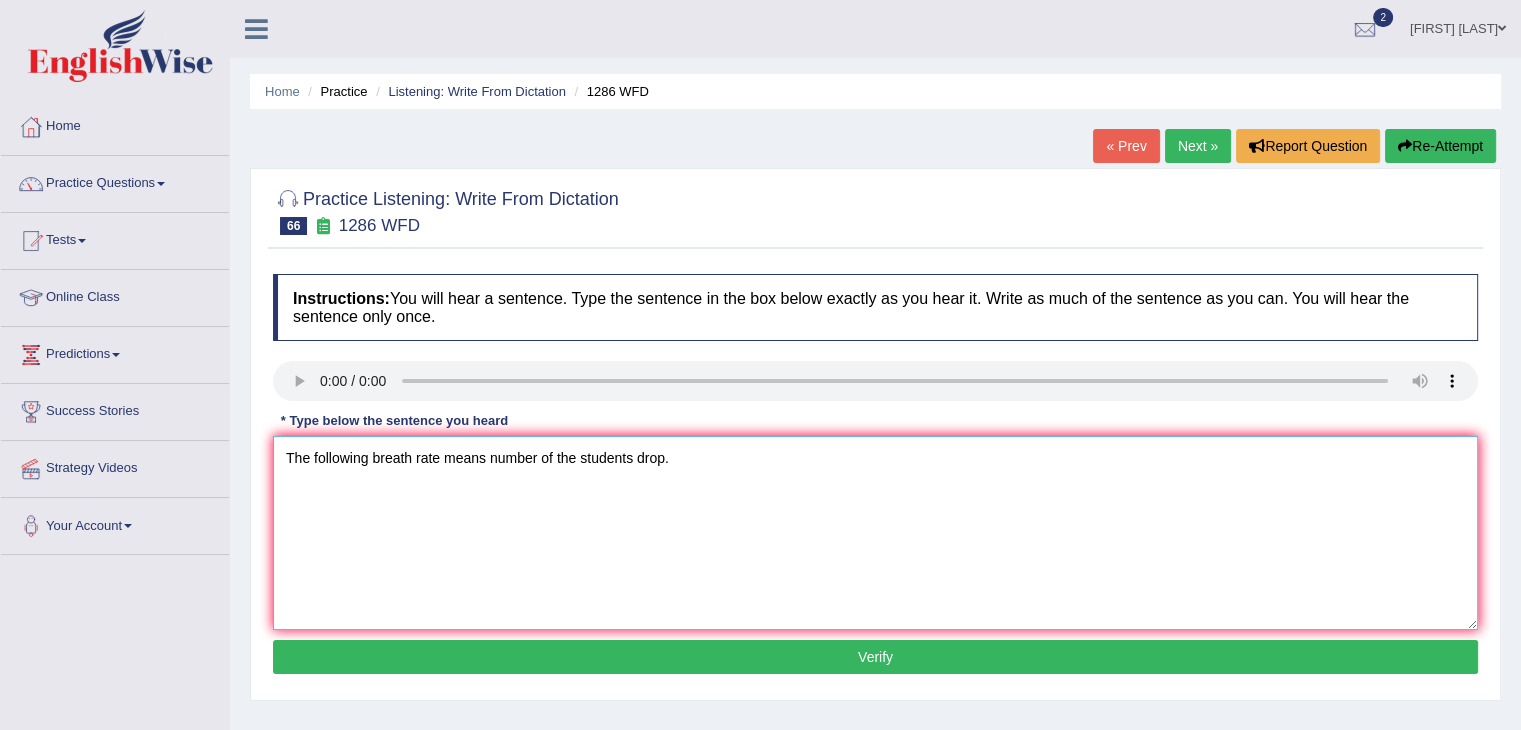 type on "The following breath rate means number of the students drop." 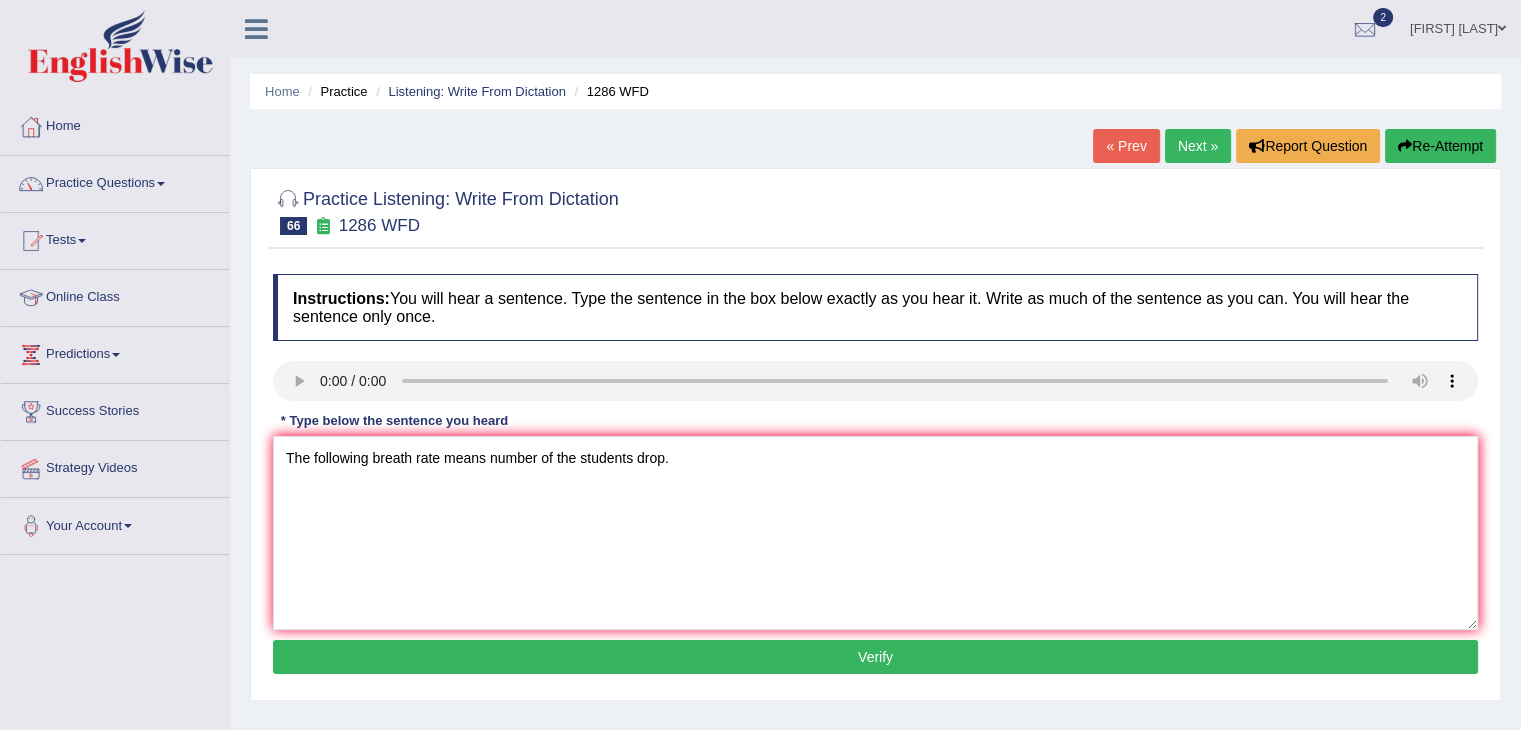 click on "Verify" at bounding box center [875, 657] 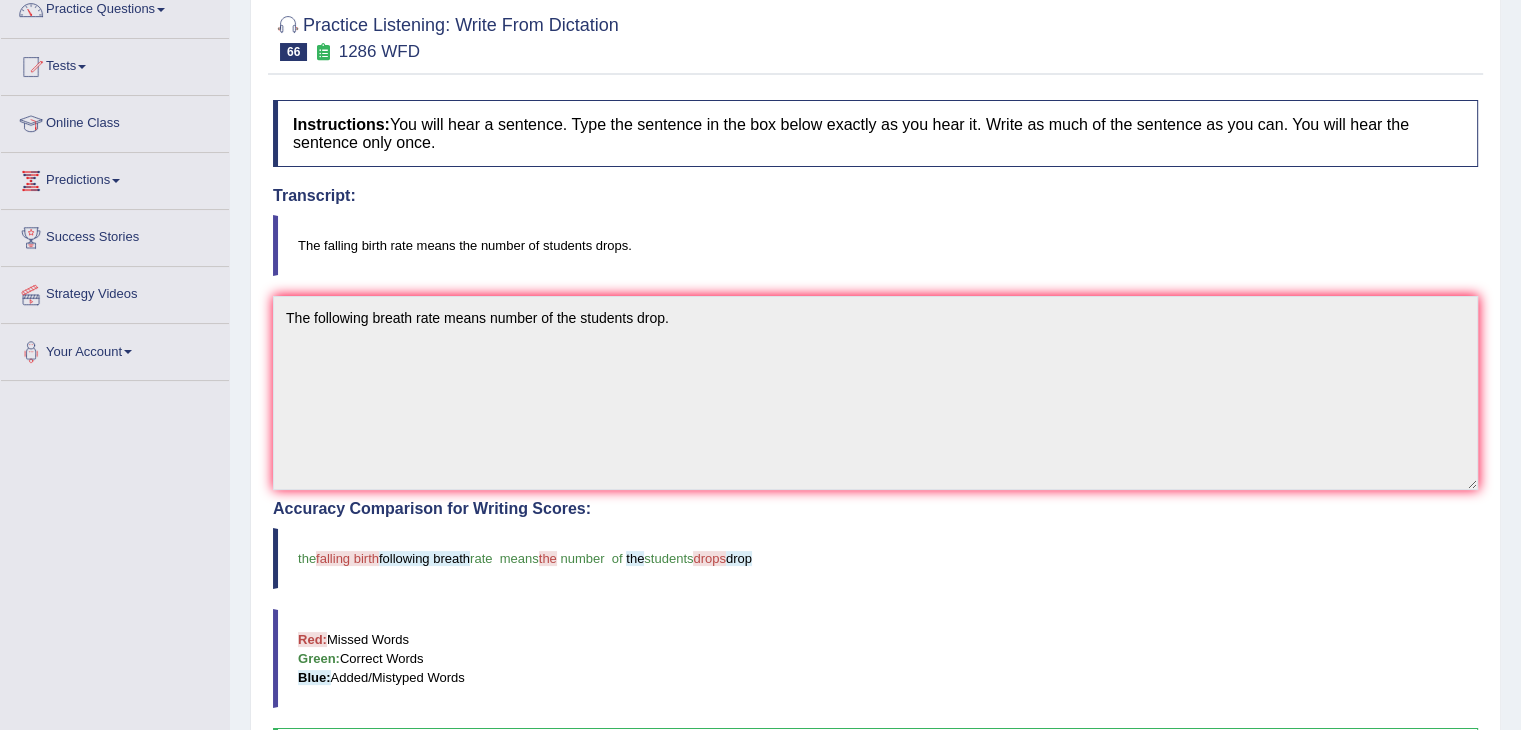 scroll, scrollTop: 0, scrollLeft: 0, axis: both 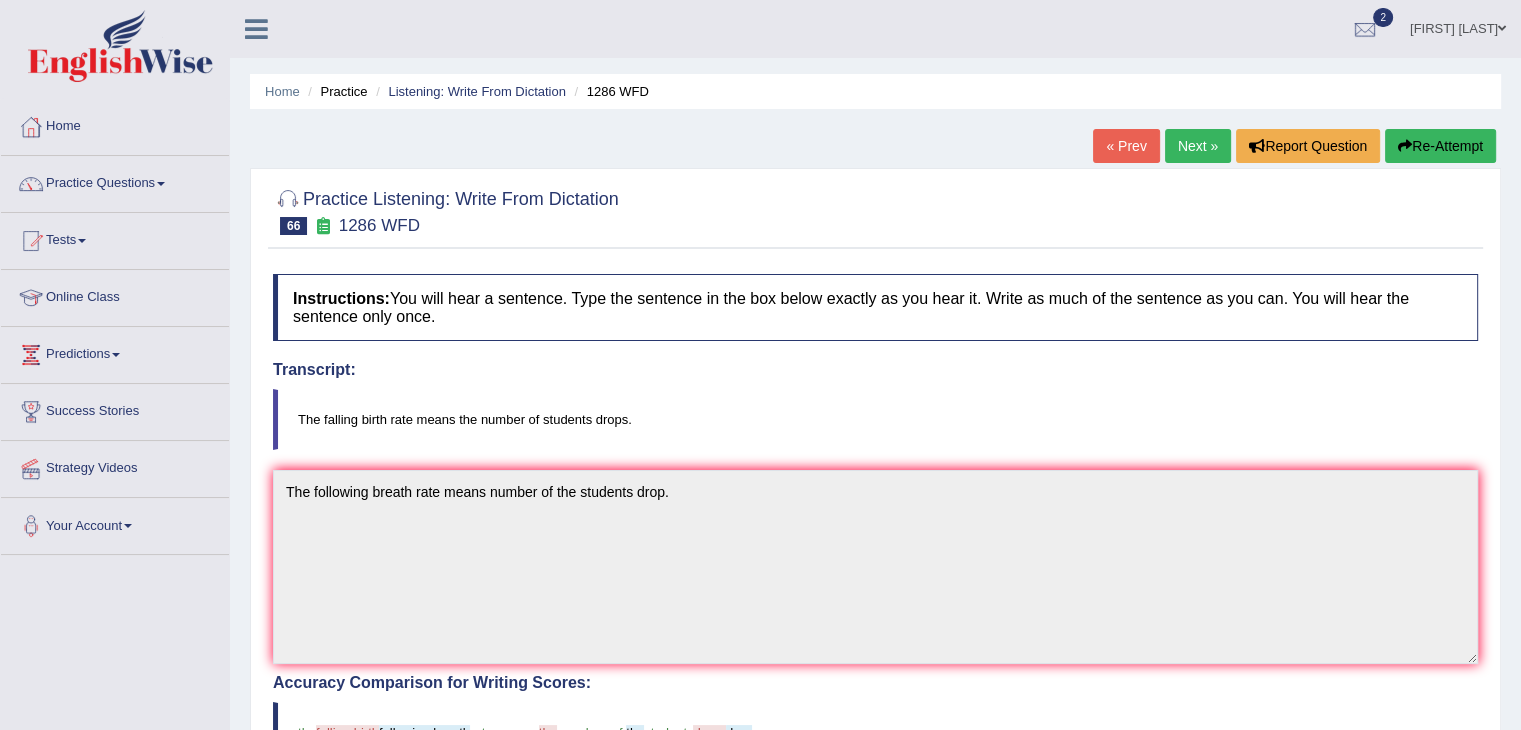 click on "Next »" at bounding box center (1198, 146) 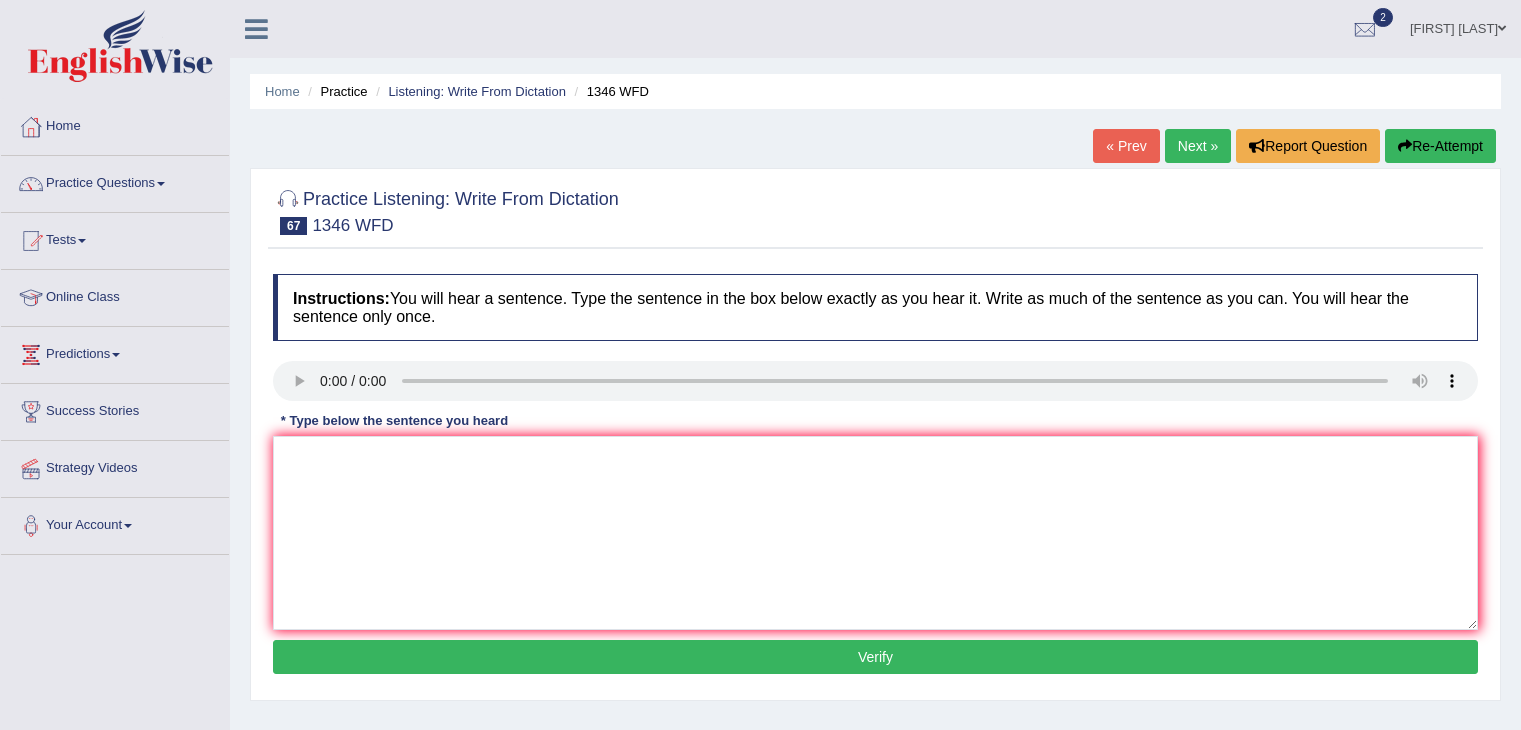 scroll, scrollTop: 0, scrollLeft: 0, axis: both 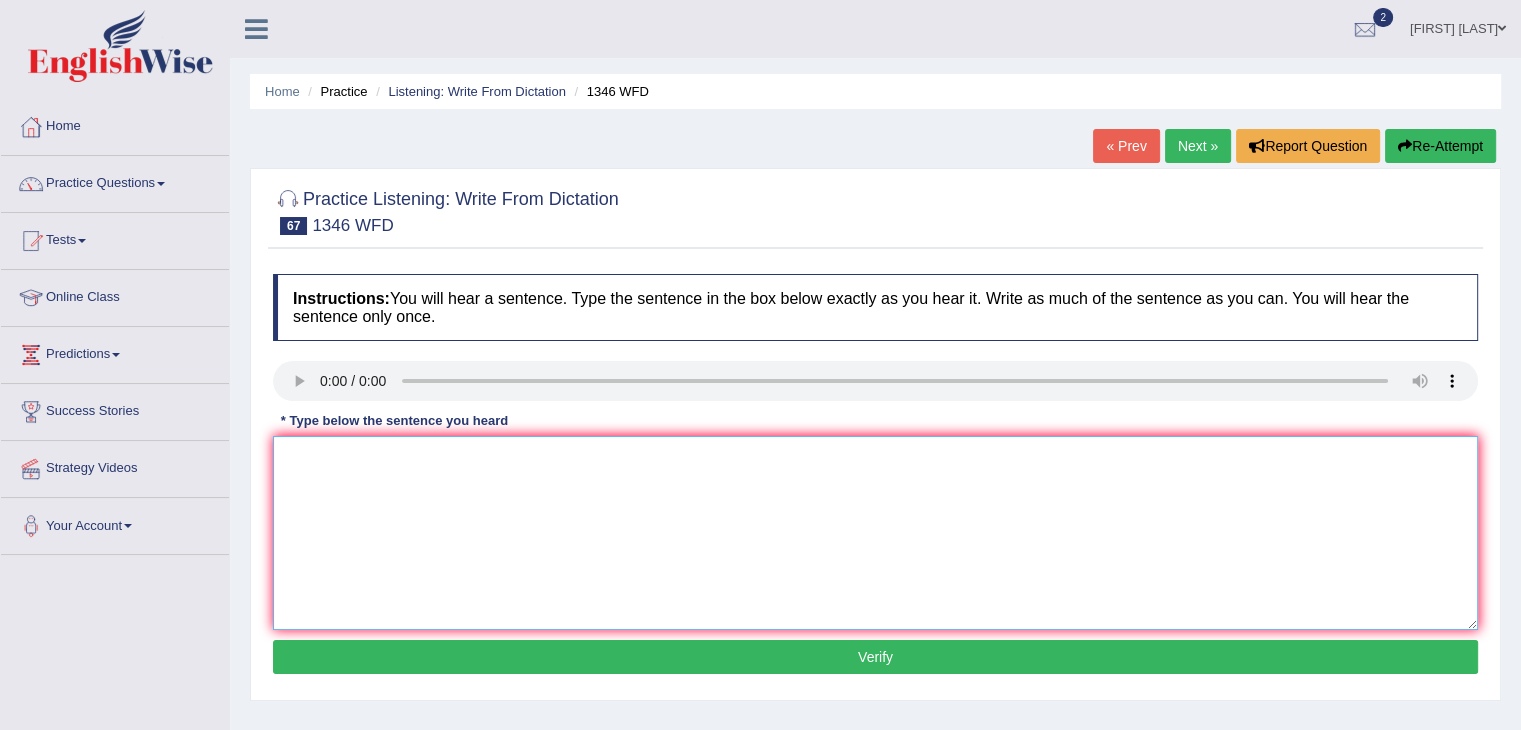click at bounding box center (875, 533) 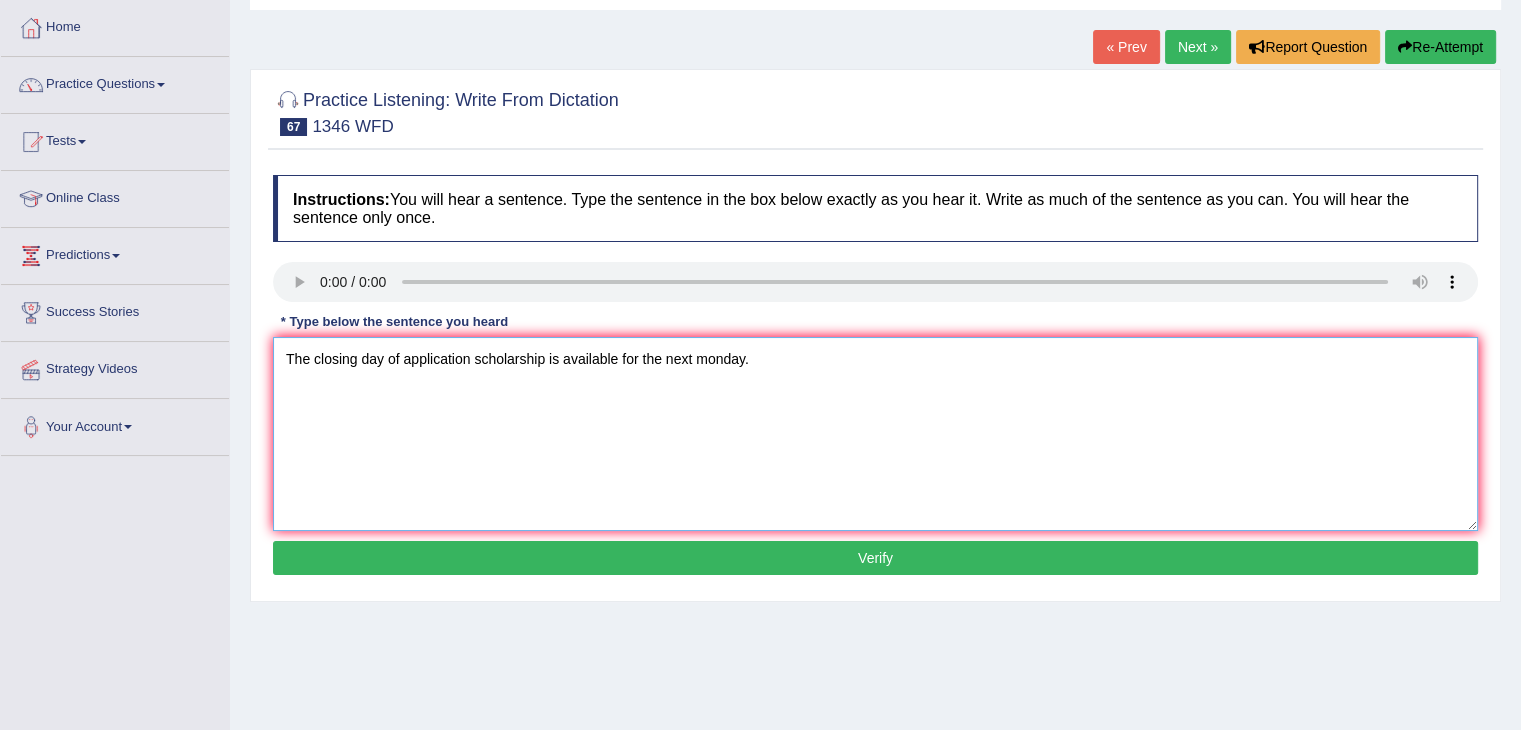 scroll, scrollTop: 128, scrollLeft: 0, axis: vertical 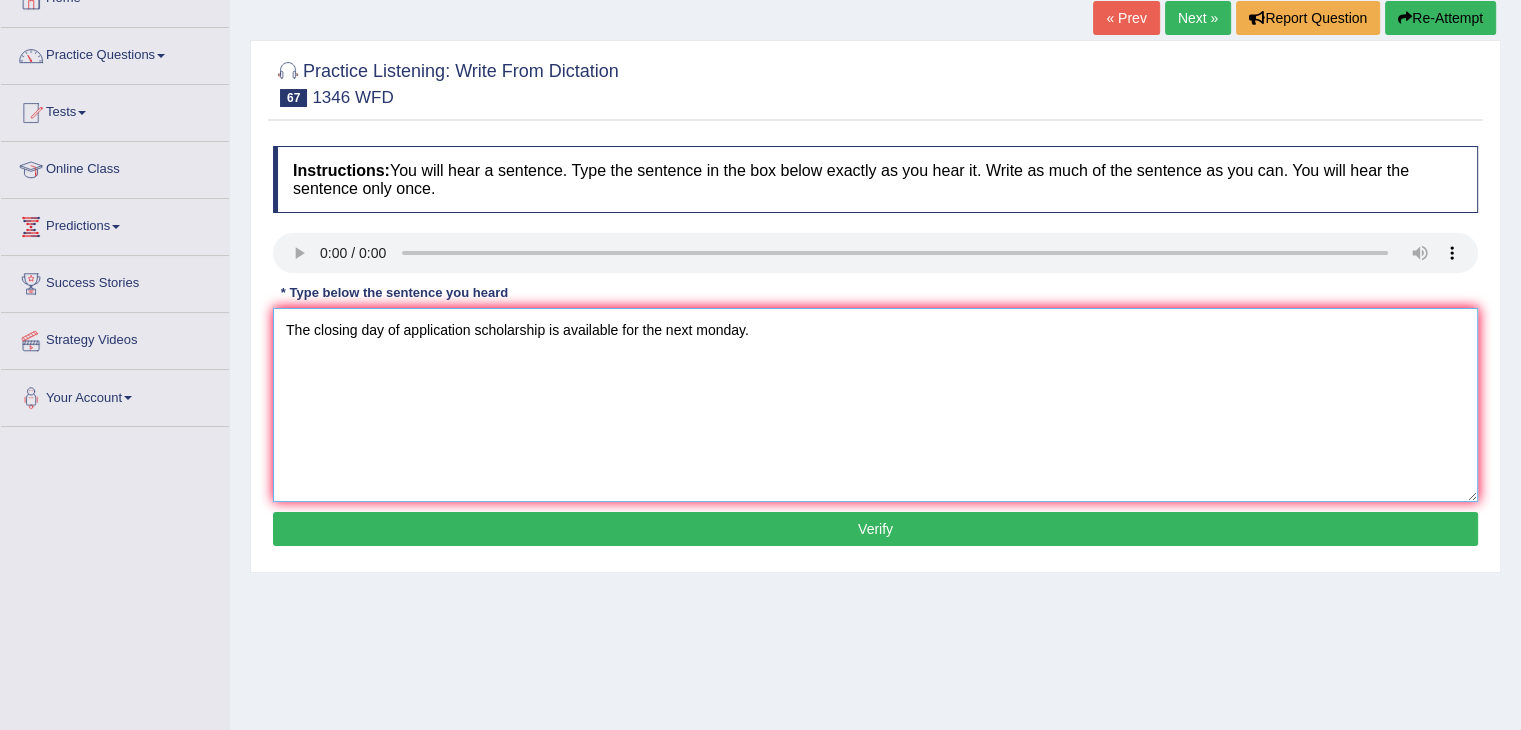 type on "The closing day of application scholarship is available for the next monday." 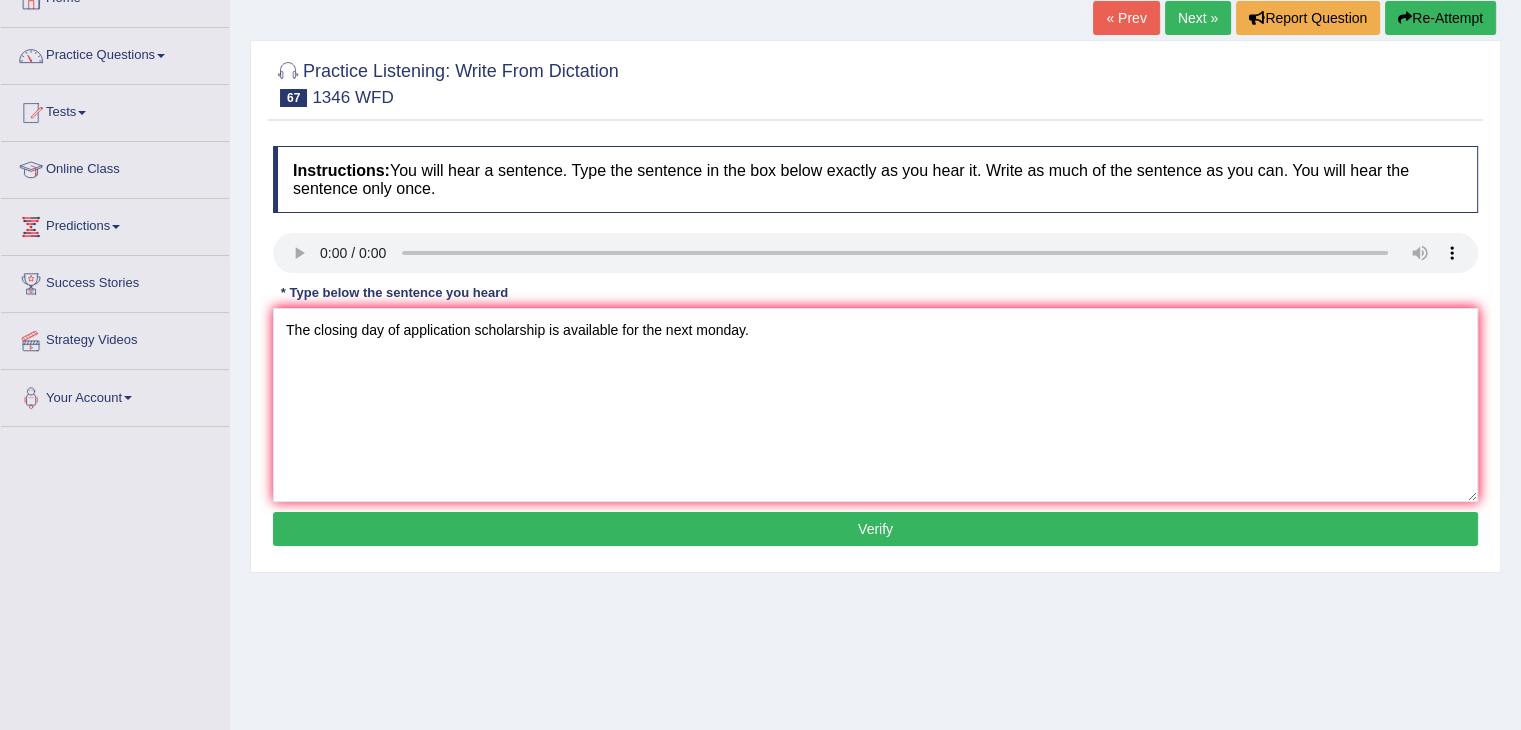 click on "Verify" at bounding box center [875, 529] 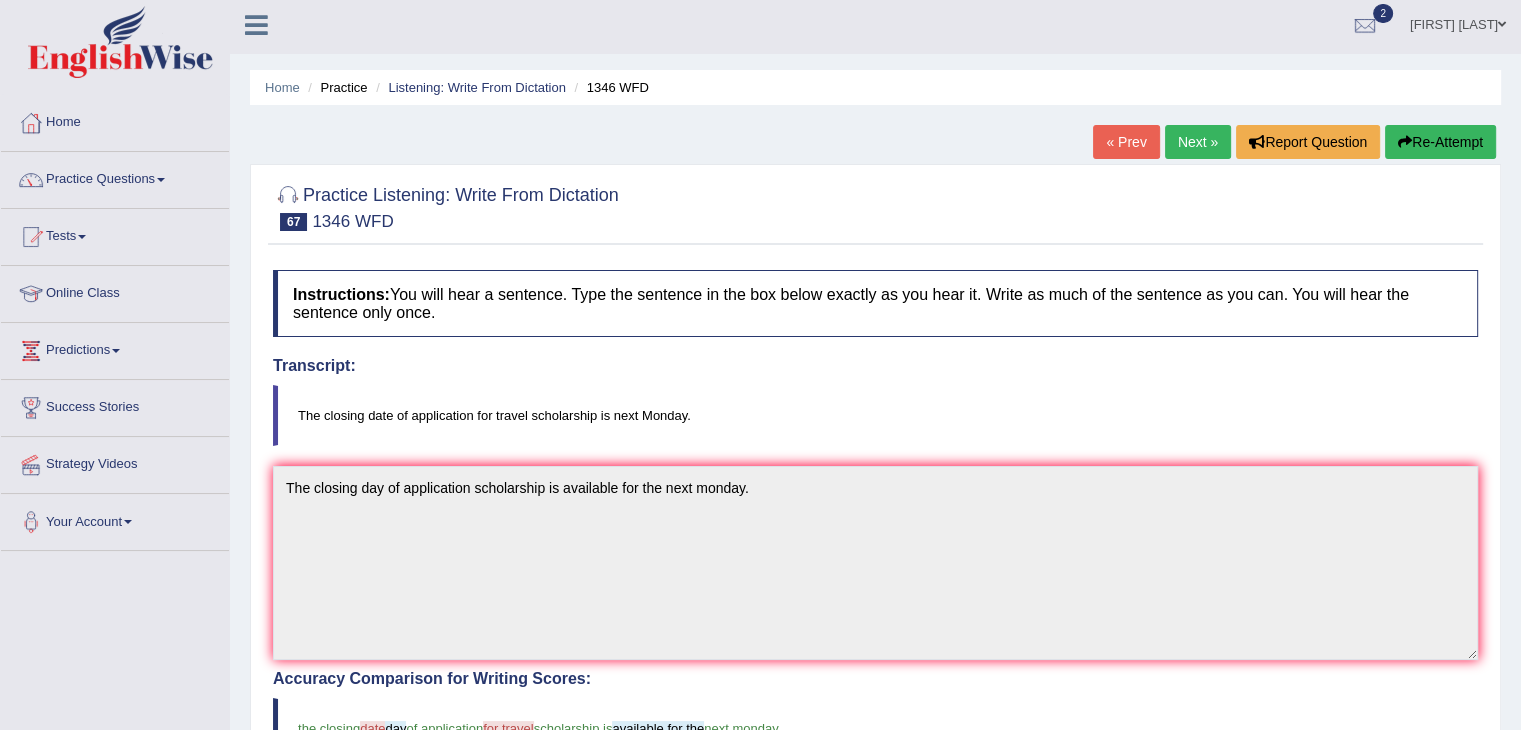 scroll, scrollTop: 0, scrollLeft: 0, axis: both 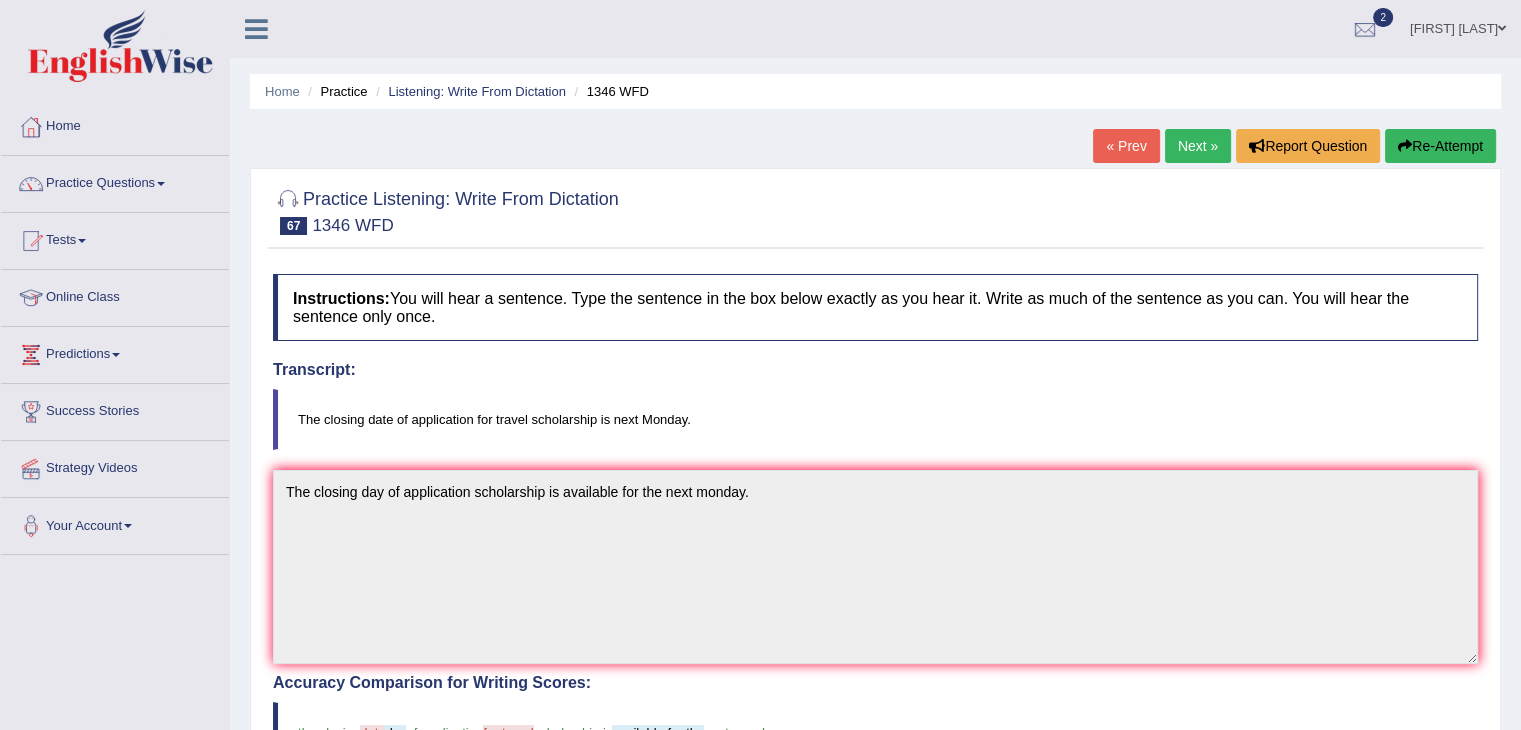 click on "Next »" at bounding box center [1198, 146] 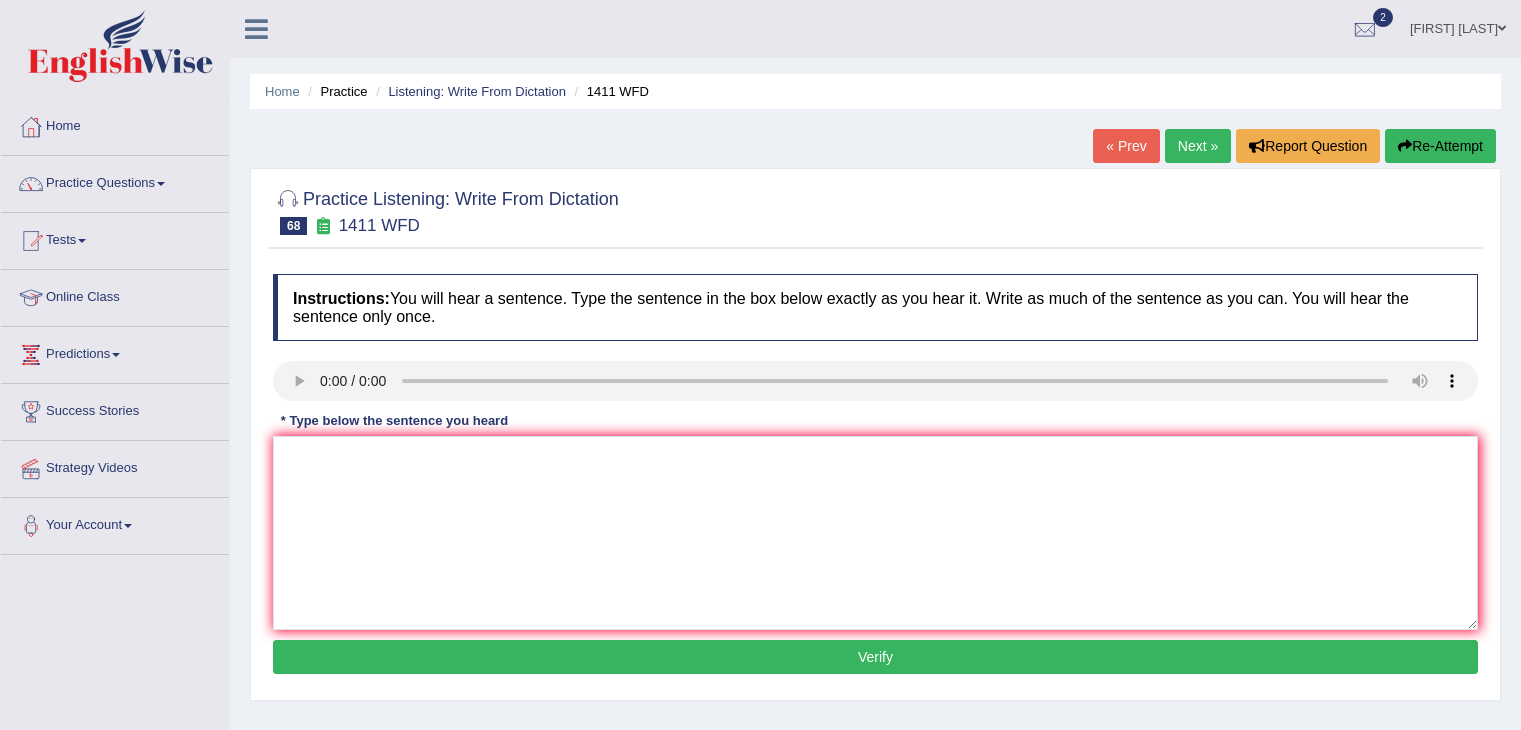 scroll, scrollTop: 0, scrollLeft: 0, axis: both 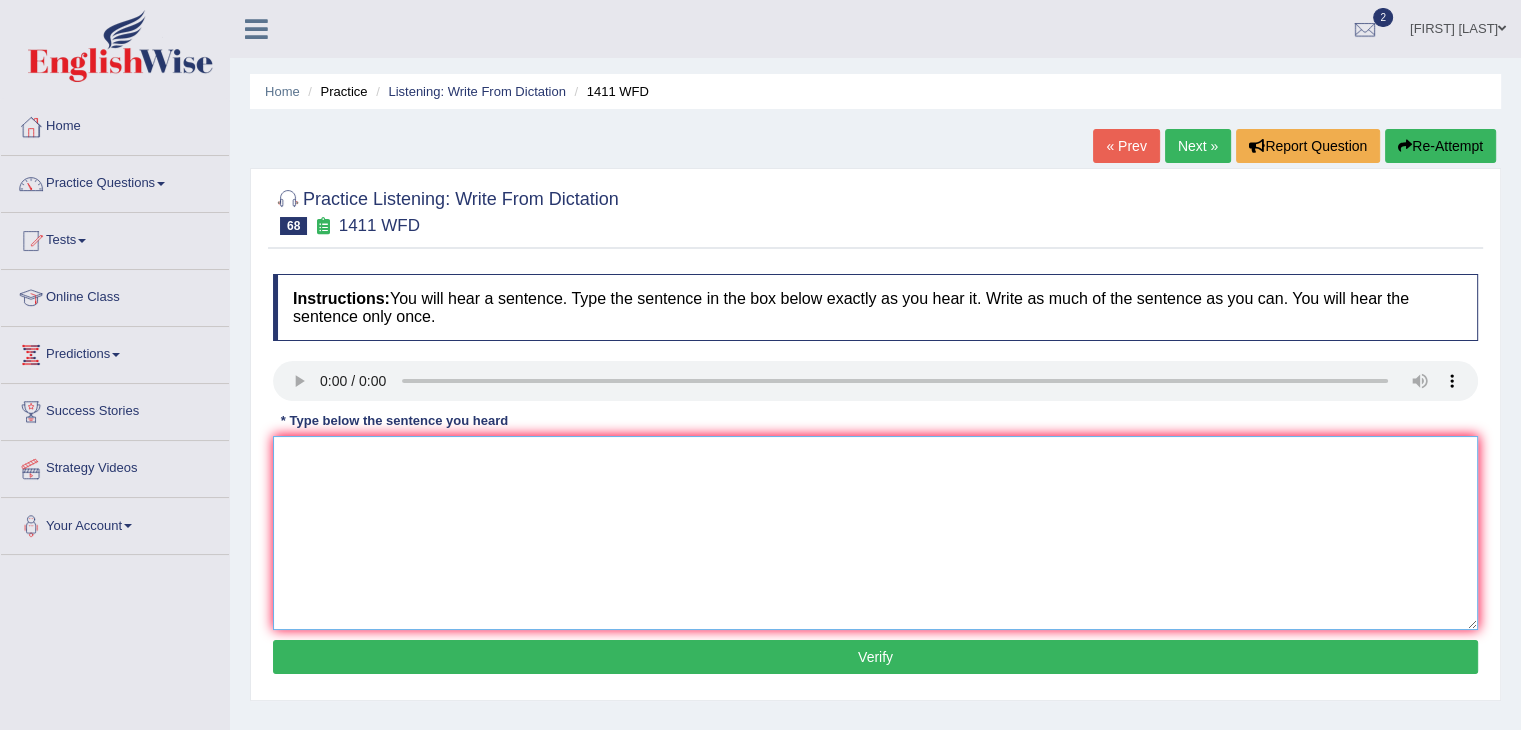 click at bounding box center [875, 533] 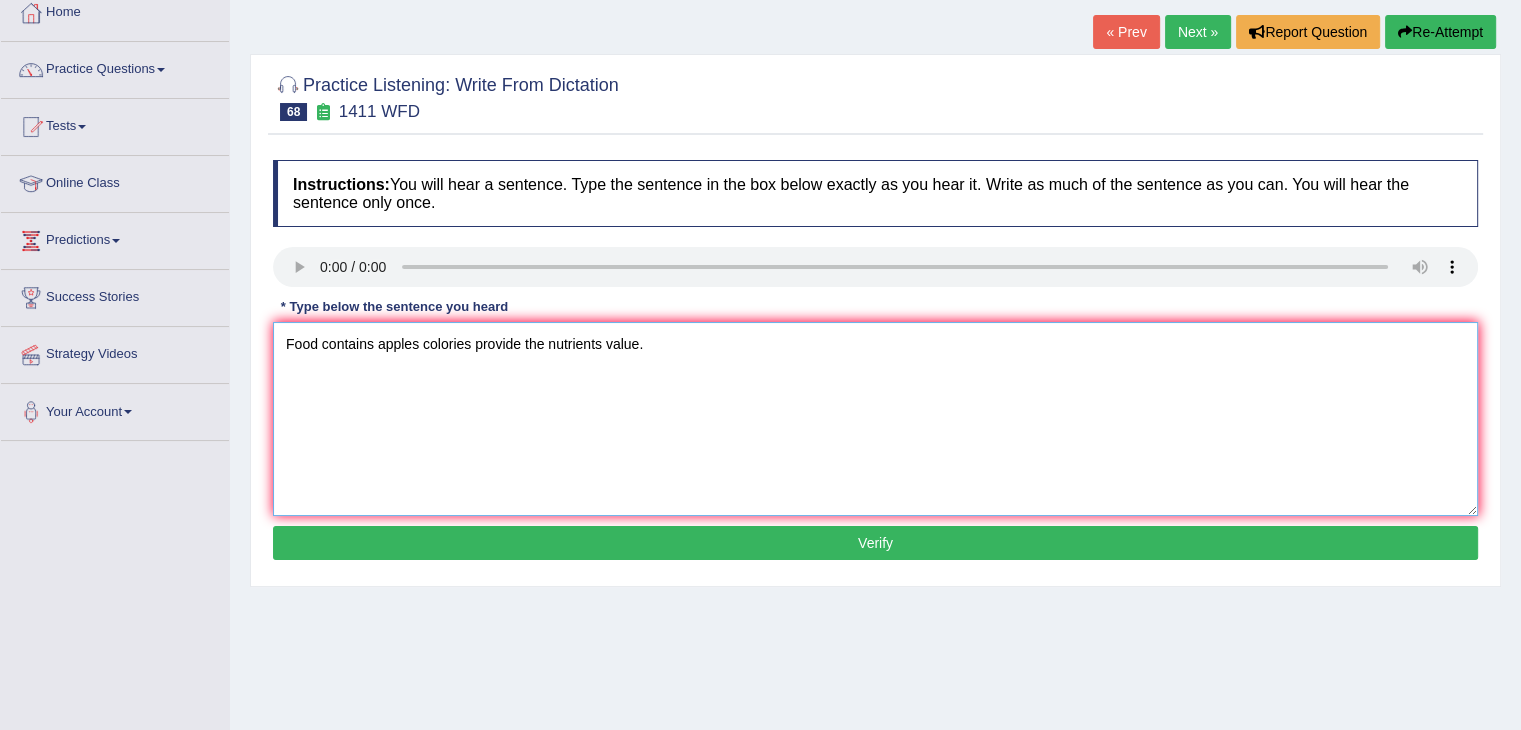 scroll, scrollTop: 112, scrollLeft: 0, axis: vertical 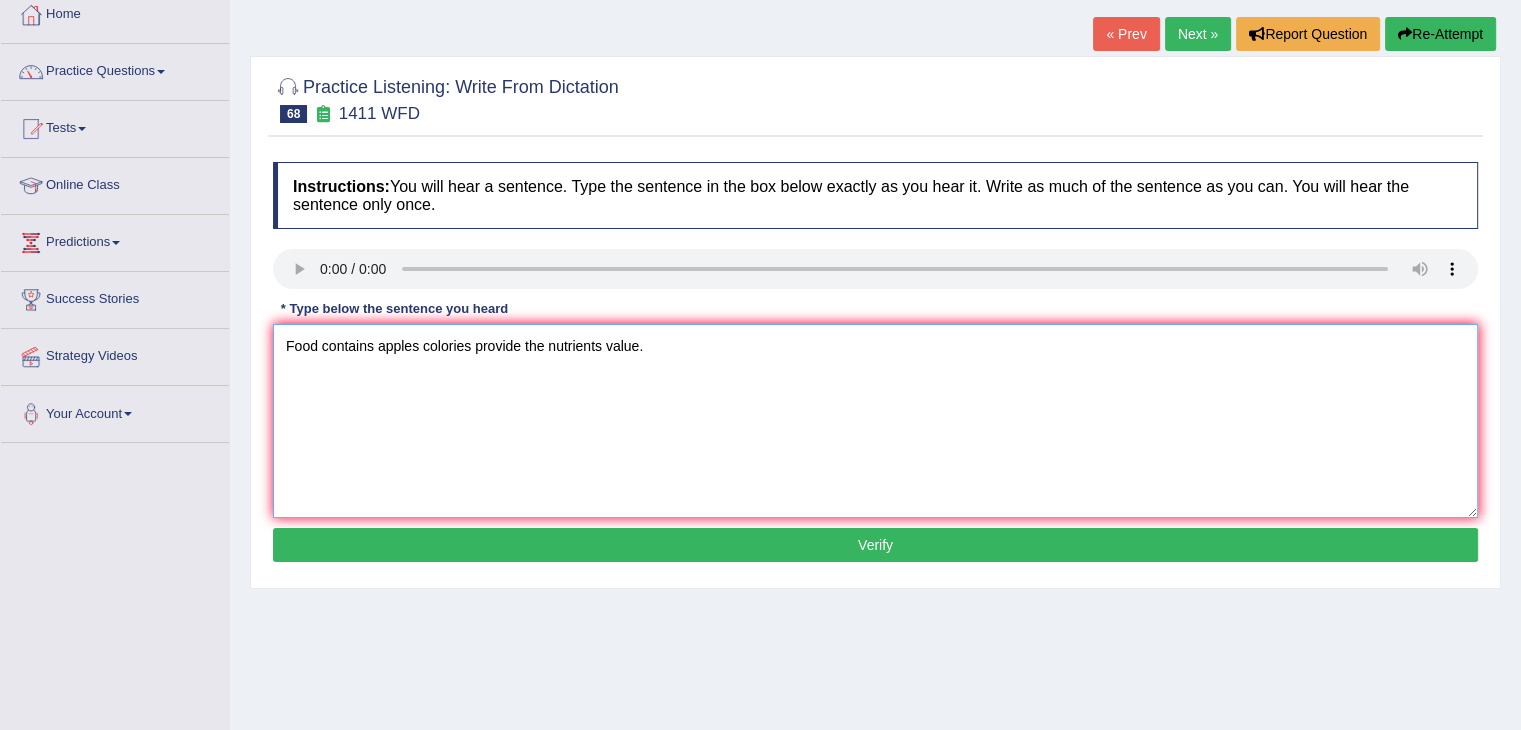 type on "Food contains apples colories provide the nutrients value." 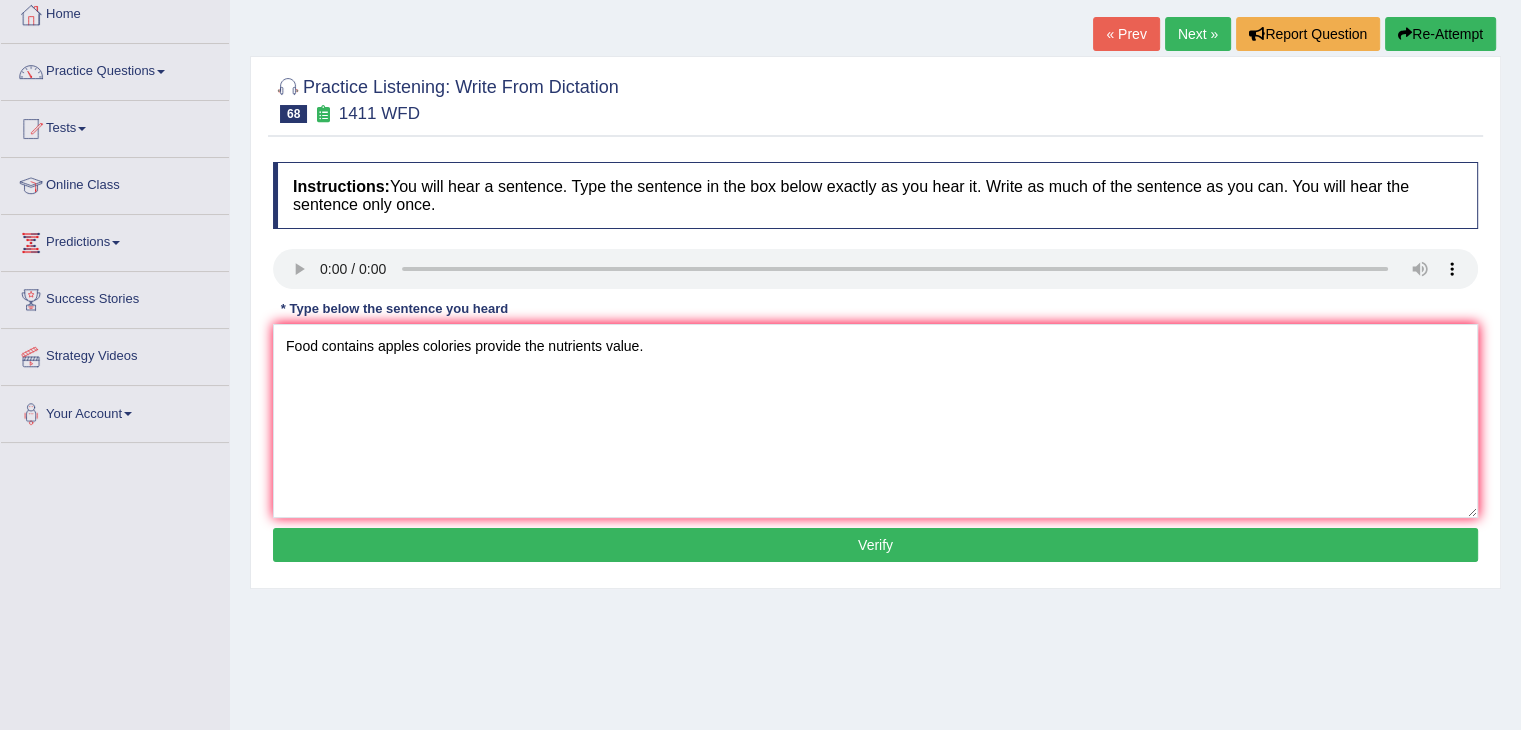 click on "Verify" at bounding box center (875, 545) 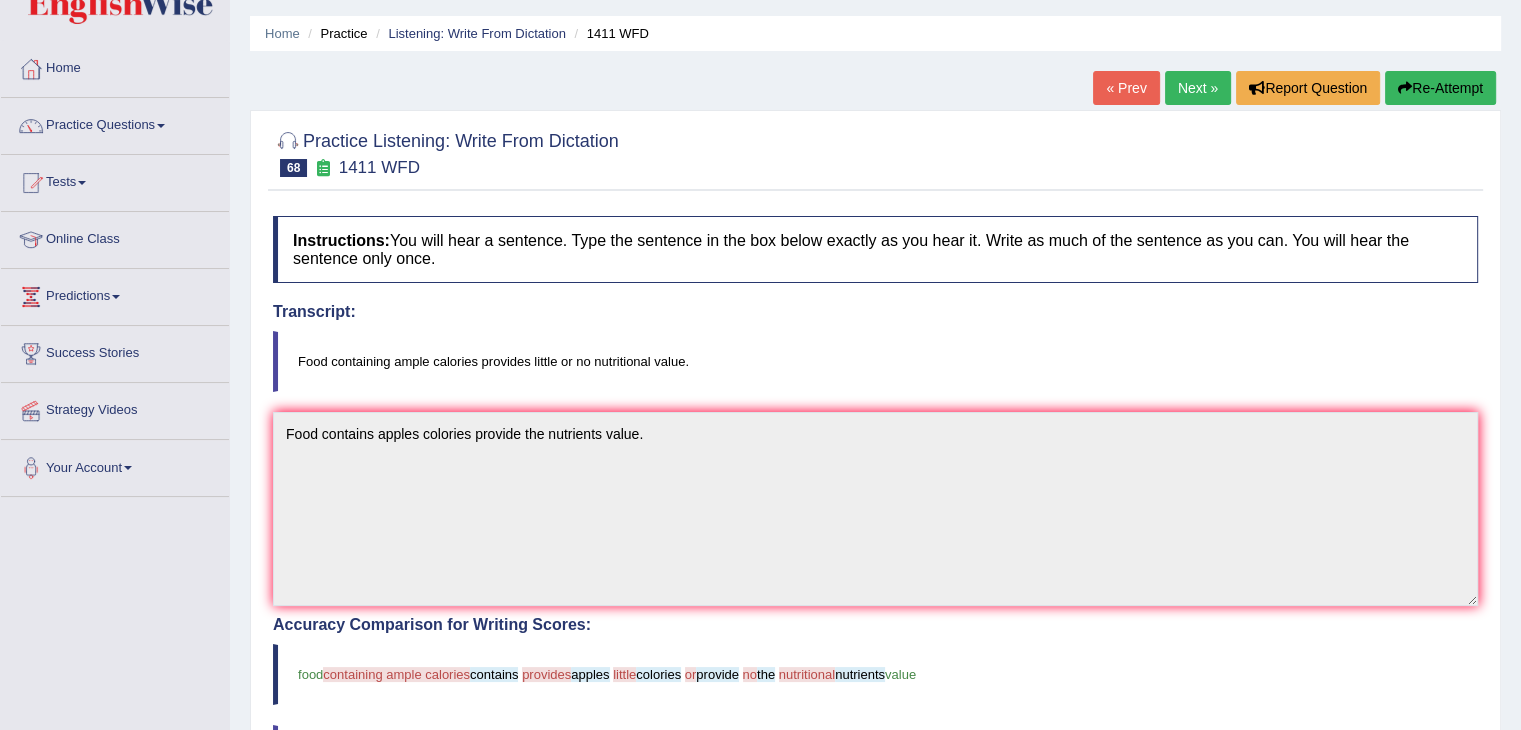 scroll, scrollTop: 64, scrollLeft: 0, axis: vertical 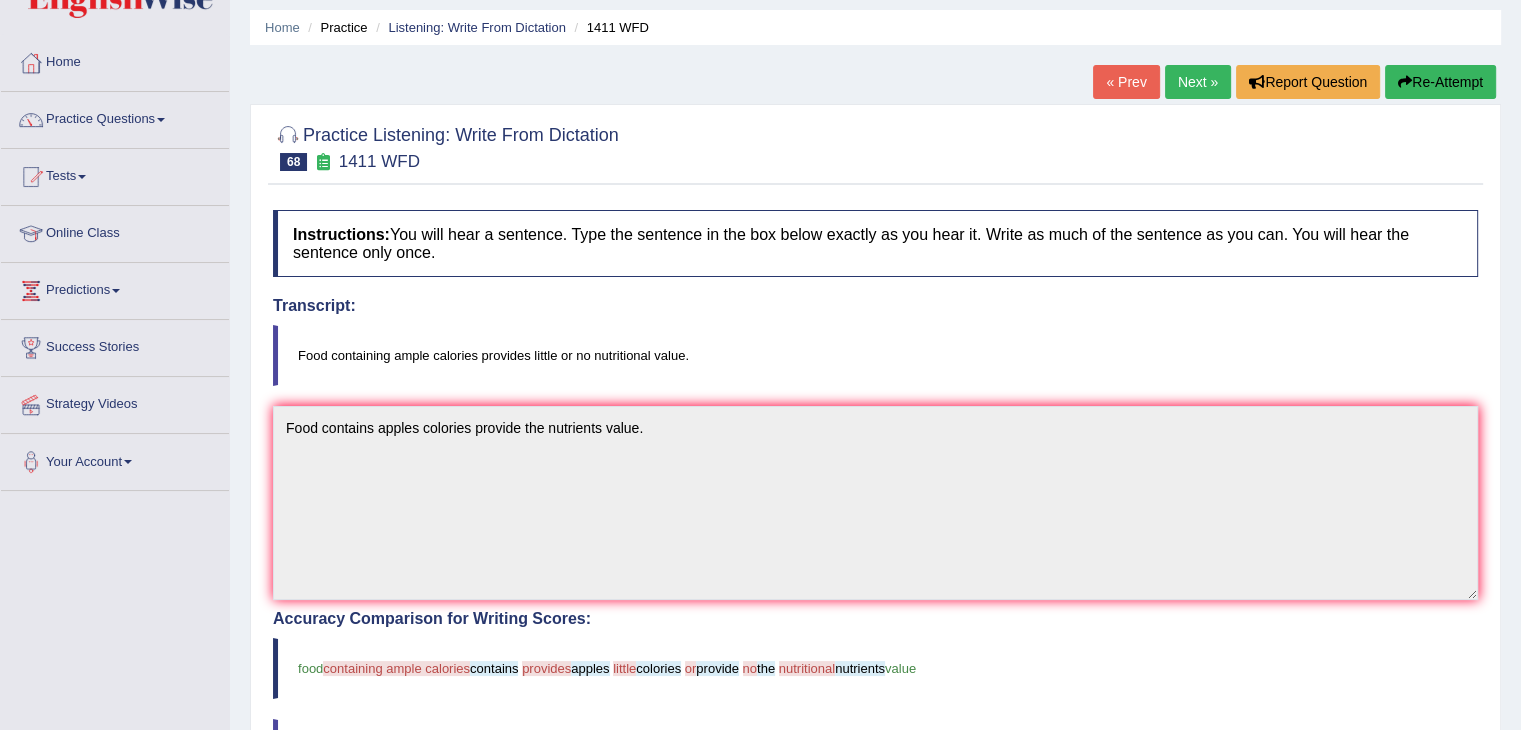 click on "Next »" at bounding box center (1198, 82) 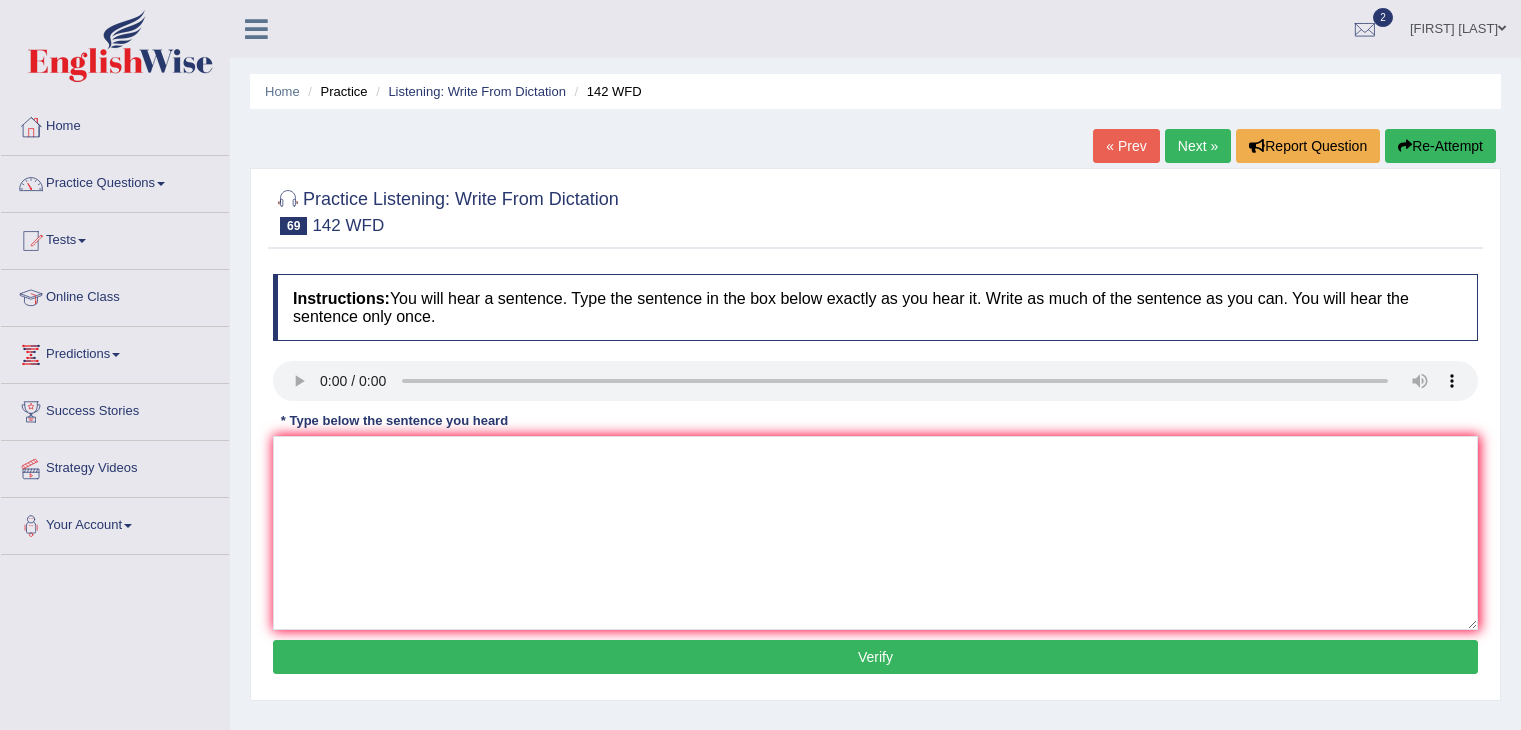scroll, scrollTop: 0, scrollLeft: 0, axis: both 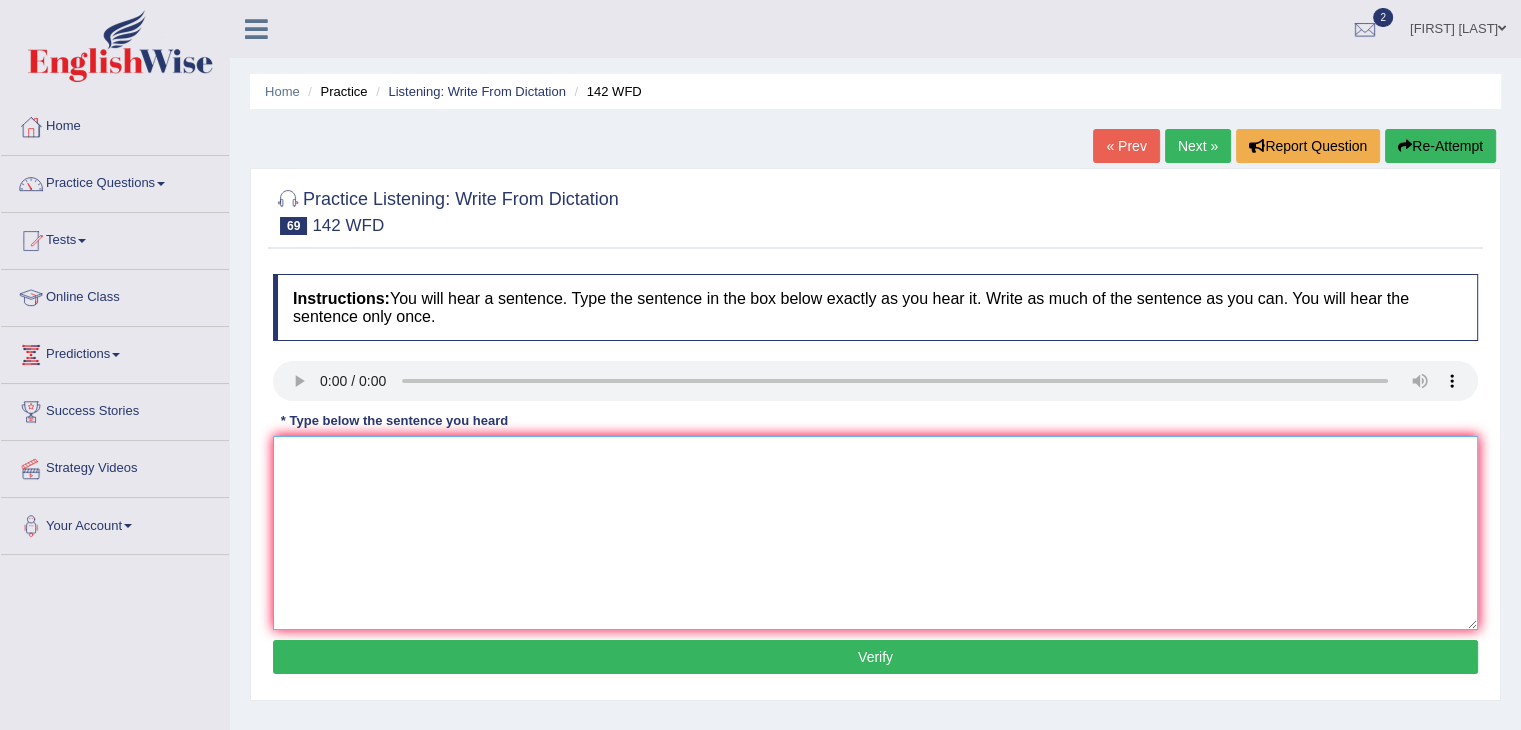 click at bounding box center [875, 533] 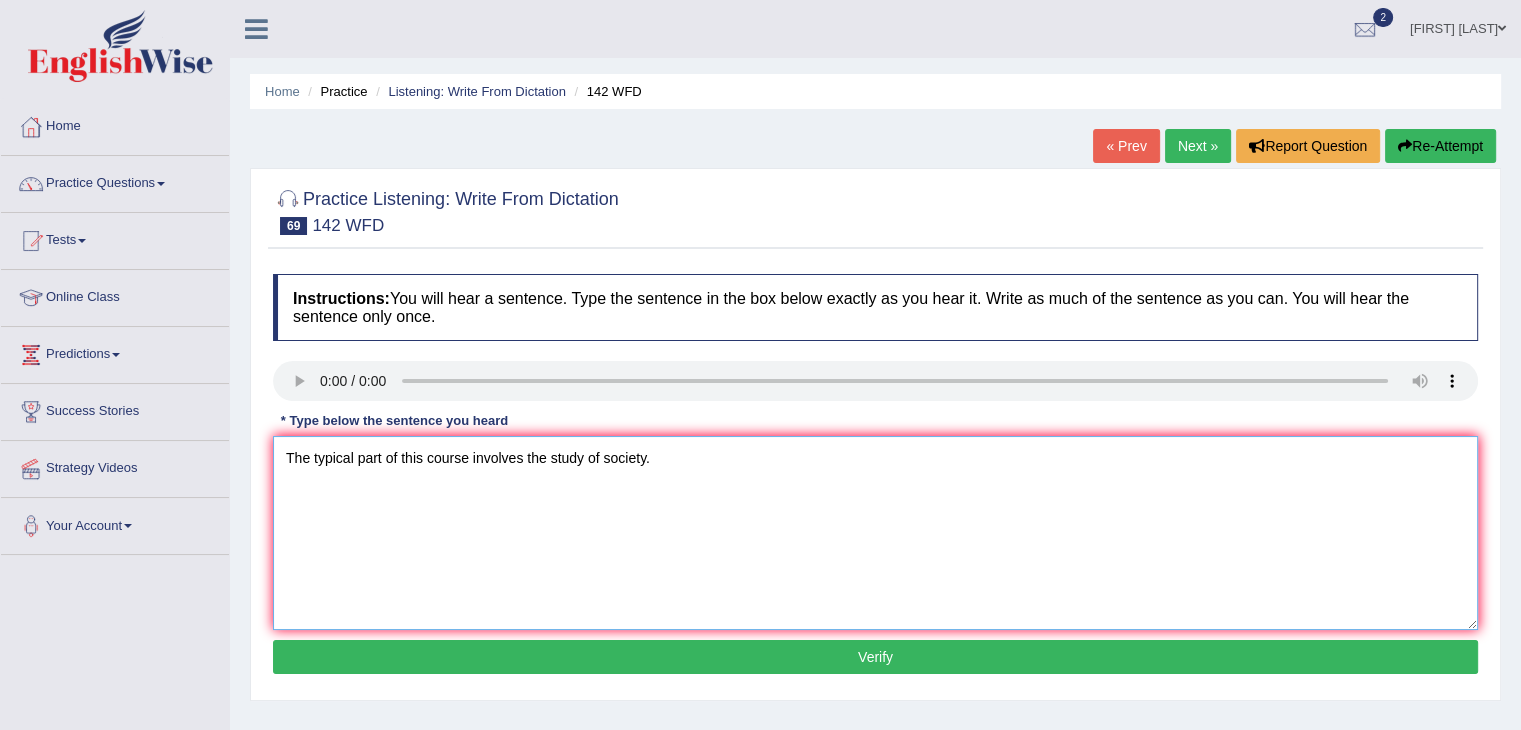 type on "The typical part of this course involves the study of society." 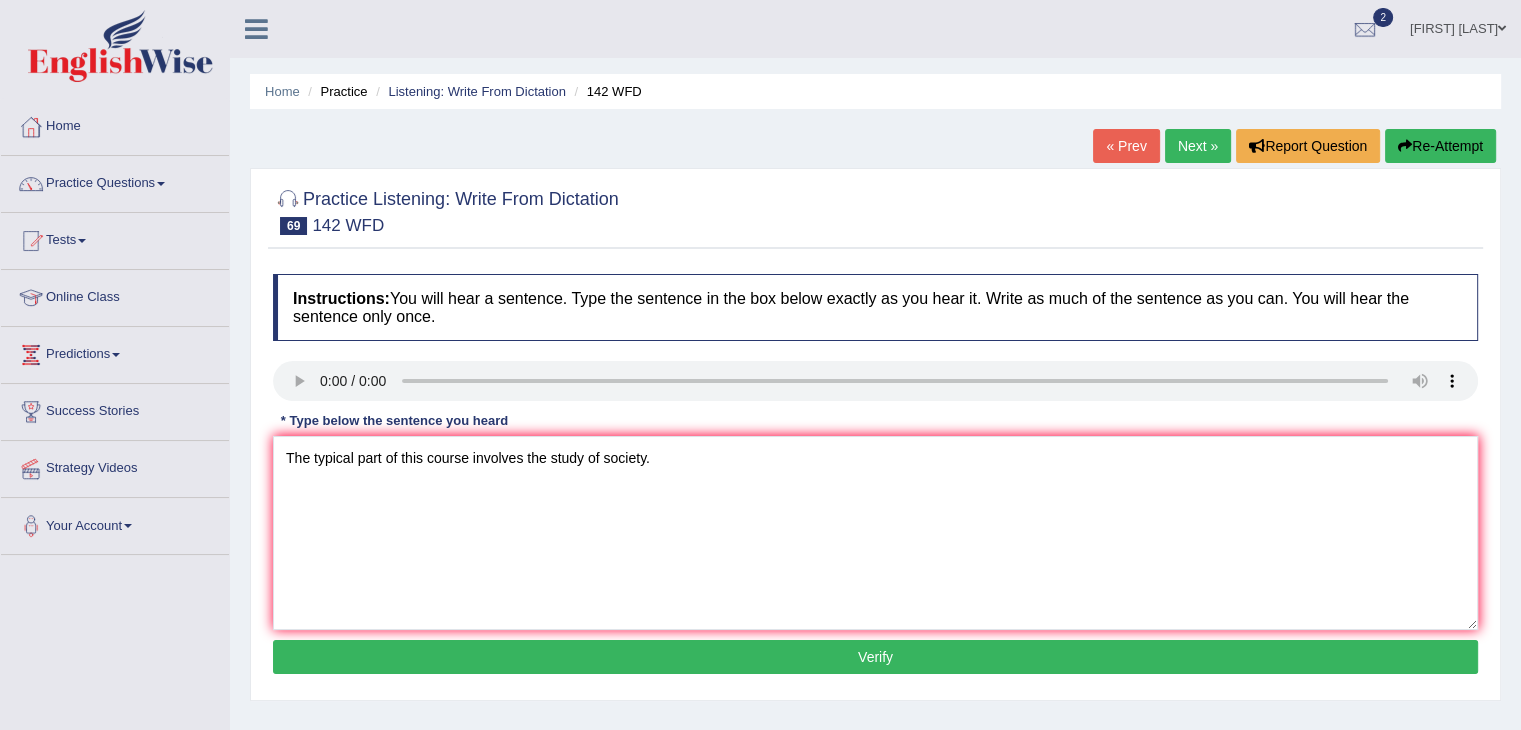 click on "Verify" at bounding box center [875, 657] 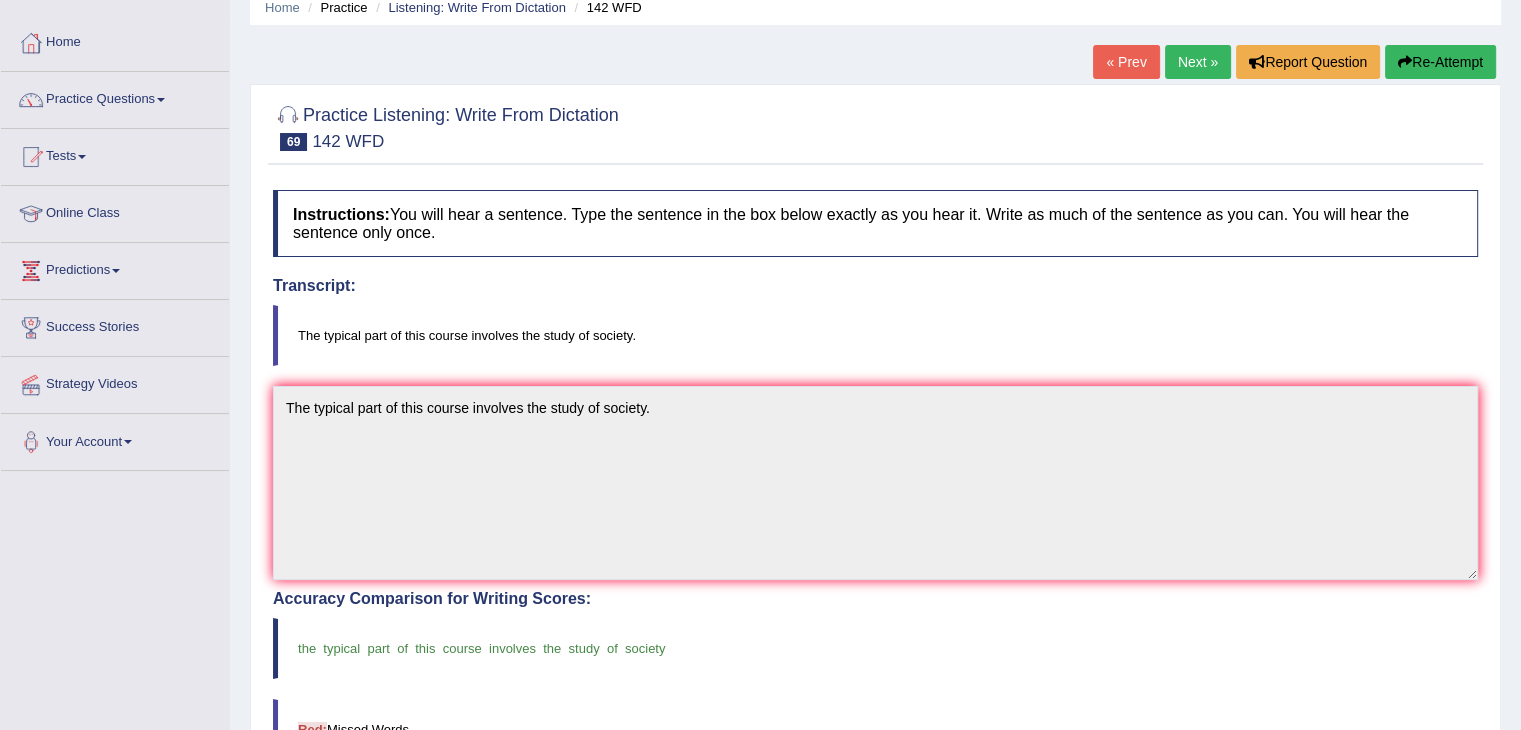 scroll, scrollTop: 68, scrollLeft: 0, axis: vertical 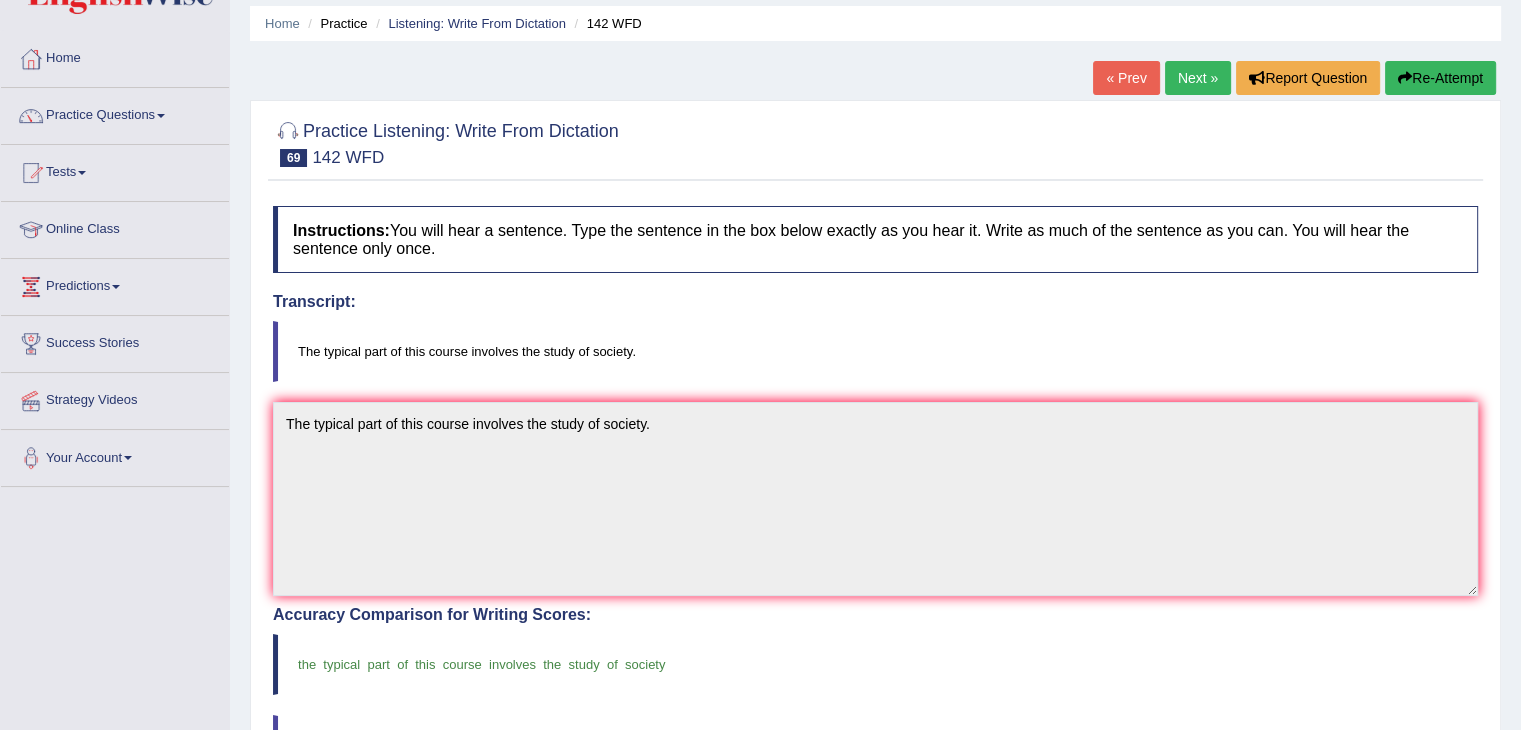 click on "Next »" at bounding box center [1198, 78] 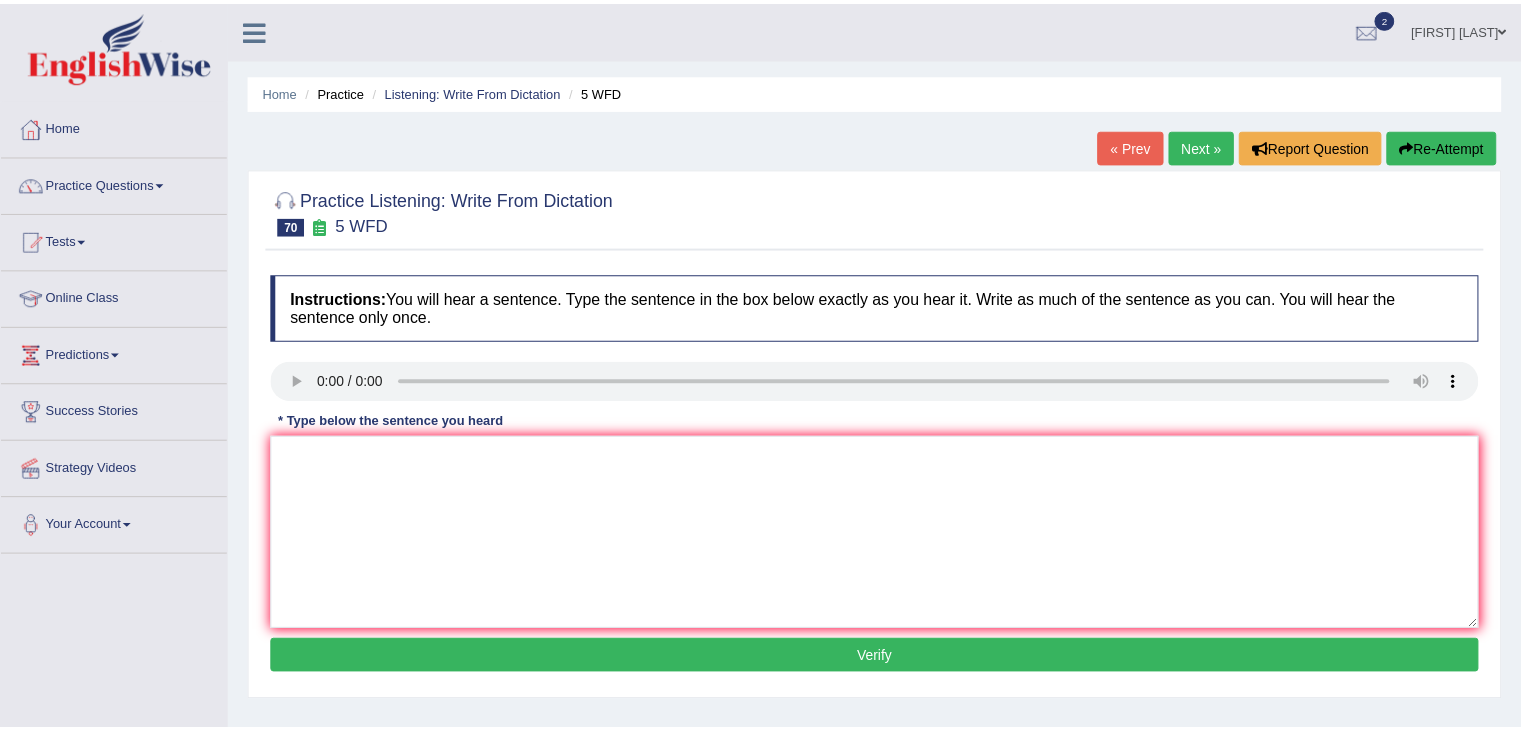 scroll, scrollTop: 0, scrollLeft: 0, axis: both 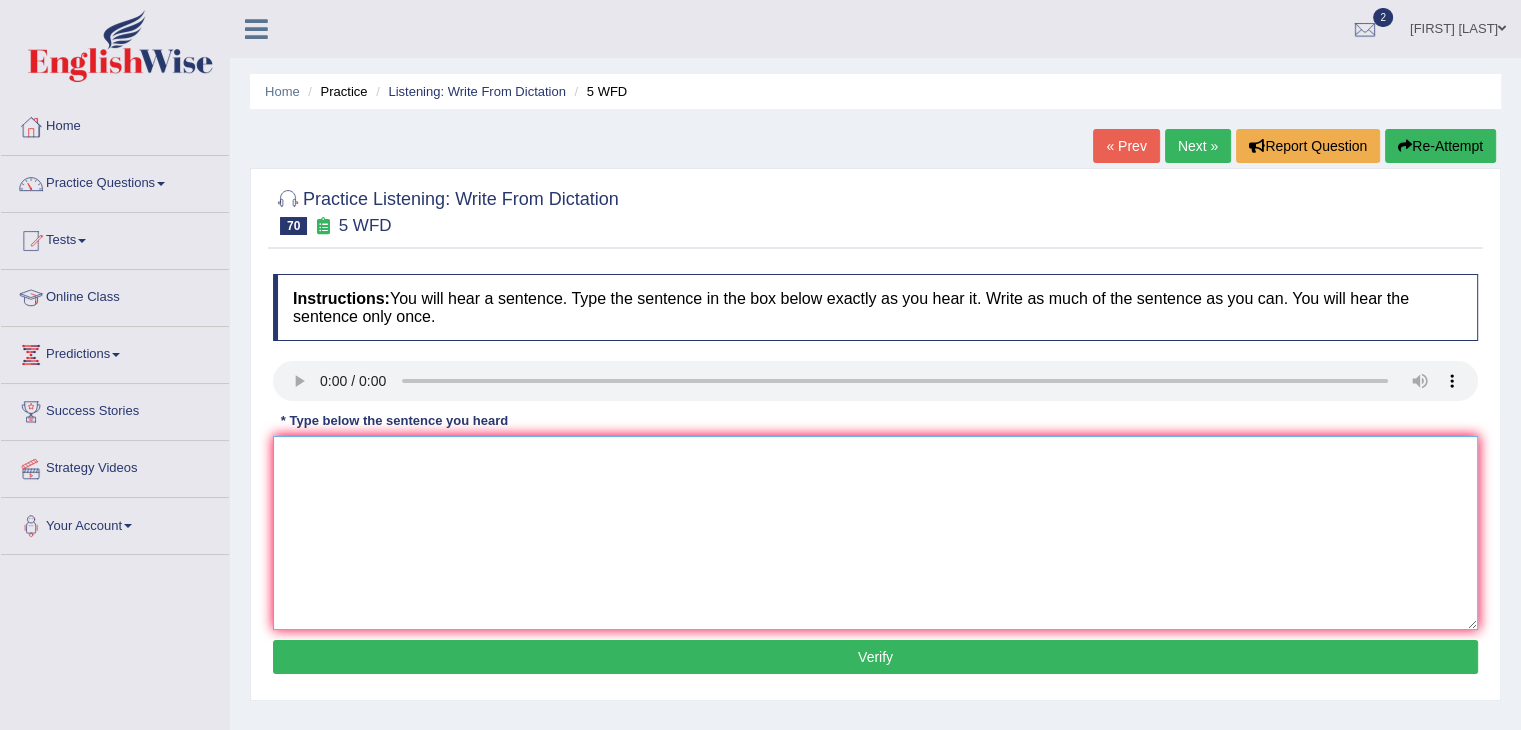 click at bounding box center (875, 533) 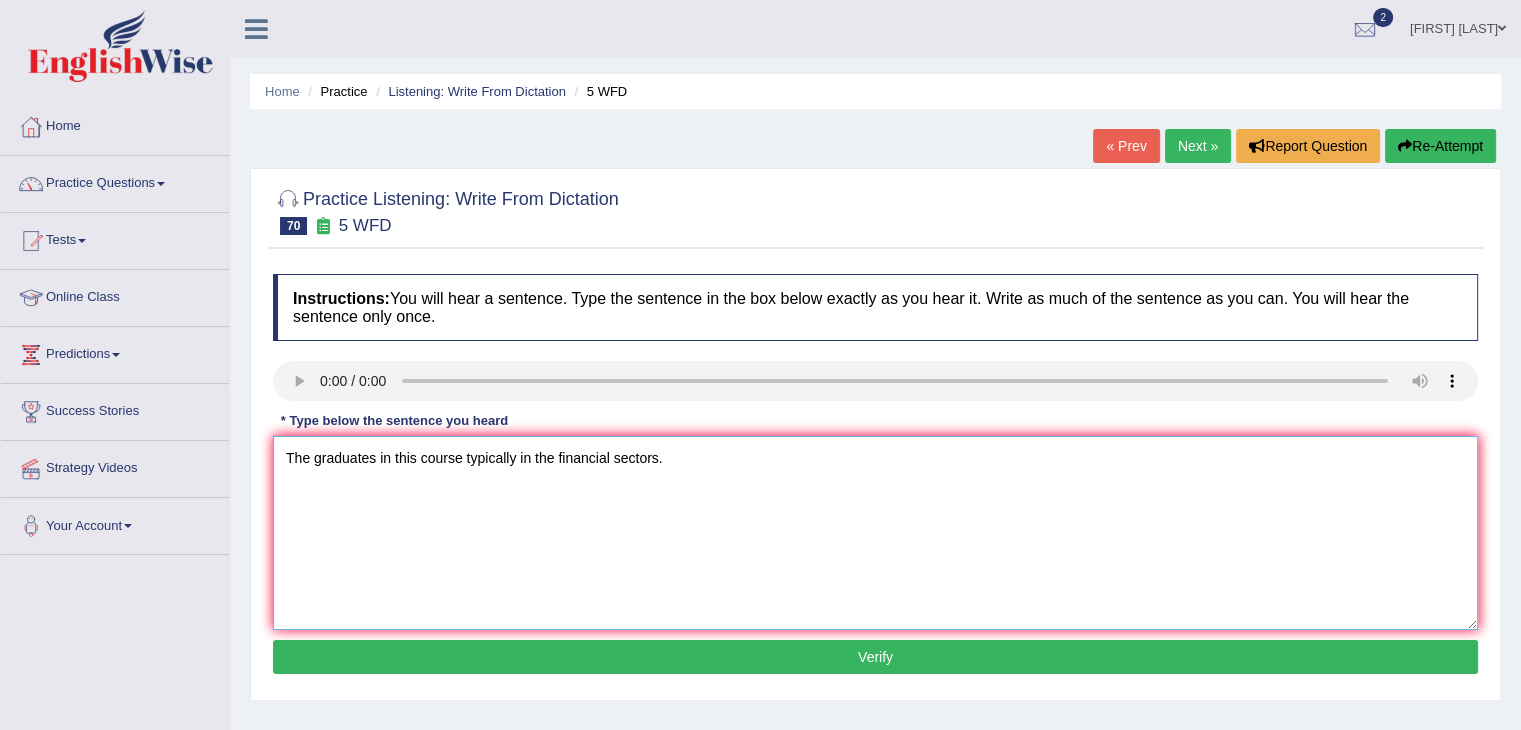 type on "The graduates in this course typically in the financial sectors." 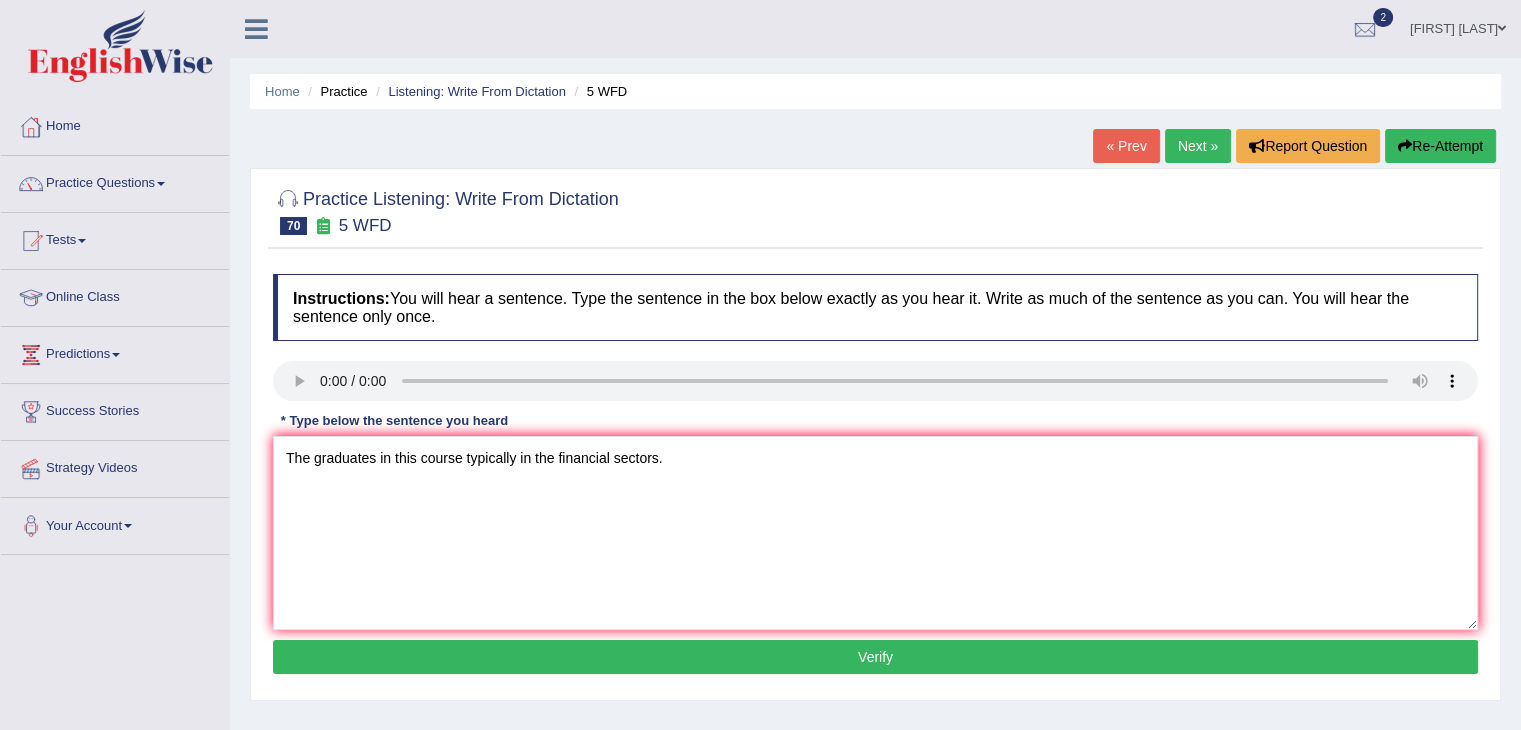 click on "Verify" at bounding box center [875, 657] 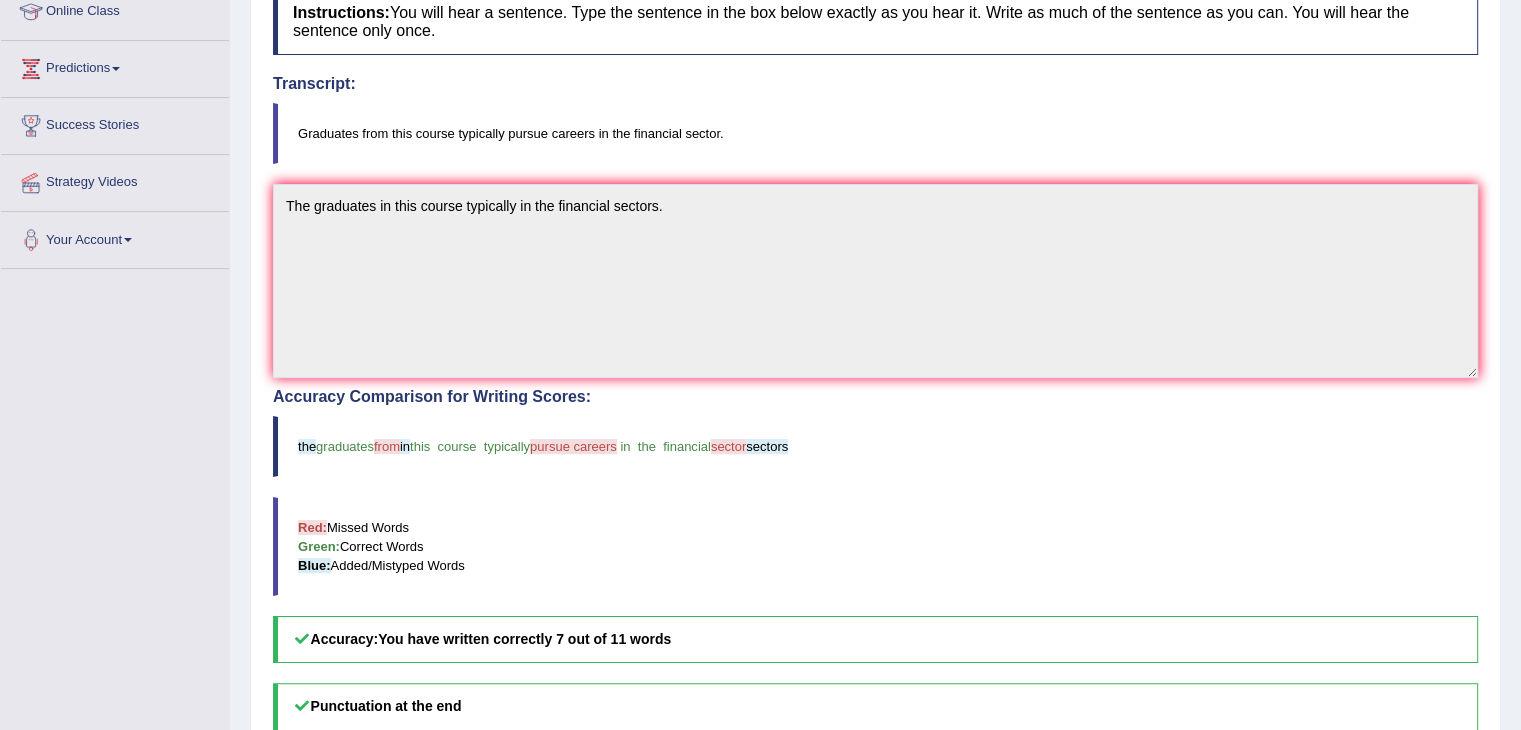 scroll, scrollTop: 0, scrollLeft: 0, axis: both 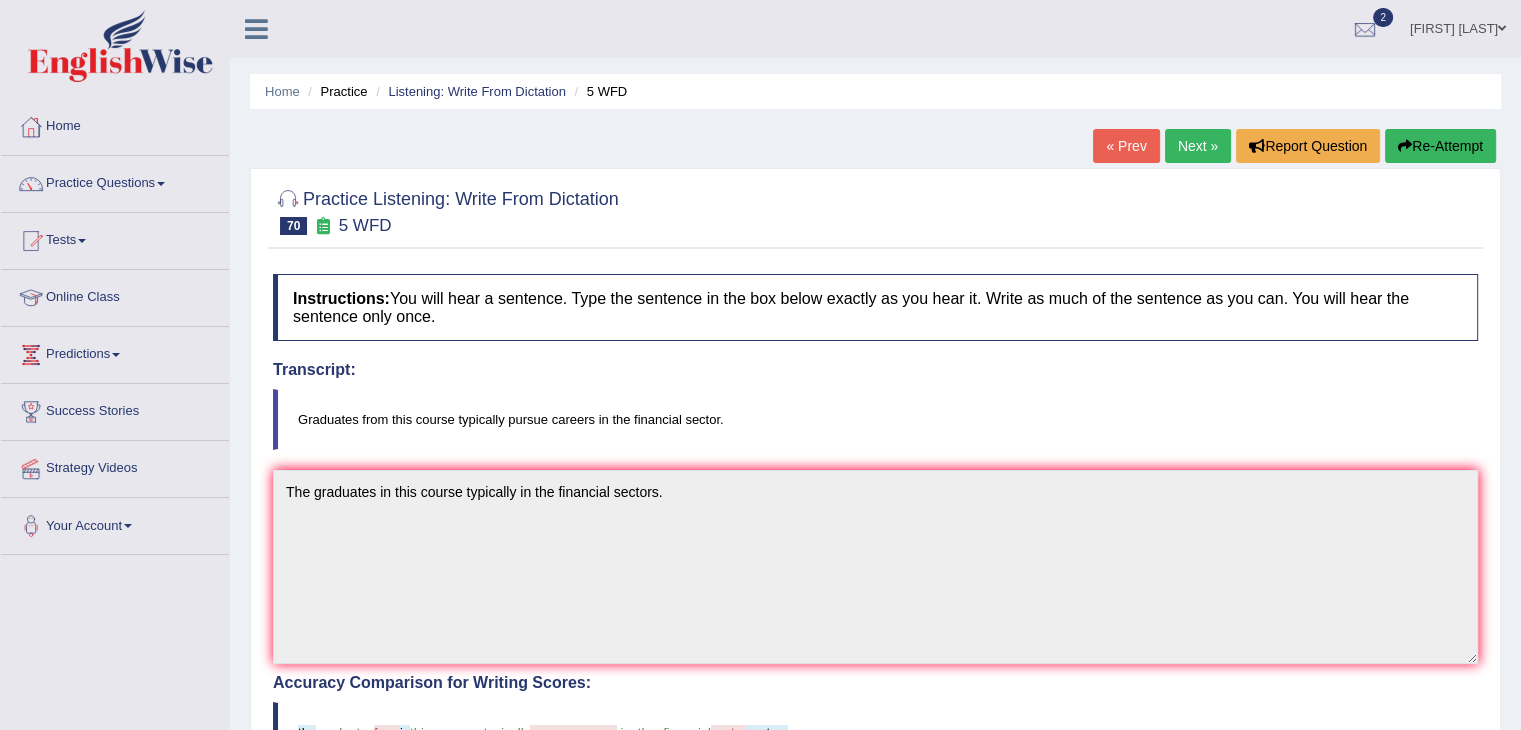 click on "Next »" at bounding box center (1198, 146) 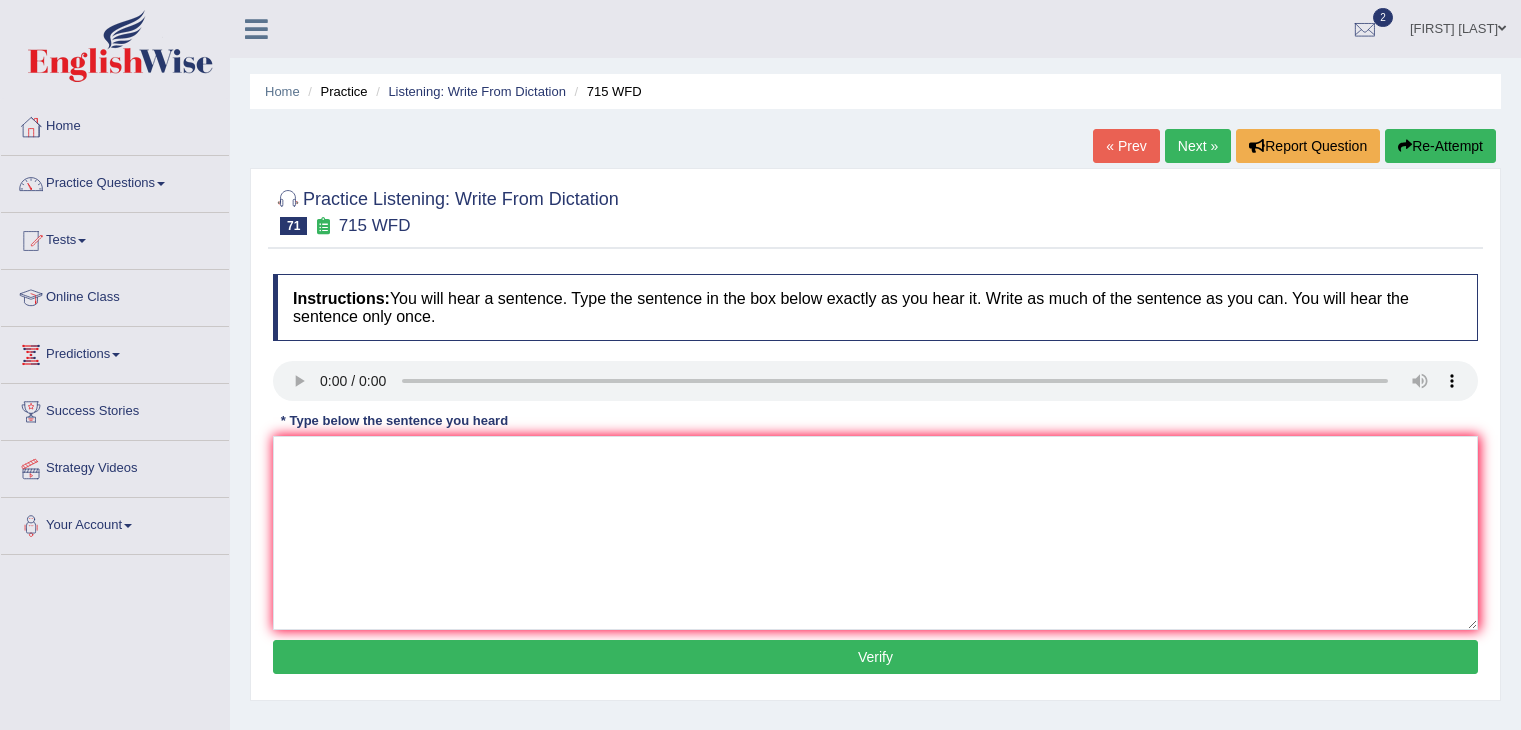 scroll, scrollTop: 0, scrollLeft: 0, axis: both 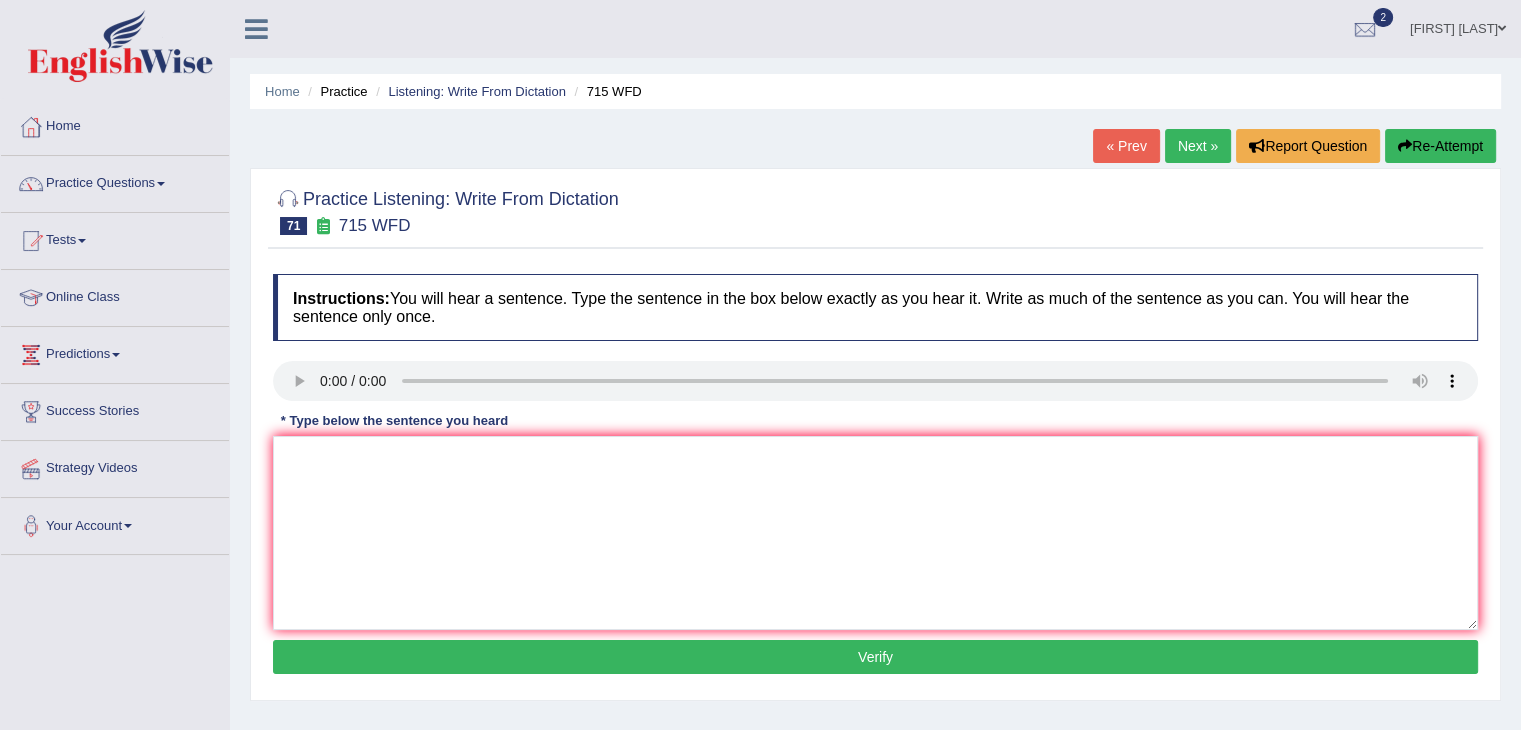 drag, startPoint x: 379, startPoint y: 433, endPoint x: 350, endPoint y: 447, distance: 32.202484 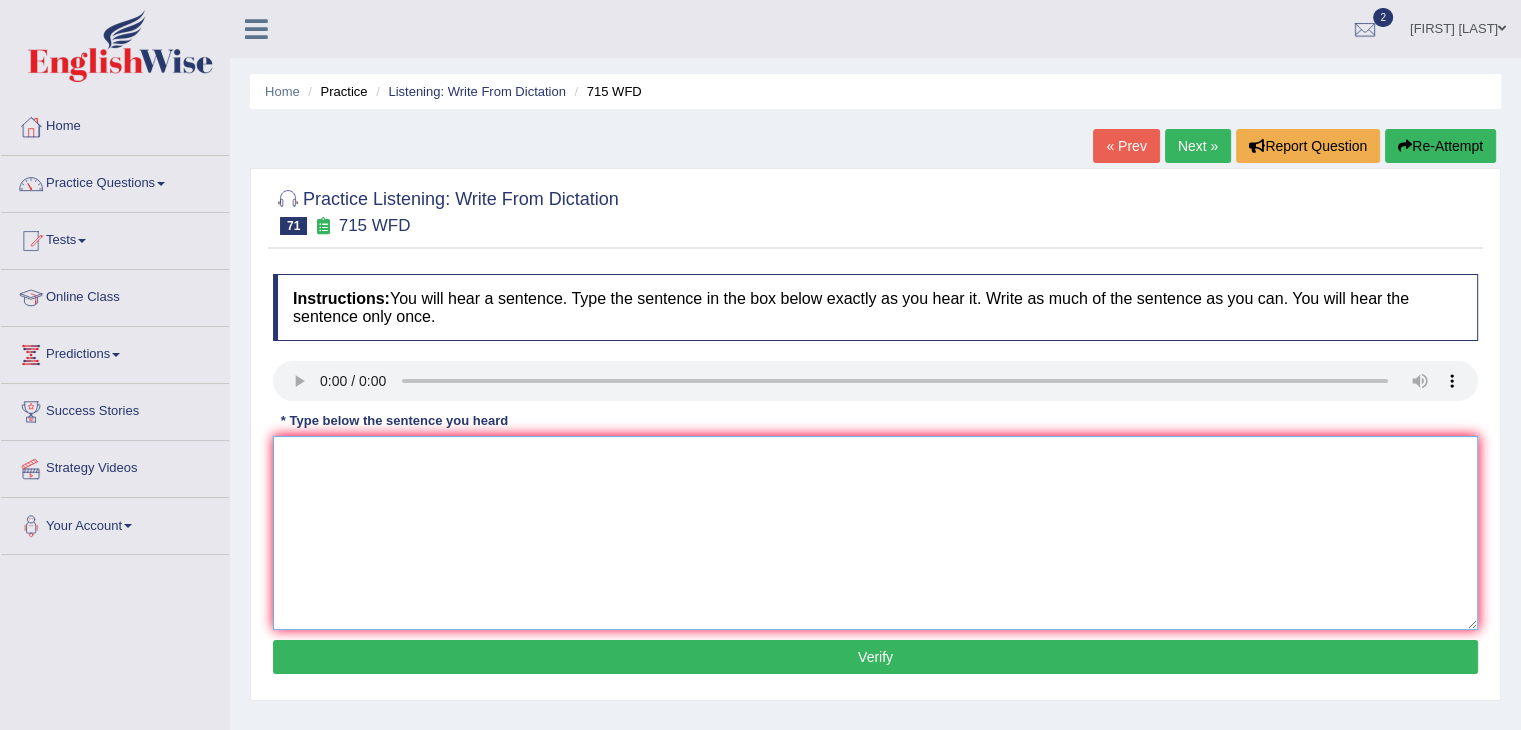 click at bounding box center [875, 533] 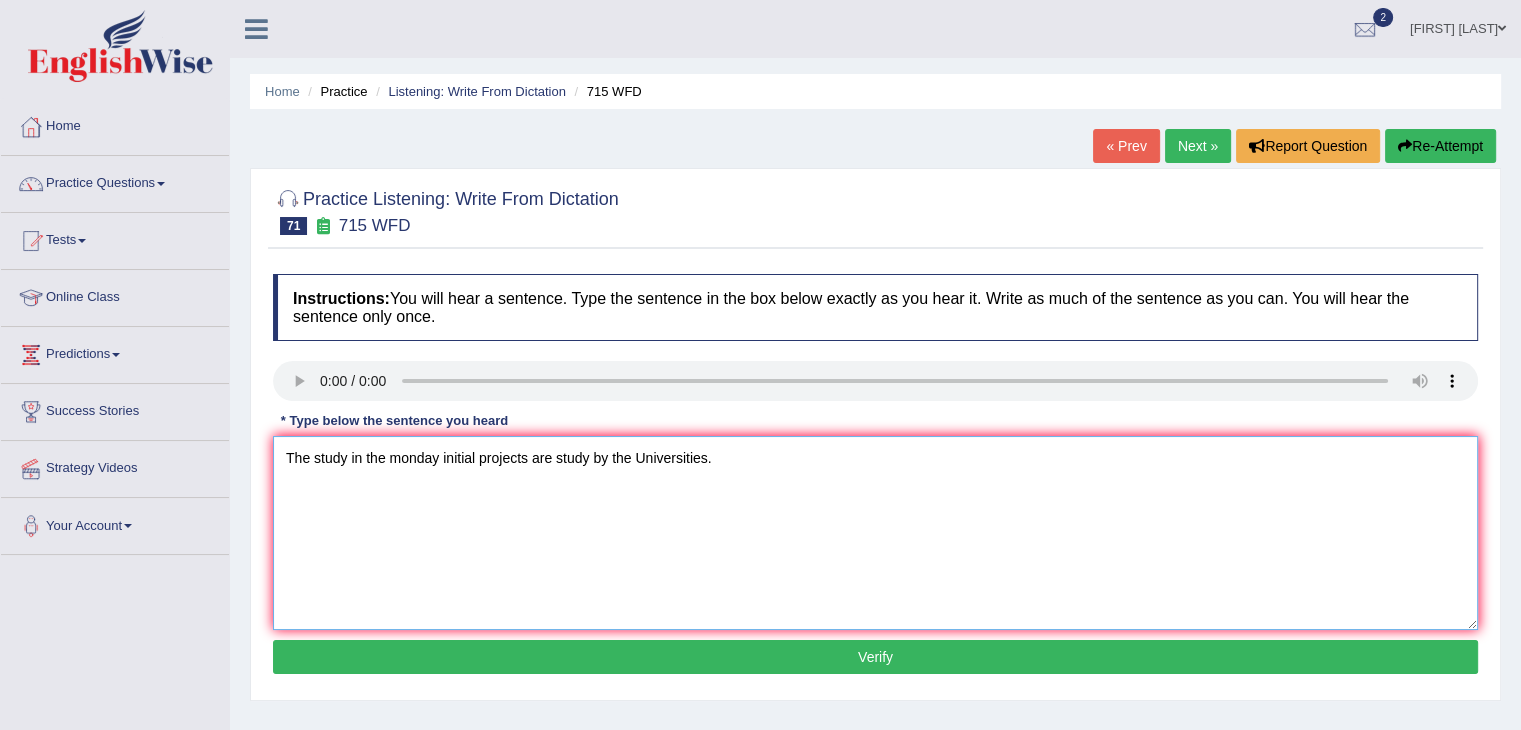 type on "The study in the monday initial projects are study by the Universities." 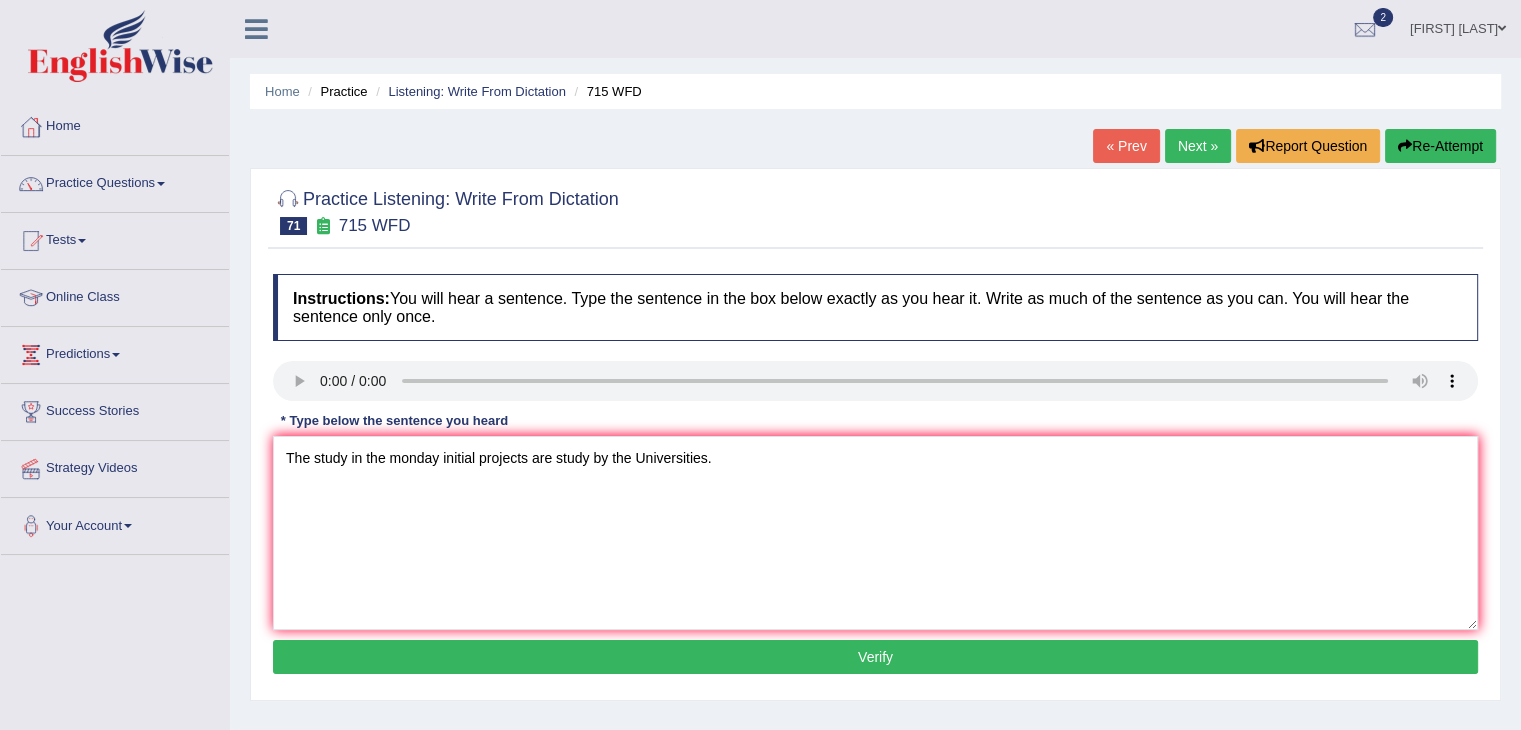 click on "Verify" at bounding box center [875, 657] 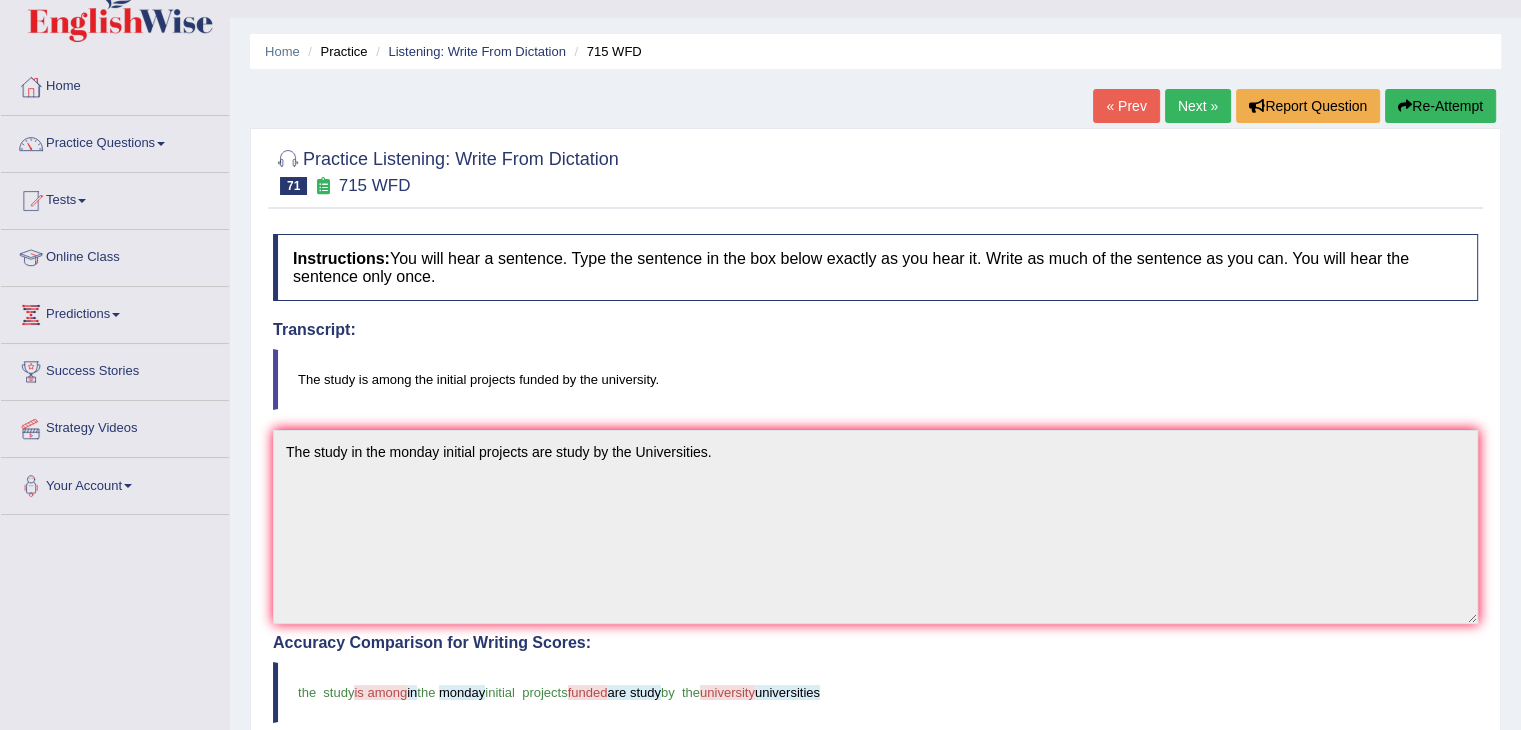 scroll, scrollTop: 36, scrollLeft: 0, axis: vertical 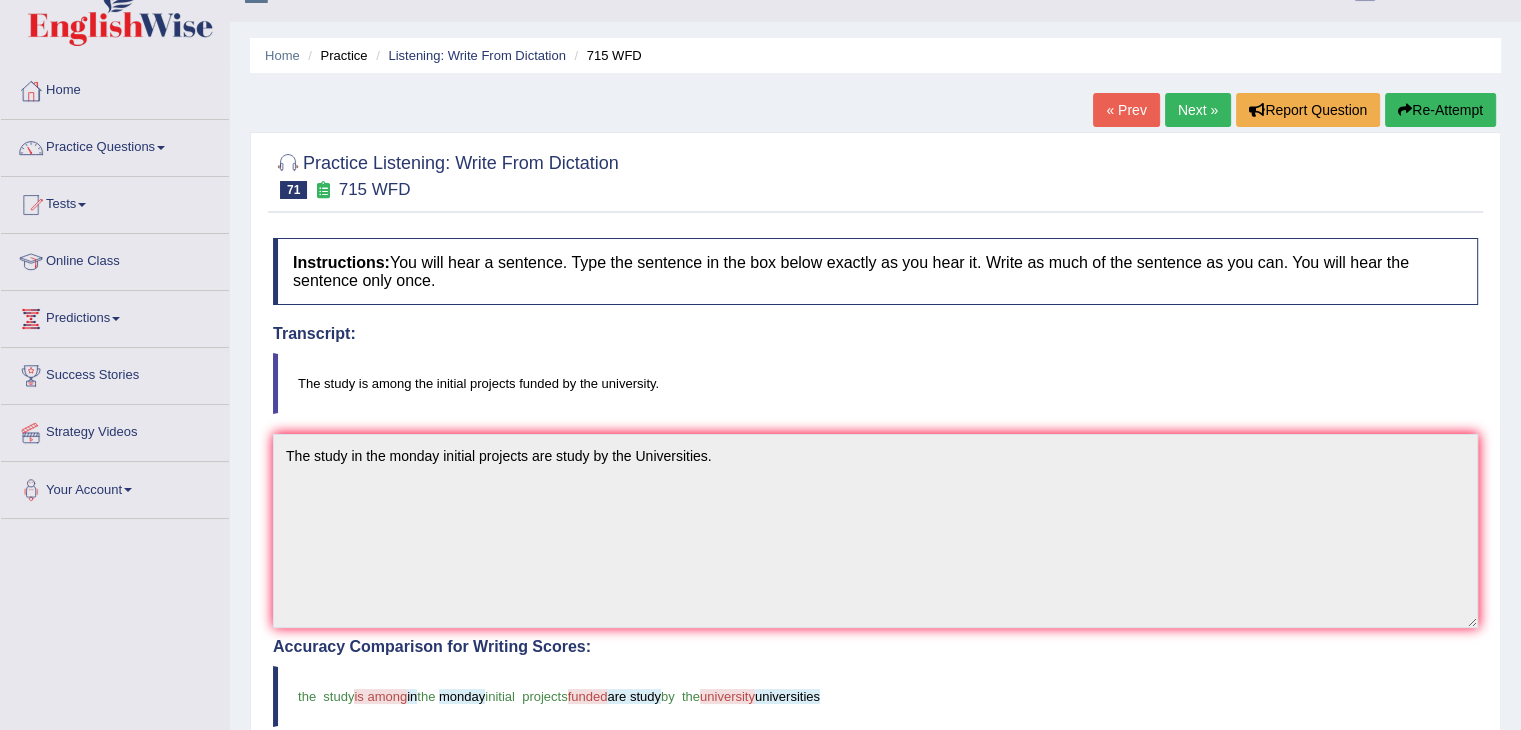 click on "Next »" at bounding box center (1198, 110) 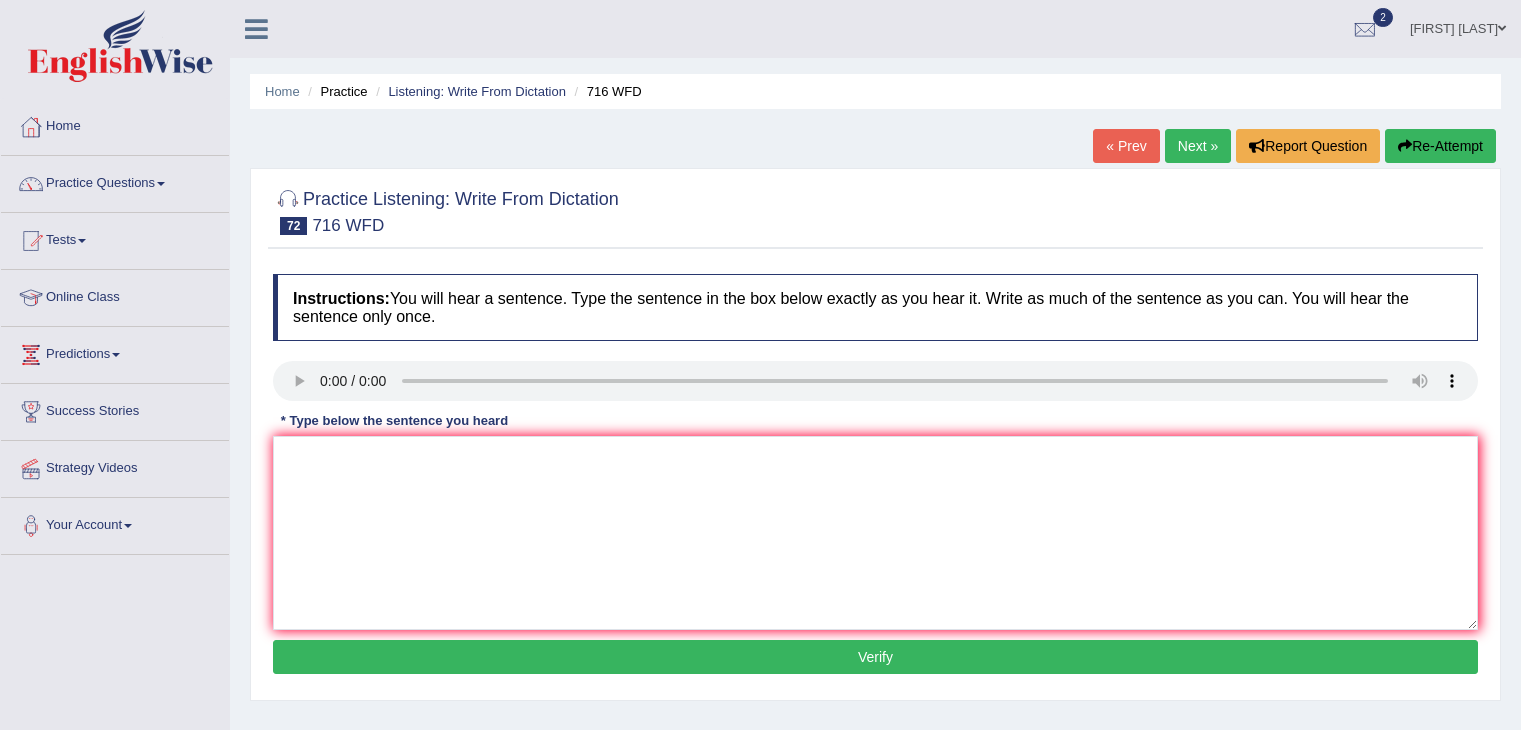 scroll, scrollTop: 0, scrollLeft: 0, axis: both 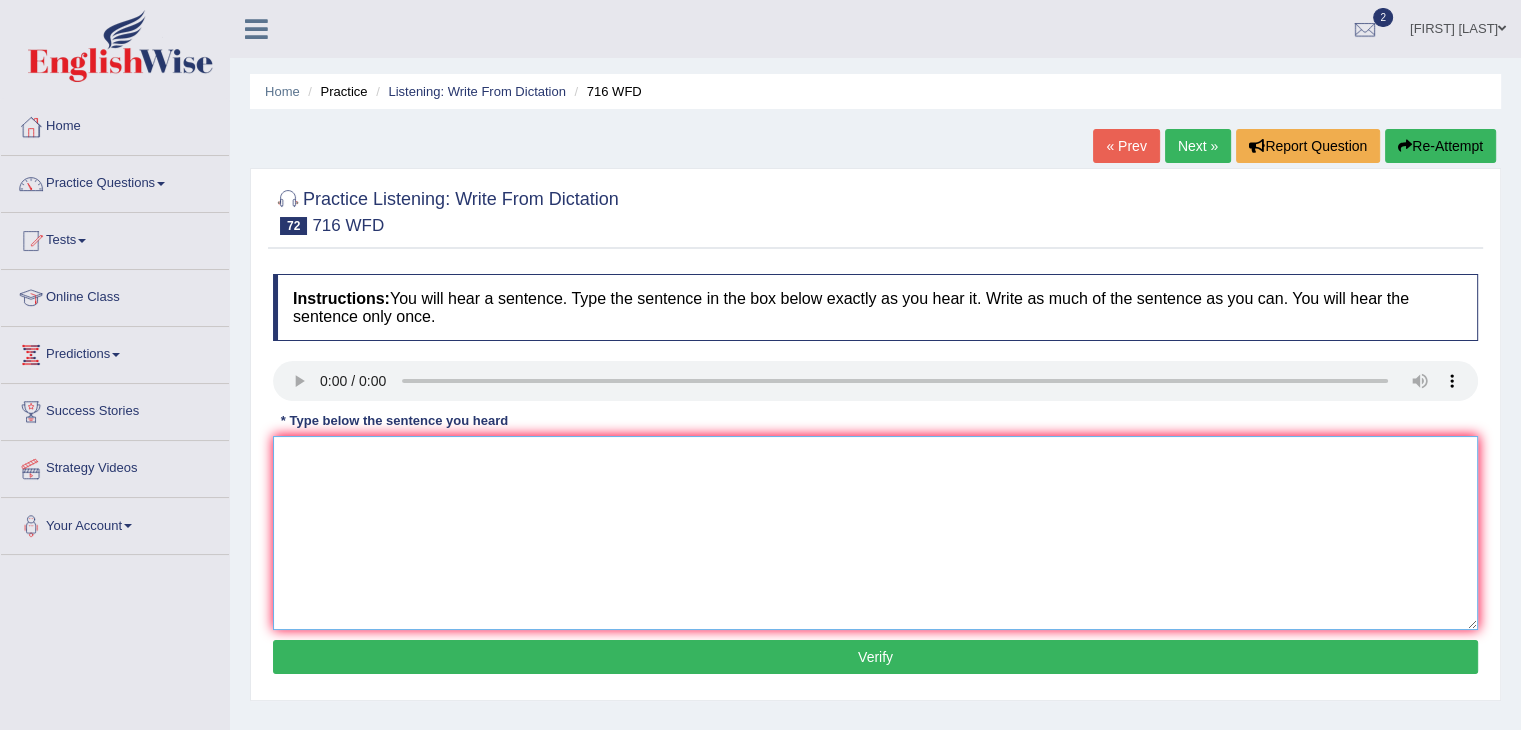 click at bounding box center (875, 533) 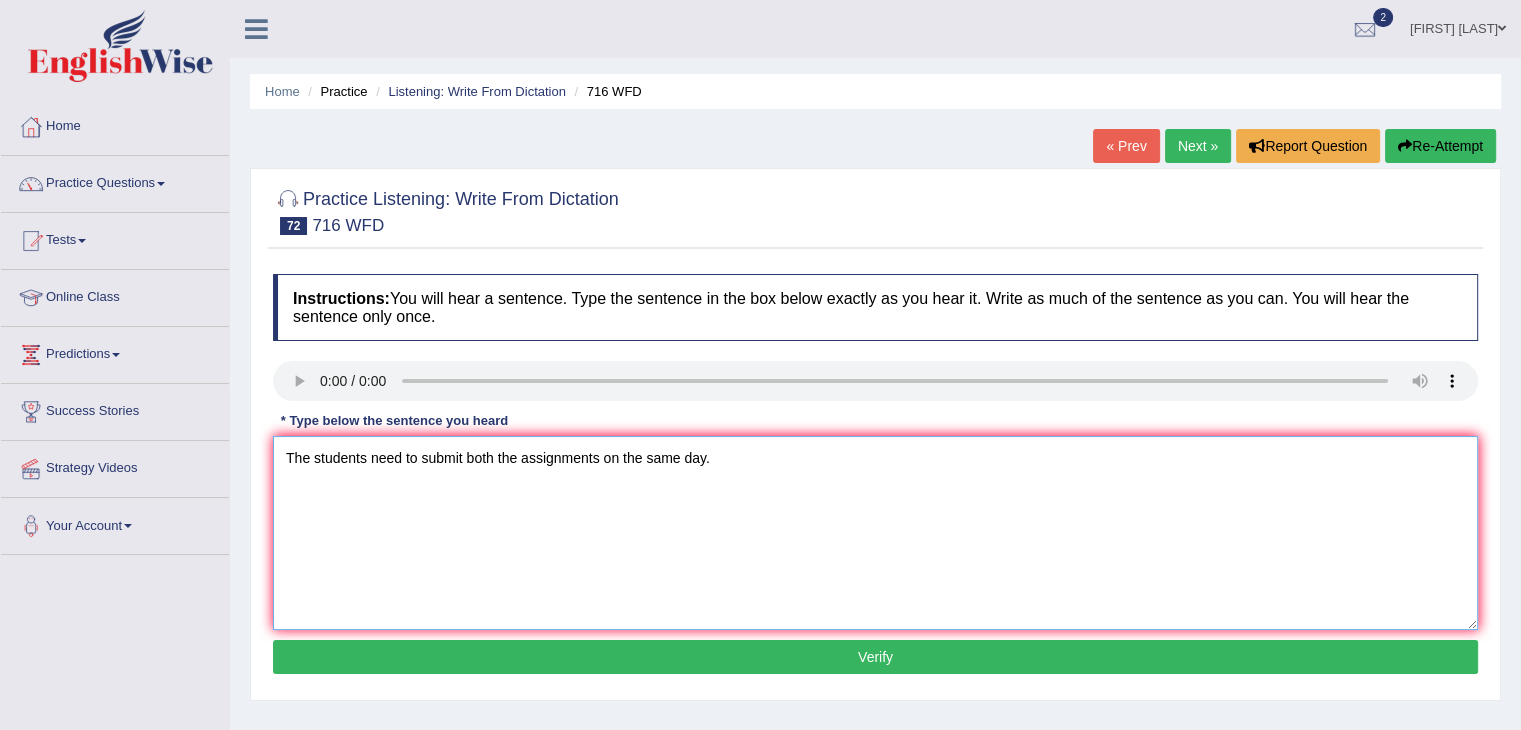 click on "The students need to submit both the assignments on the same day." at bounding box center [875, 533] 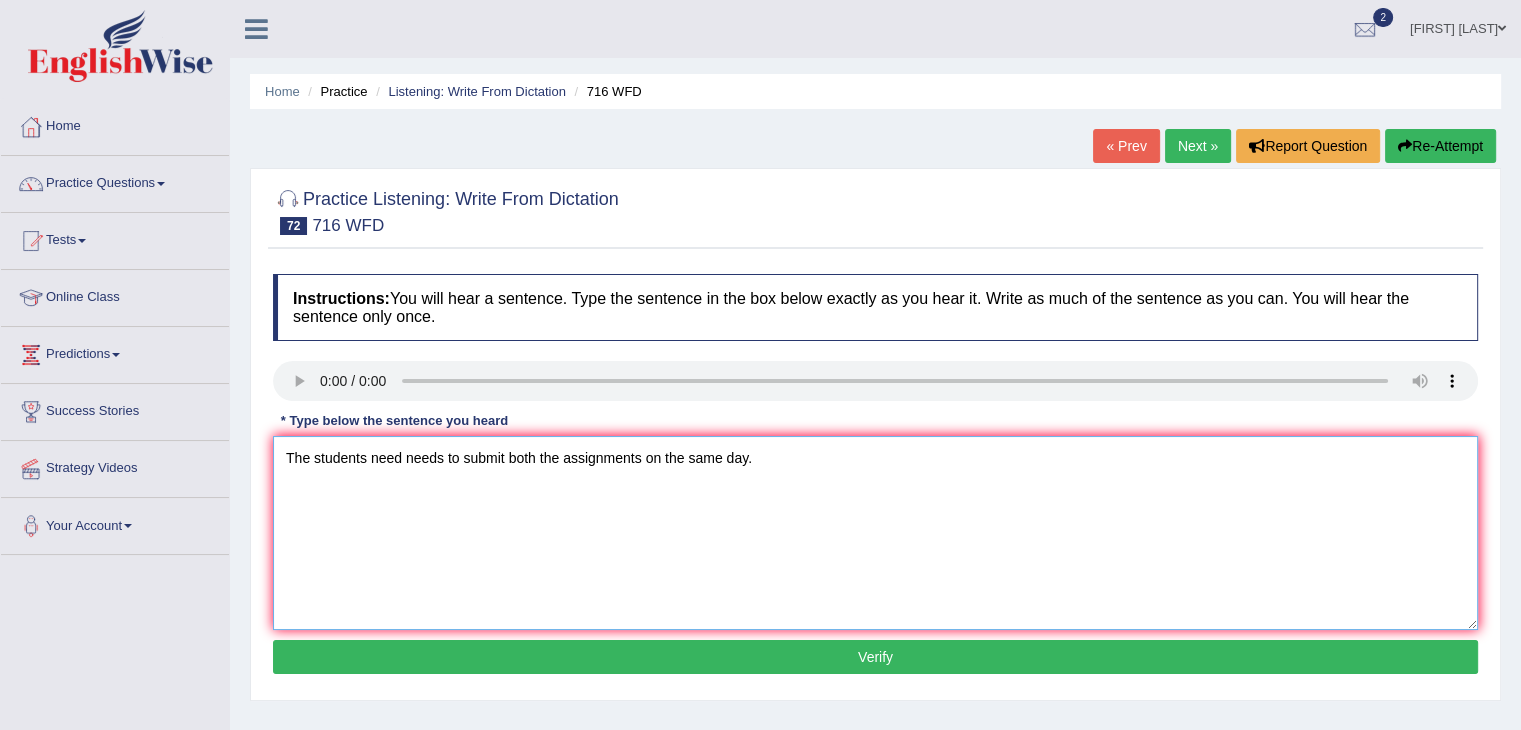 type on "The students need needs to submit both the assignments on the same day." 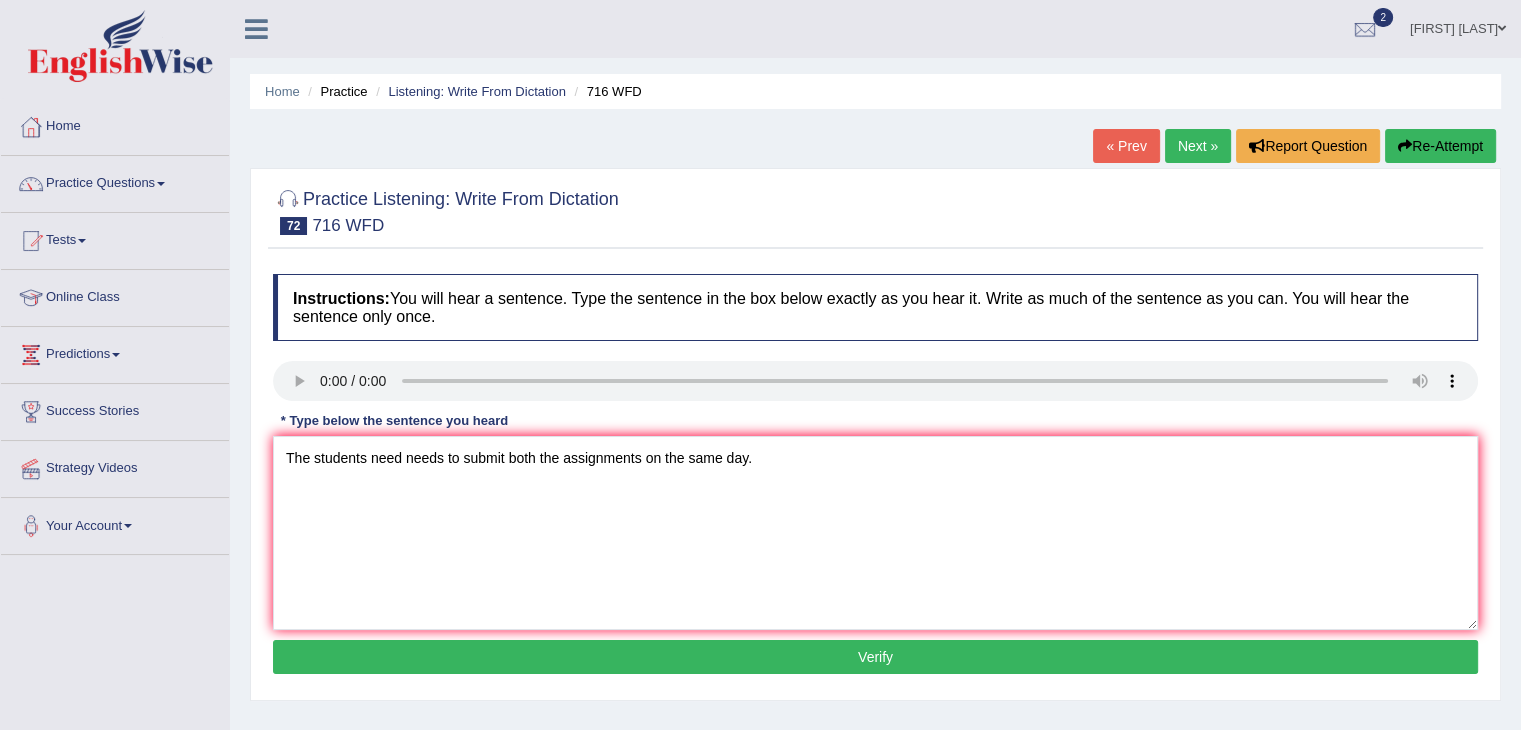 click on "Verify" at bounding box center [875, 657] 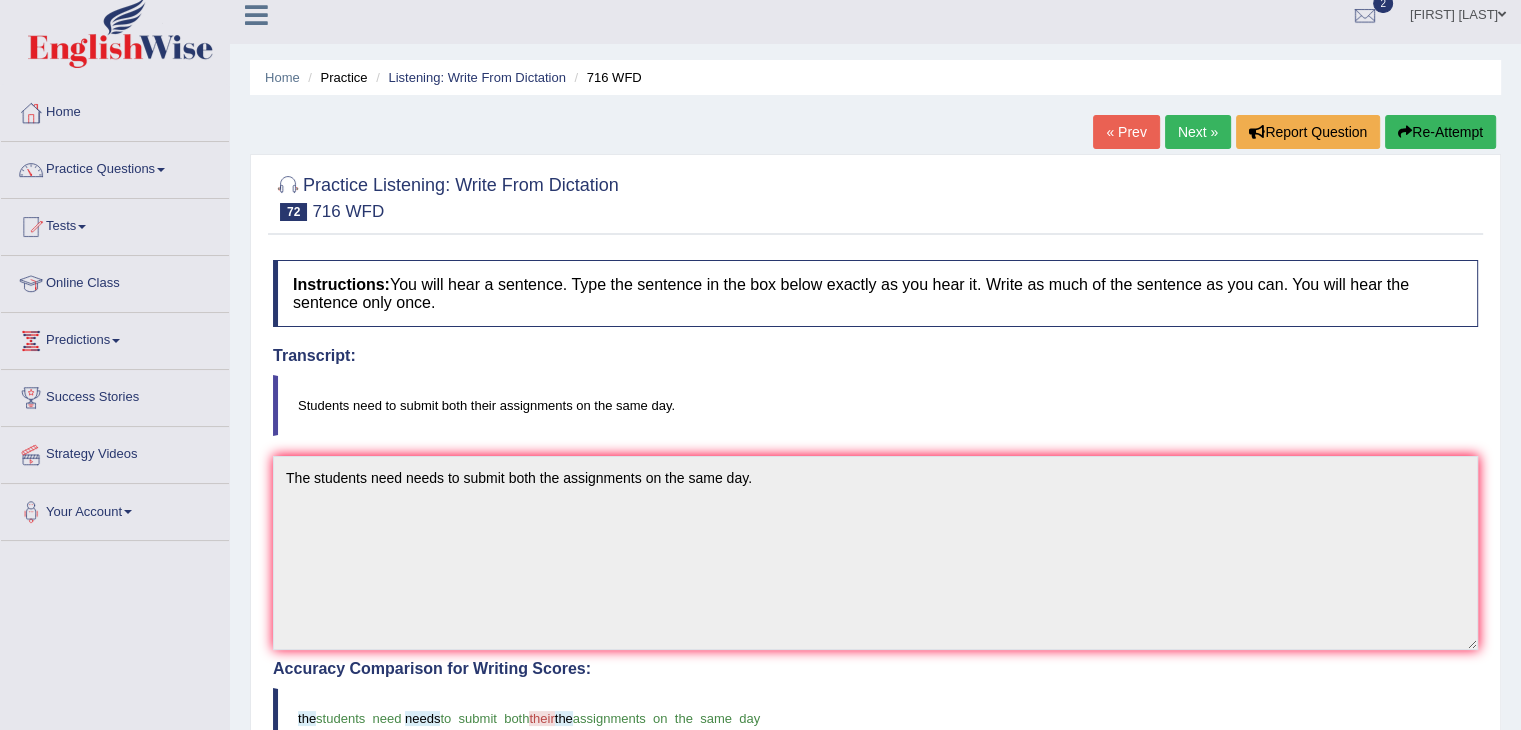 scroll, scrollTop: 12, scrollLeft: 0, axis: vertical 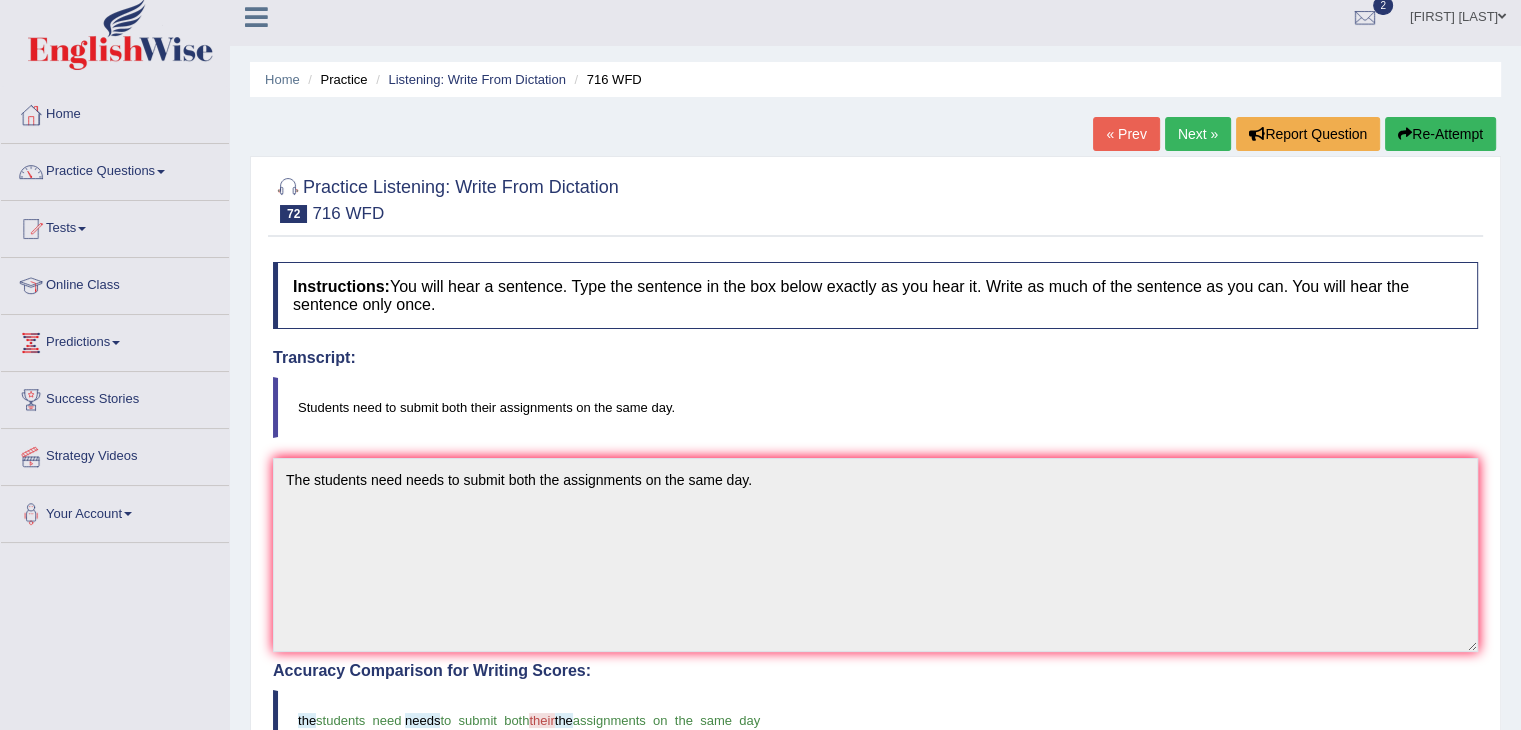click on "Next »" at bounding box center [1198, 134] 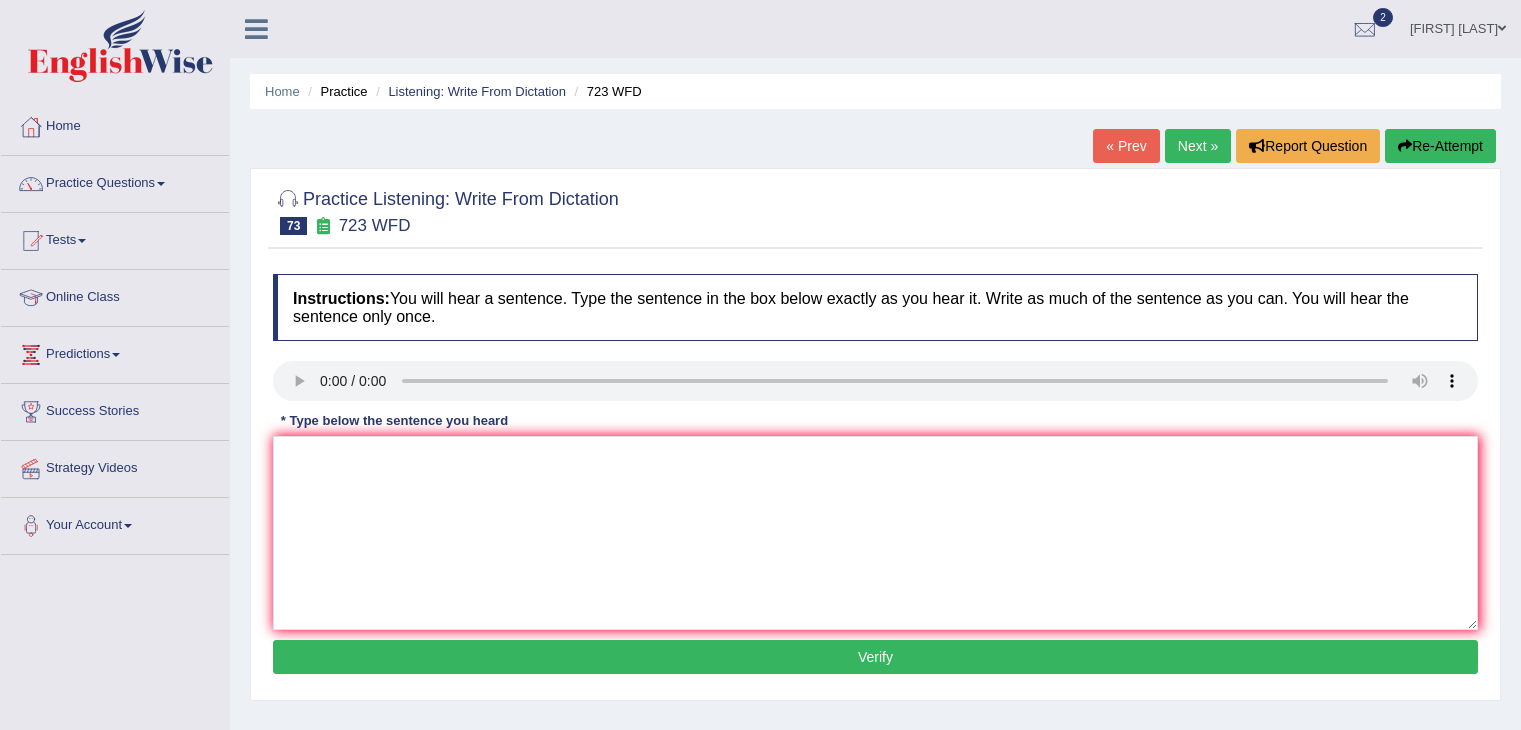 scroll, scrollTop: 0, scrollLeft: 0, axis: both 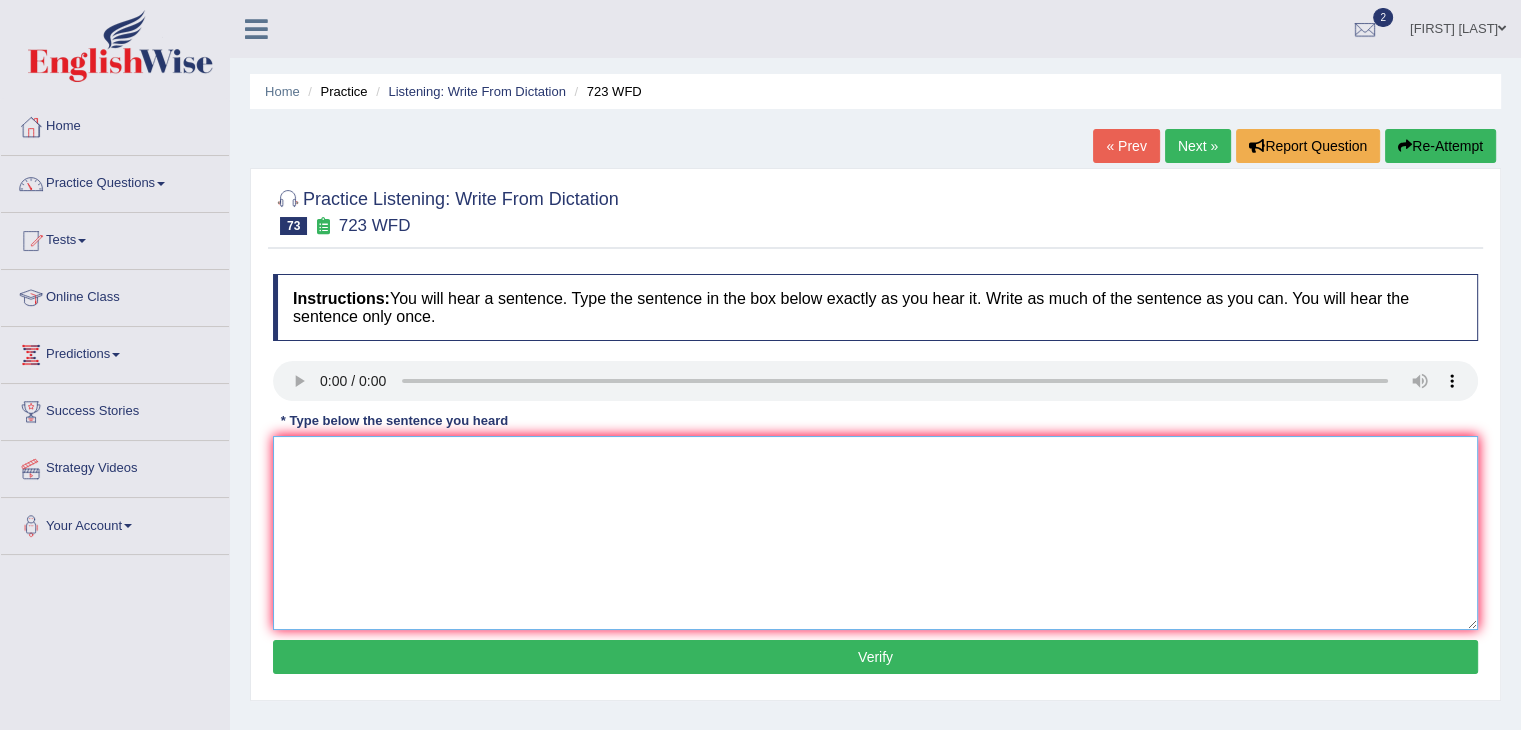 click at bounding box center [875, 533] 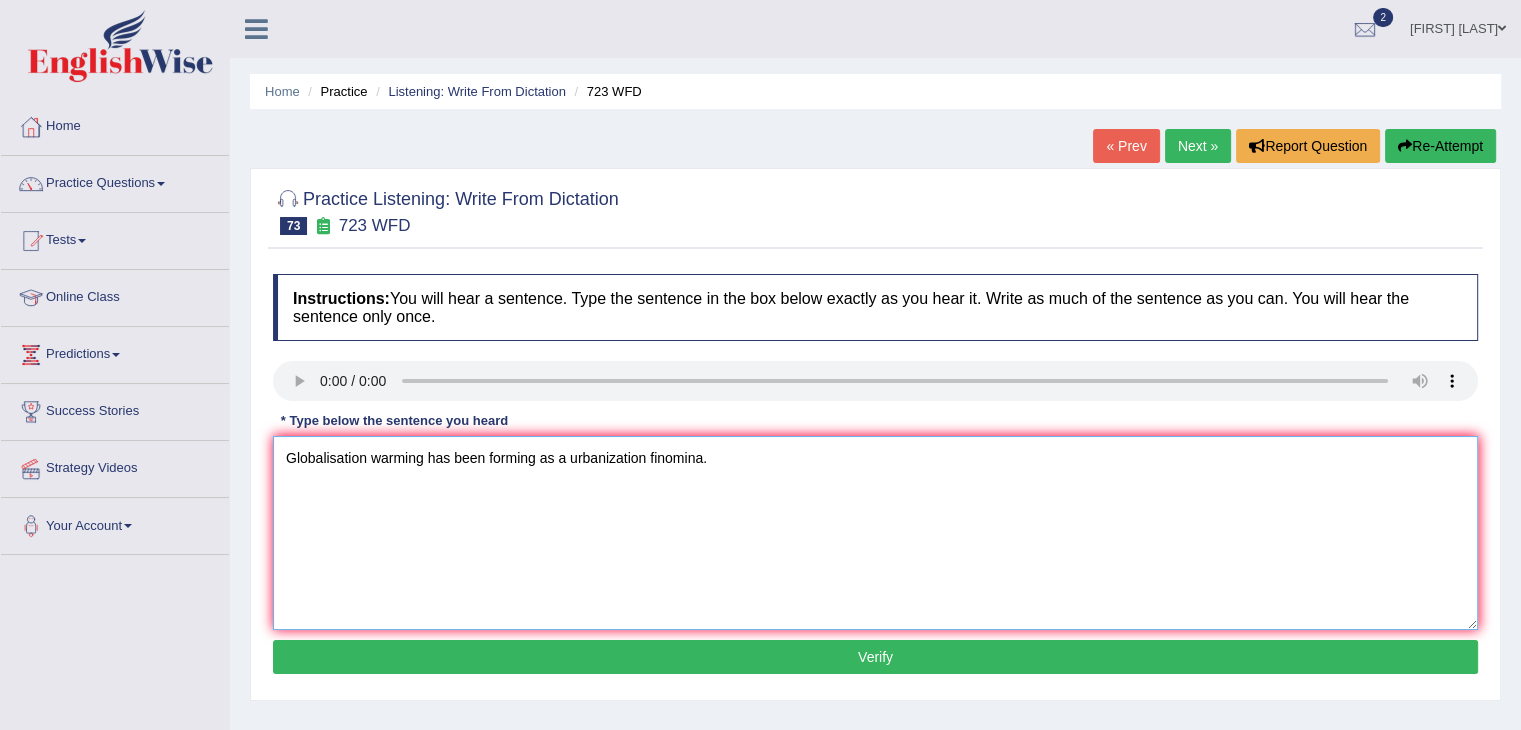type on "Globalisation warming has been forming as a urbanization finomina." 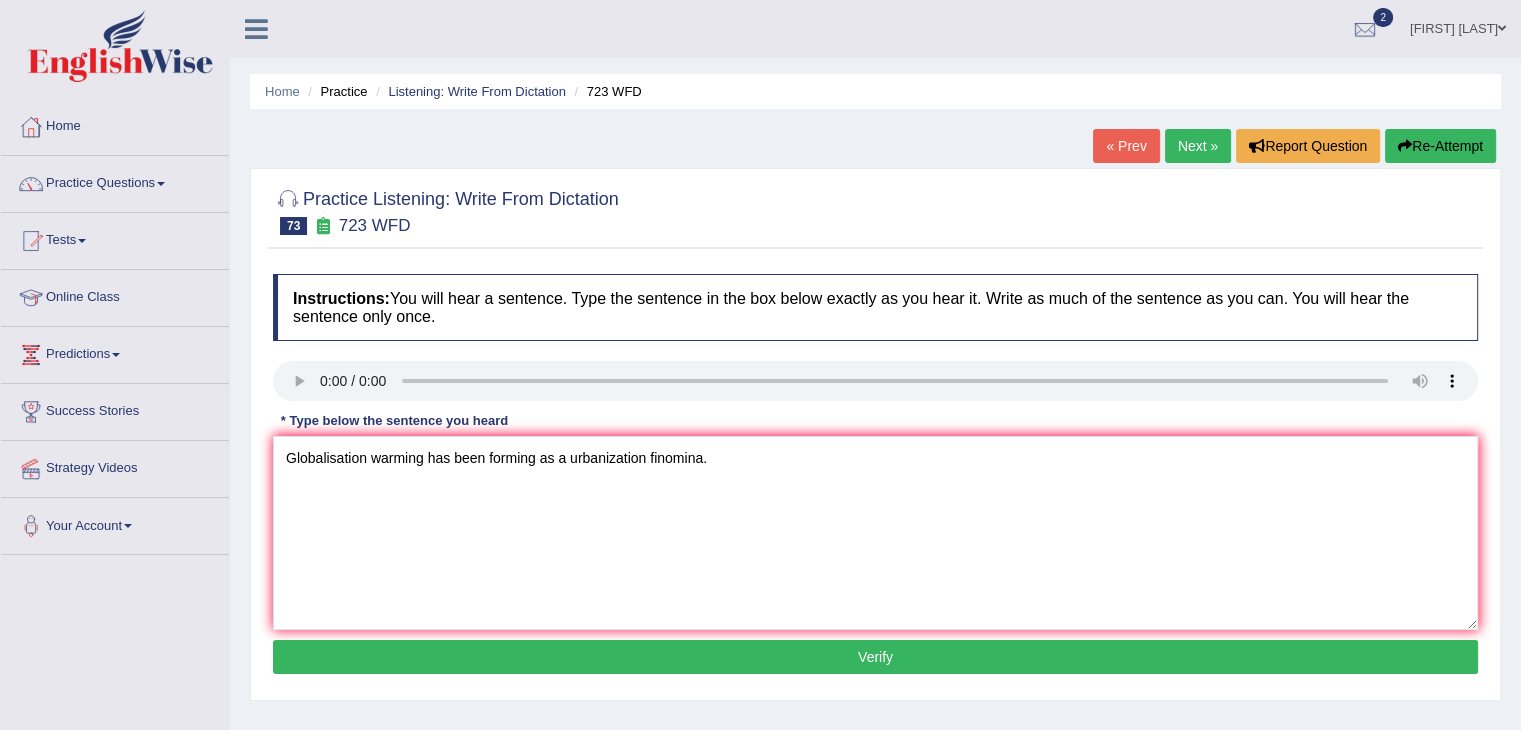 click on "Verify" at bounding box center [875, 657] 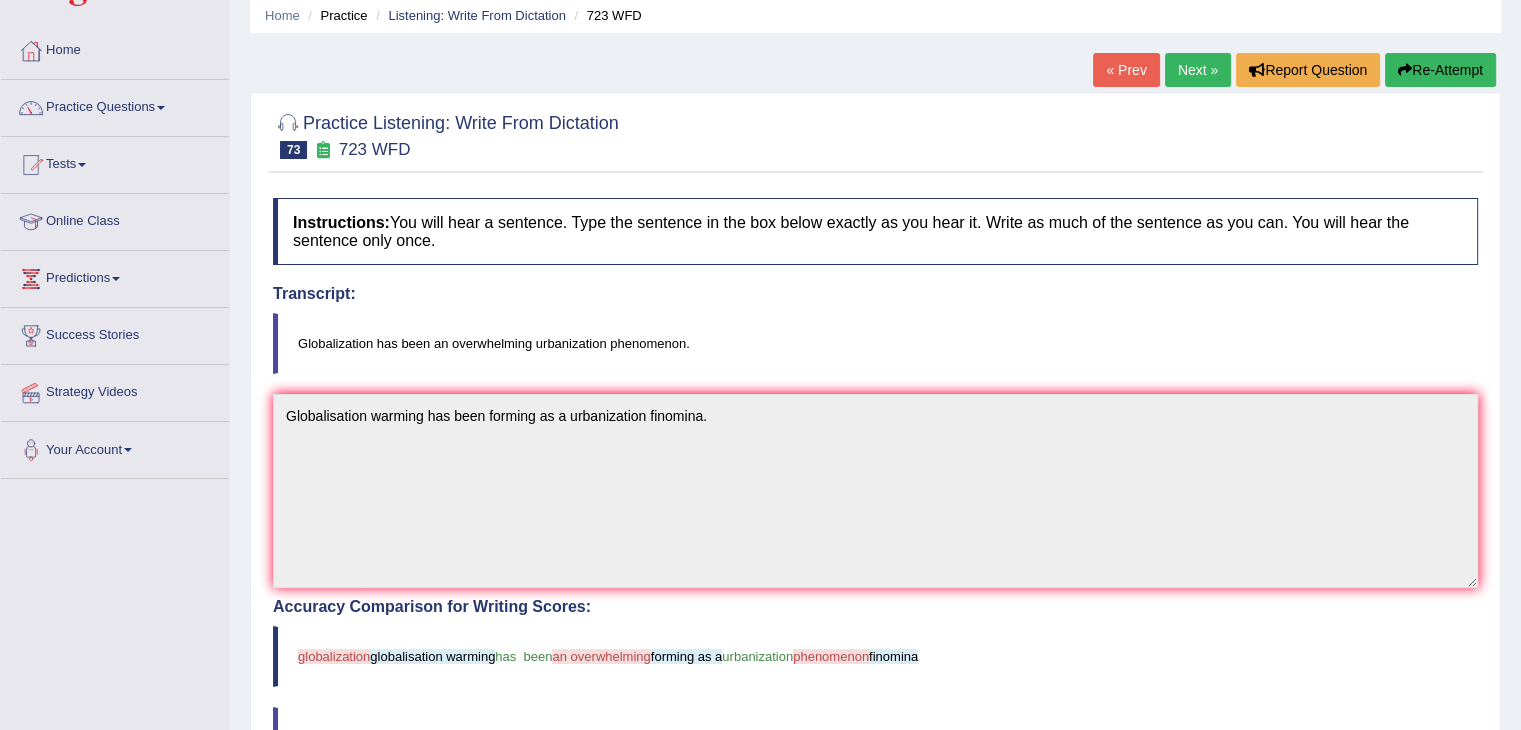 scroll, scrollTop: 75, scrollLeft: 0, axis: vertical 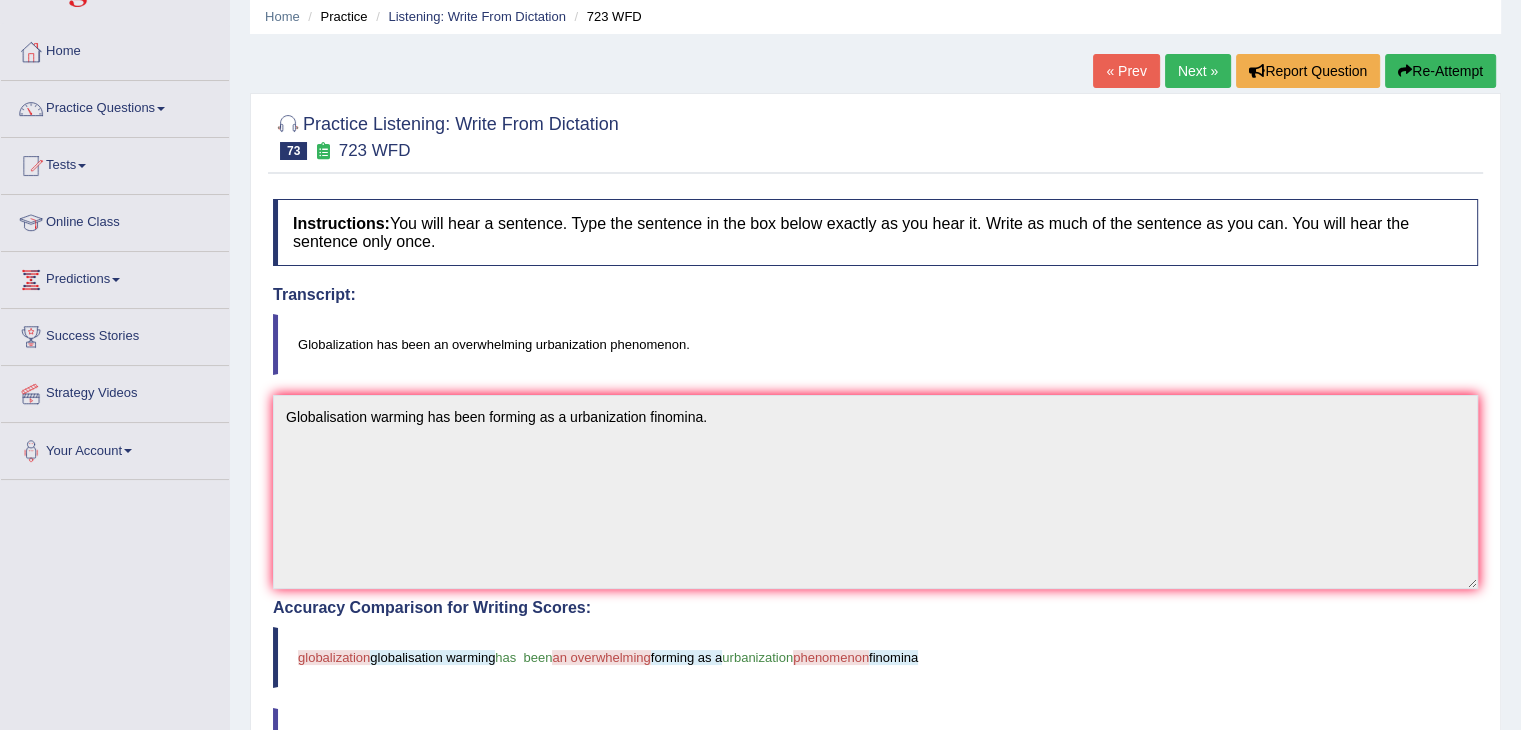 click on "Next »" at bounding box center (1198, 71) 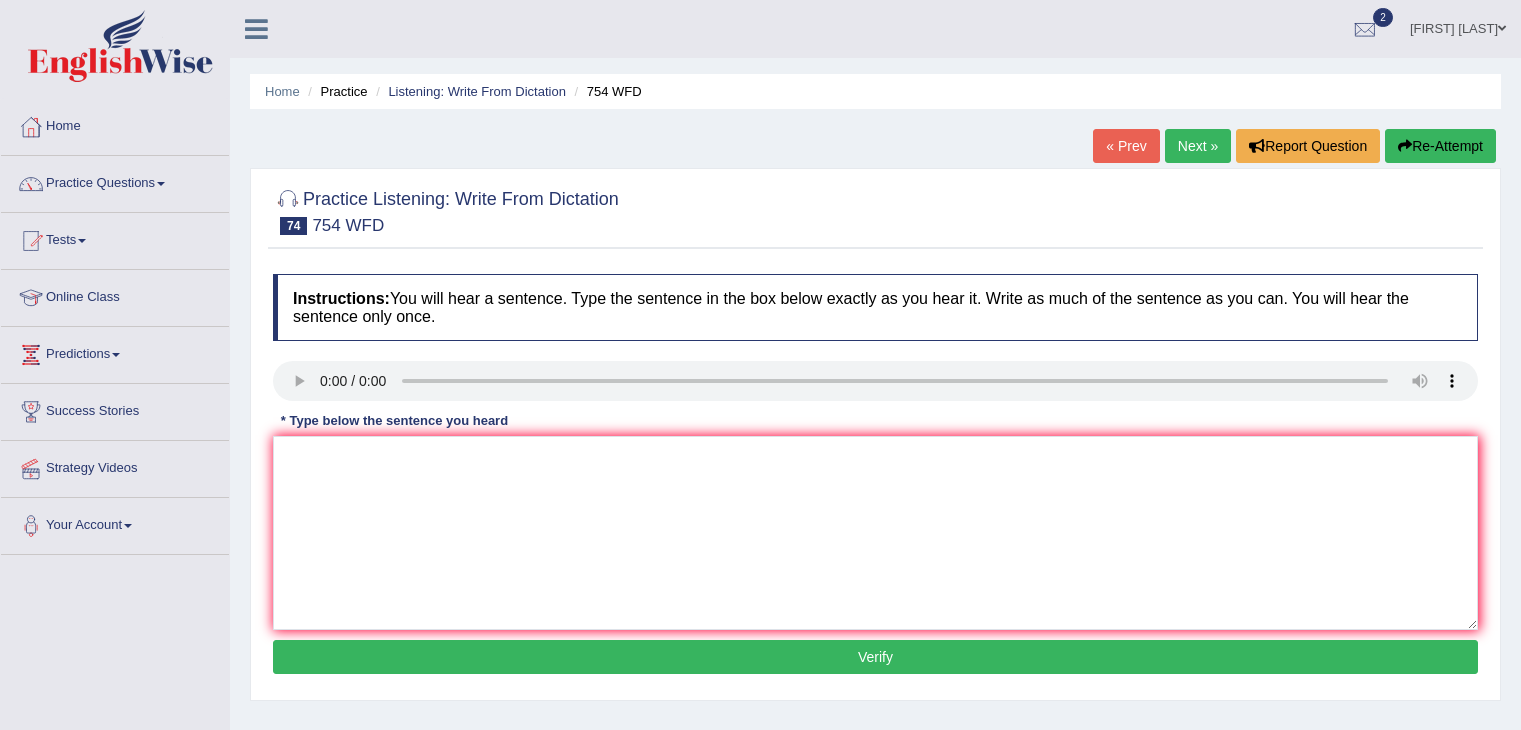 scroll, scrollTop: 0, scrollLeft: 0, axis: both 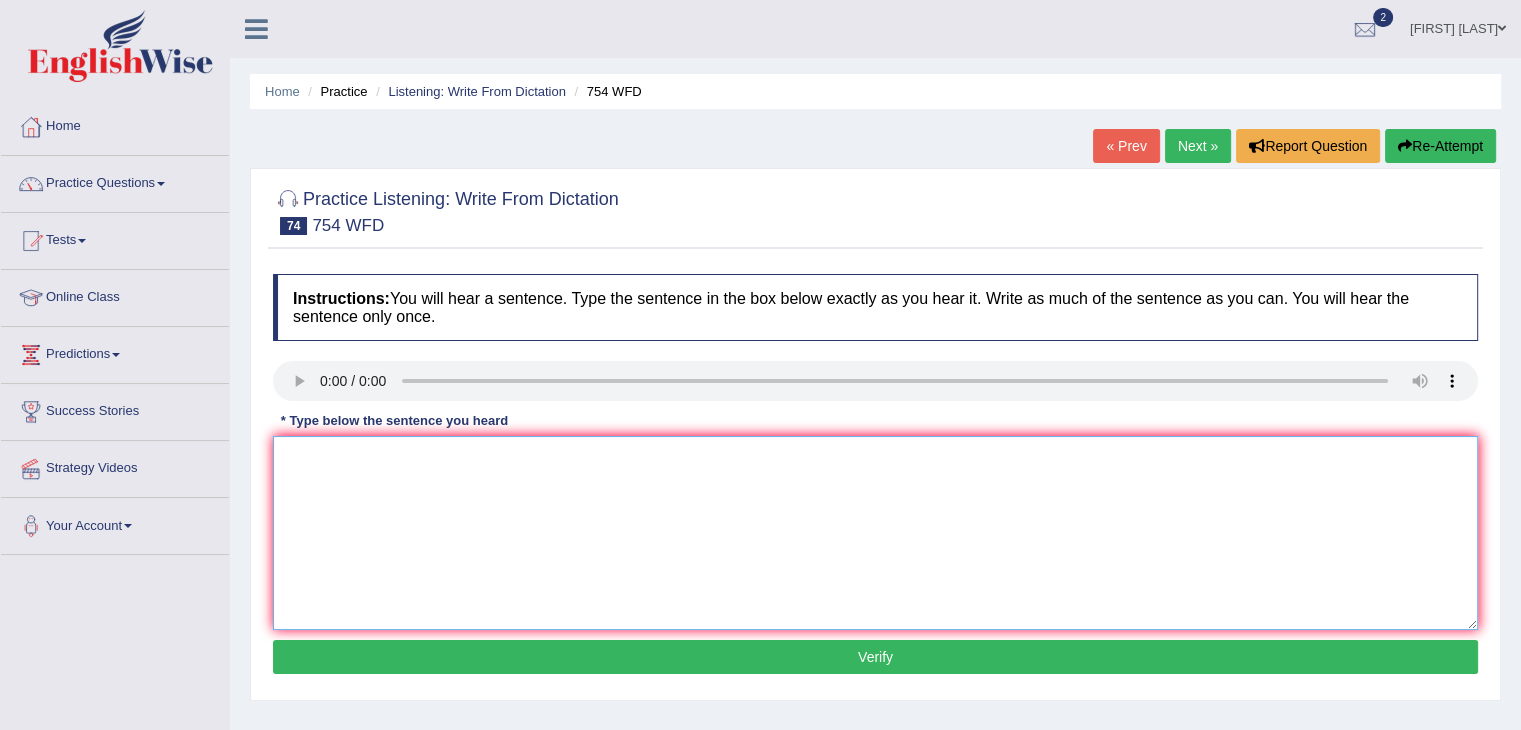 click at bounding box center [875, 533] 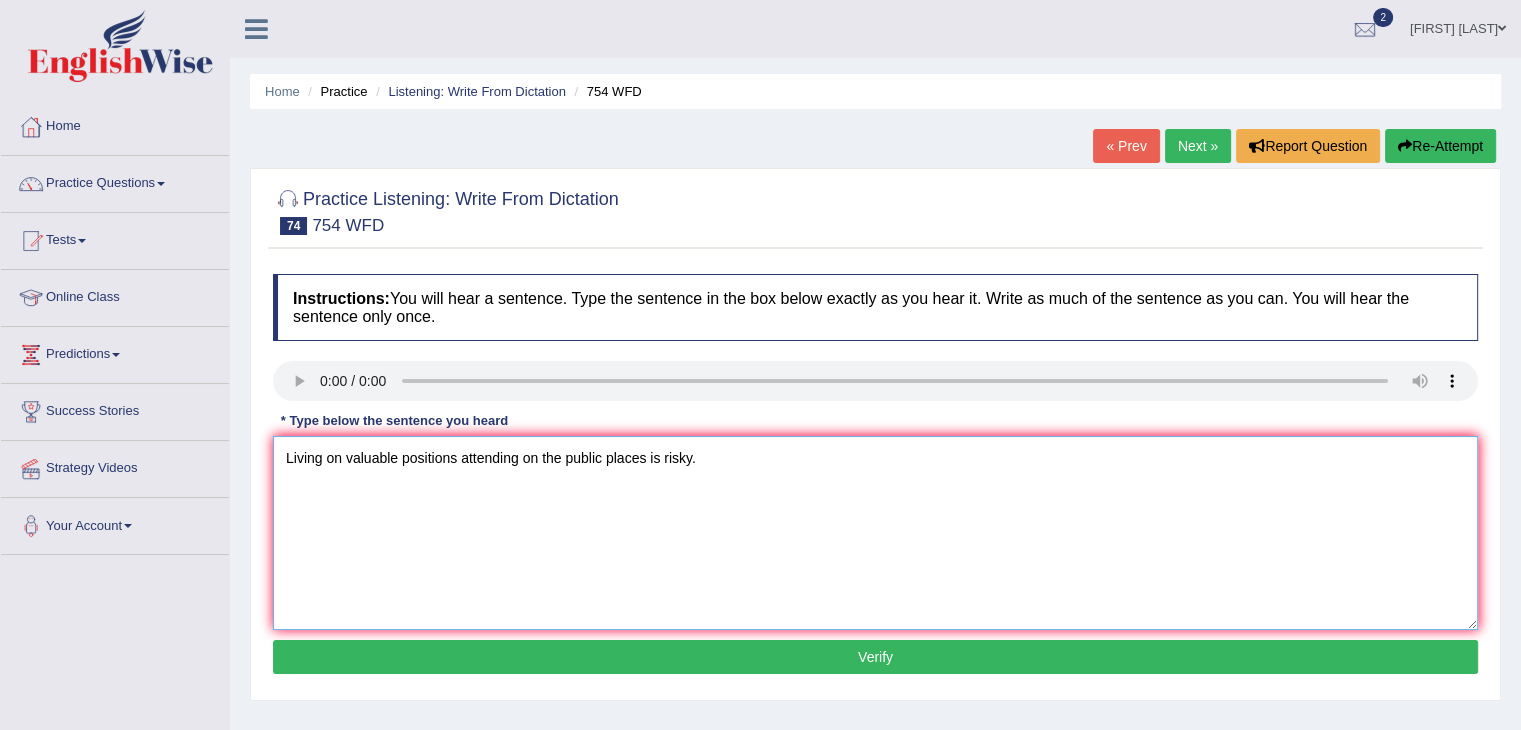 click on "Living on valuable positions attending on the public places is risky." at bounding box center (875, 533) 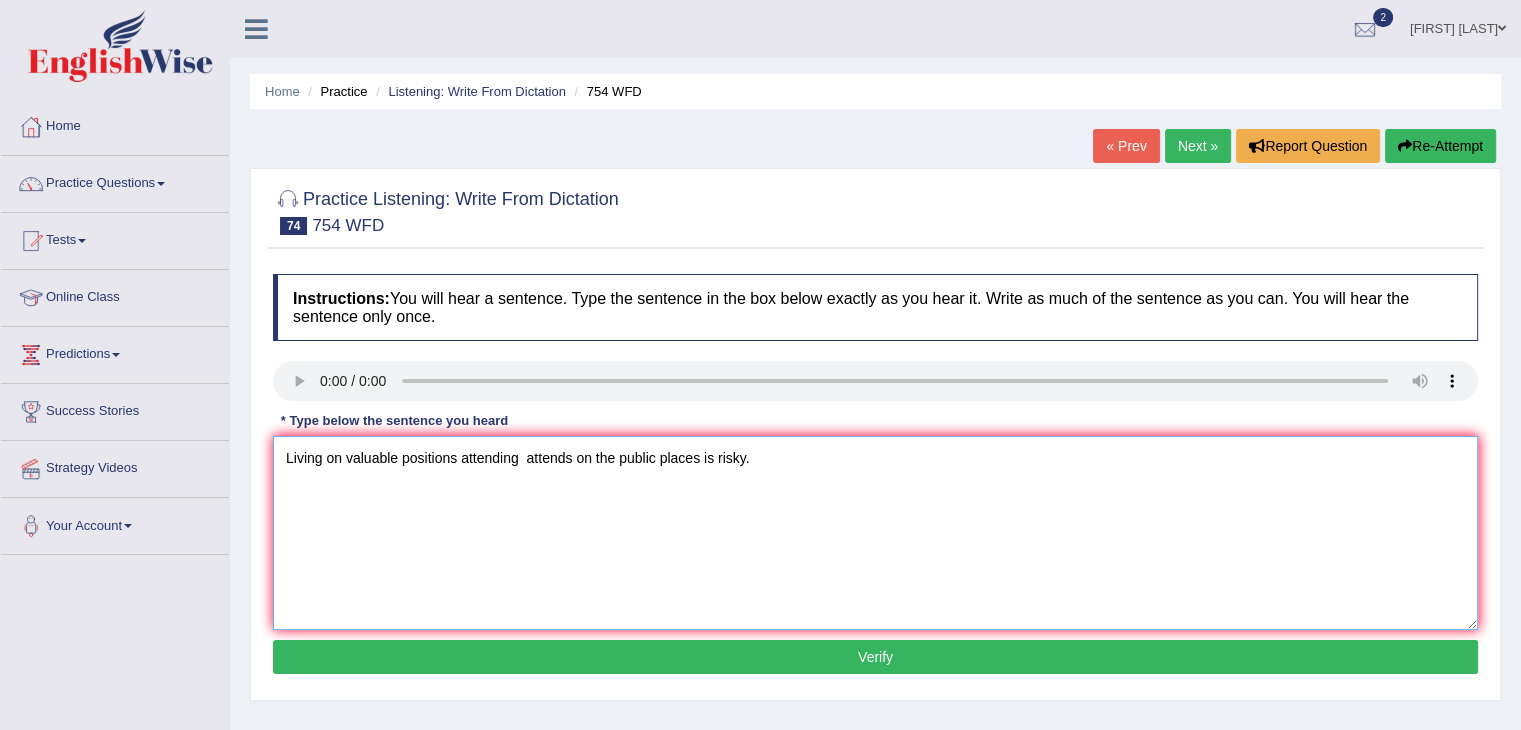 type on "Living on valuable positions attending  attends on the public places is risky." 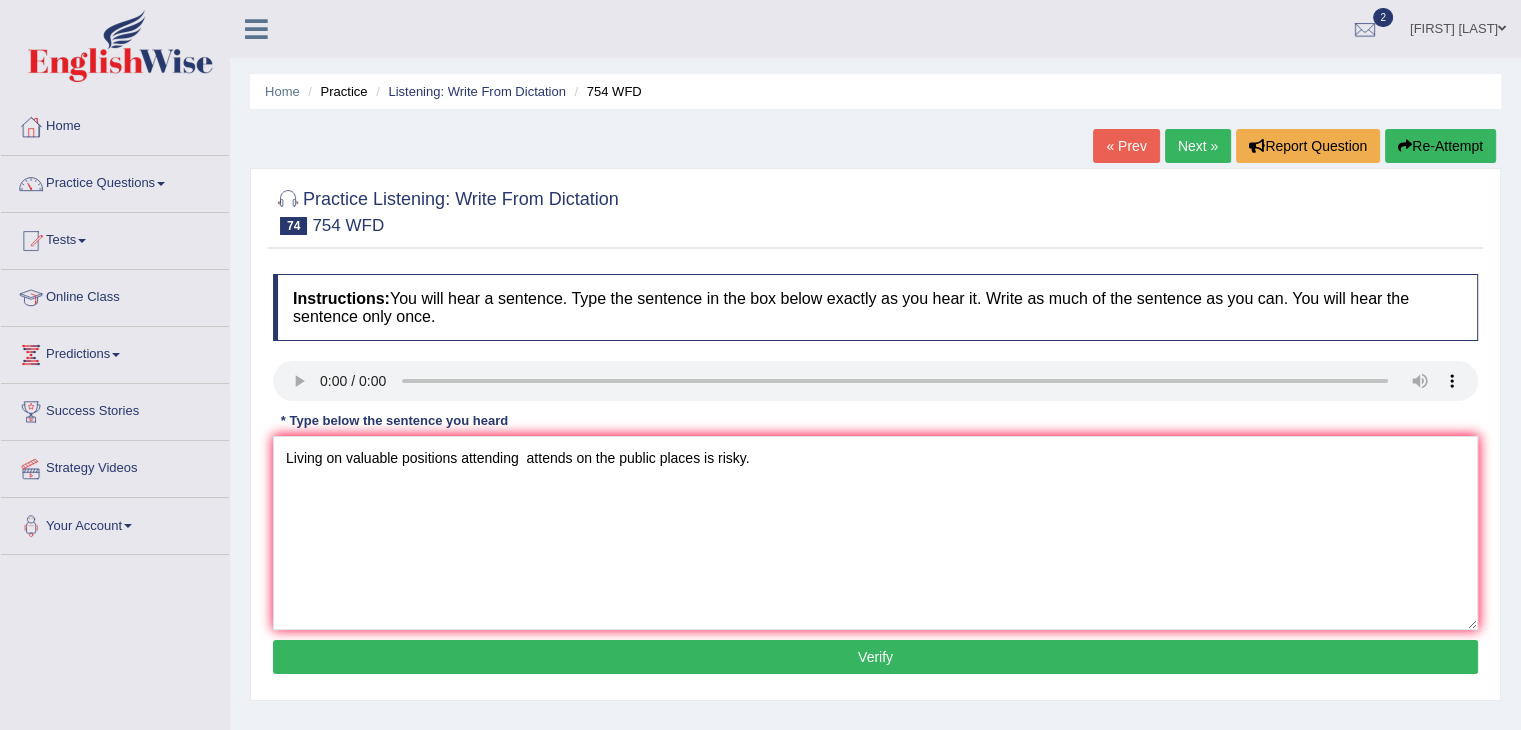 click on "Verify" at bounding box center (875, 657) 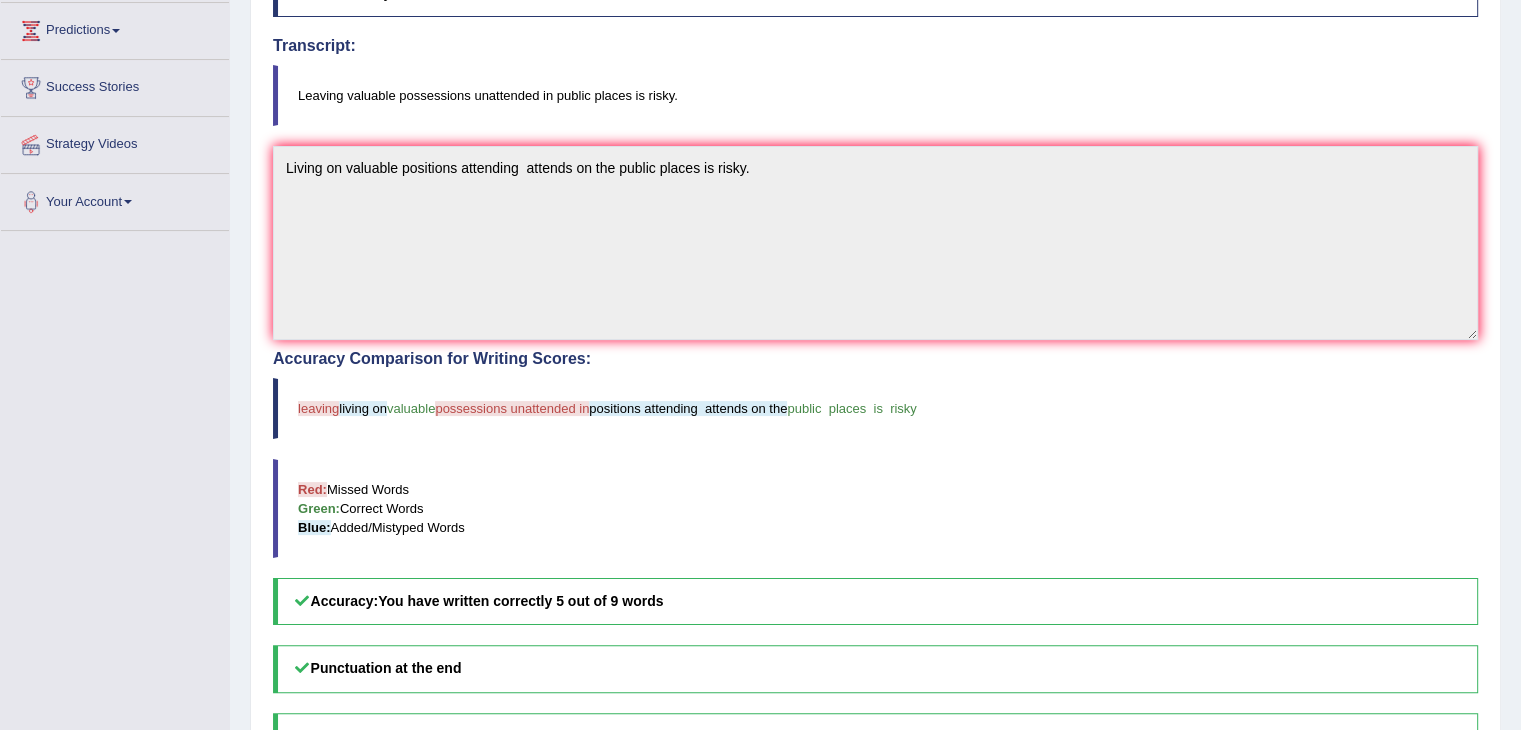 scroll, scrollTop: 0, scrollLeft: 0, axis: both 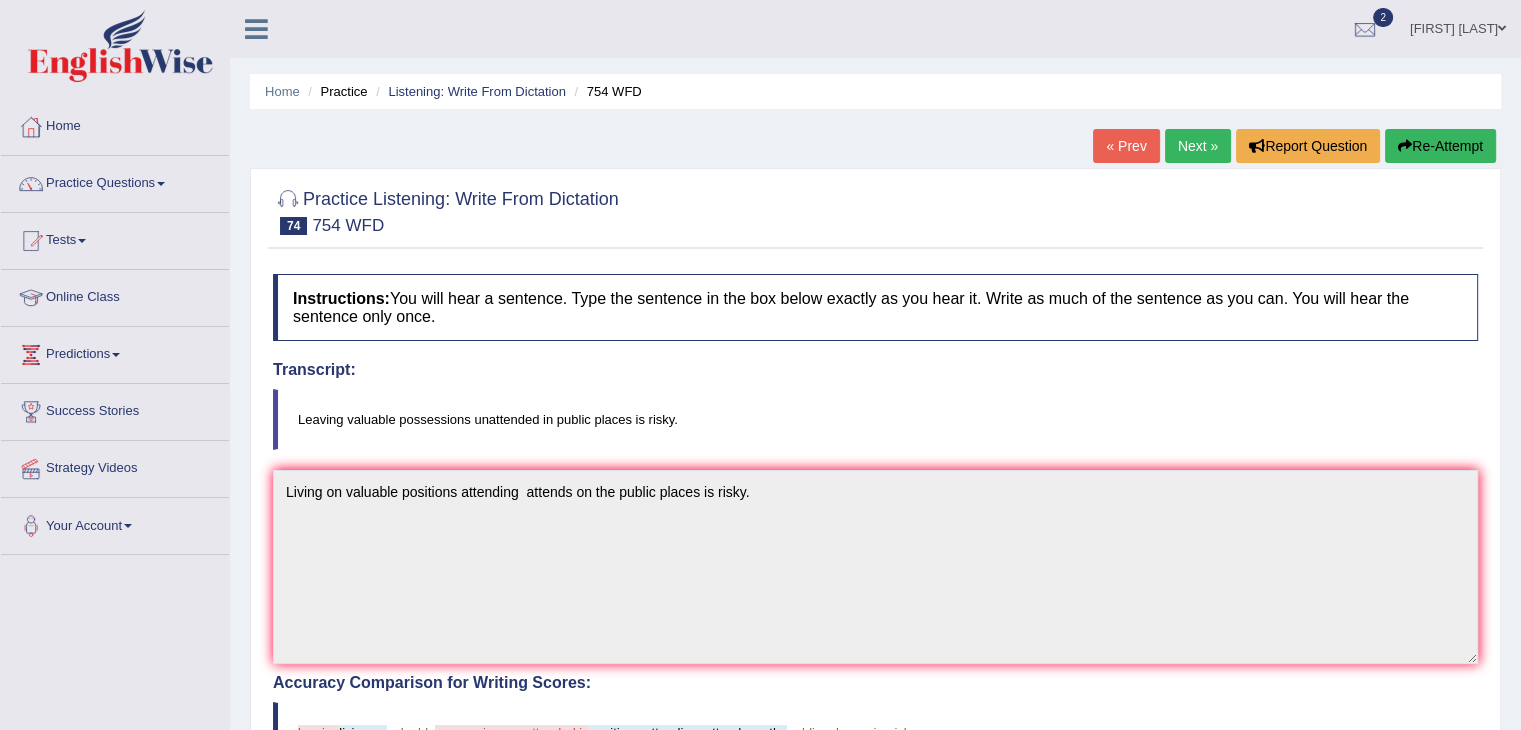 click on "Next »" at bounding box center (1198, 146) 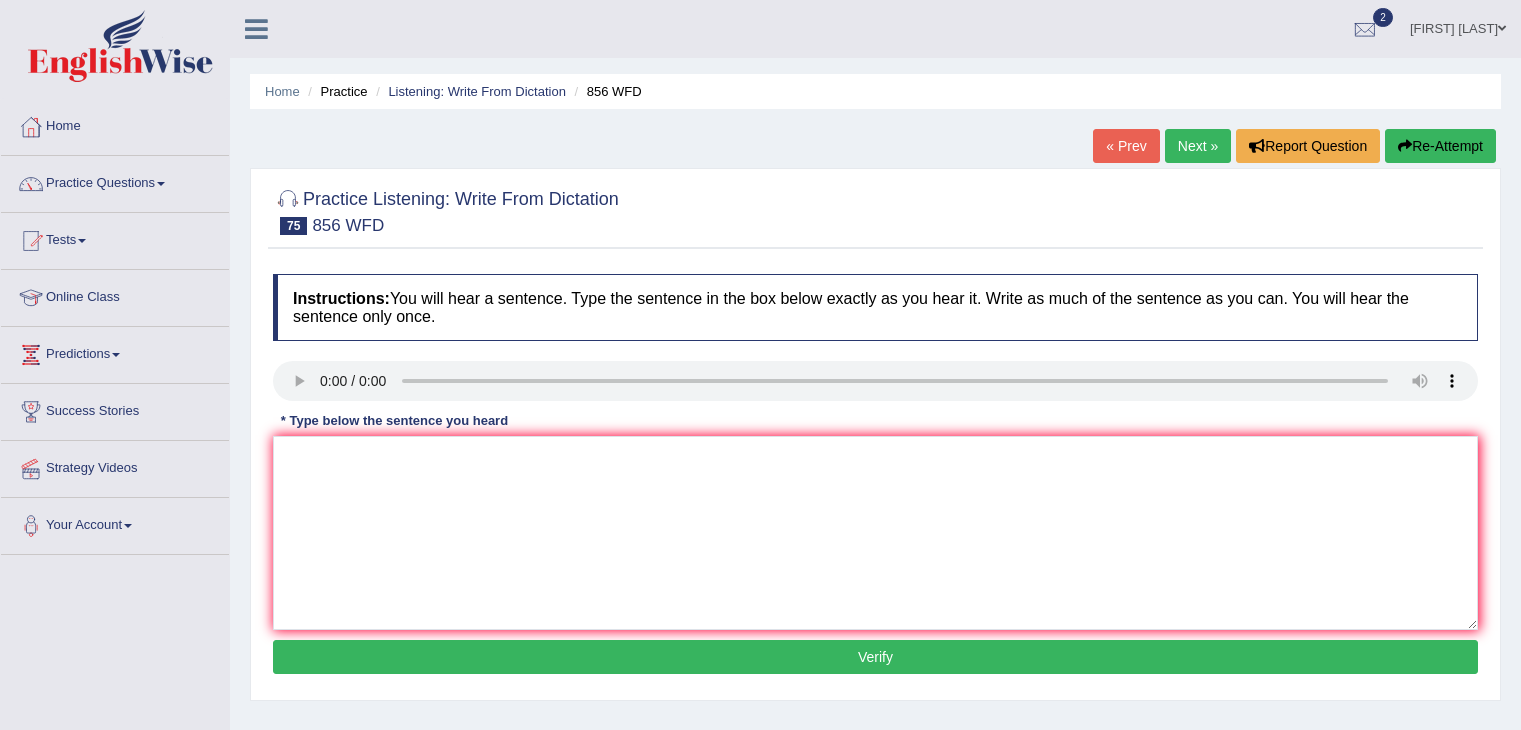 scroll, scrollTop: 0, scrollLeft: 0, axis: both 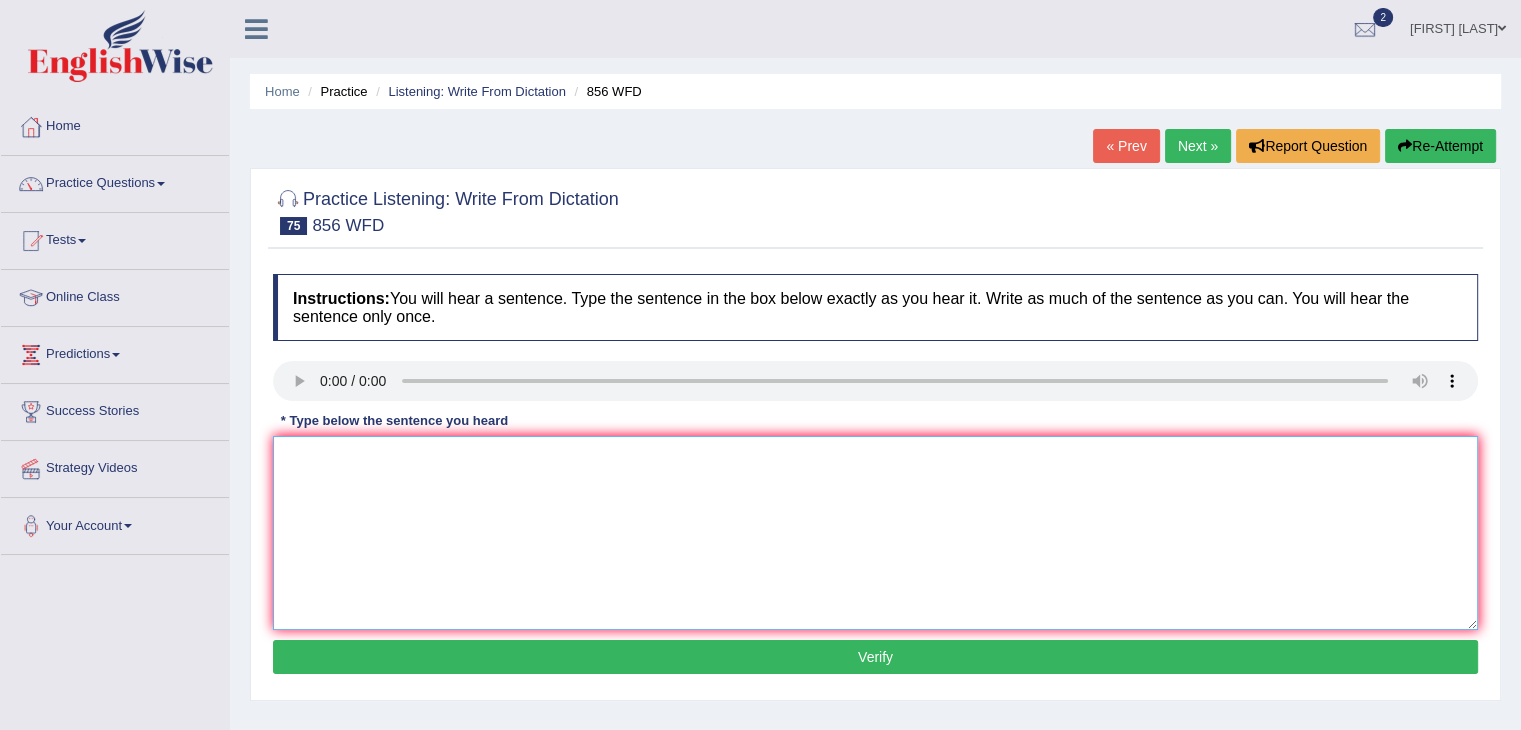 click at bounding box center [875, 533] 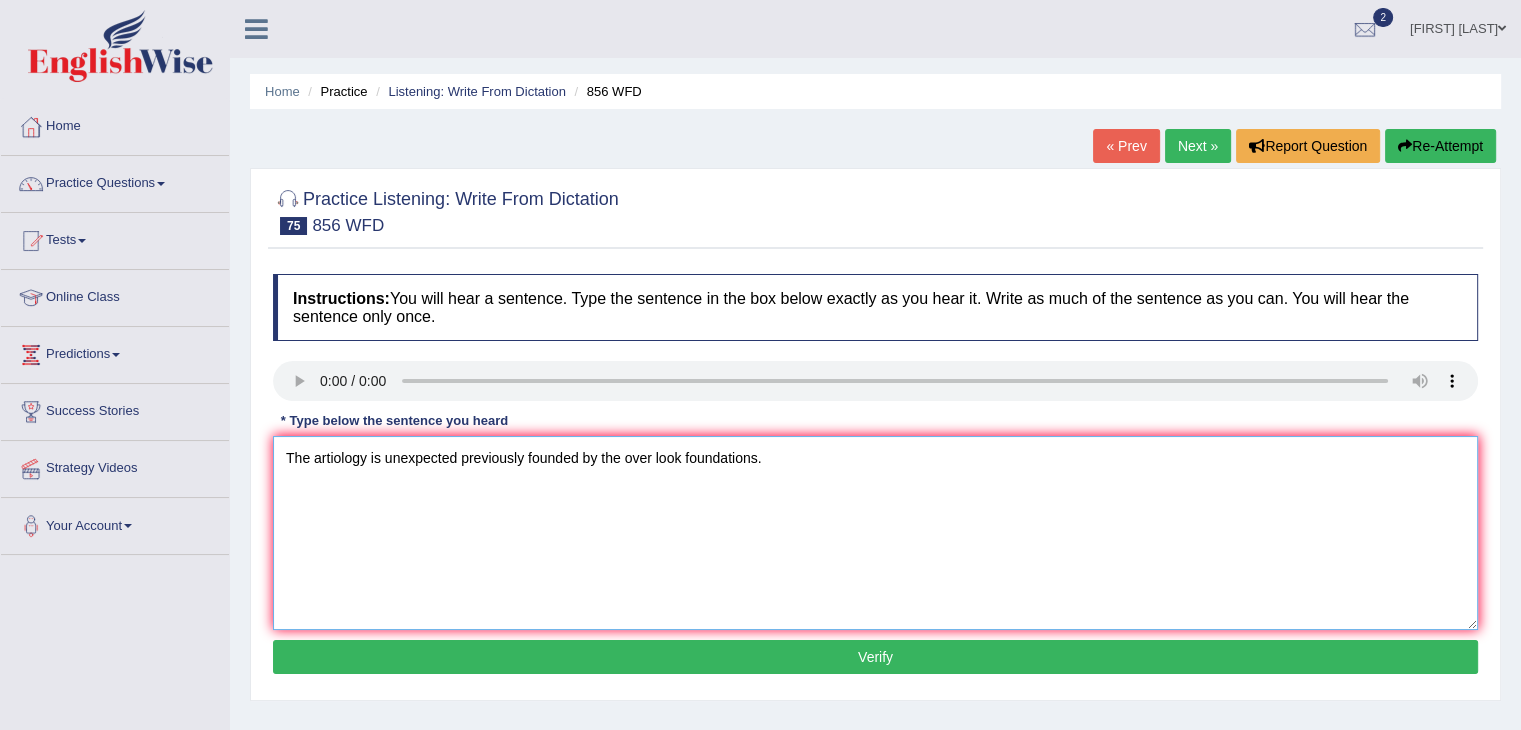 type on "The artiology is unexpected previously founded by the over look foundations." 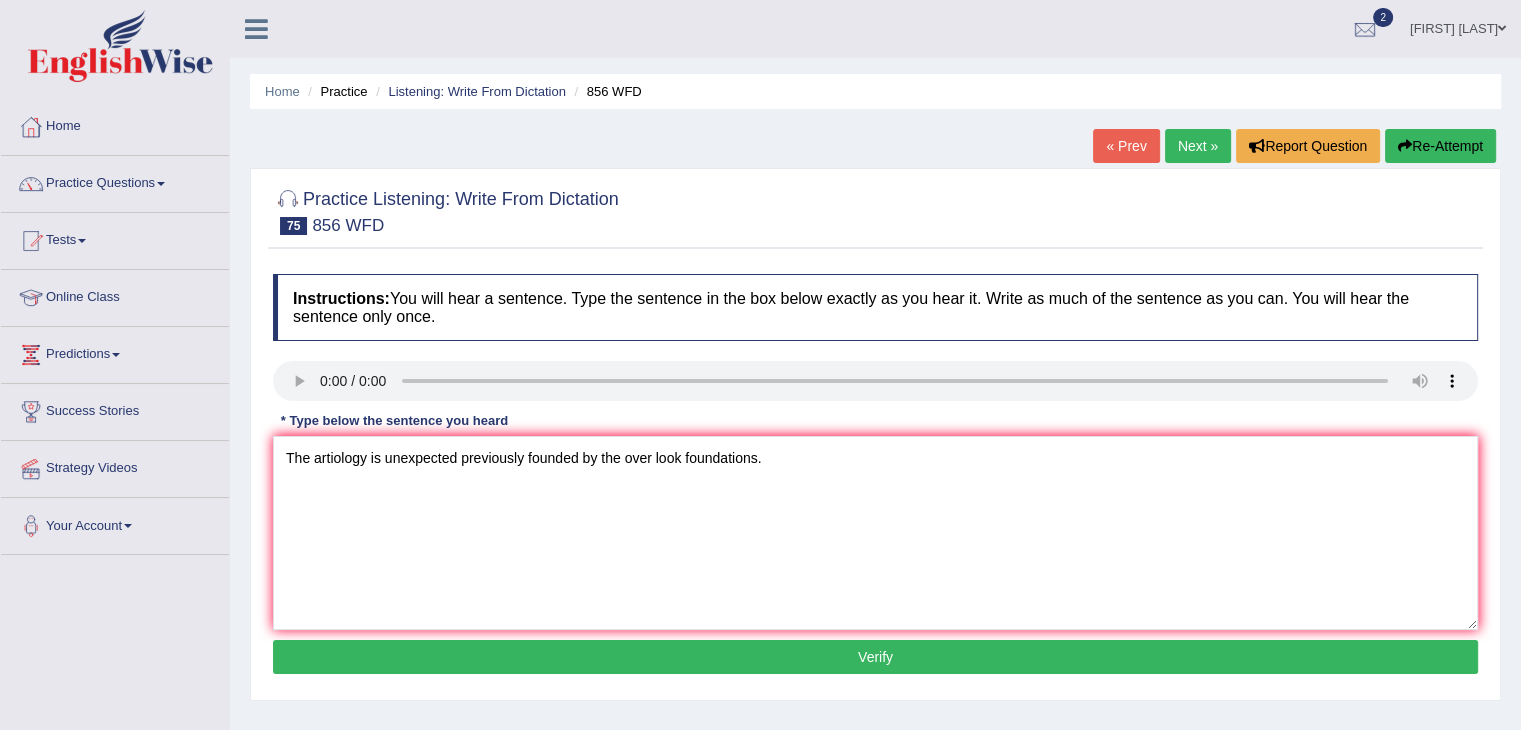 click on "Verify" at bounding box center (875, 657) 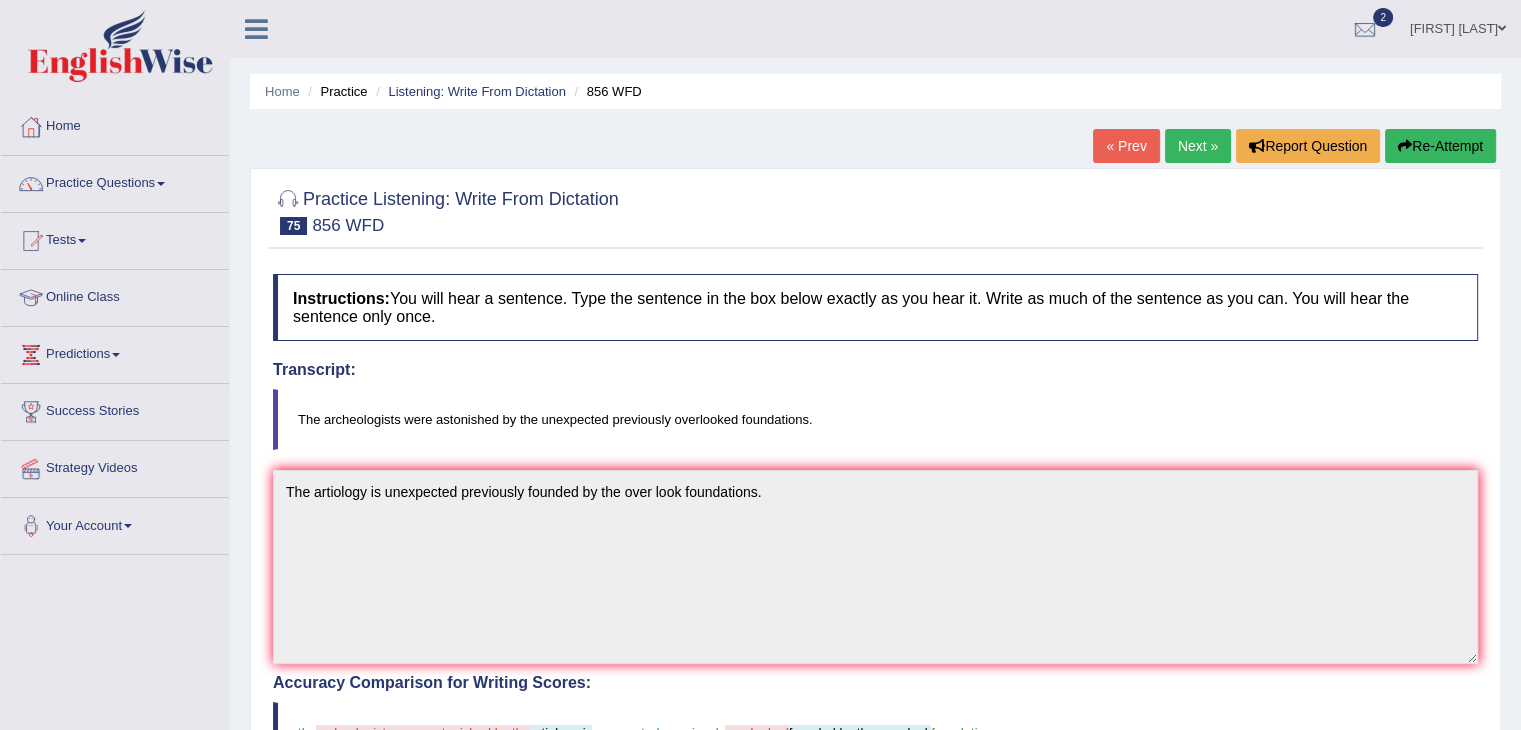 scroll, scrollTop: 0, scrollLeft: 0, axis: both 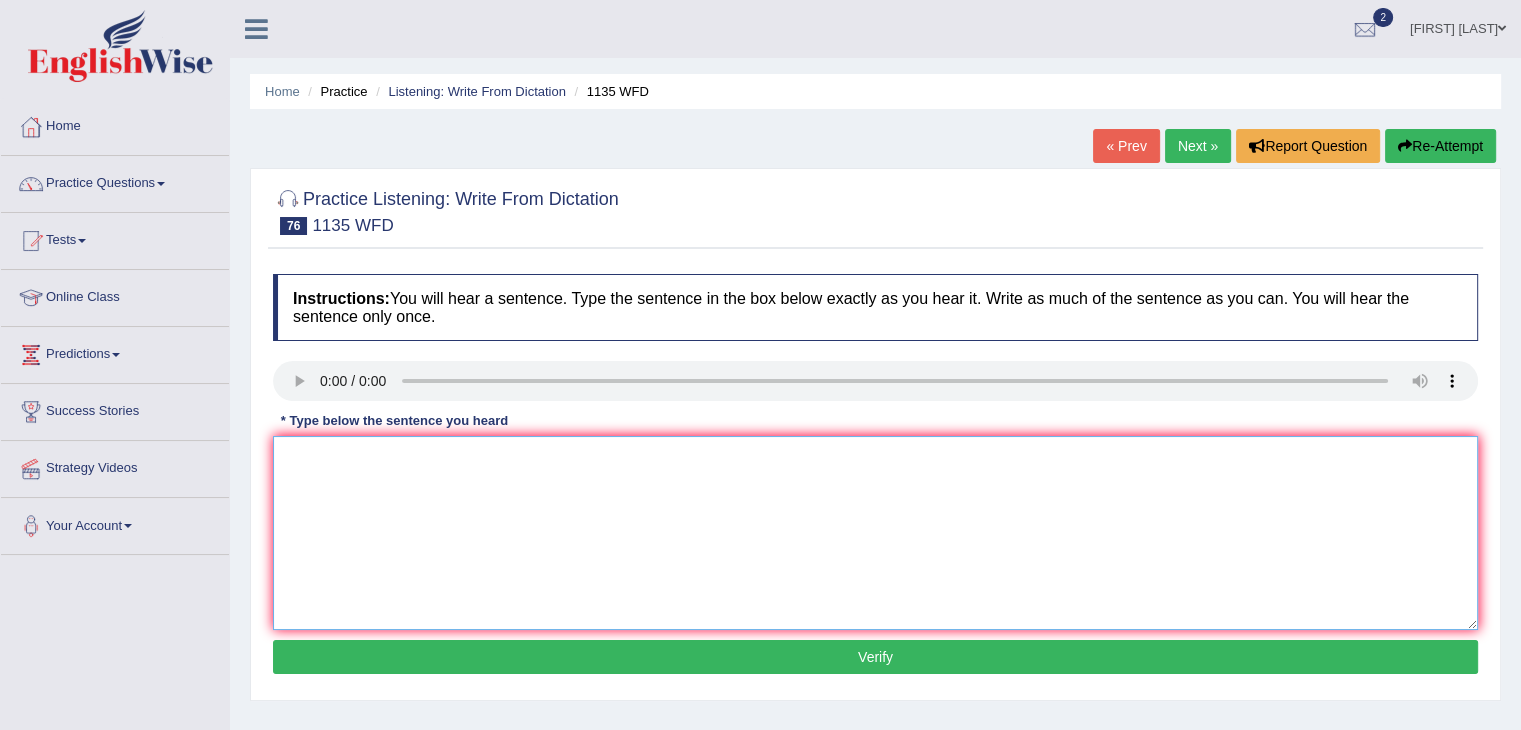 click at bounding box center (875, 533) 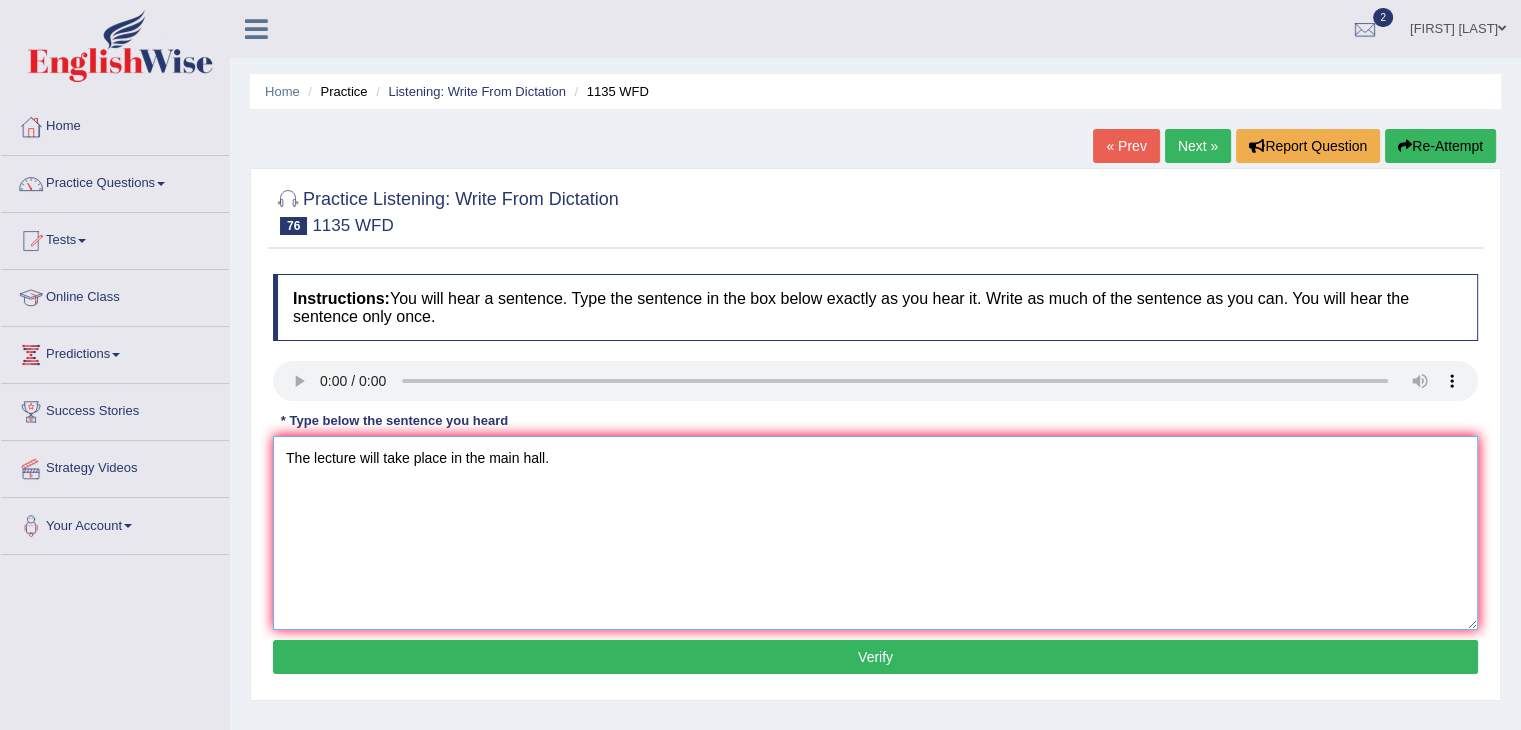 type on "The lecture will take place in the main hall." 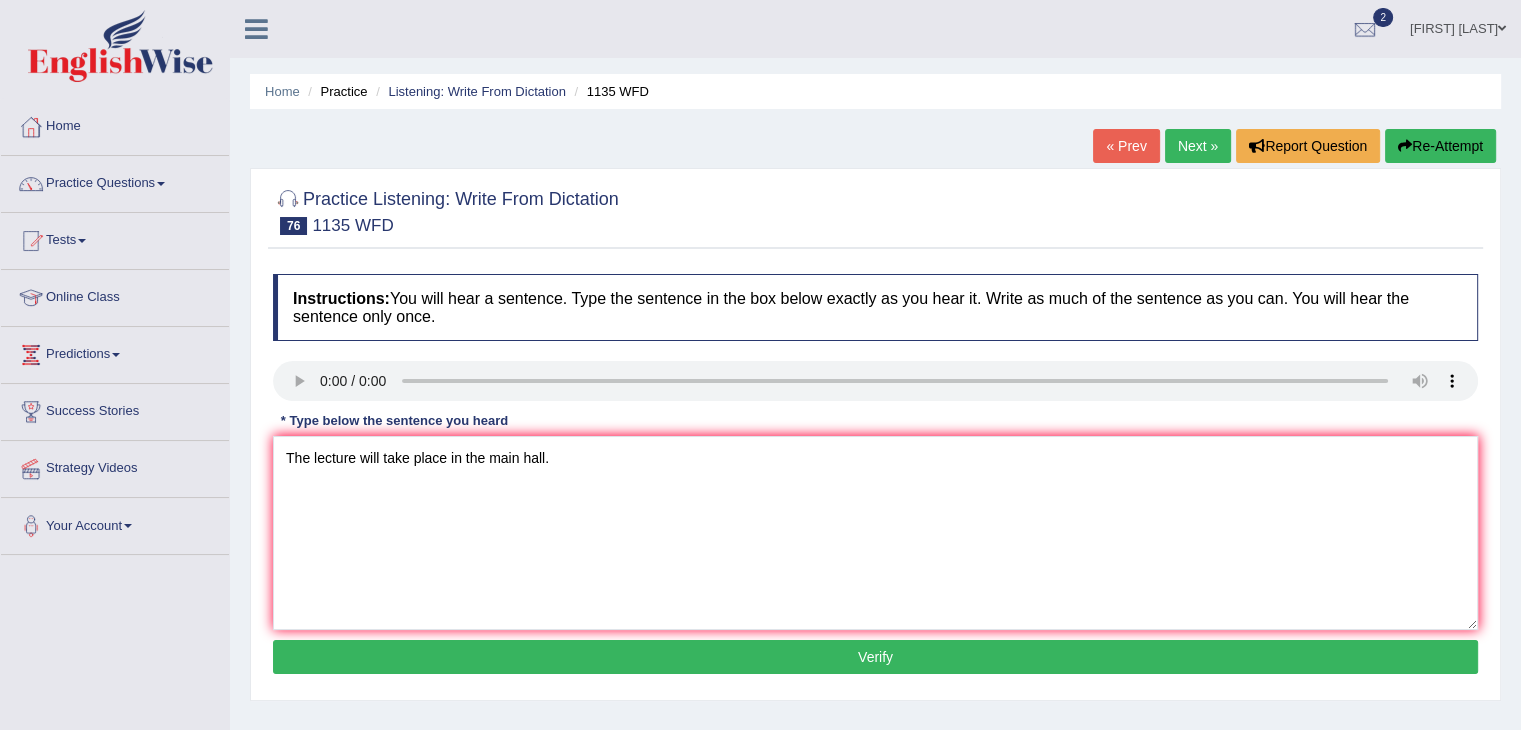 click on "Verify" at bounding box center (875, 657) 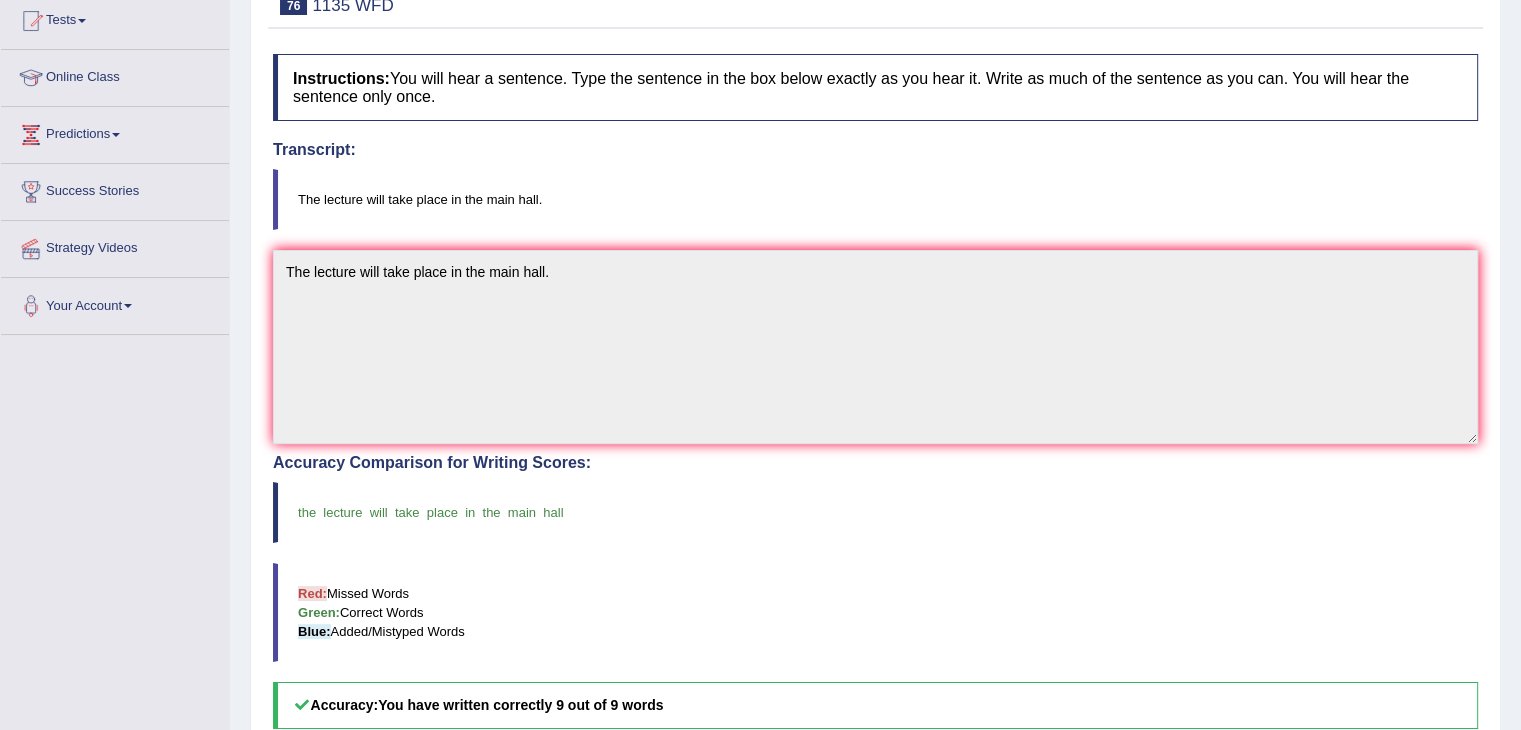 scroll, scrollTop: 0, scrollLeft: 0, axis: both 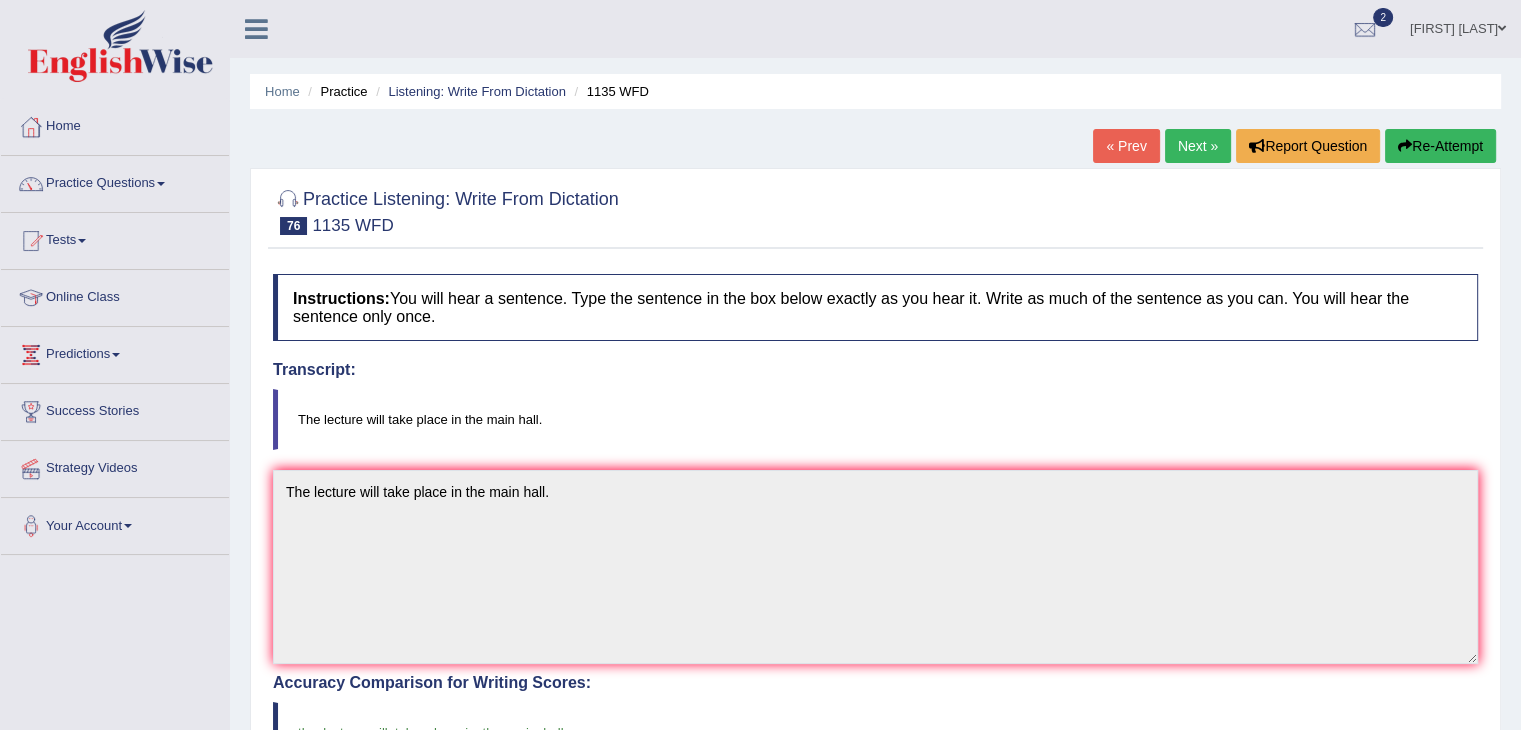 click on "Next »" at bounding box center (1198, 146) 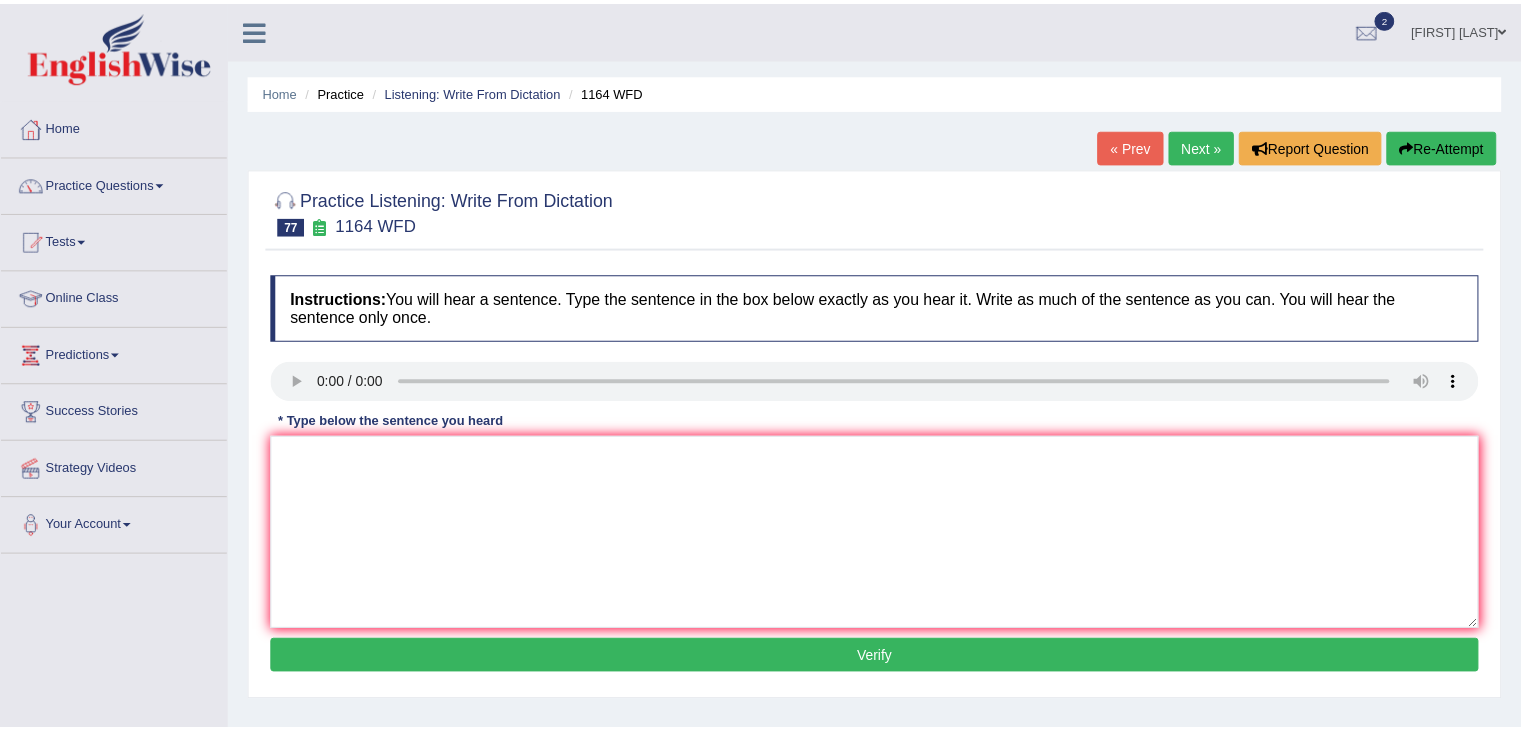scroll, scrollTop: 0, scrollLeft: 0, axis: both 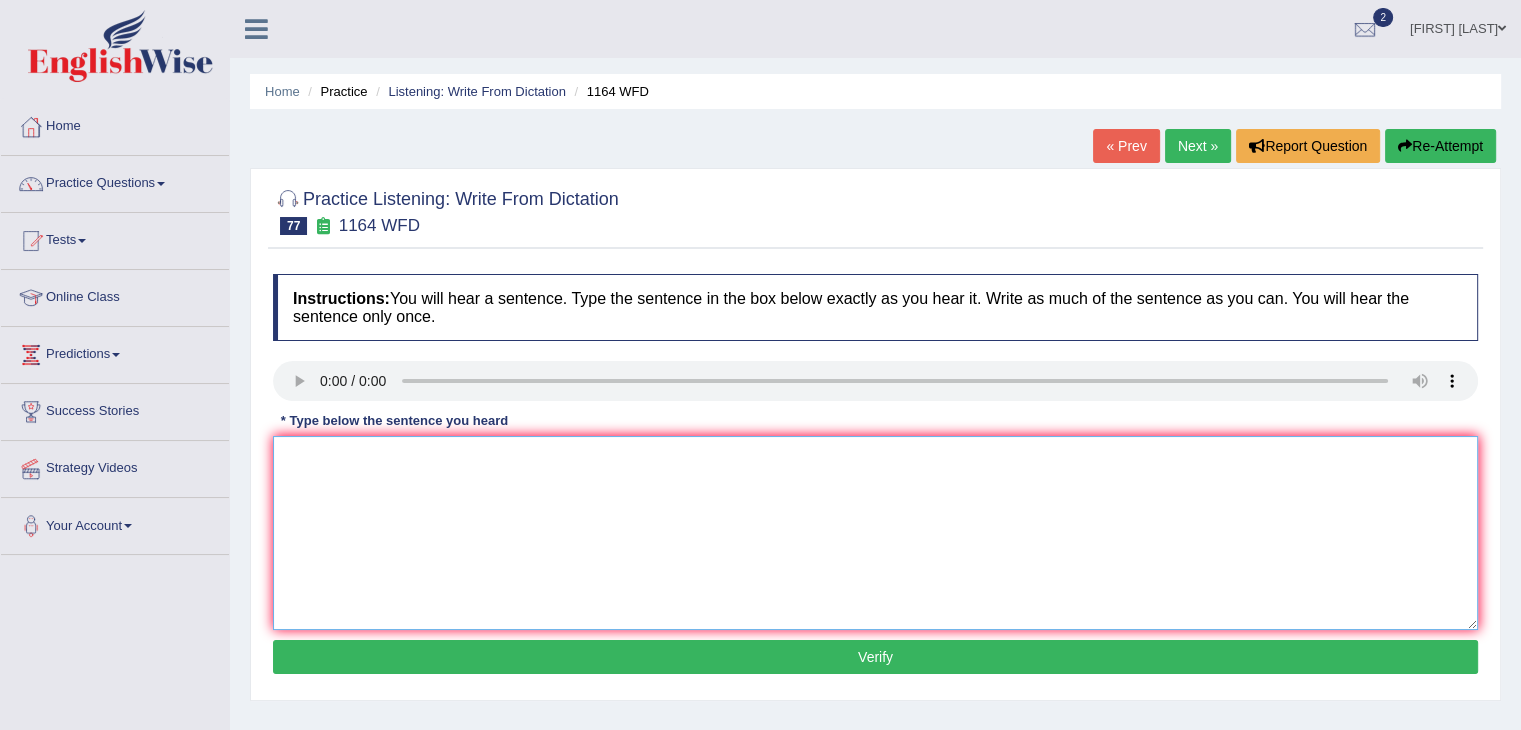click at bounding box center (875, 533) 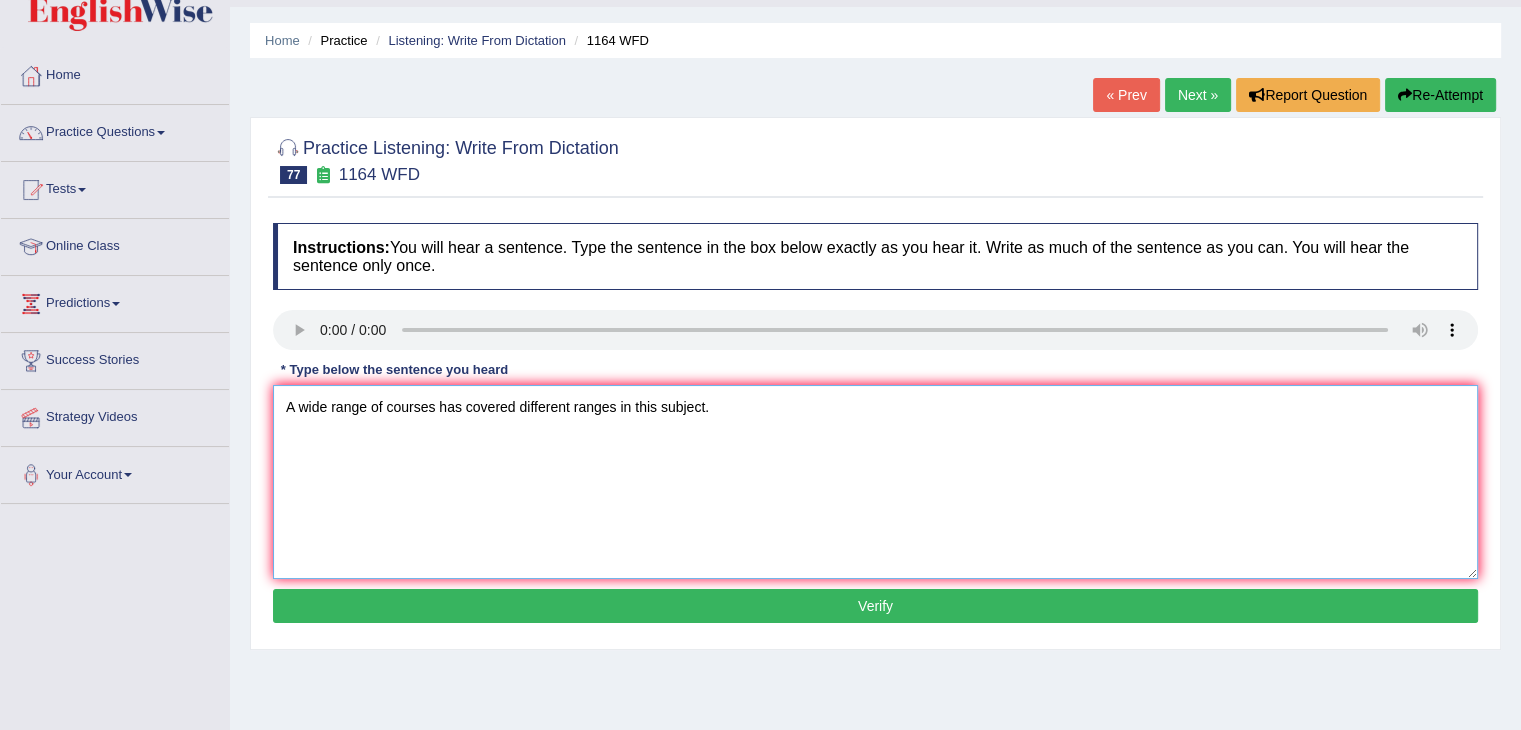 scroll, scrollTop: 68, scrollLeft: 0, axis: vertical 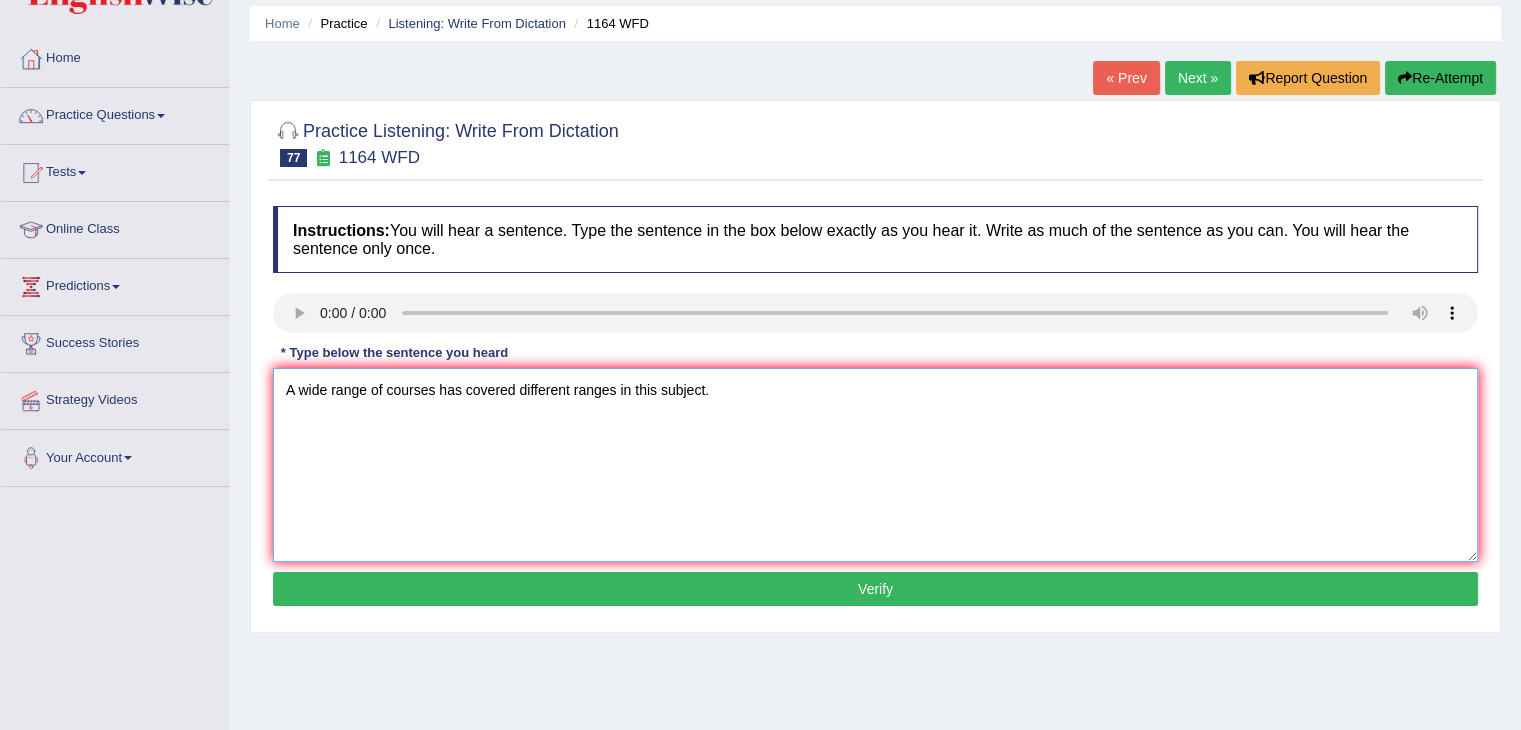 type on "A wide range of courses has covered different ranges in this subject." 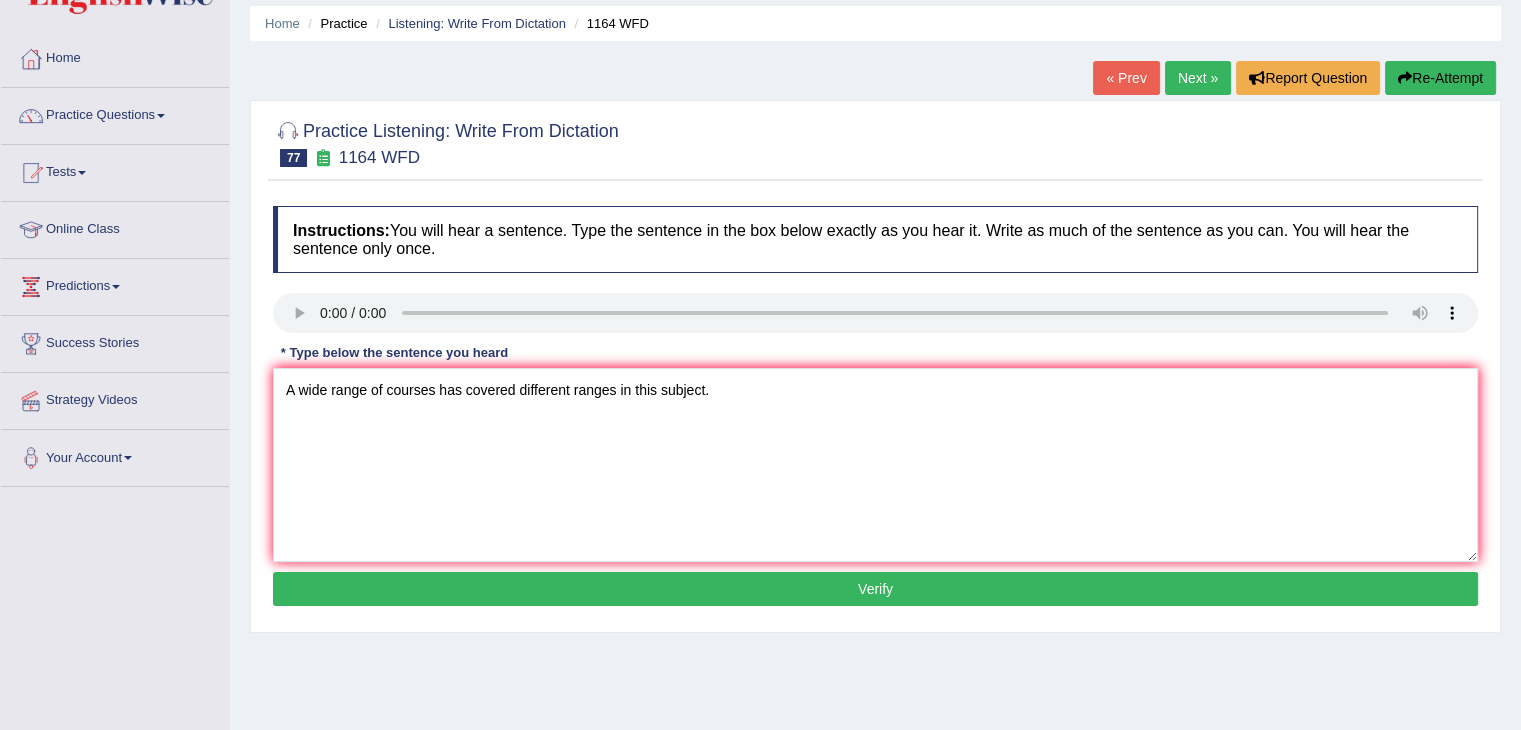 click on "Verify" at bounding box center [875, 589] 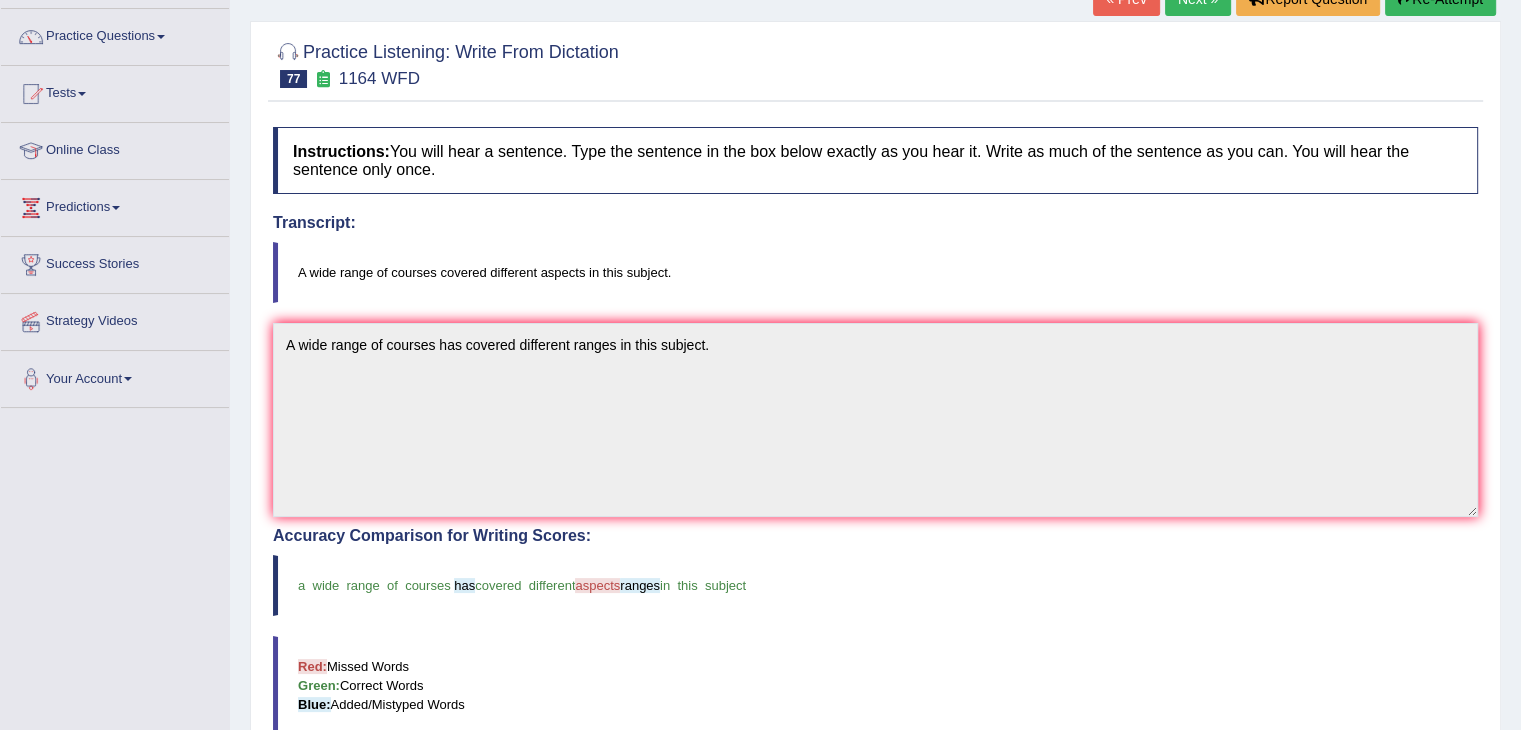 scroll, scrollTop: 0, scrollLeft: 0, axis: both 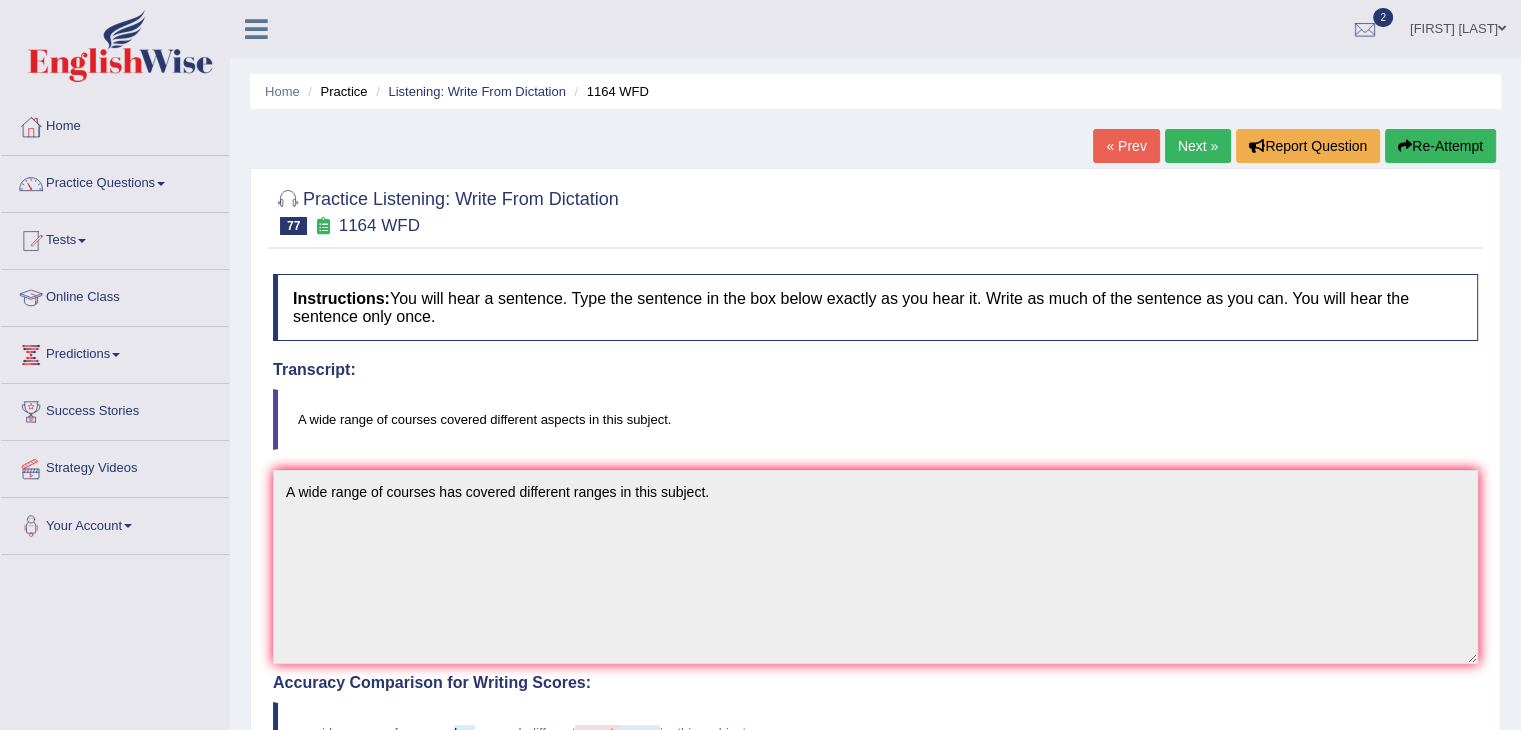 click on "Next »" at bounding box center [1198, 146] 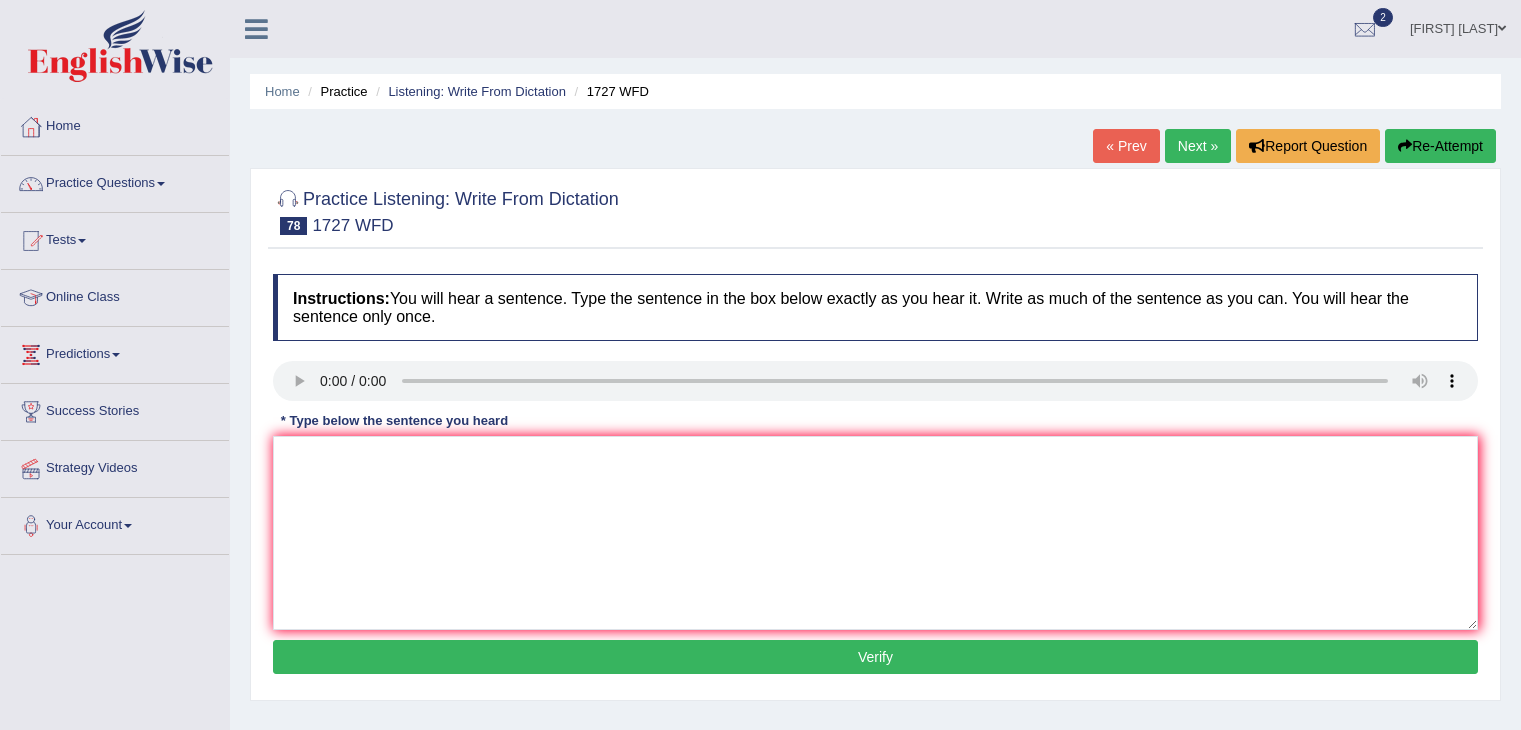 scroll, scrollTop: 0, scrollLeft: 0, axis: both 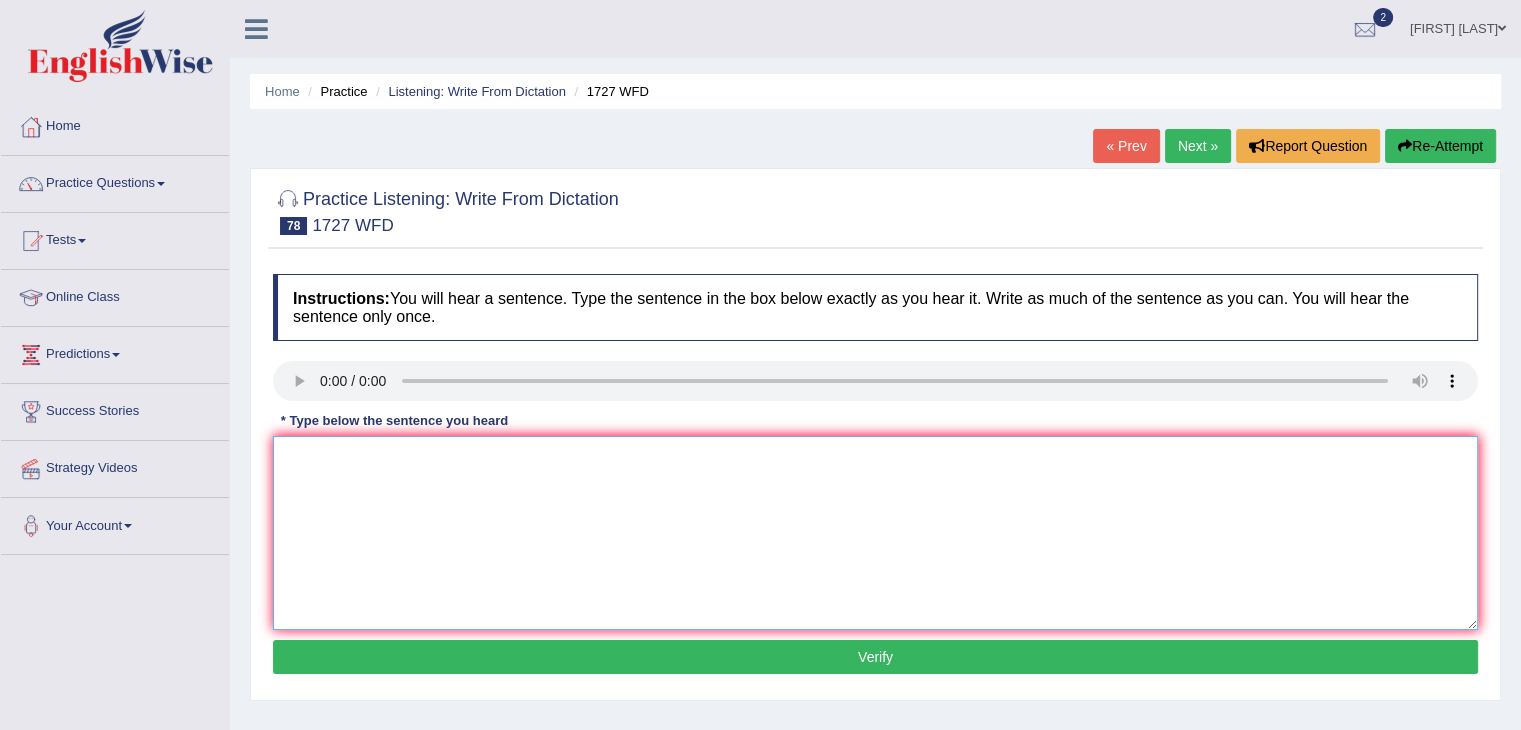 click at bounding box center (875, 533) 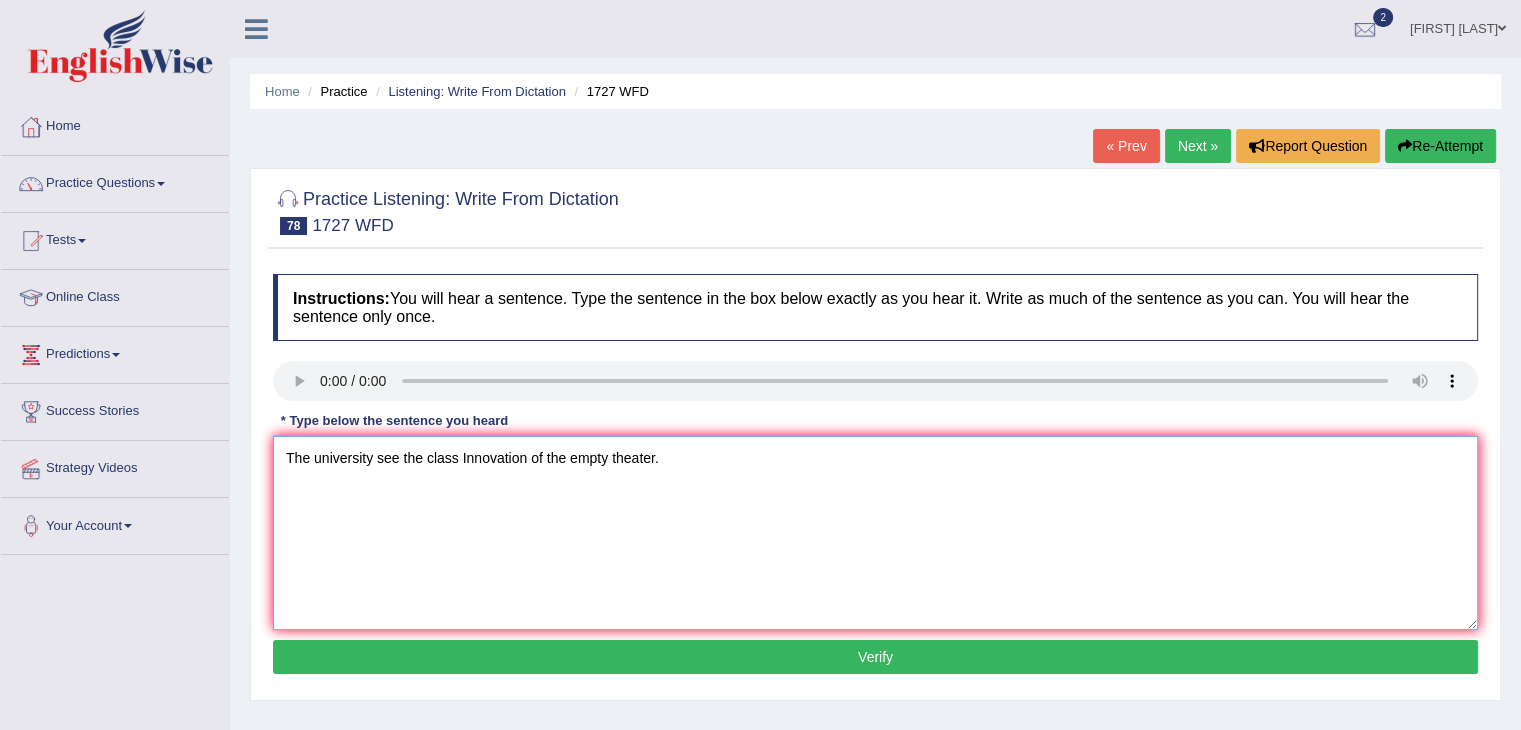 scroll, scrollTop: 80, scrollLeft: 0, axis: vertical 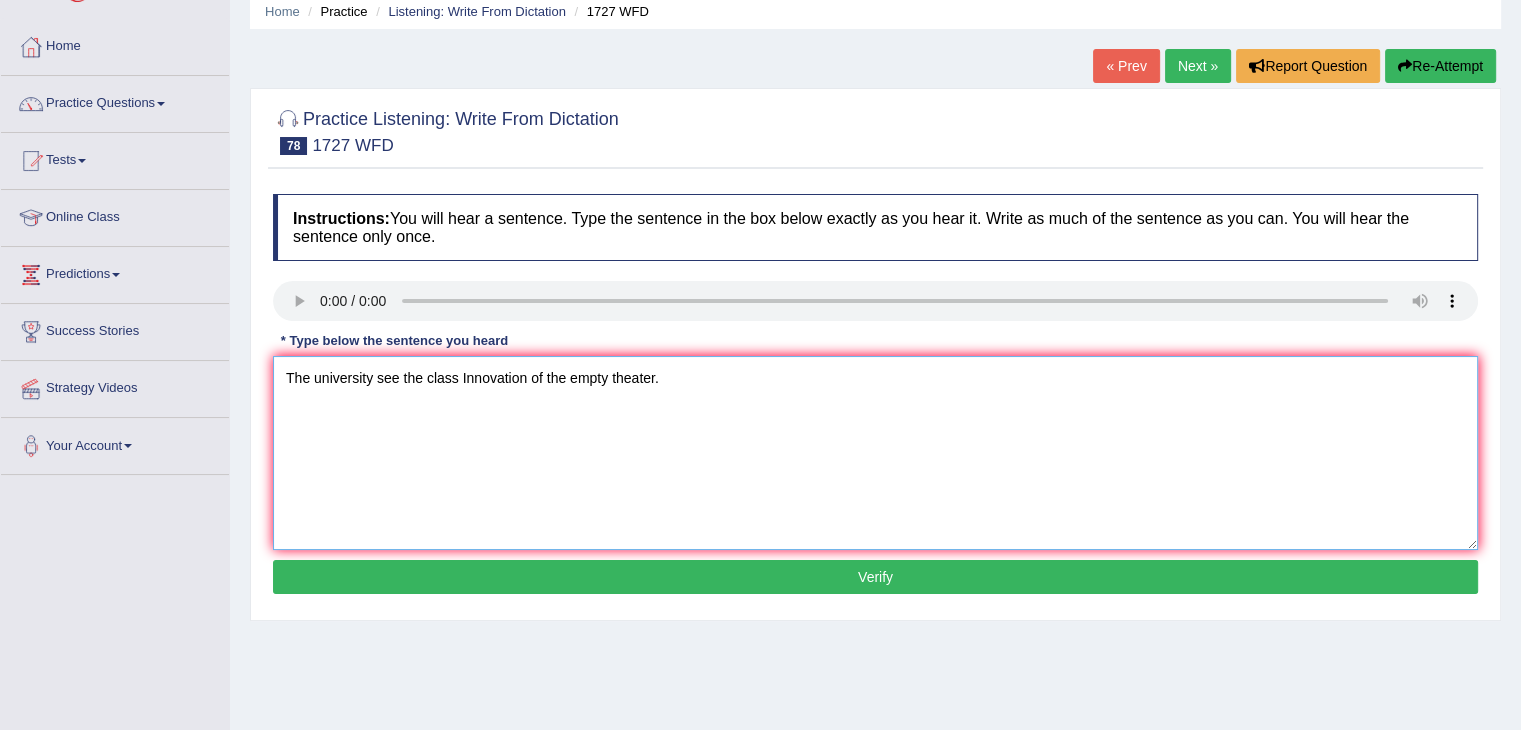 type on "The university see the class Innovation of the empty theater." 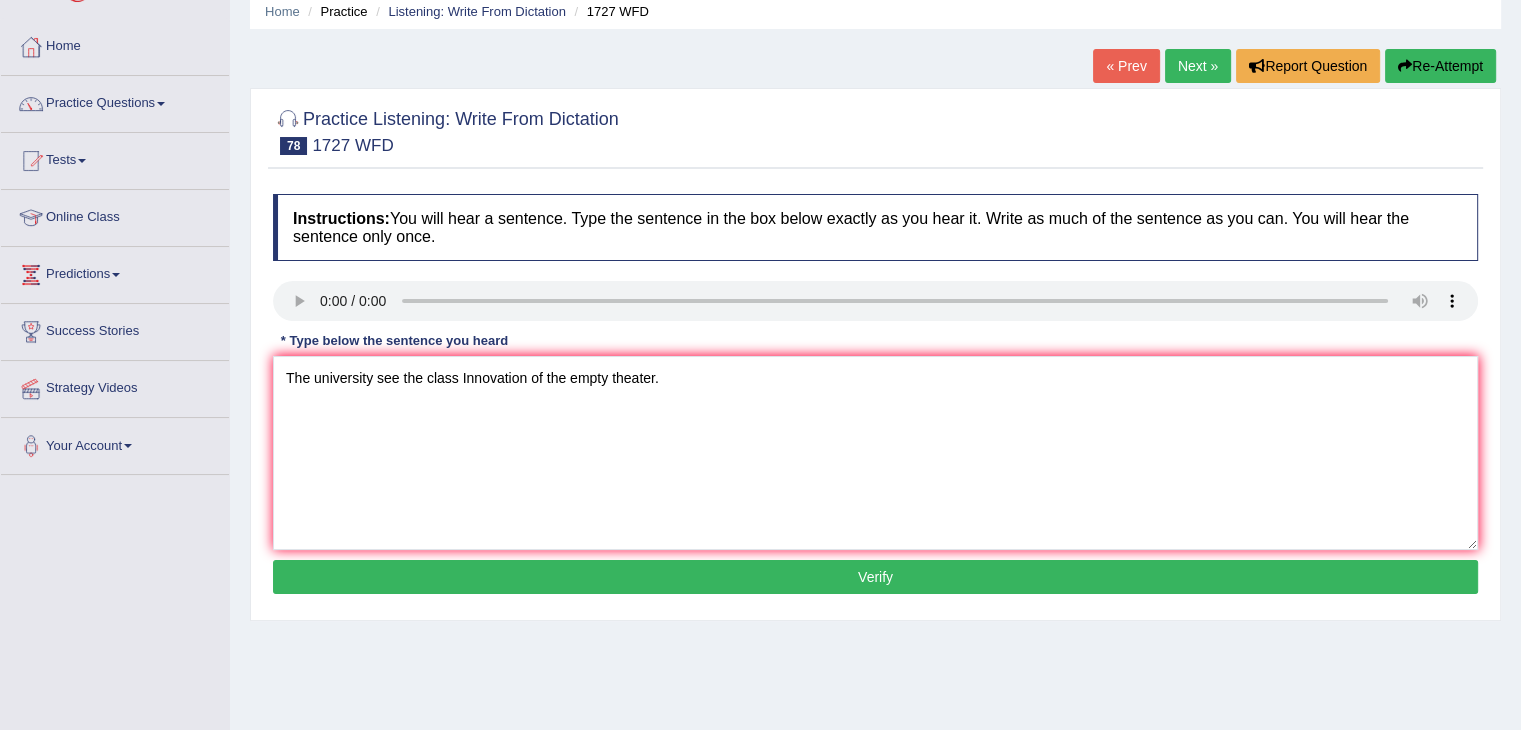 click on "Verify" at bounding box center [875, 577] 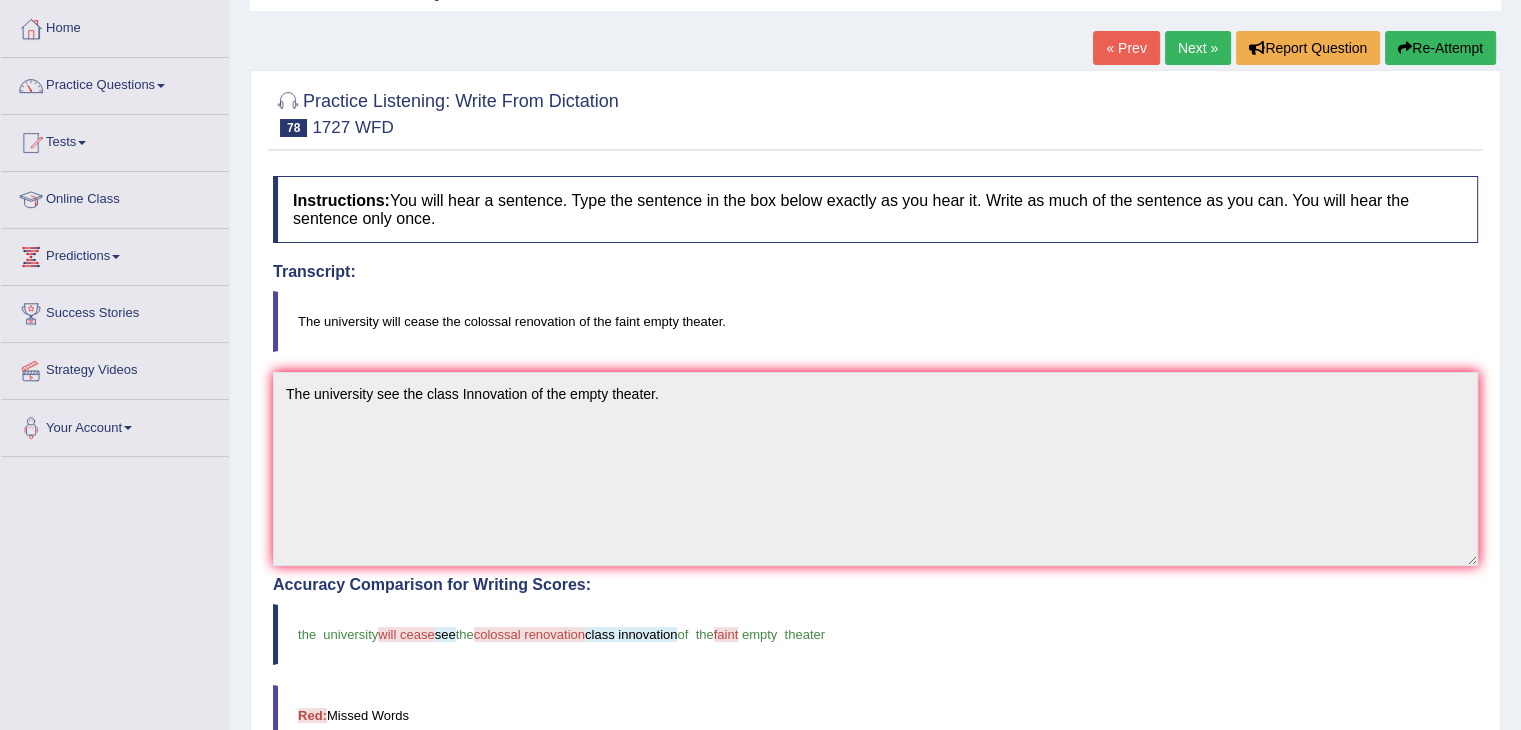 scroll, scrollTop: 95, scrollLeft: 0, axis: vertical 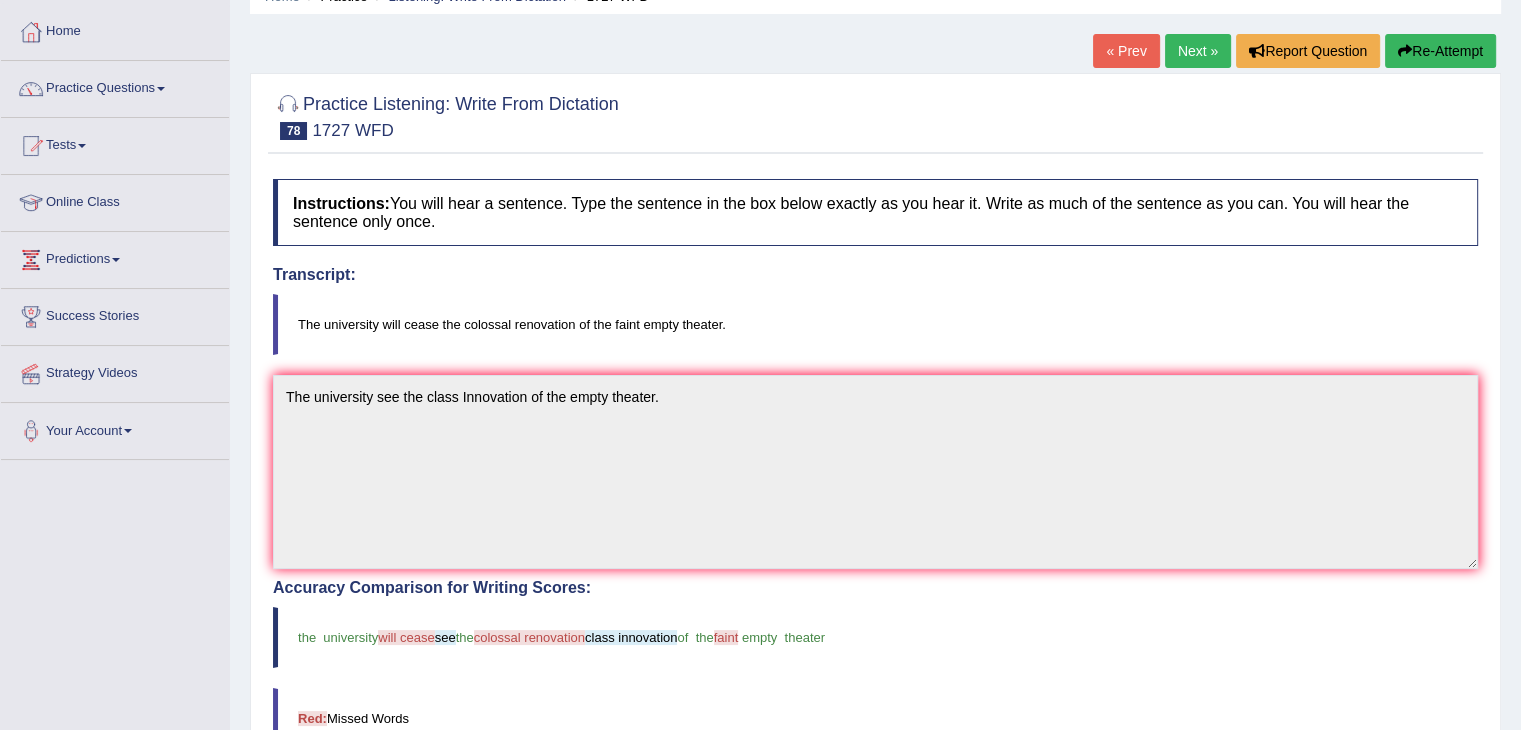 click on "Next »" at bounding box center [1198, 51] 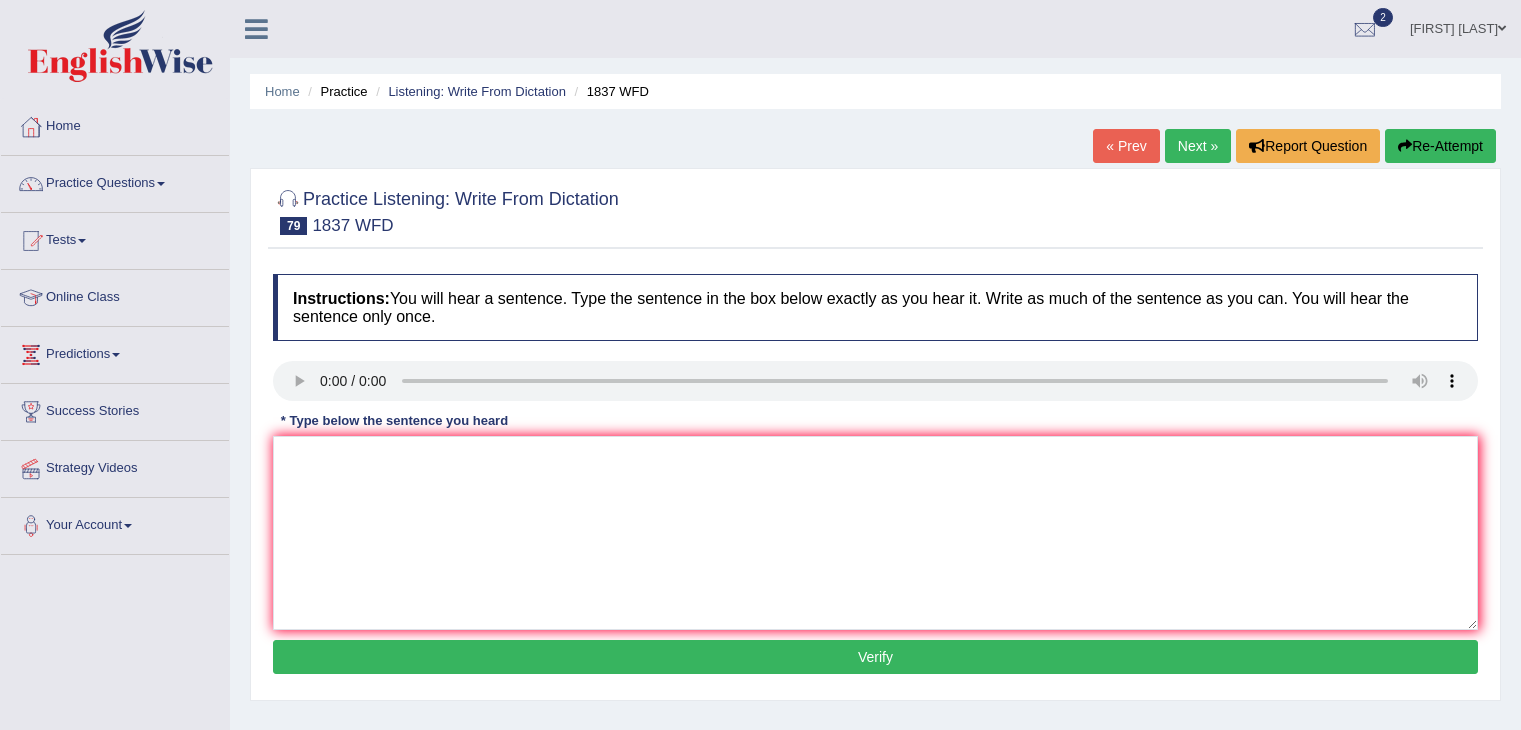 scroll, scrollTop: 0, scrollLeft: 0, axis: both 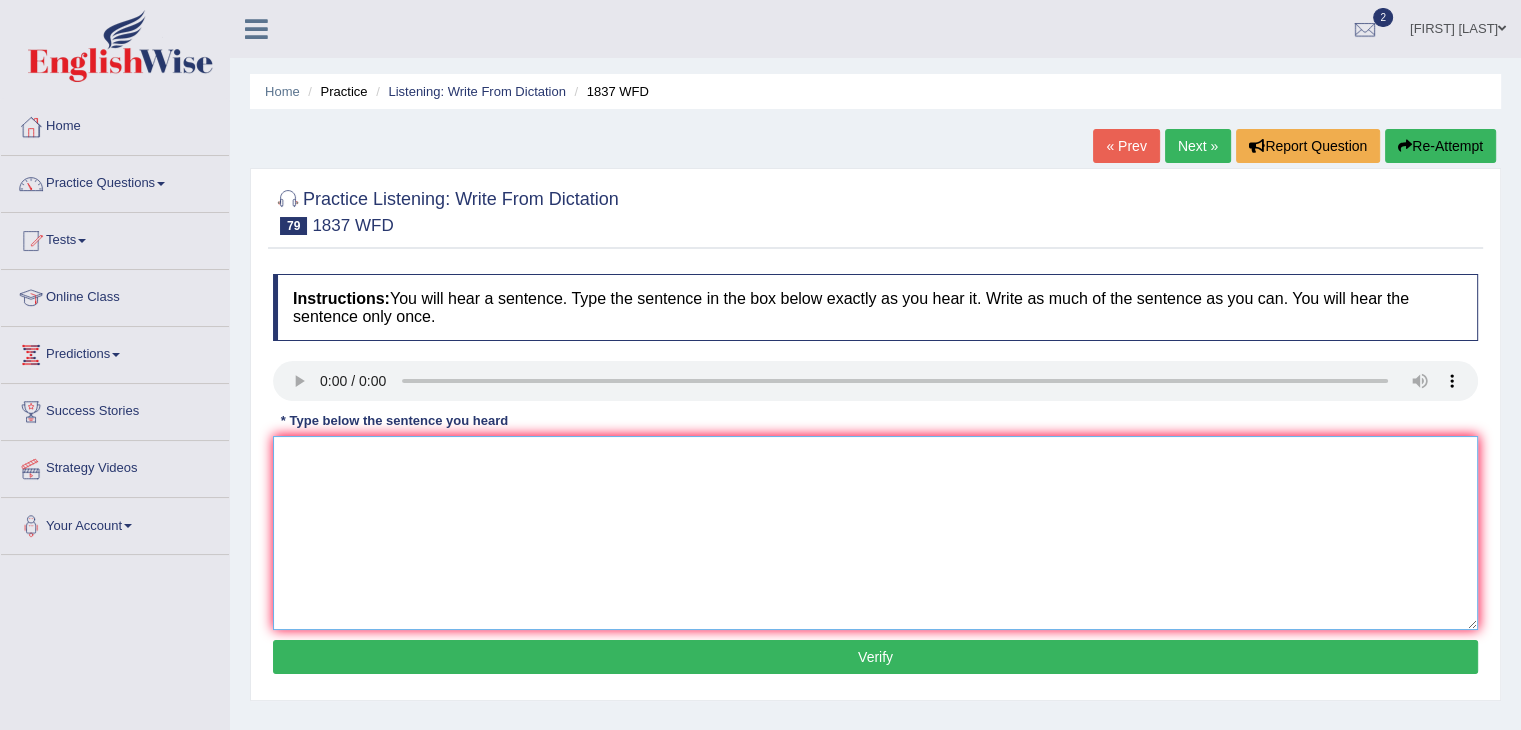 click at bounding box center [875, 533] 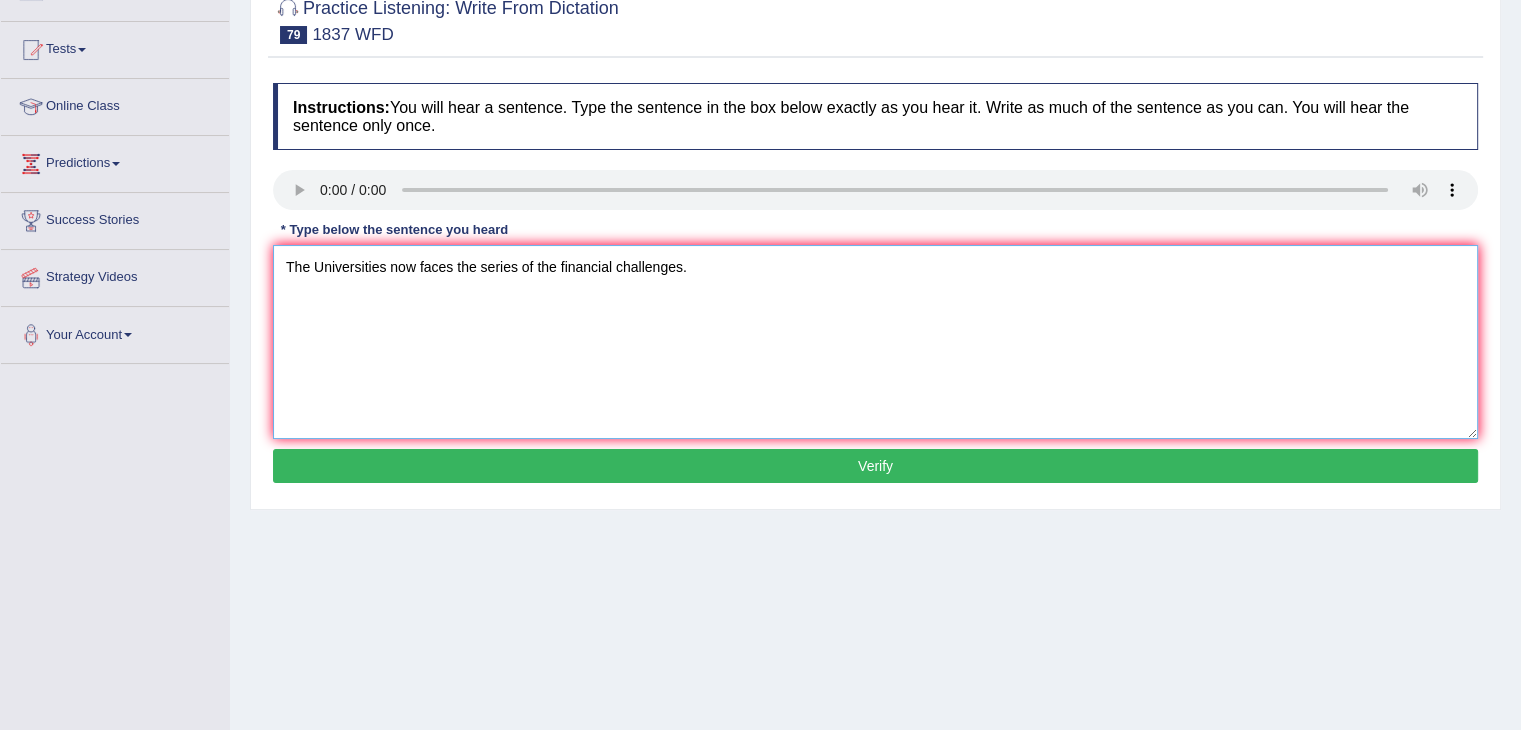 scroll, scrollTop: 192, scrollLeft: 0, axis: vertical 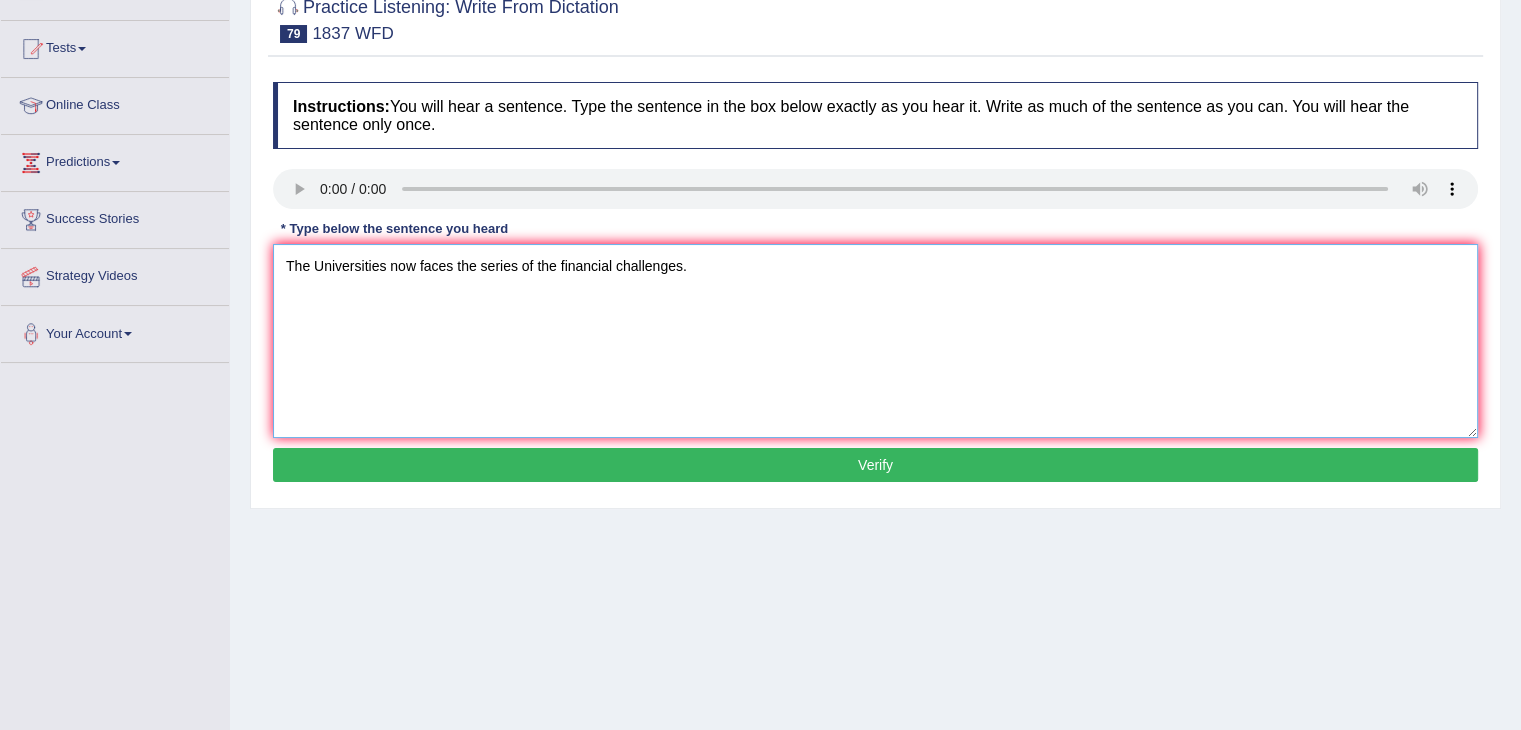 type on "The Universities now faces the series of the financial challenges." 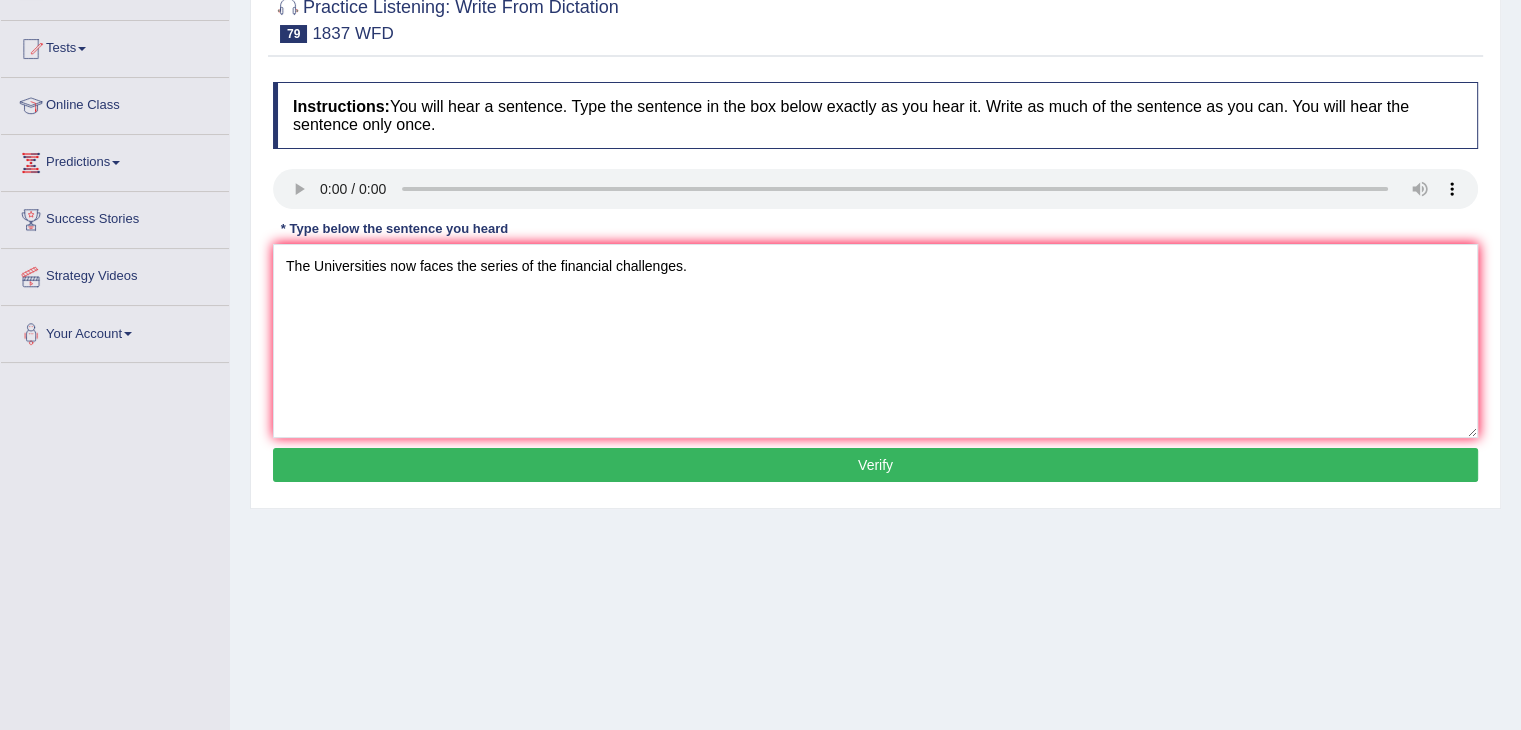 click on "Verify" at bounding box center (875, 465) 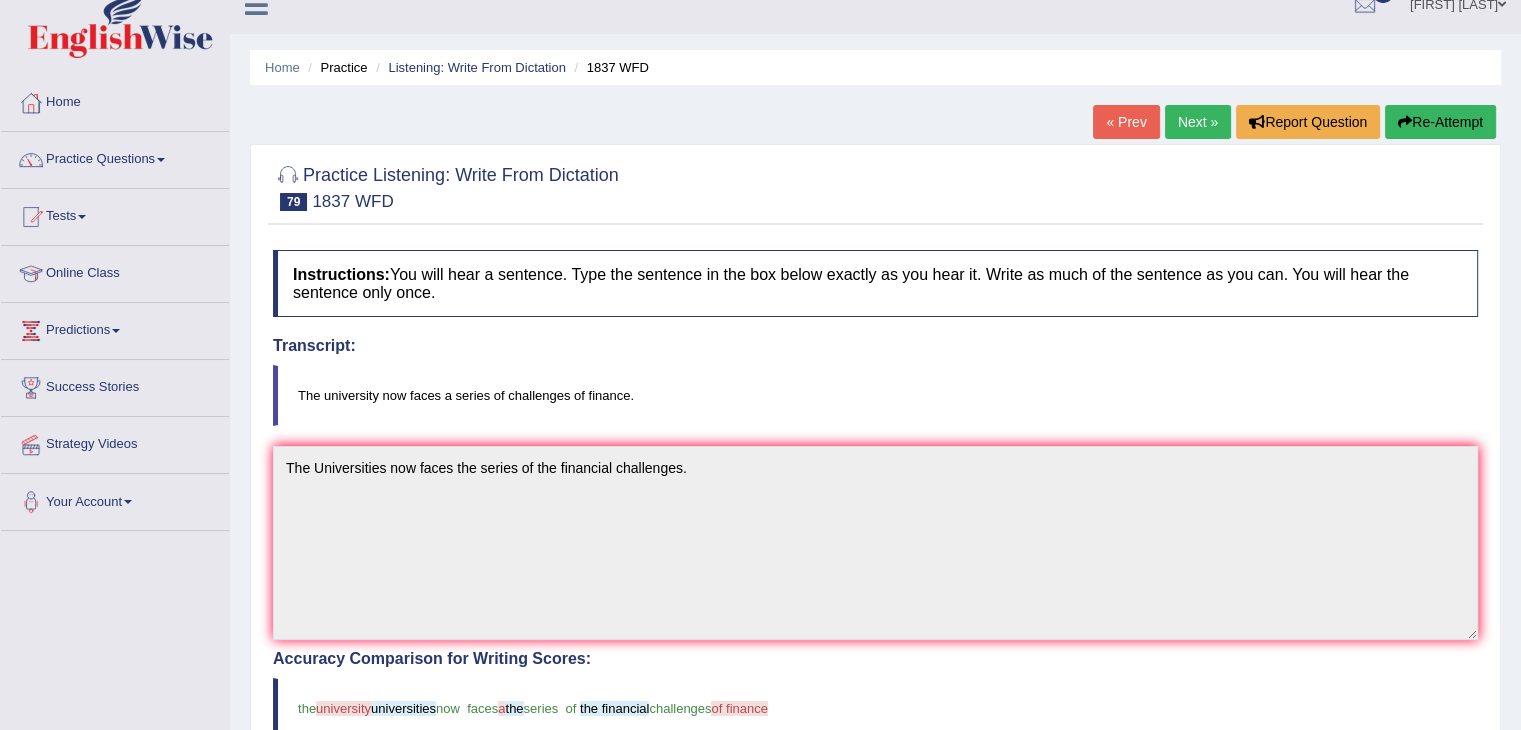 scroll, scrollTop: 23, scrollLeft: 0, axis: vertical 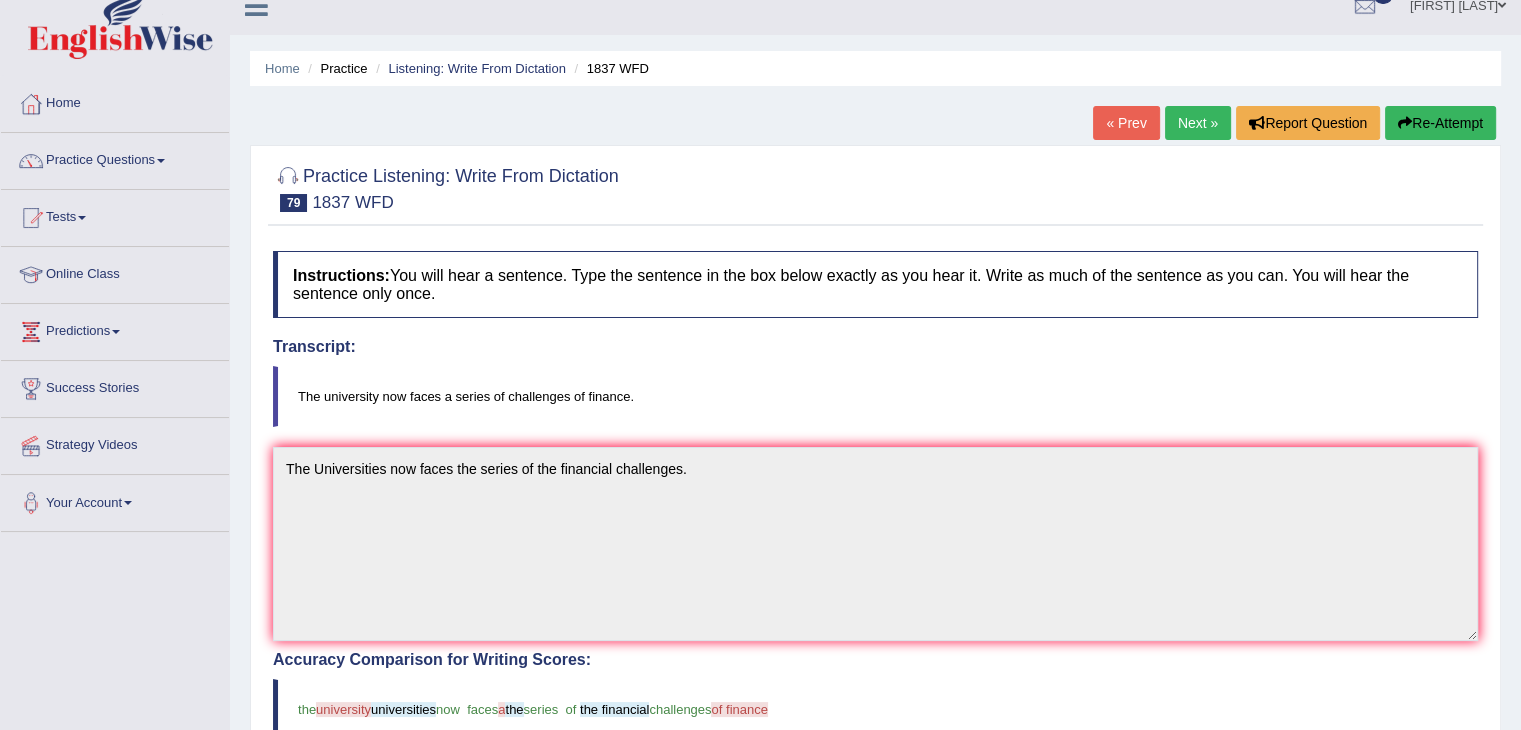 click on "Next »" at bounding box center (1198, 123) 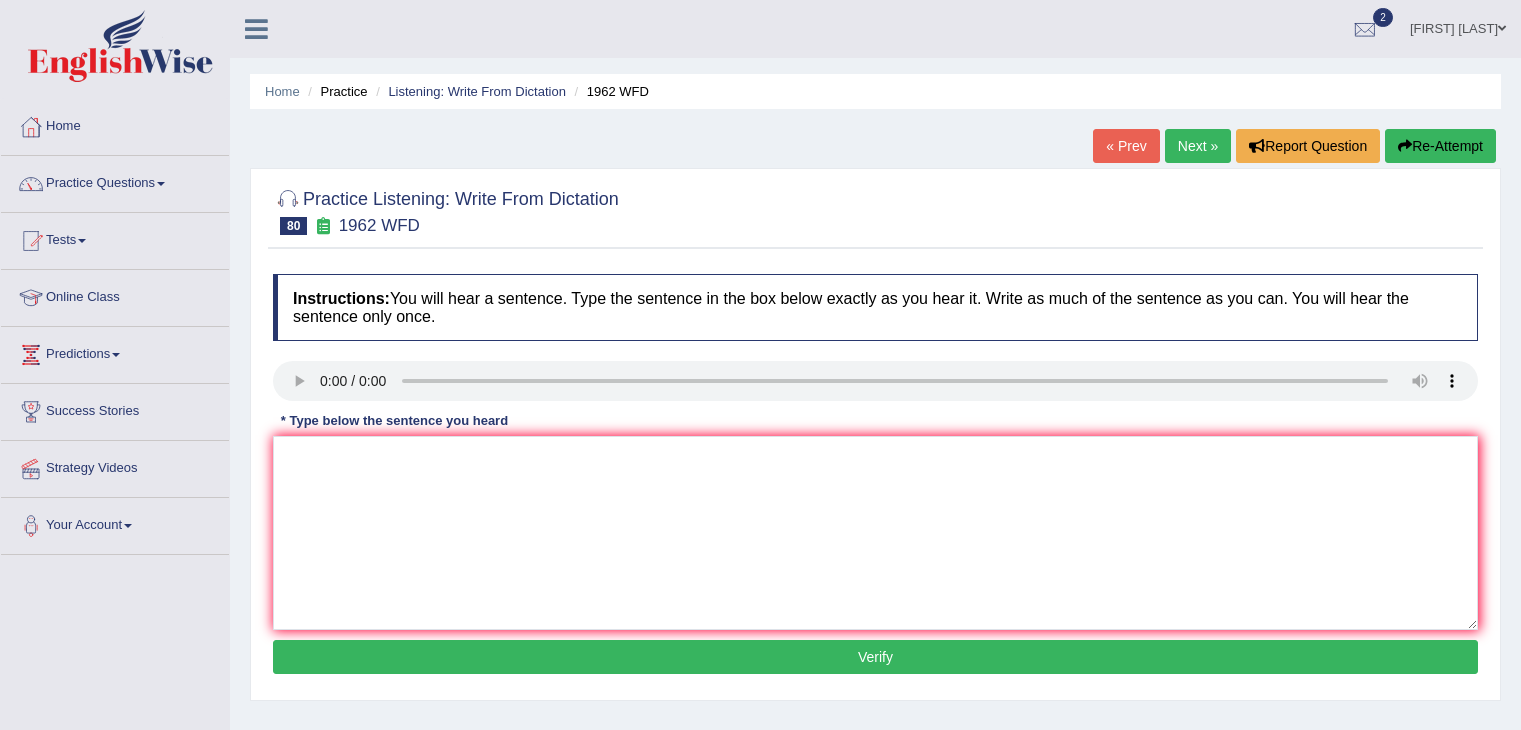scroll, scrollTop: 0, scrollLeft: 0, axis: both 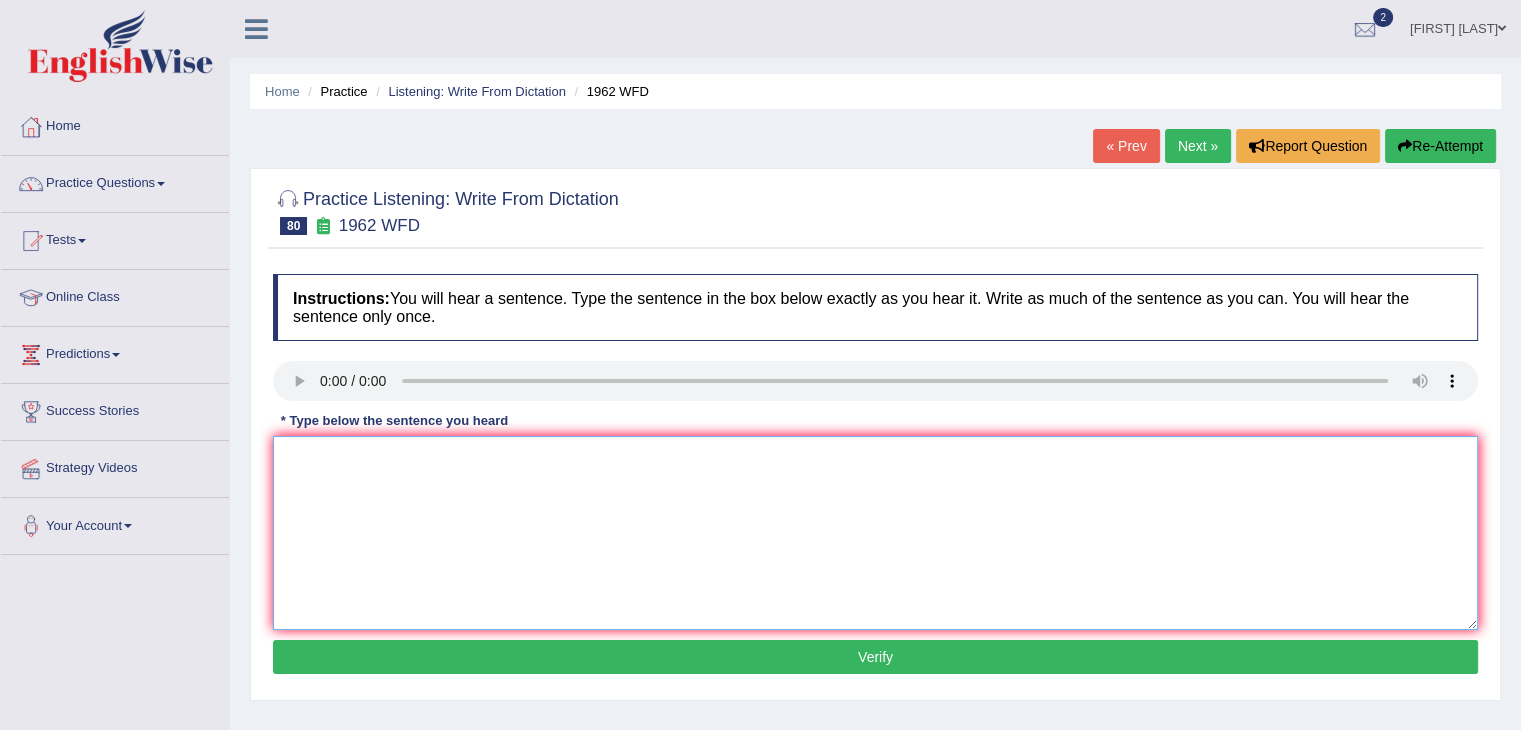 click at bounding box center [875, 533] 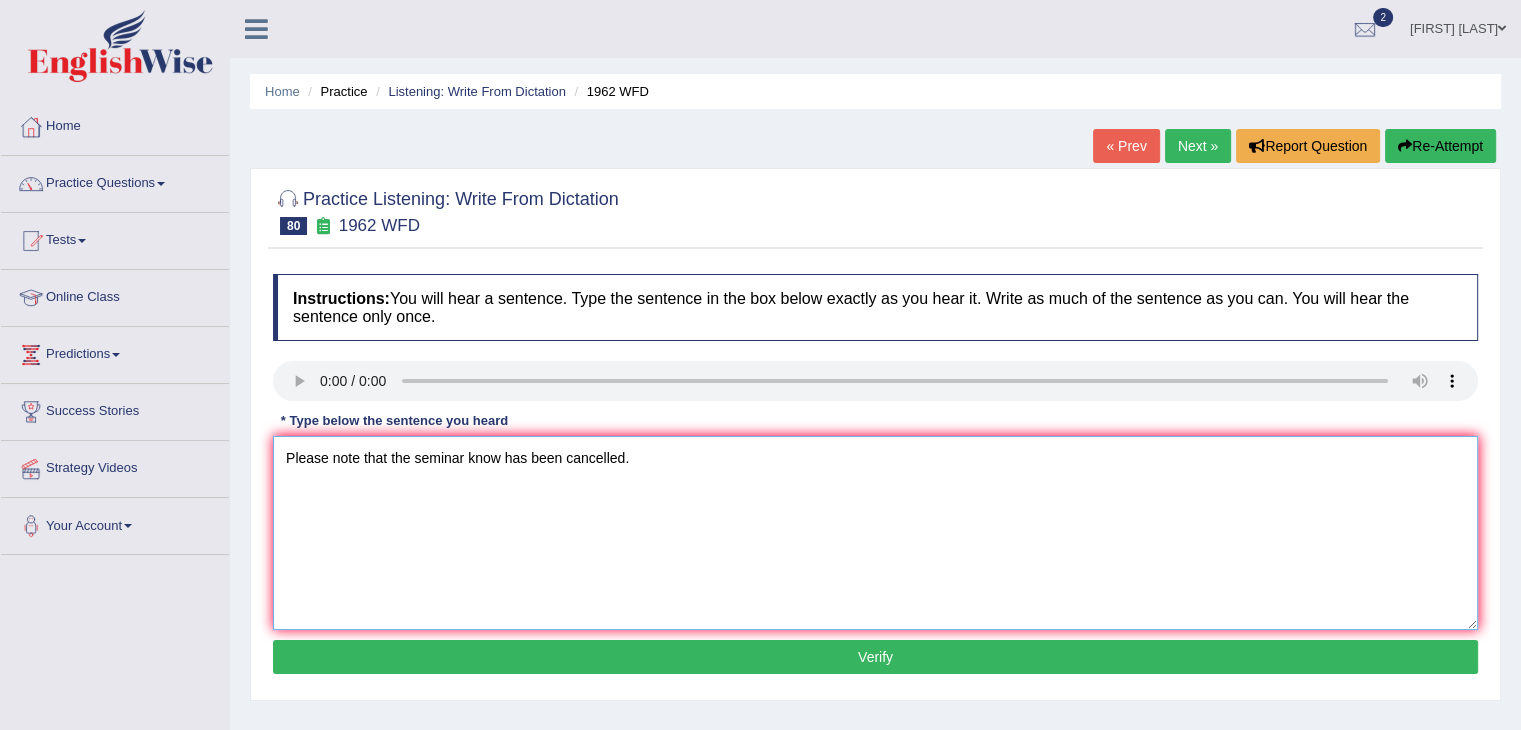 type on "Please note that the seminar know has been cancelled." 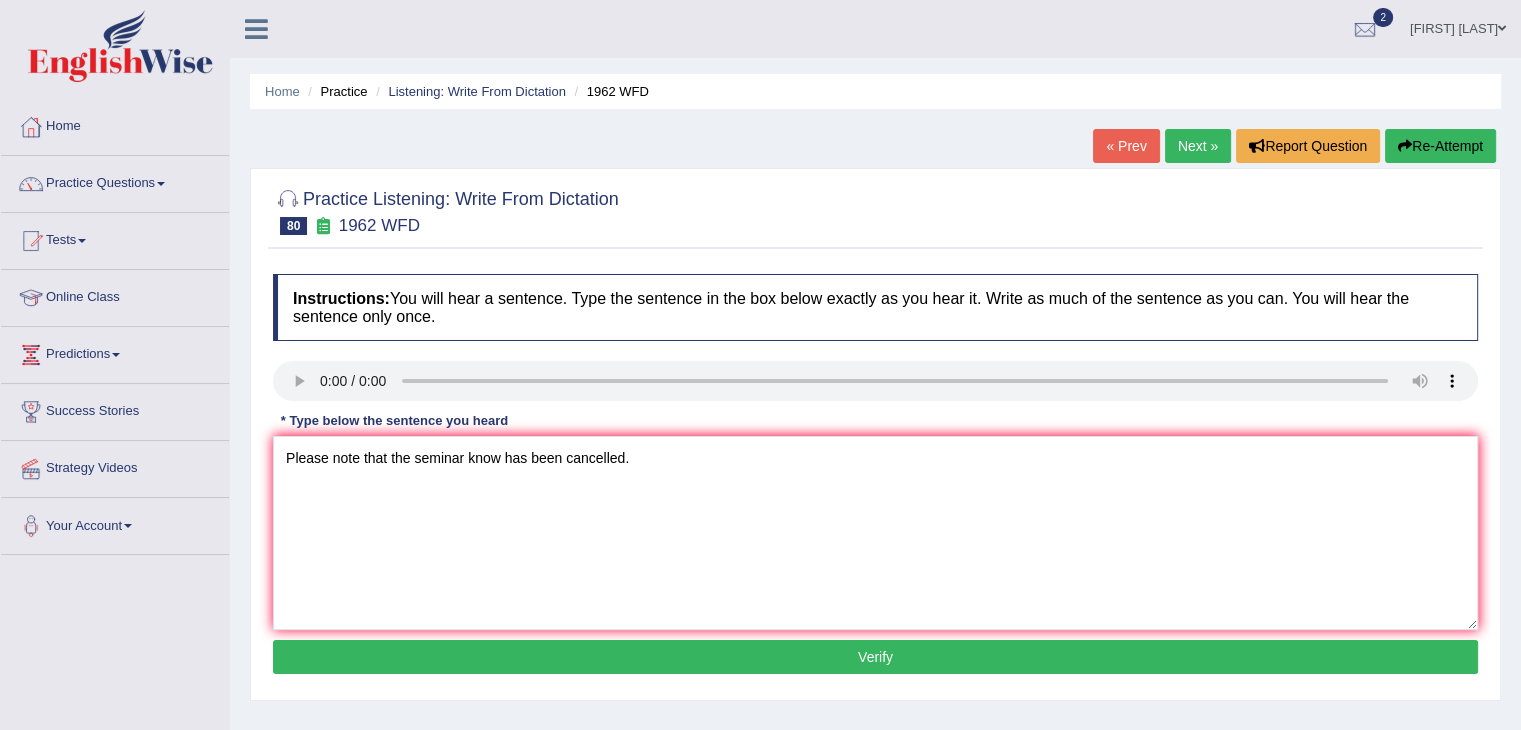 click on "Verify" at bounding box center [875, 657] 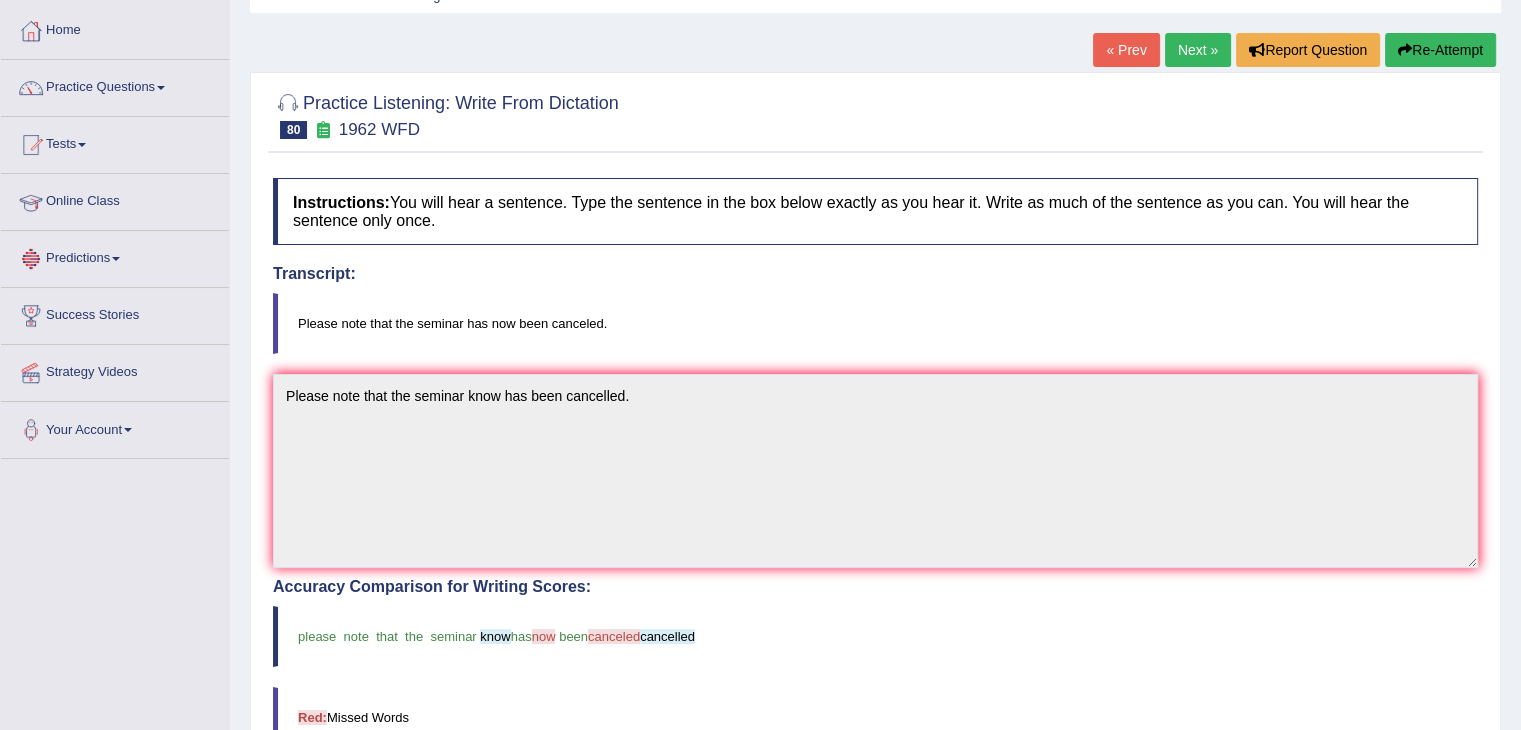 scroll, scrollTop: 0, scrollLeft: 0, axis: both 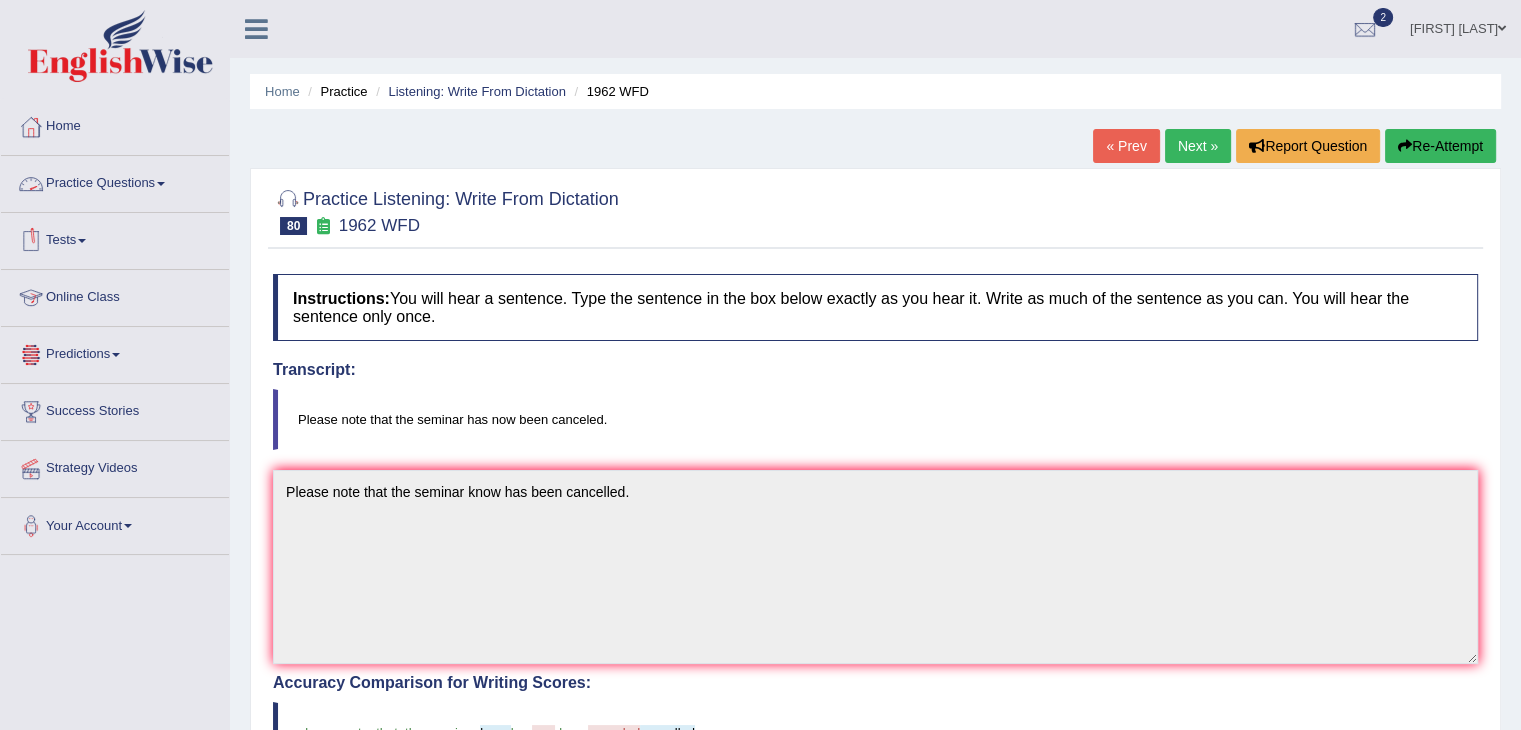 click on "Practice Questions" at bounding box center (115, 181) 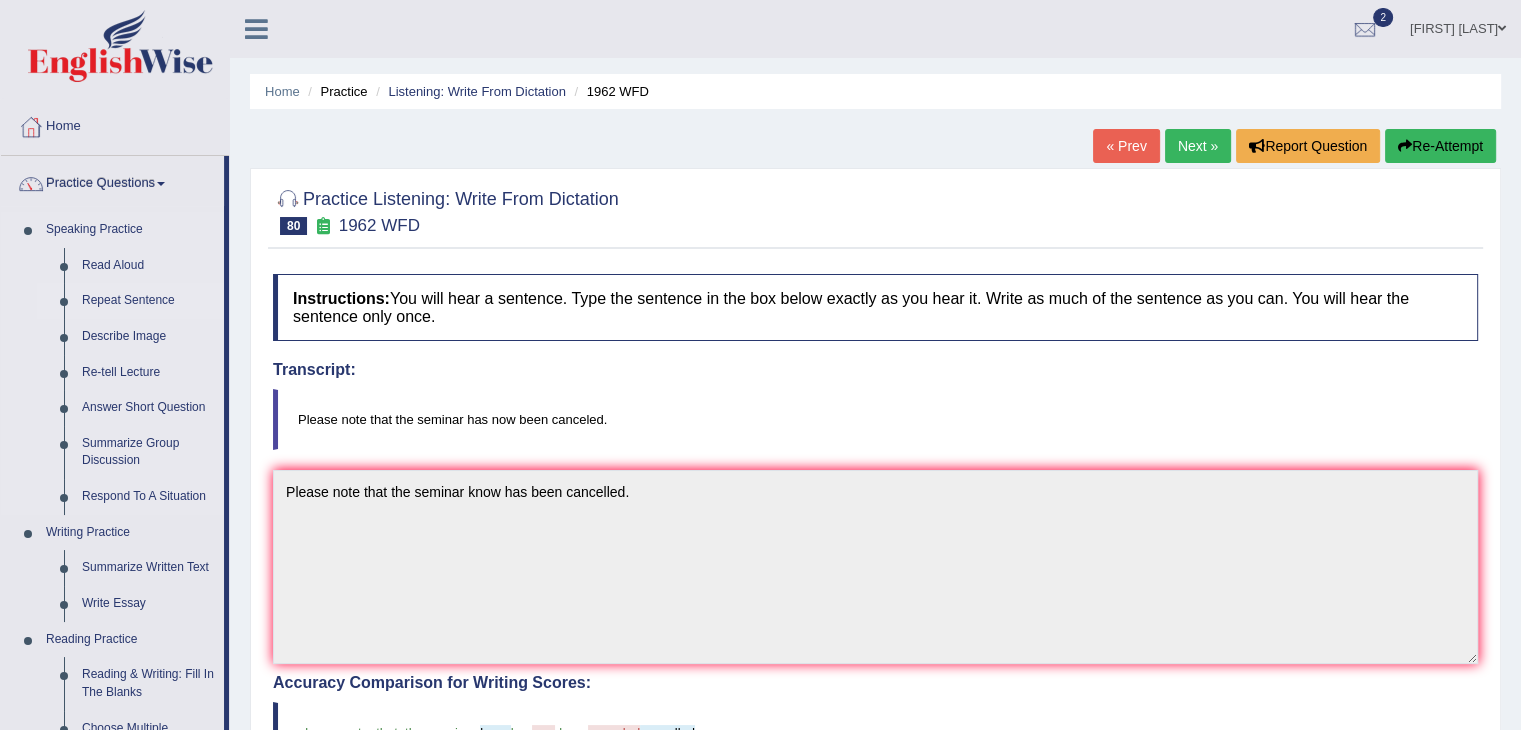 click on "Repeat Sentence" at bounding box center [148, 301] 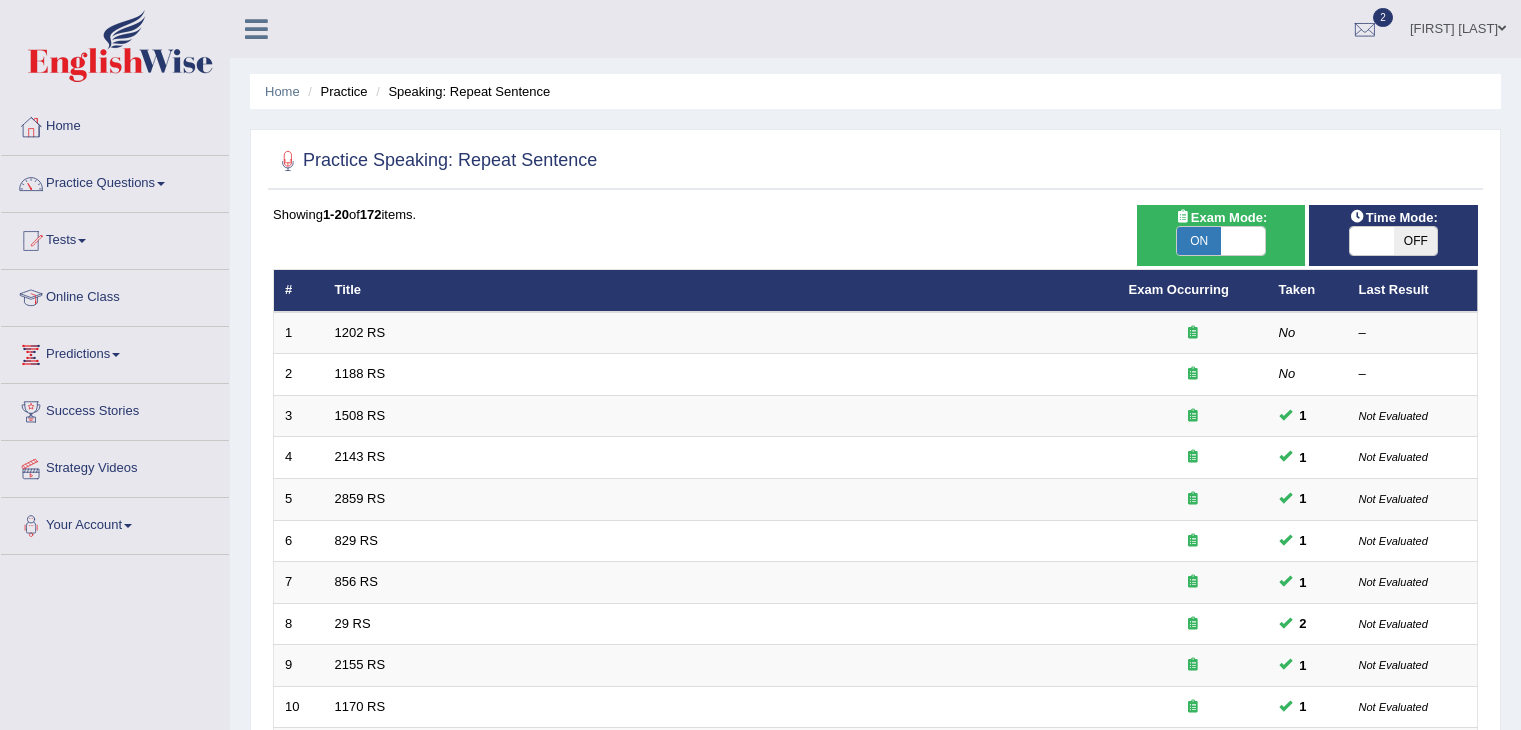 scroll, scrollTop: 0, scrollLeft: 0, axis: both 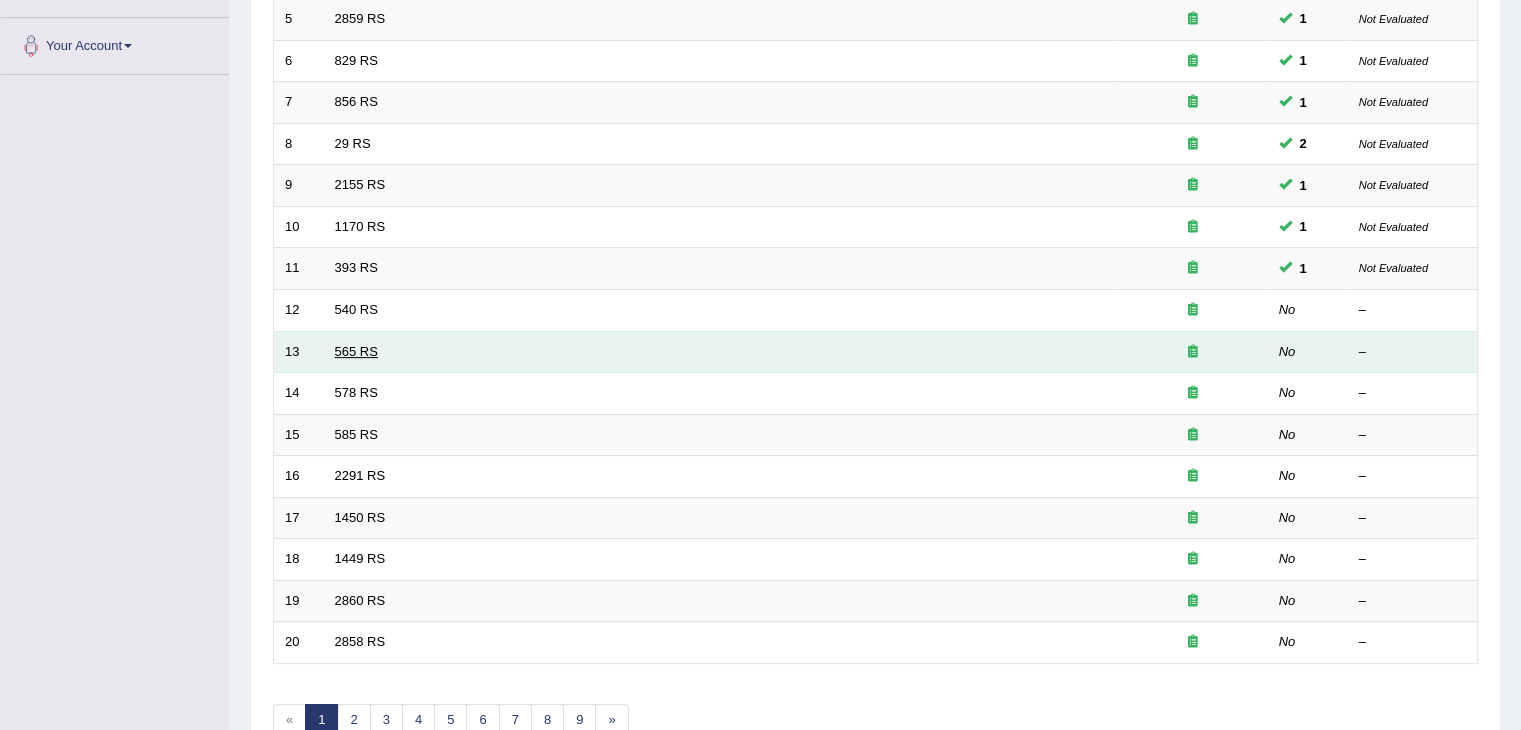 click on "565 RS" at bounding box center (356, 351) 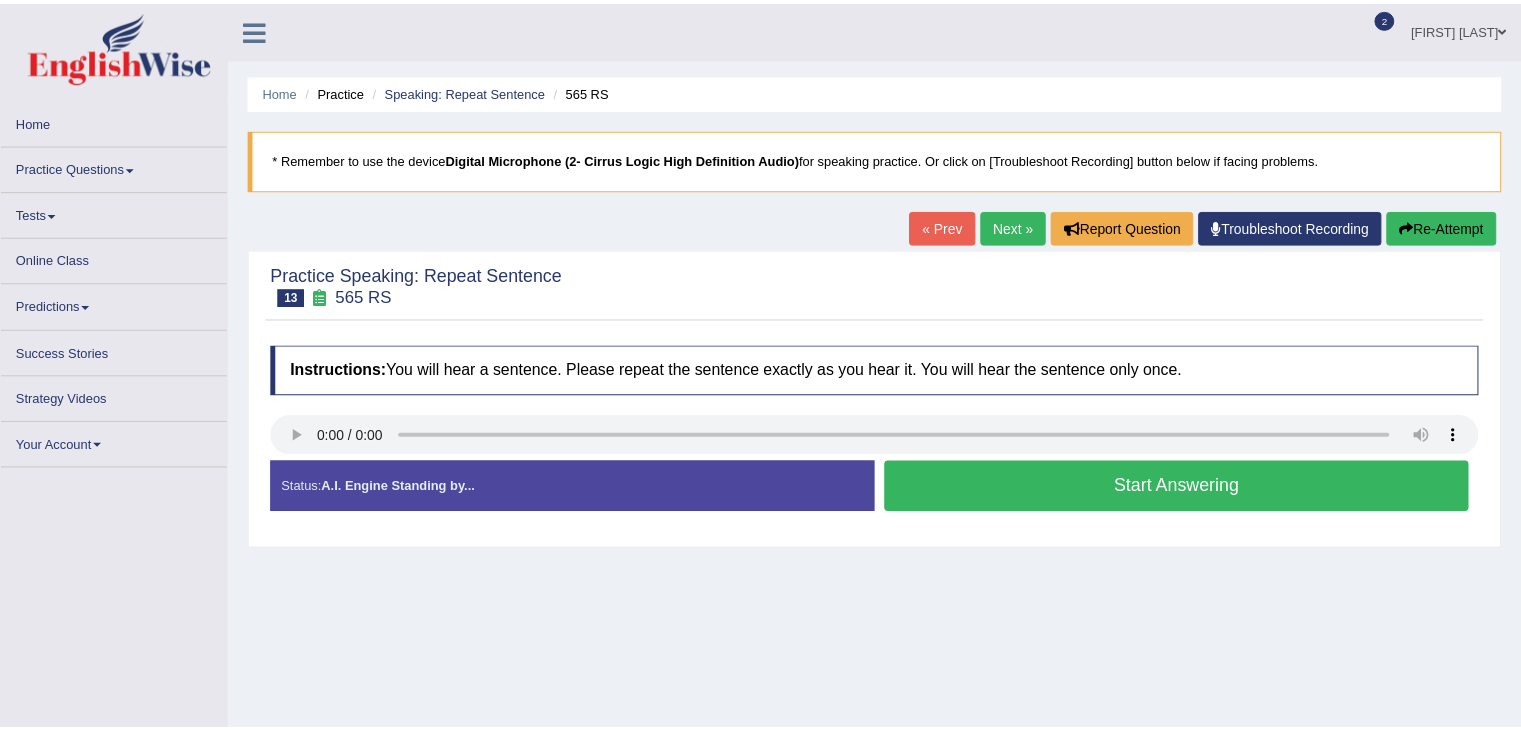 scroll, scrollTop: 0, scrollLeft: 0, axis: both 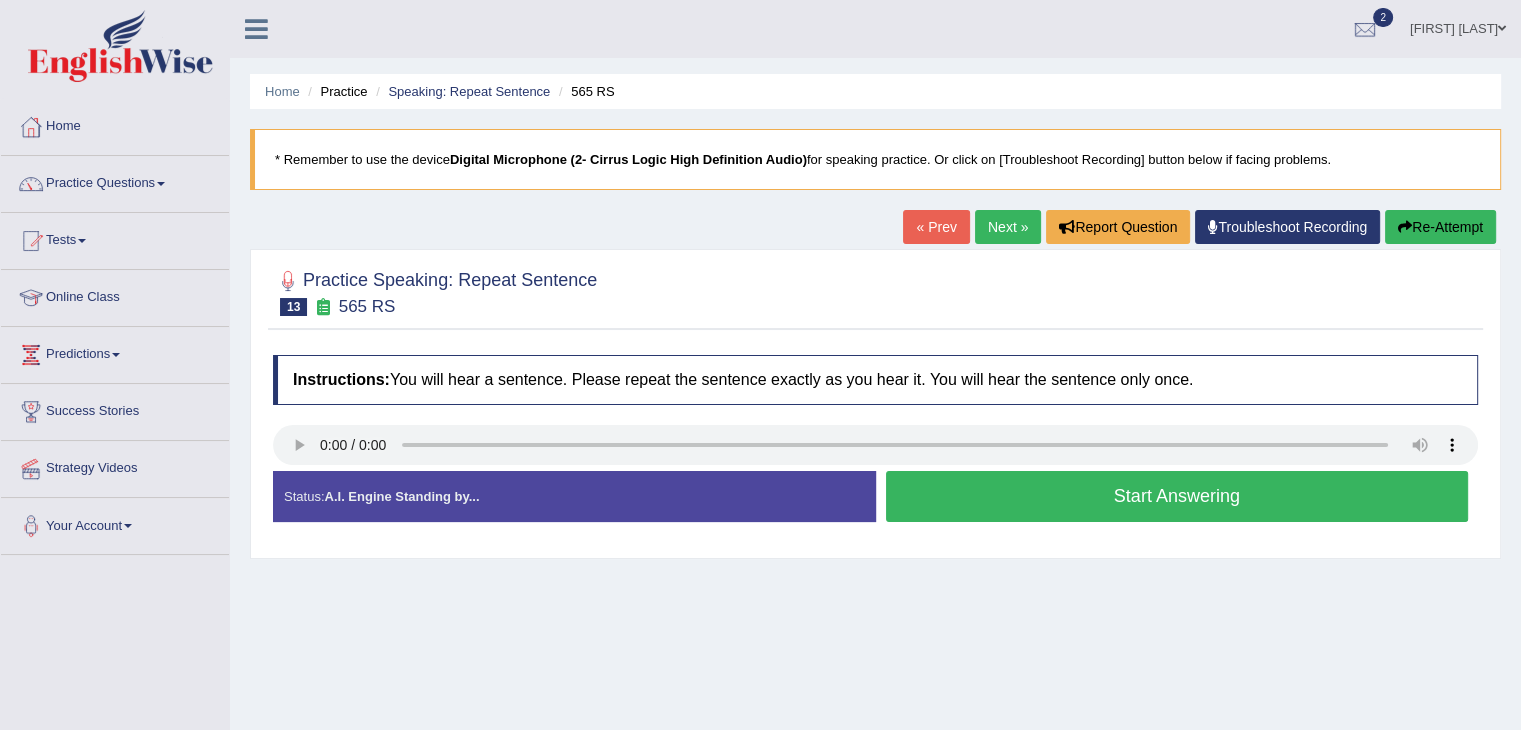 click on "Start Answering" at bounding box center [1177, 496] 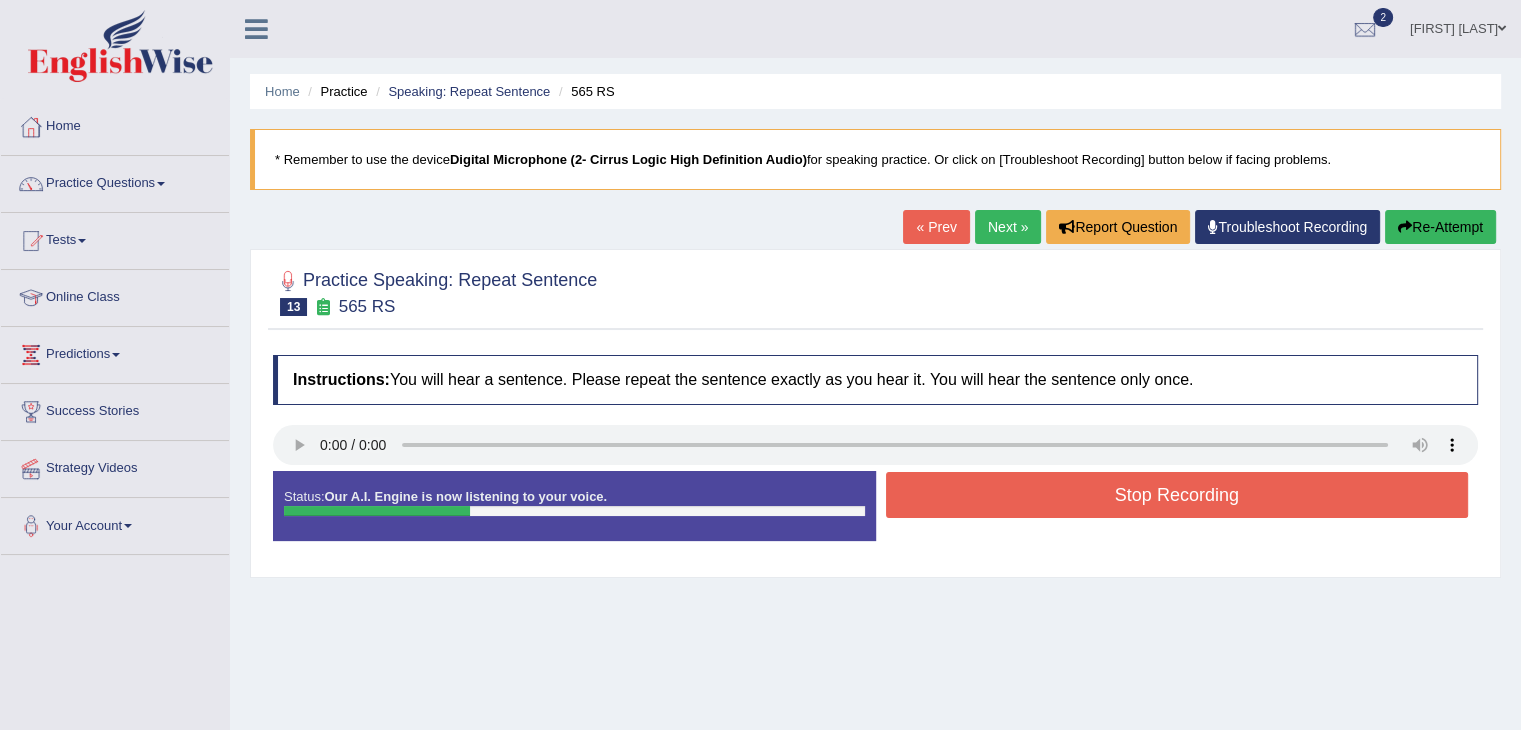 click on "Stop Recording" at bounding box center [1177, 495] 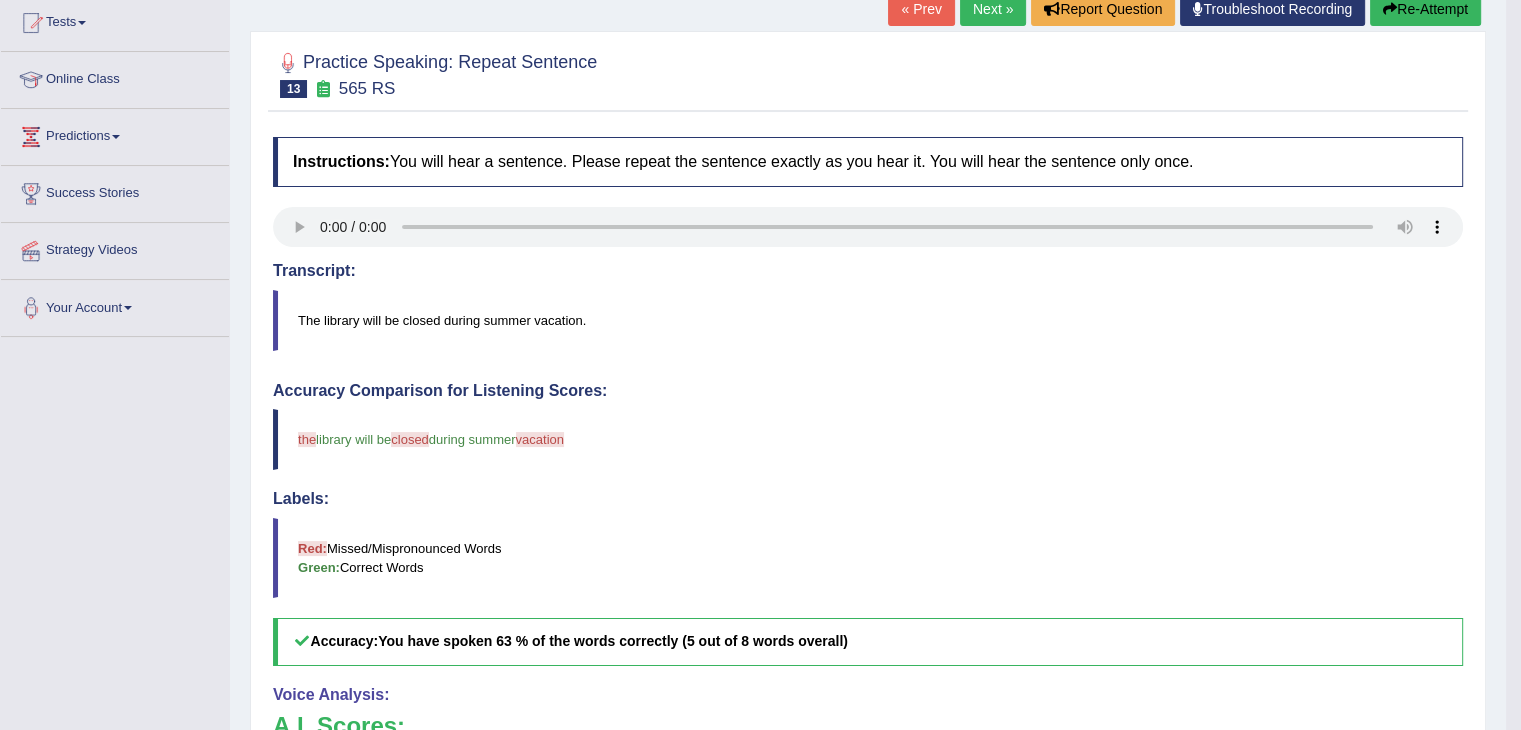 scroll, scrollTop: 0, scrollLeft: 0, axis: both 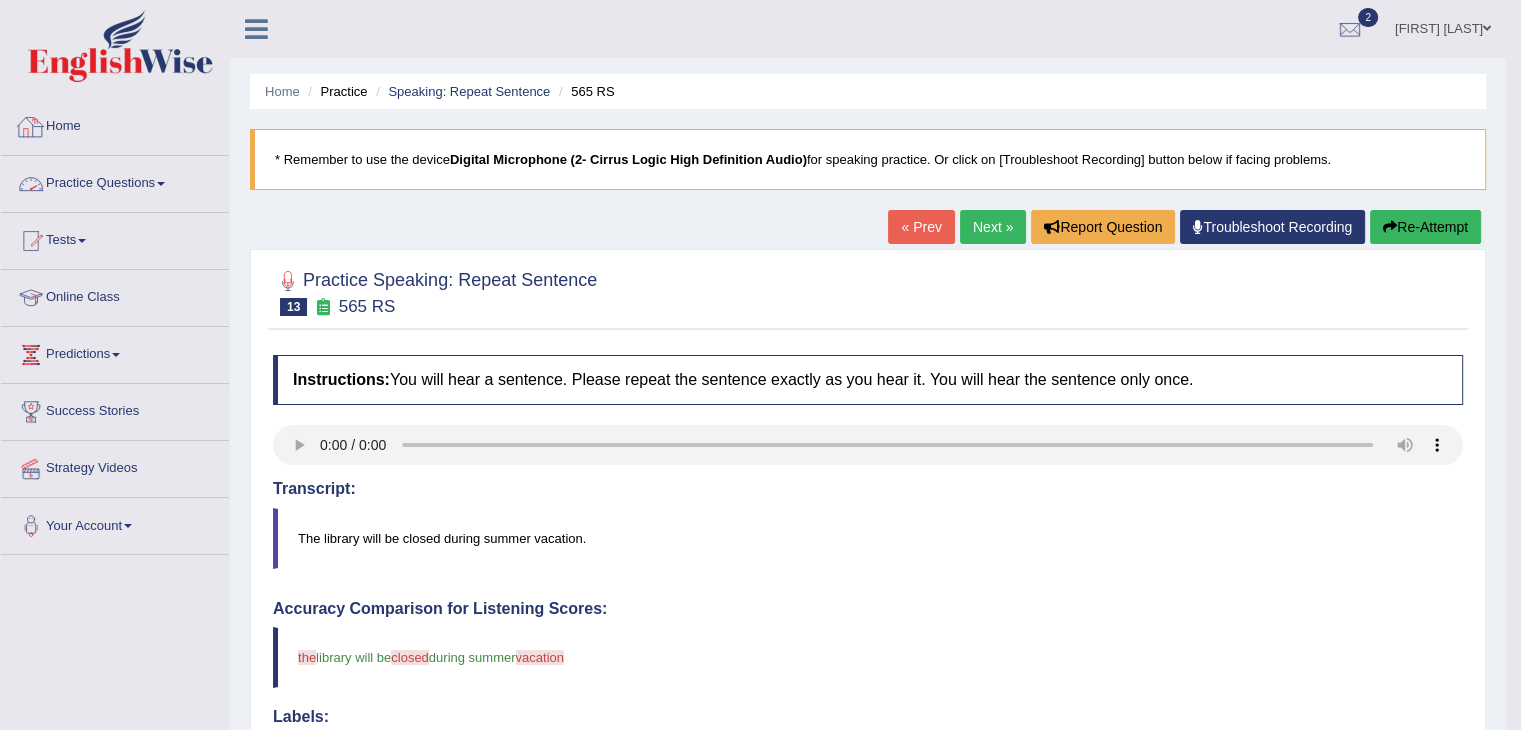 click on "Practice Questions" at bounding box center (115, 181) 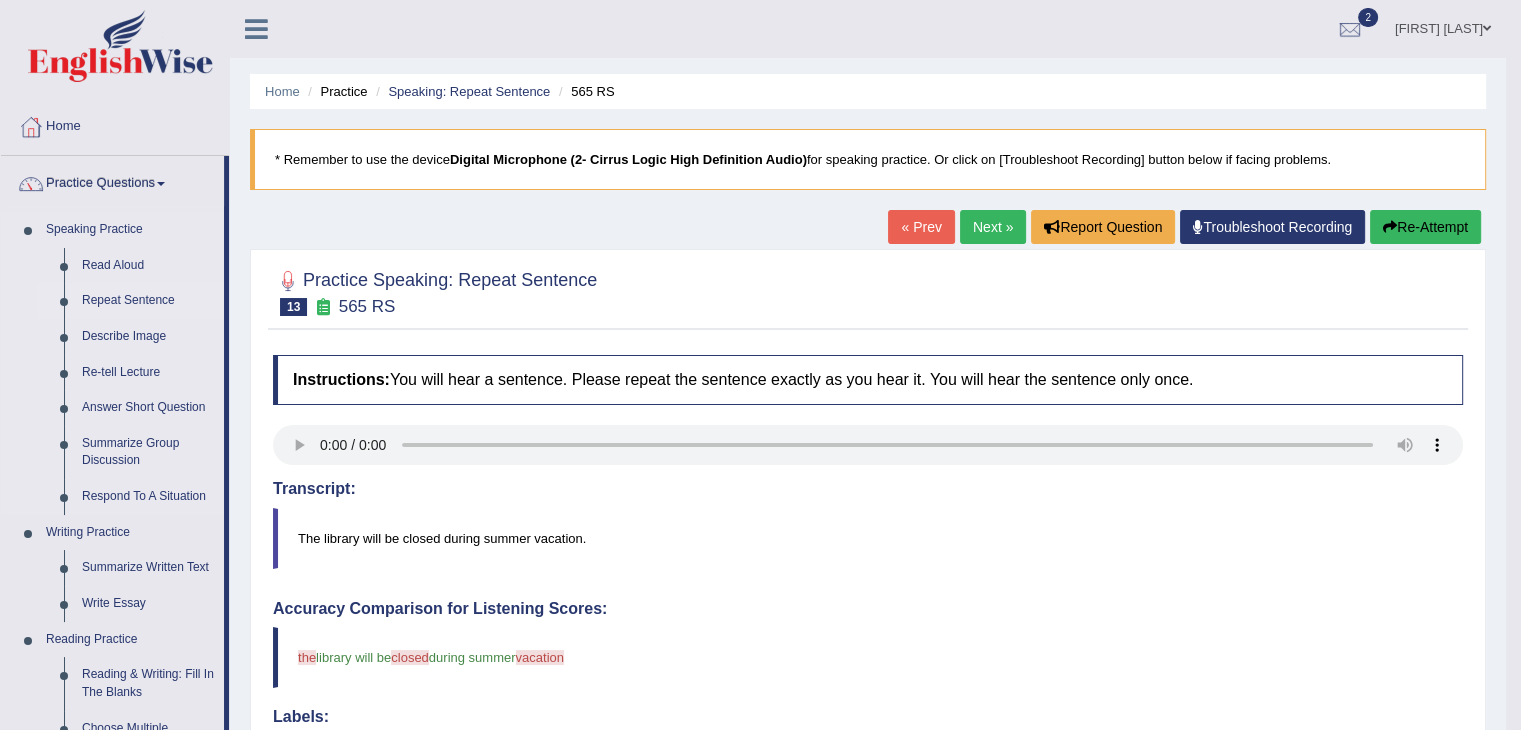click on "Repeat Sentence" at bounding box center [148, 301] 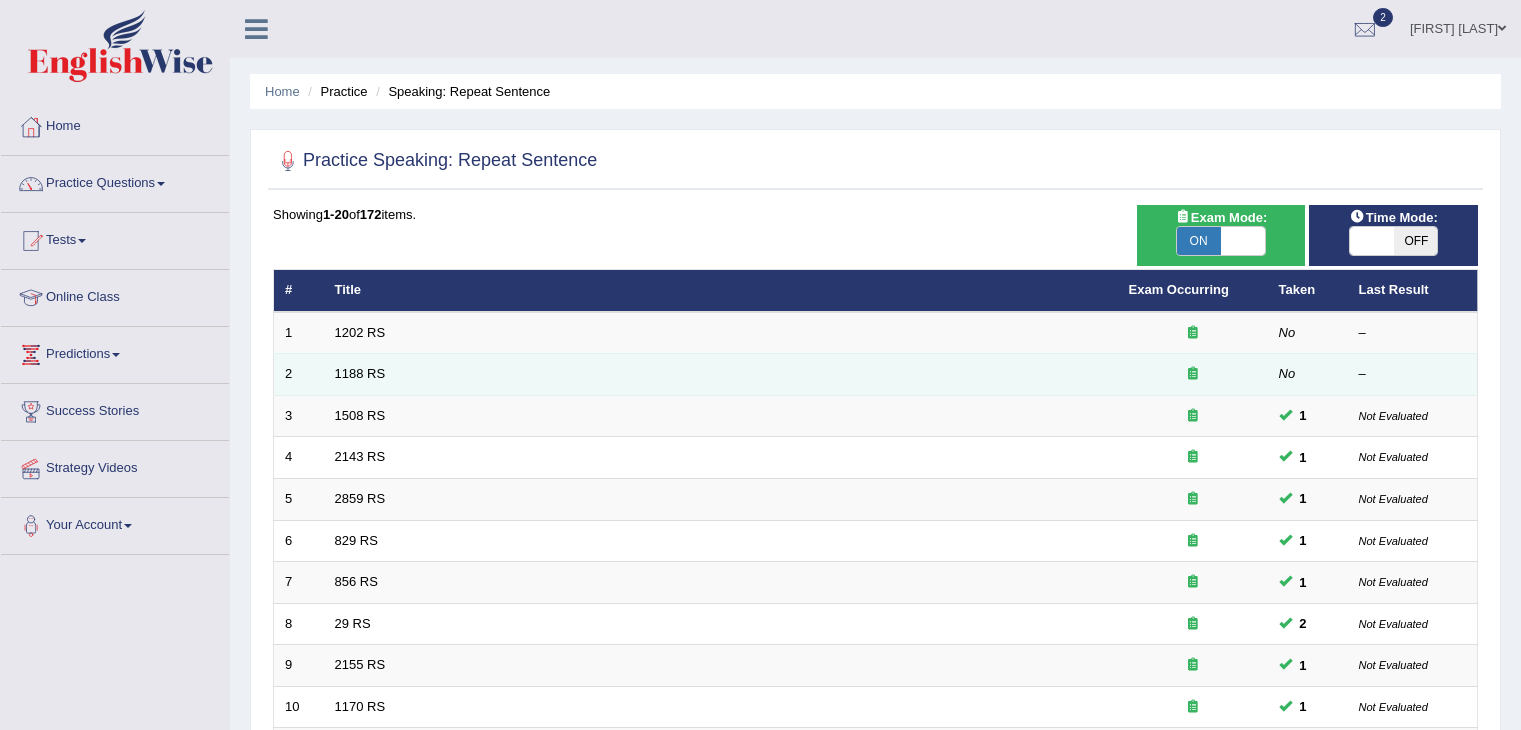 scroll, scrollTop: 0, scrollLeft: 0, axis: both 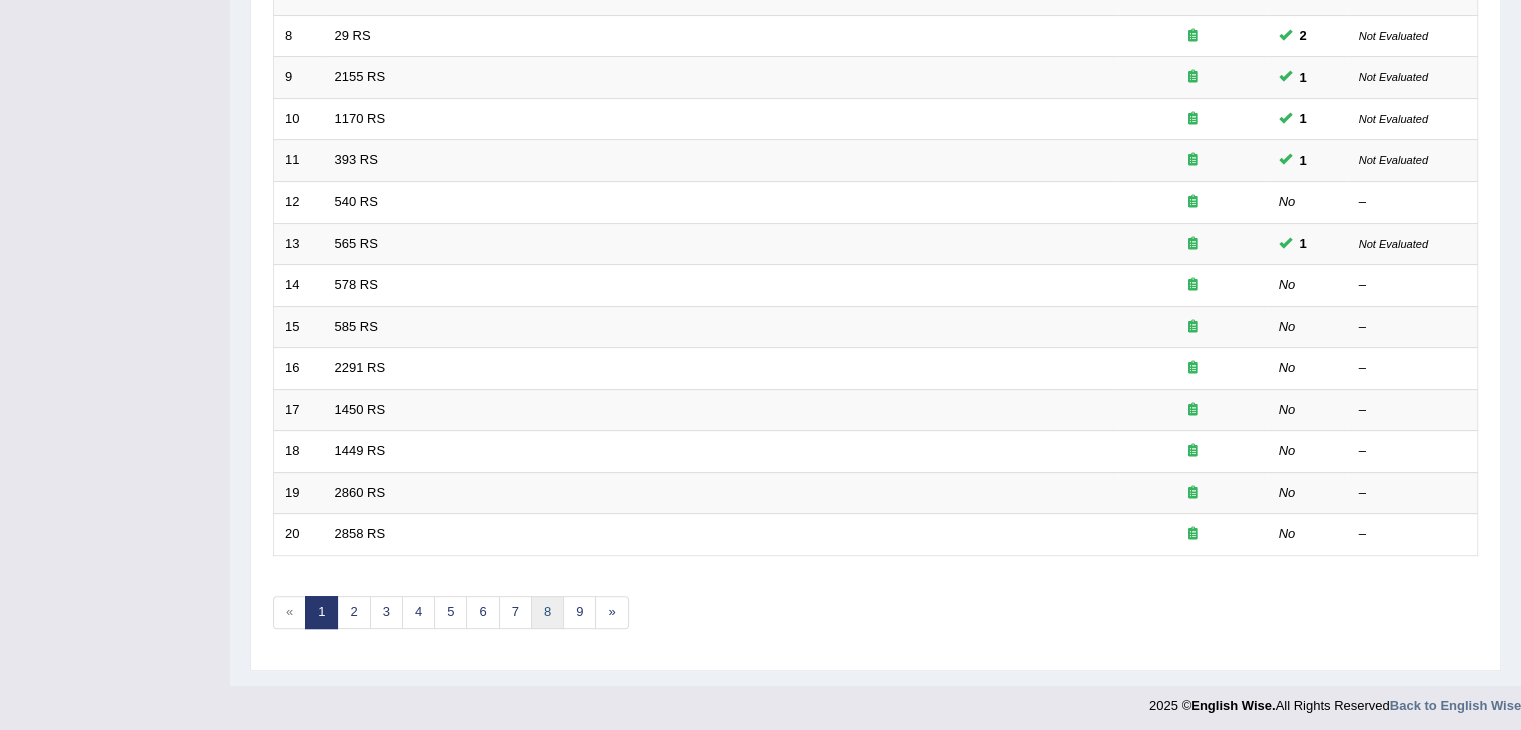click on "8" at bounding box center [547, 612] 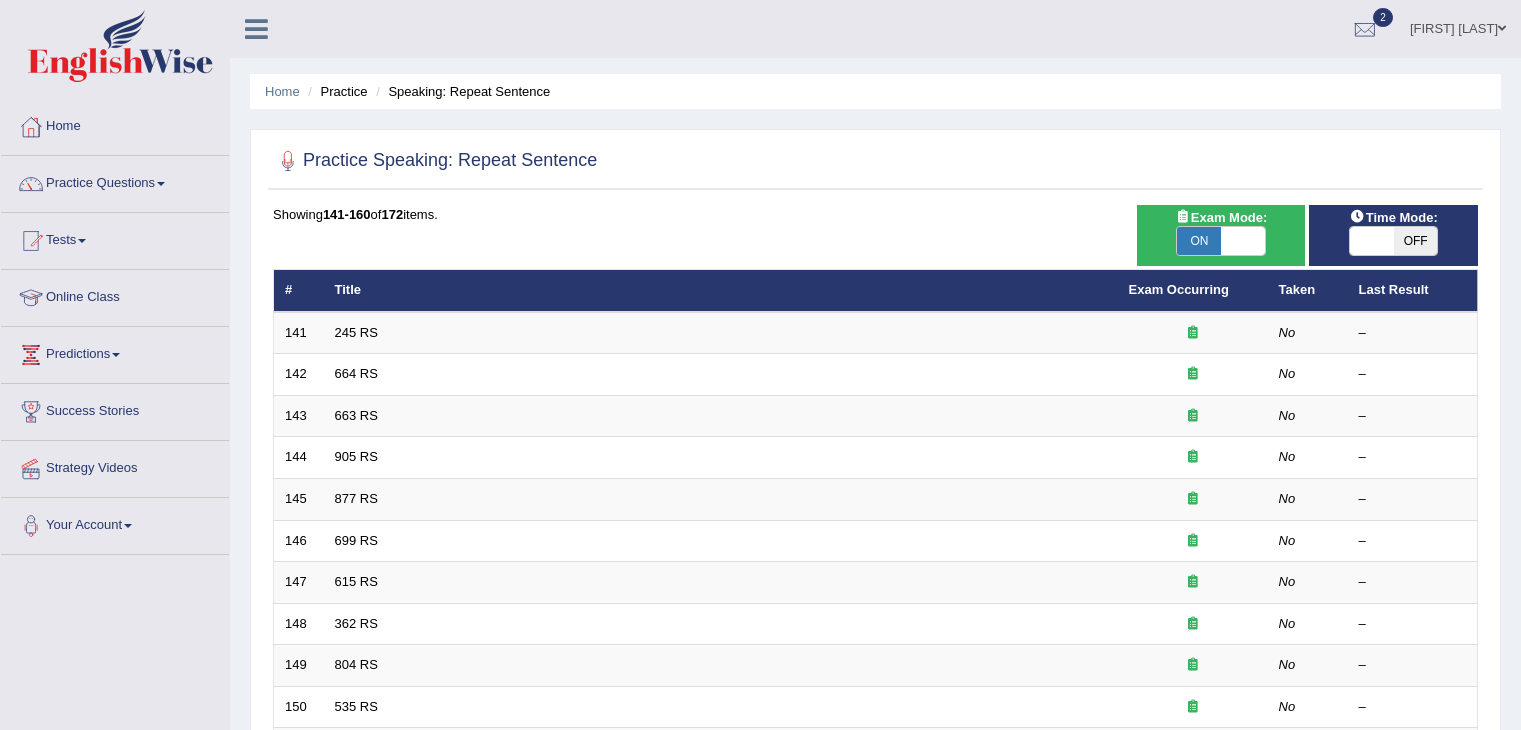 scroll, scrollTop: 0, scrollLeft: 0, axis: both 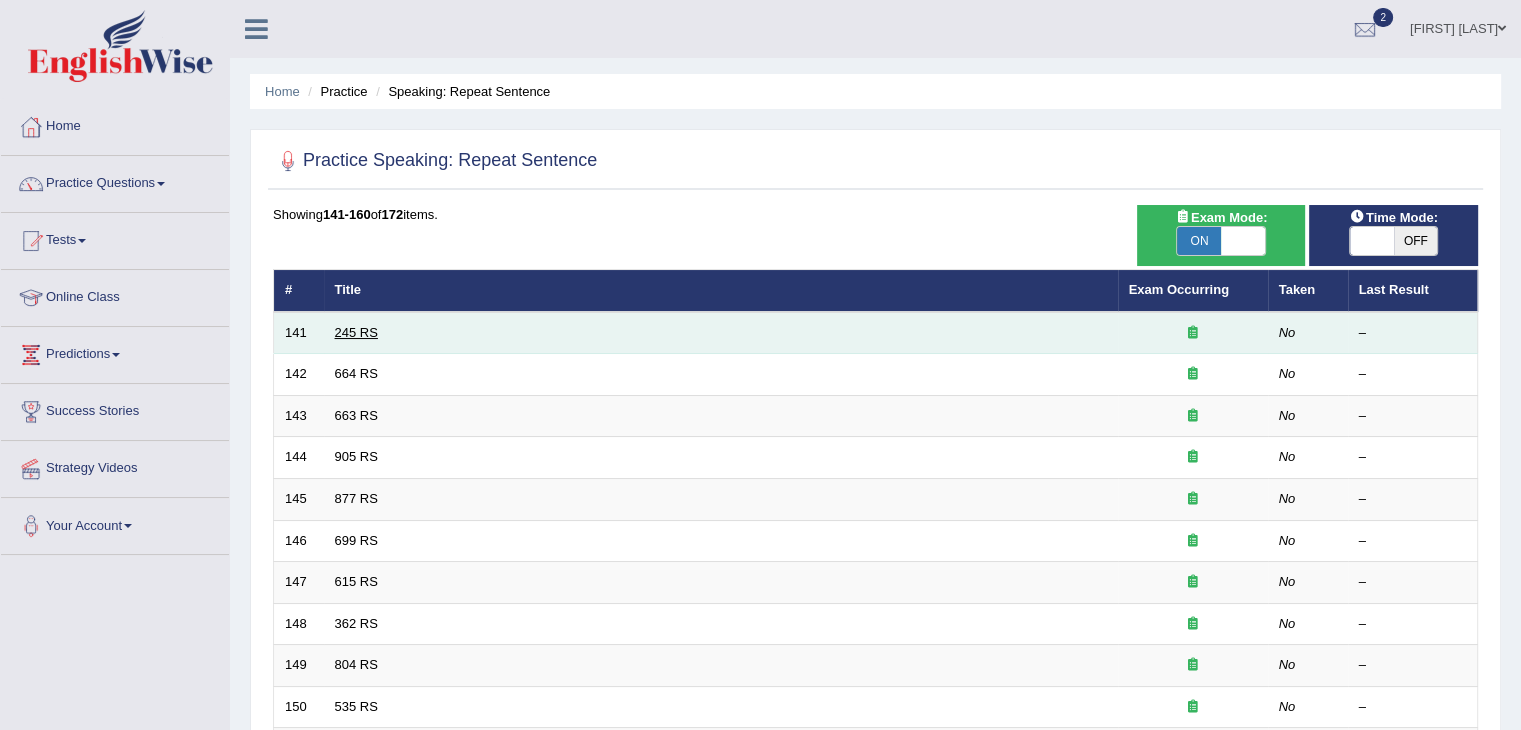 click on "245 RS" at bounding box center (356, 332) 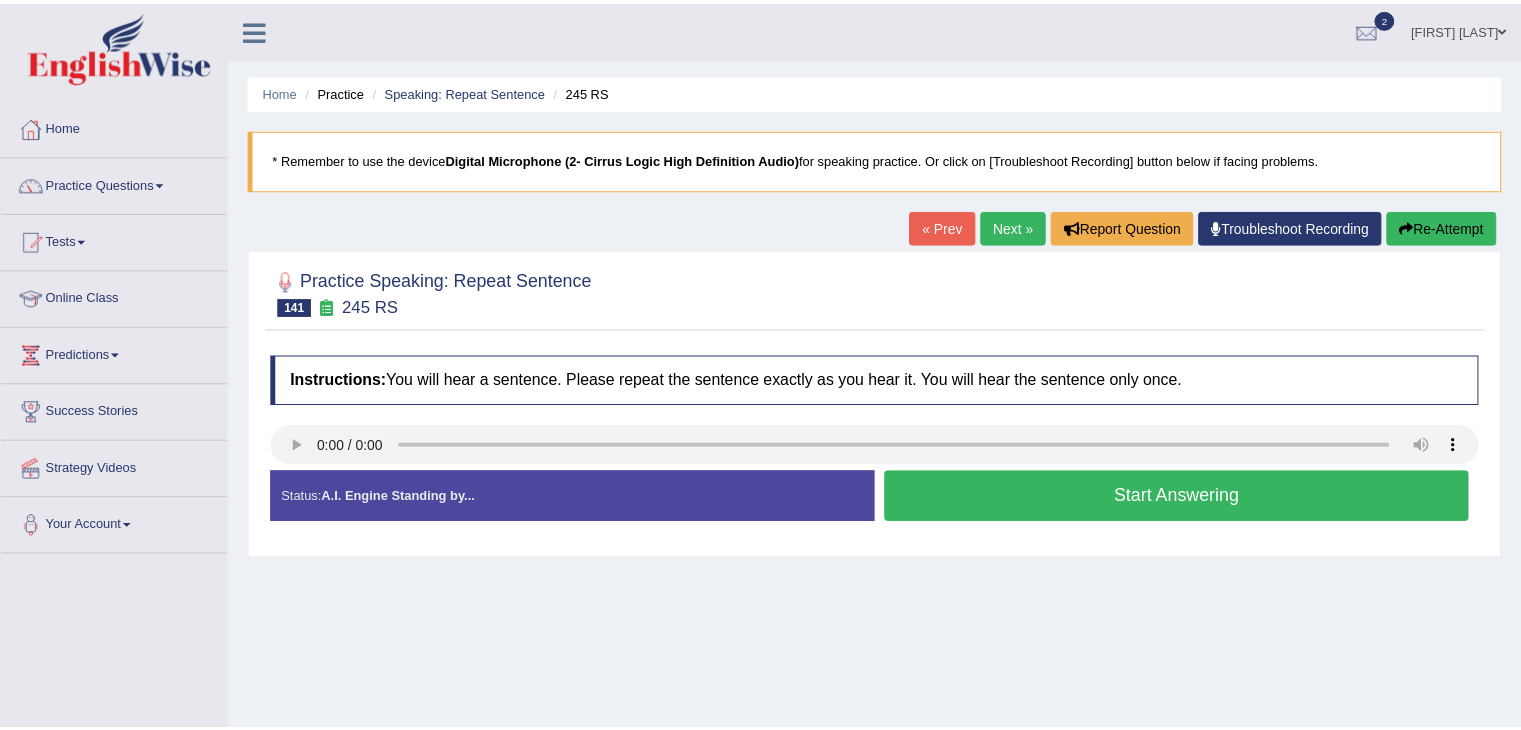 scroll, scrollTop: 0, scrollLeft: 0, axis: both 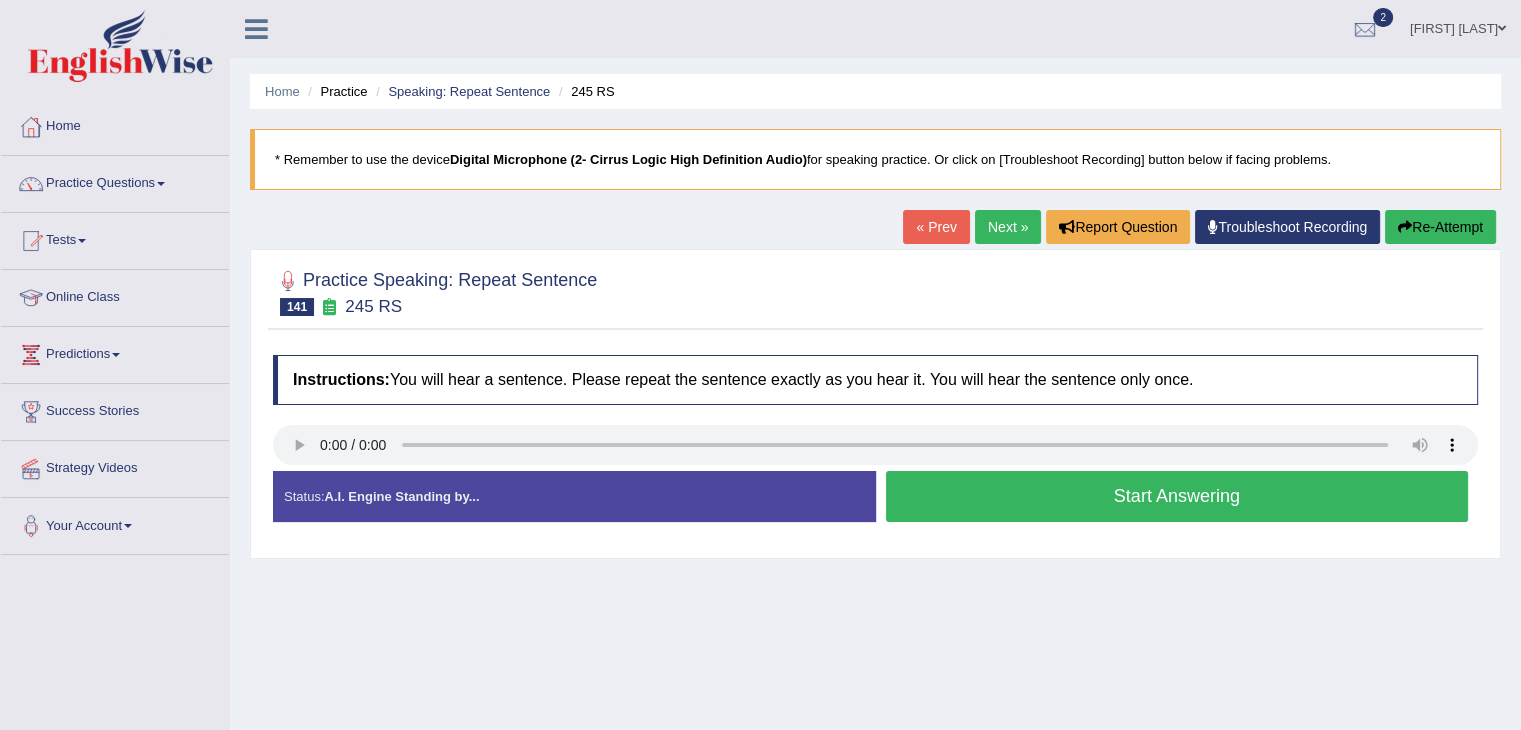 click on "Start Answering" at bounding box center (1177, 496) 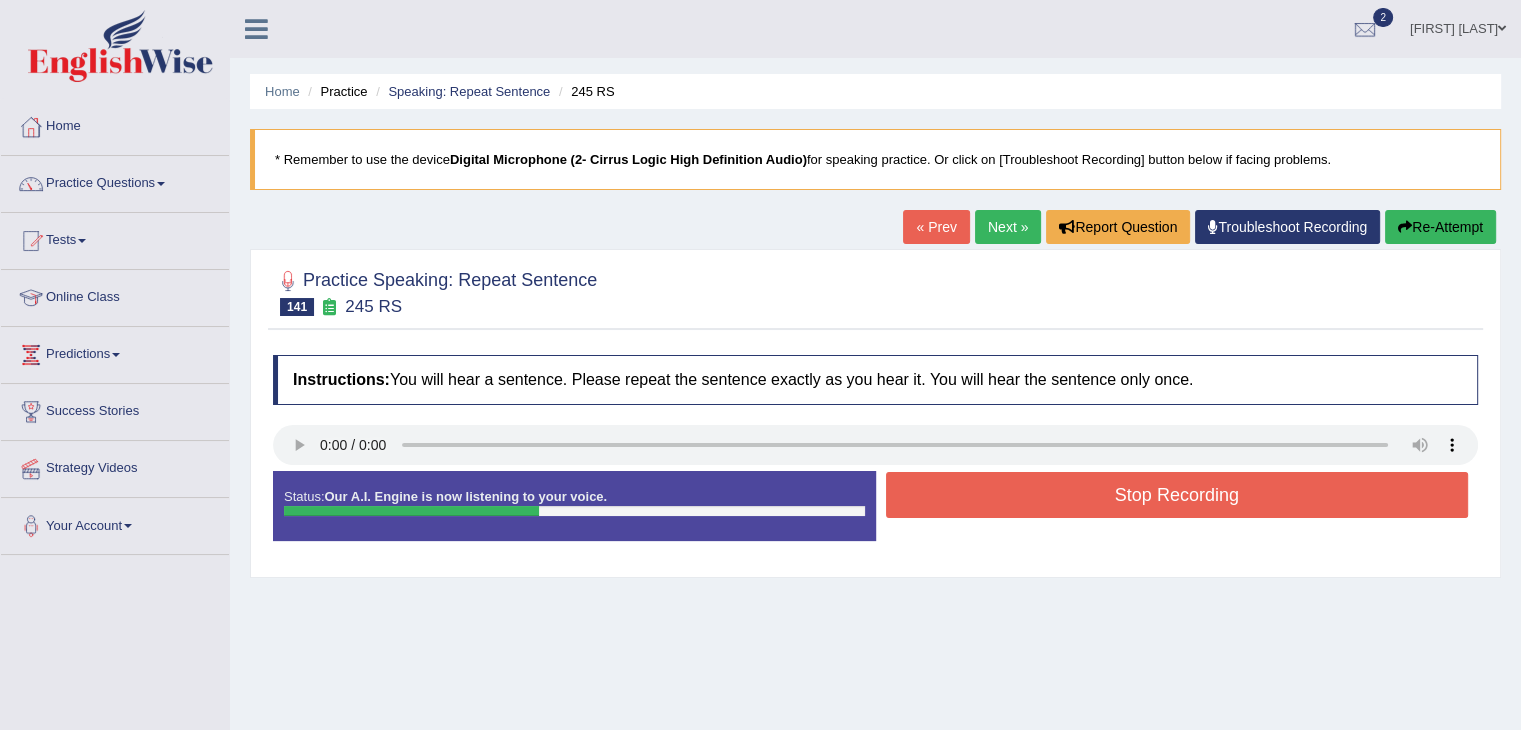 click on "Stop Recording" at bounding box center [1177, 495] 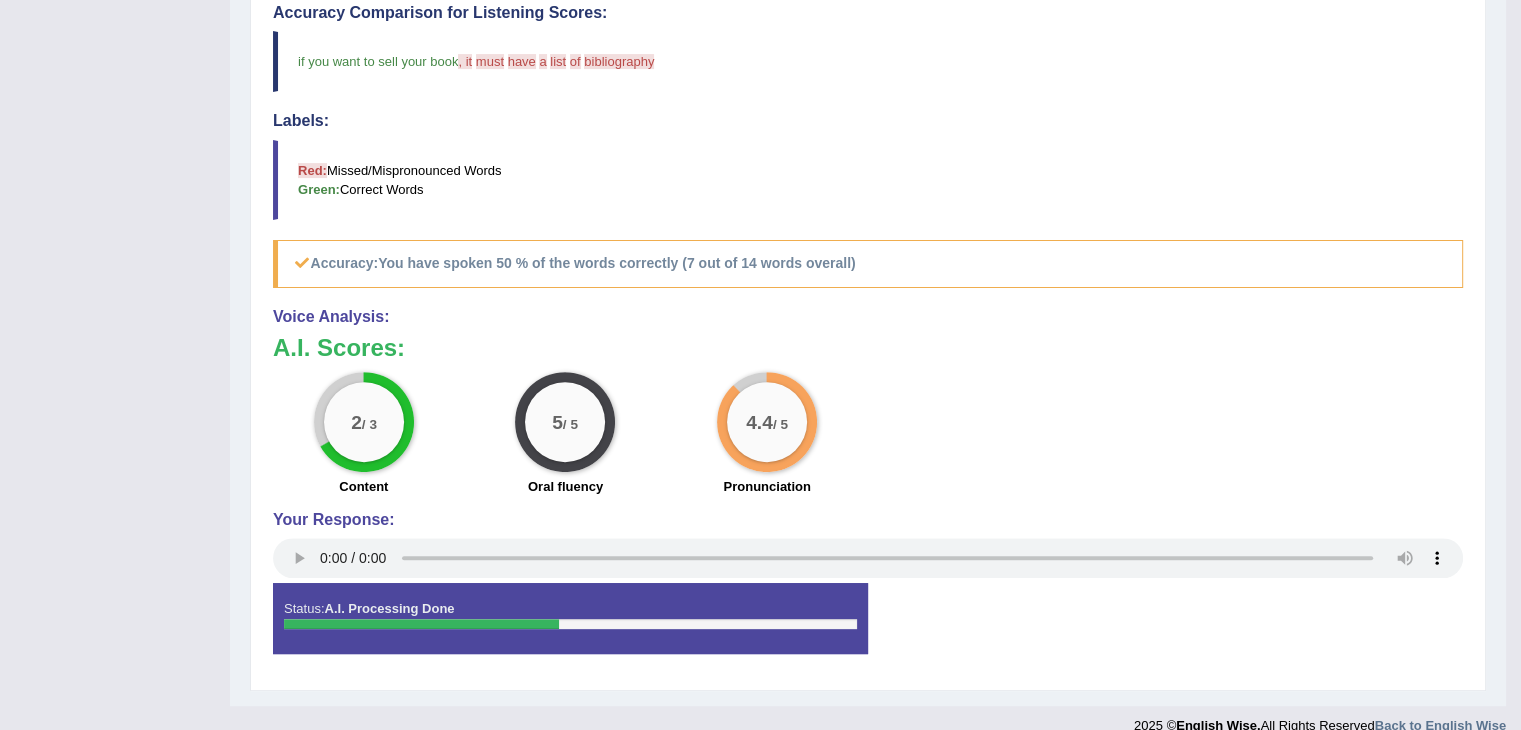 scroll, scrollTop: 598, scrollLeft: 0, axis: vertical 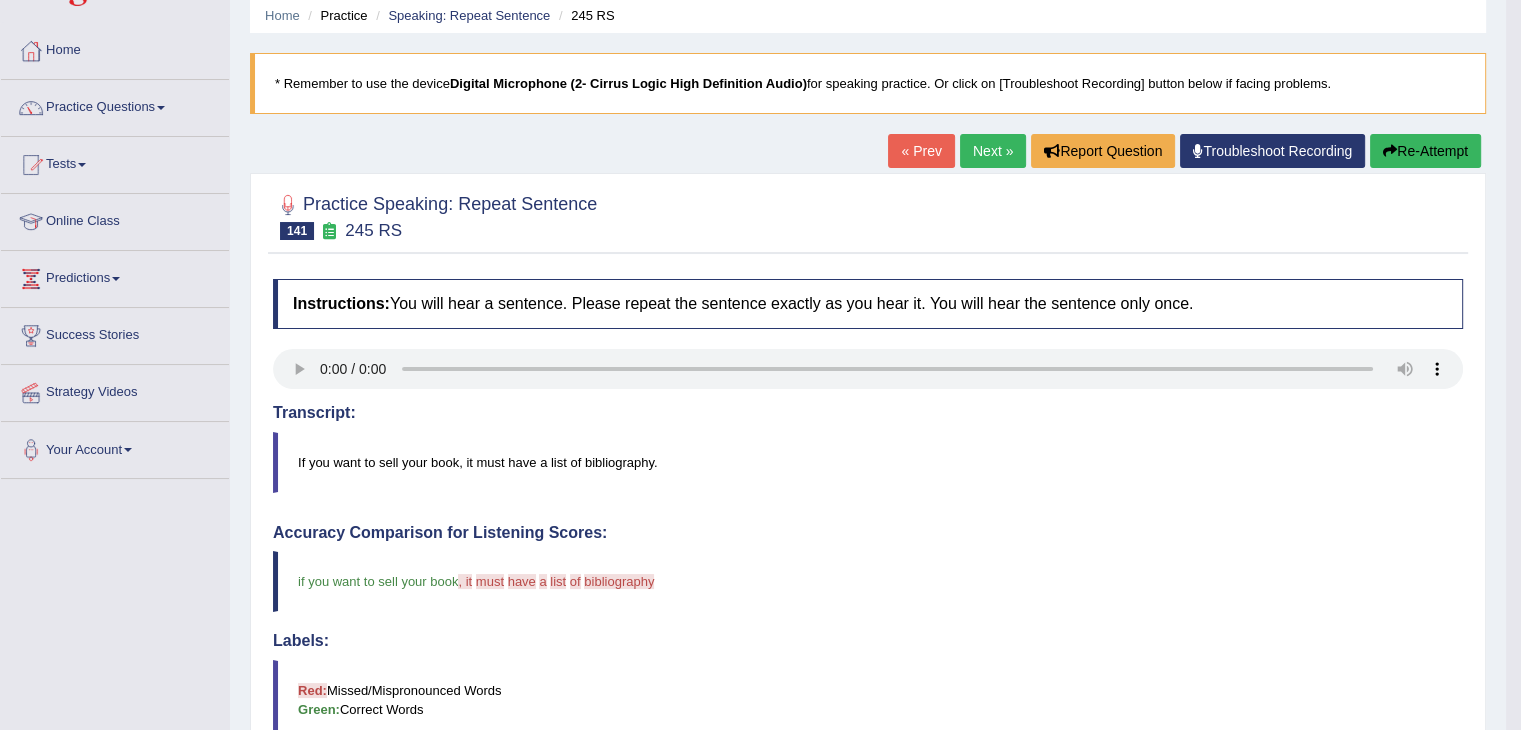 click on "Next »" at bounding box center [993, 151] 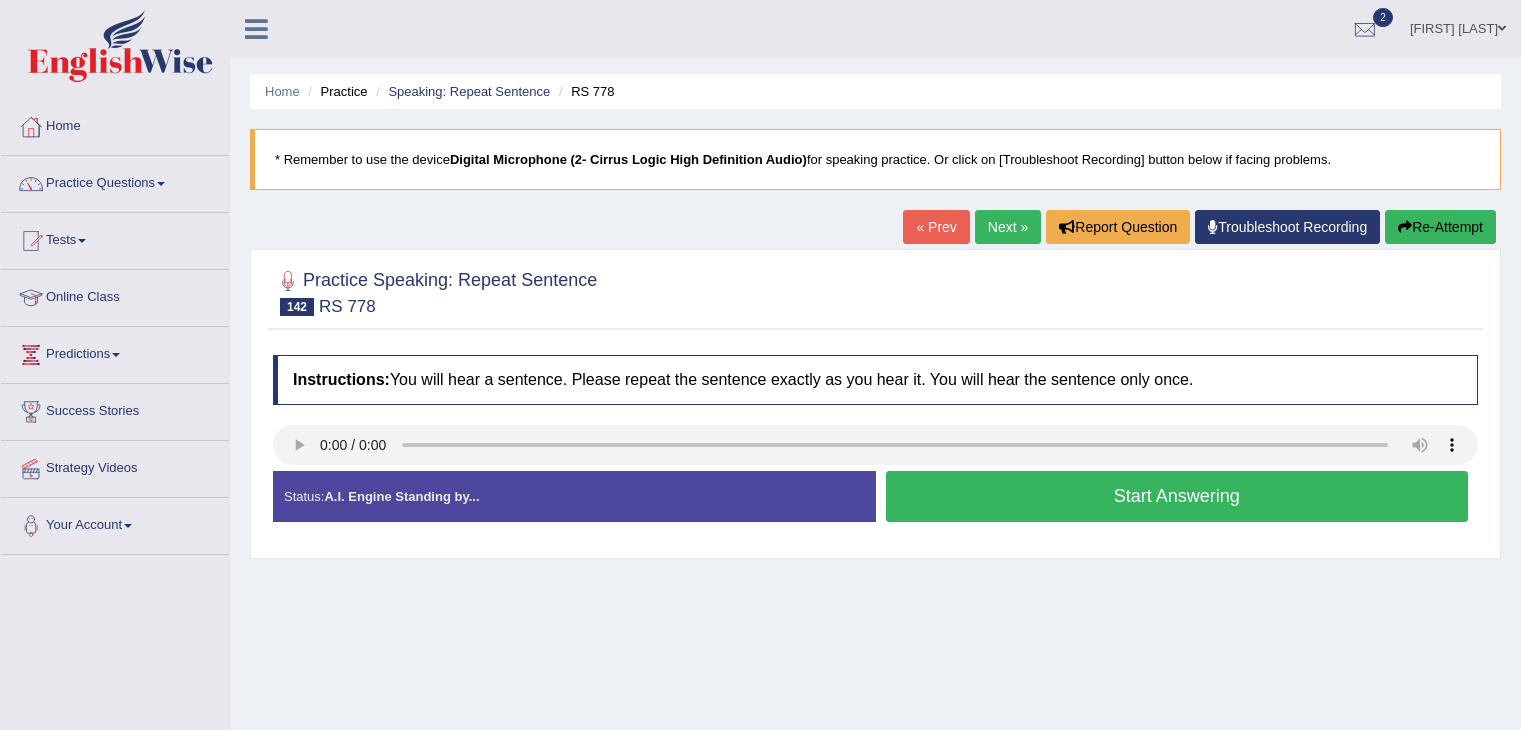 scroll, scrollTop: 0, scrollLeft: 0, axis: both 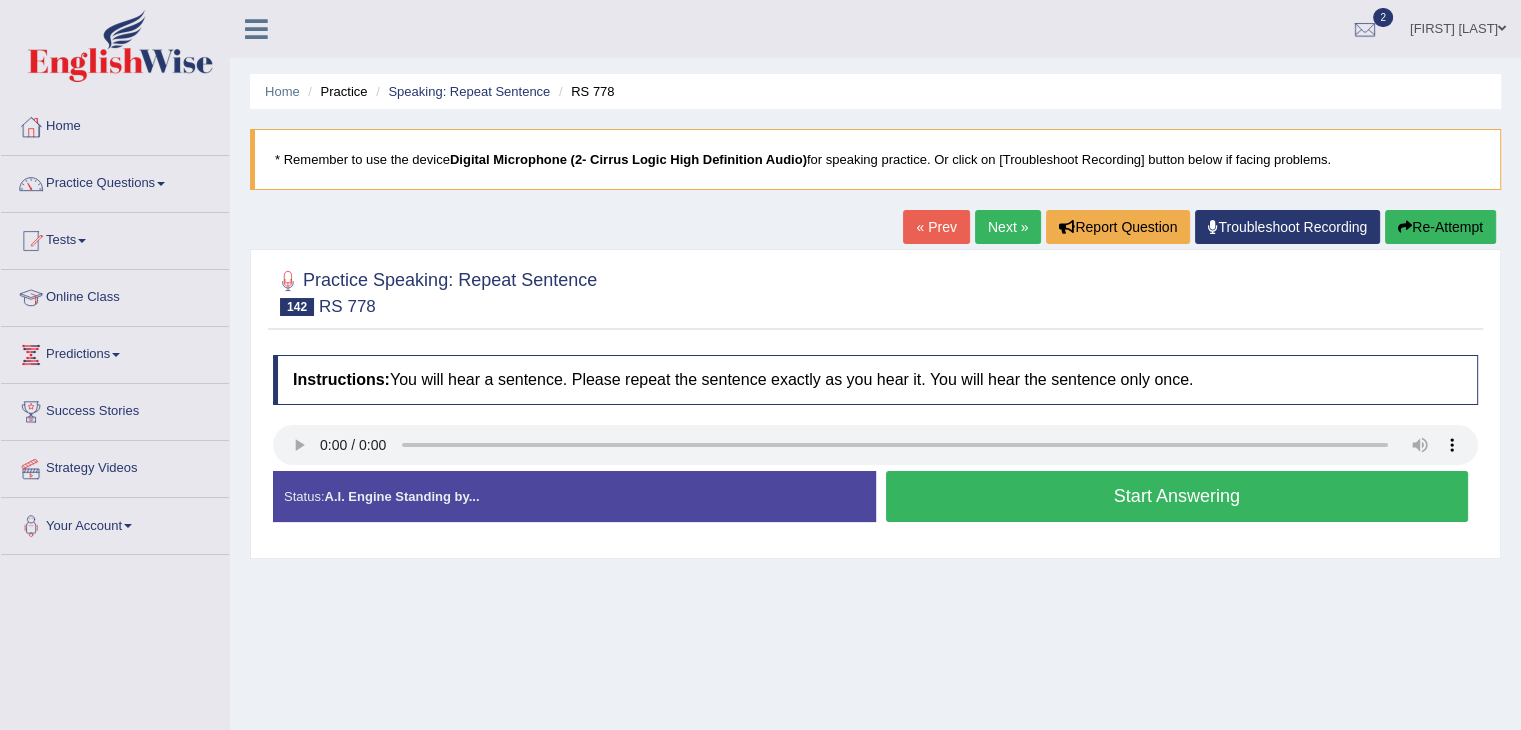 click on "Start Answering" at bounding box center [1177, 496] 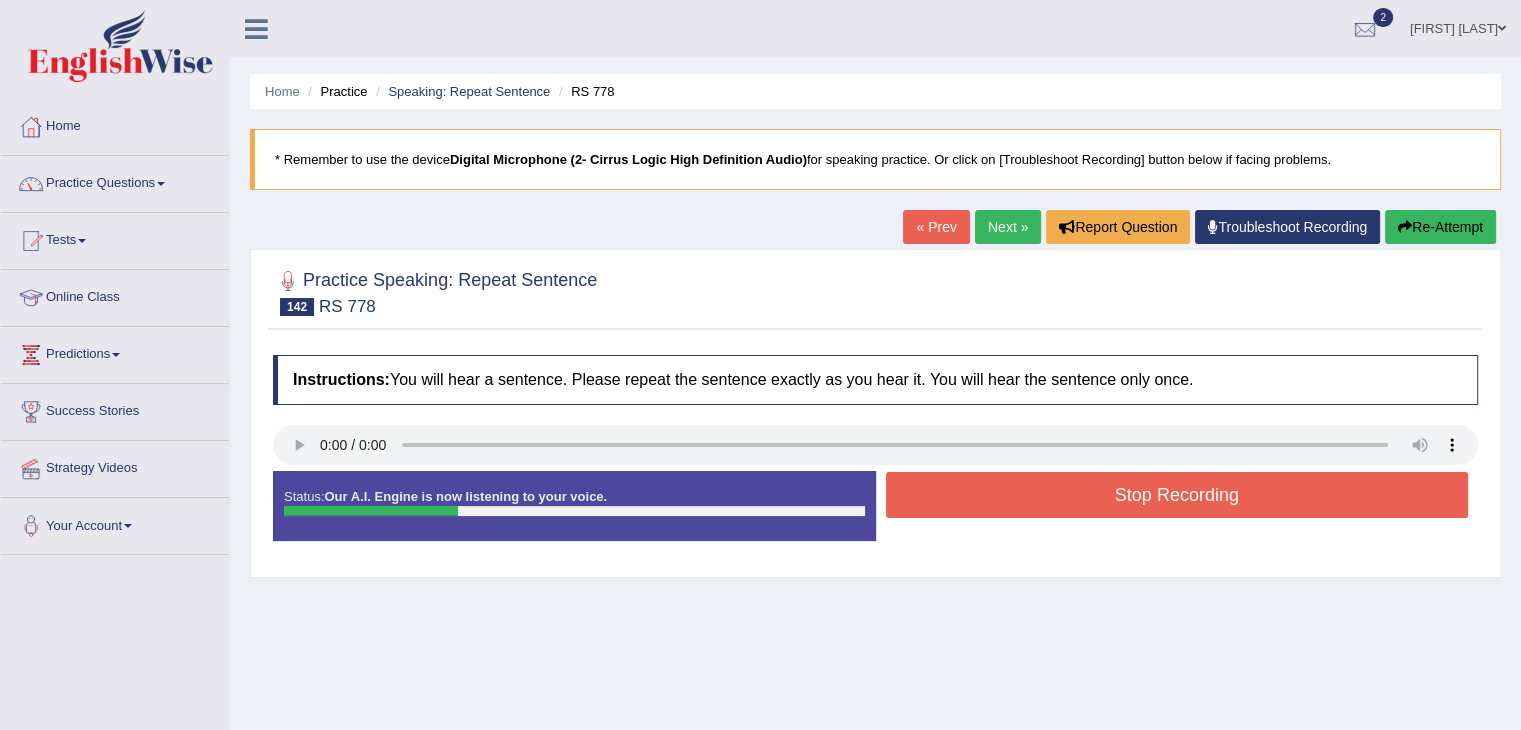click on "Stop Recording" at bounding box center [1177, 495] 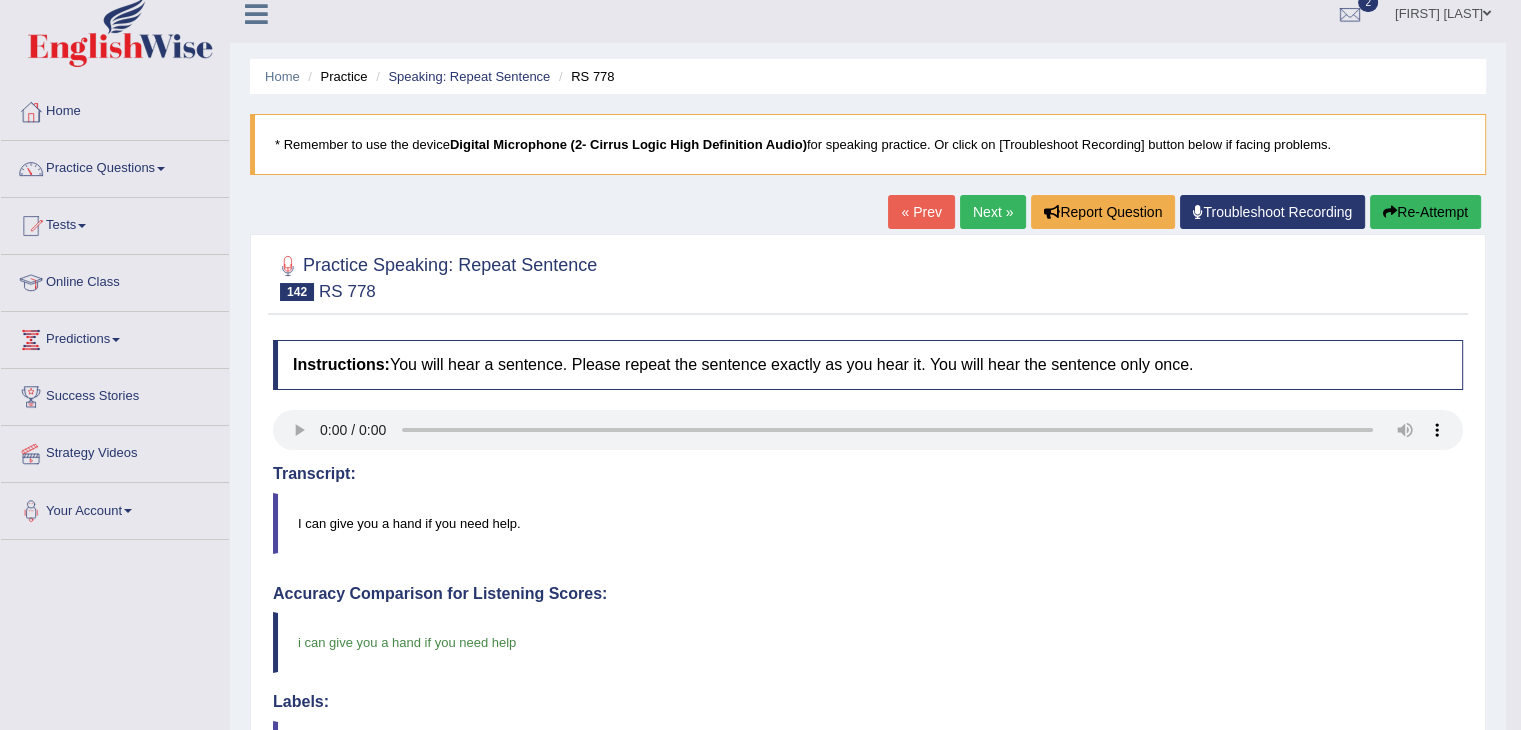 scroll, scrollTop: 12, scrollLeft: 0, axis: vertical 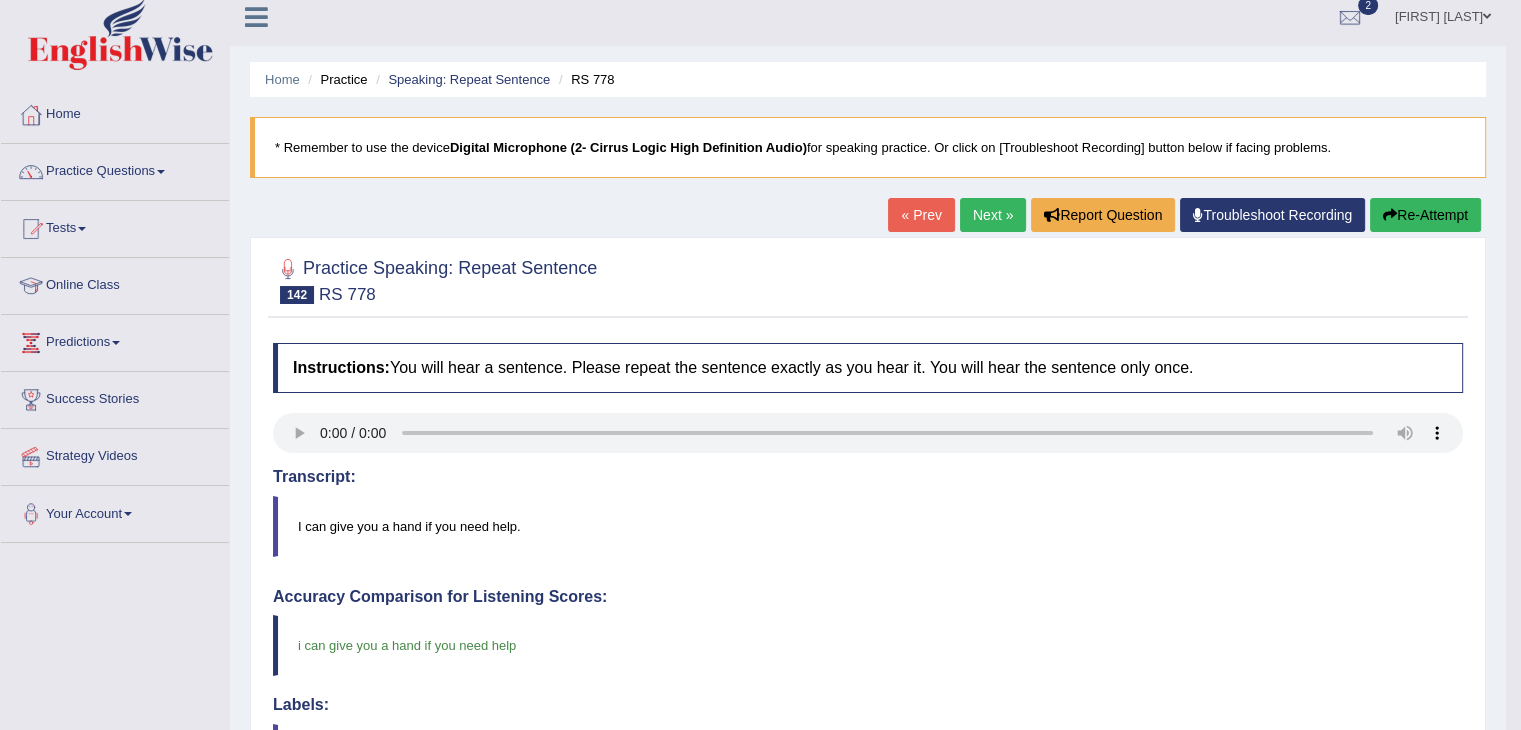 click on "Next »" at bounding box center (993, 215) 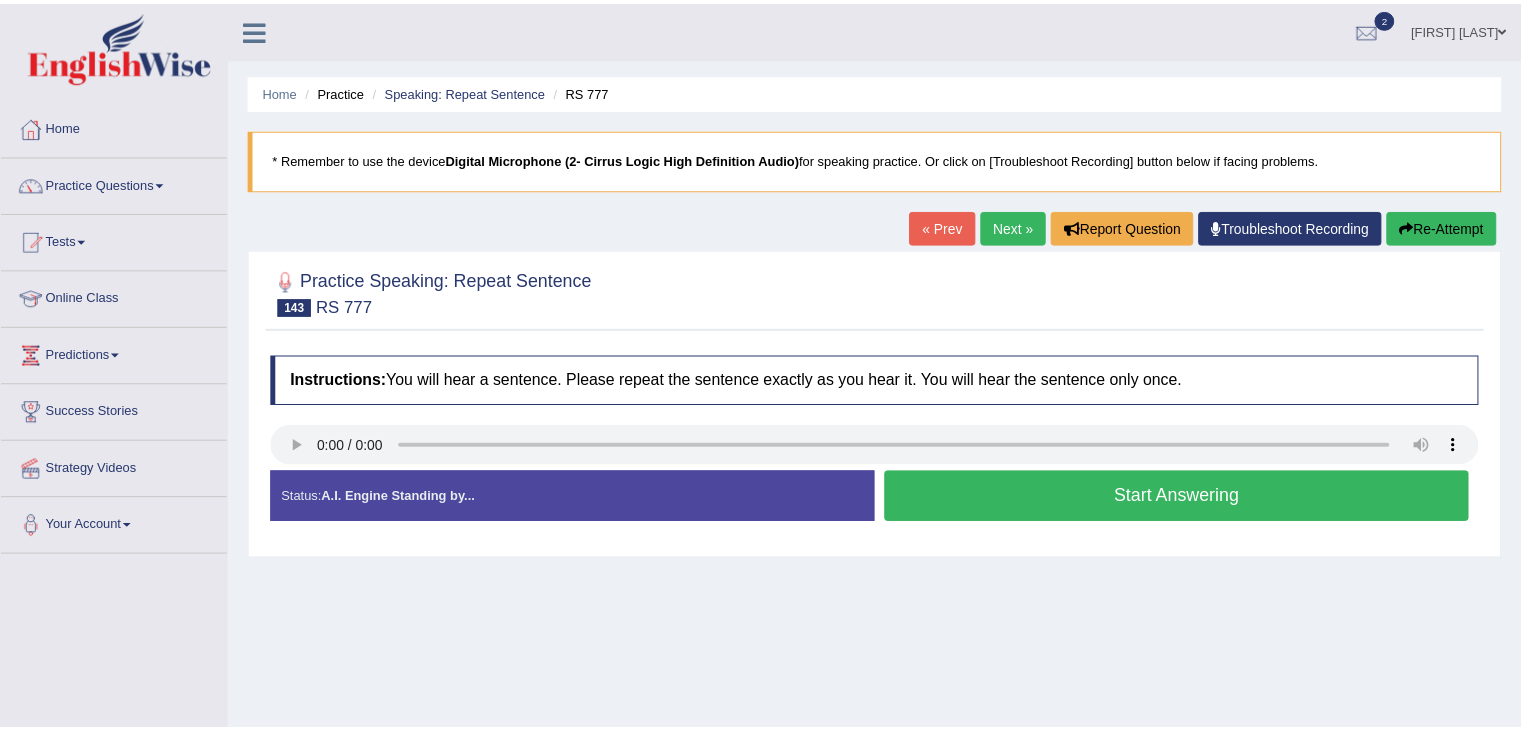 scroll, scrollTop: 0, scrollLeft: 0, axis: both 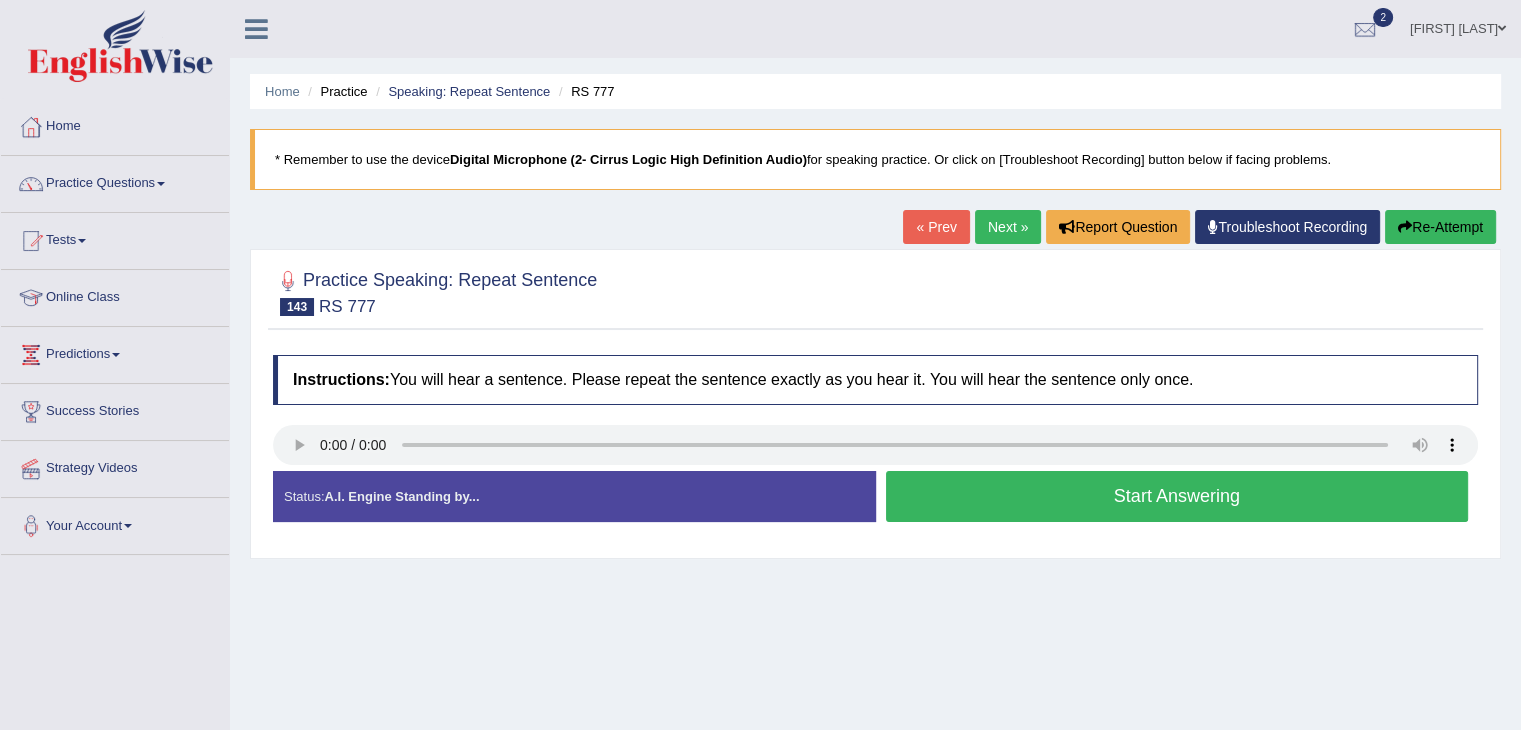 click on "Start Answering" at bounding box center (1177, 496) 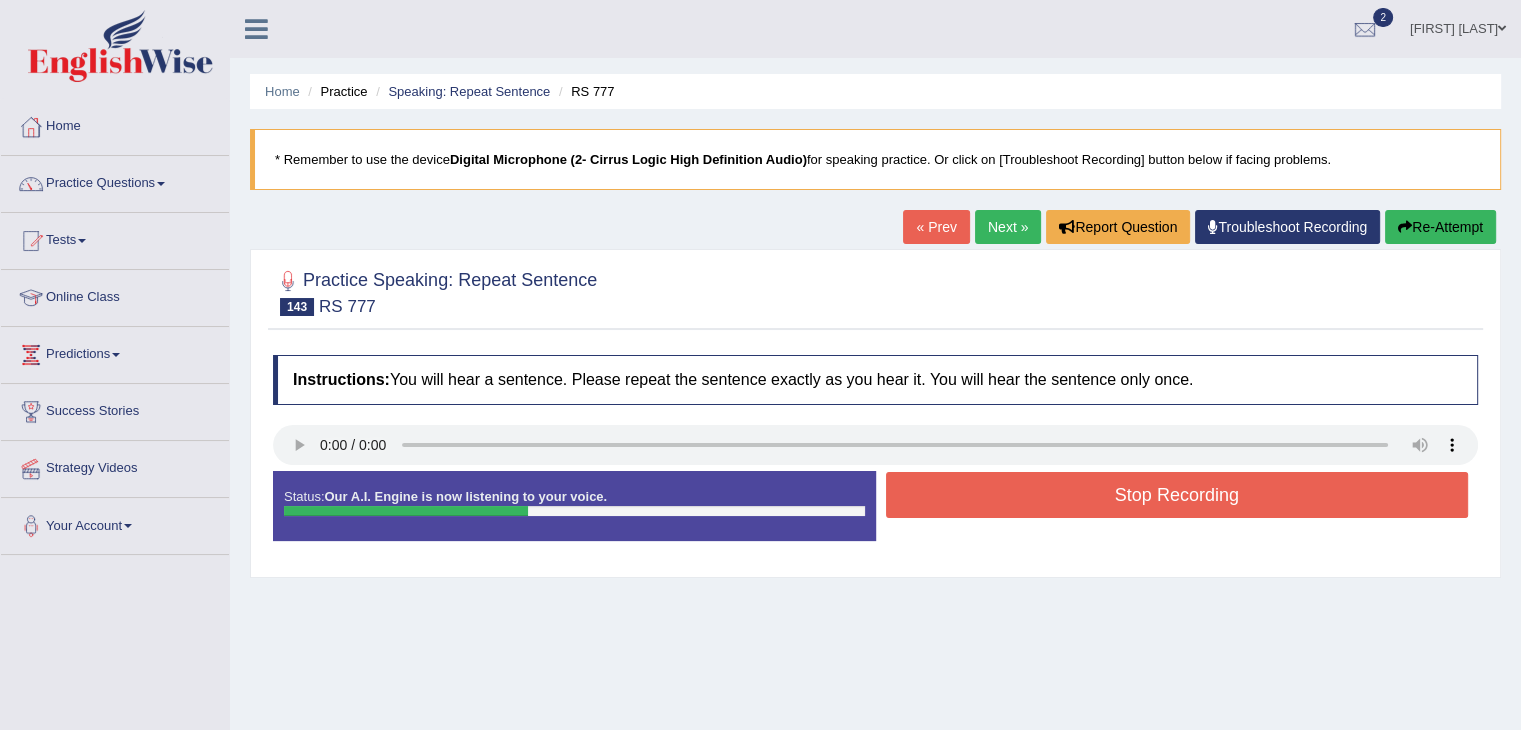 click on "Stop Recording" at bounding box center (1177, 495) 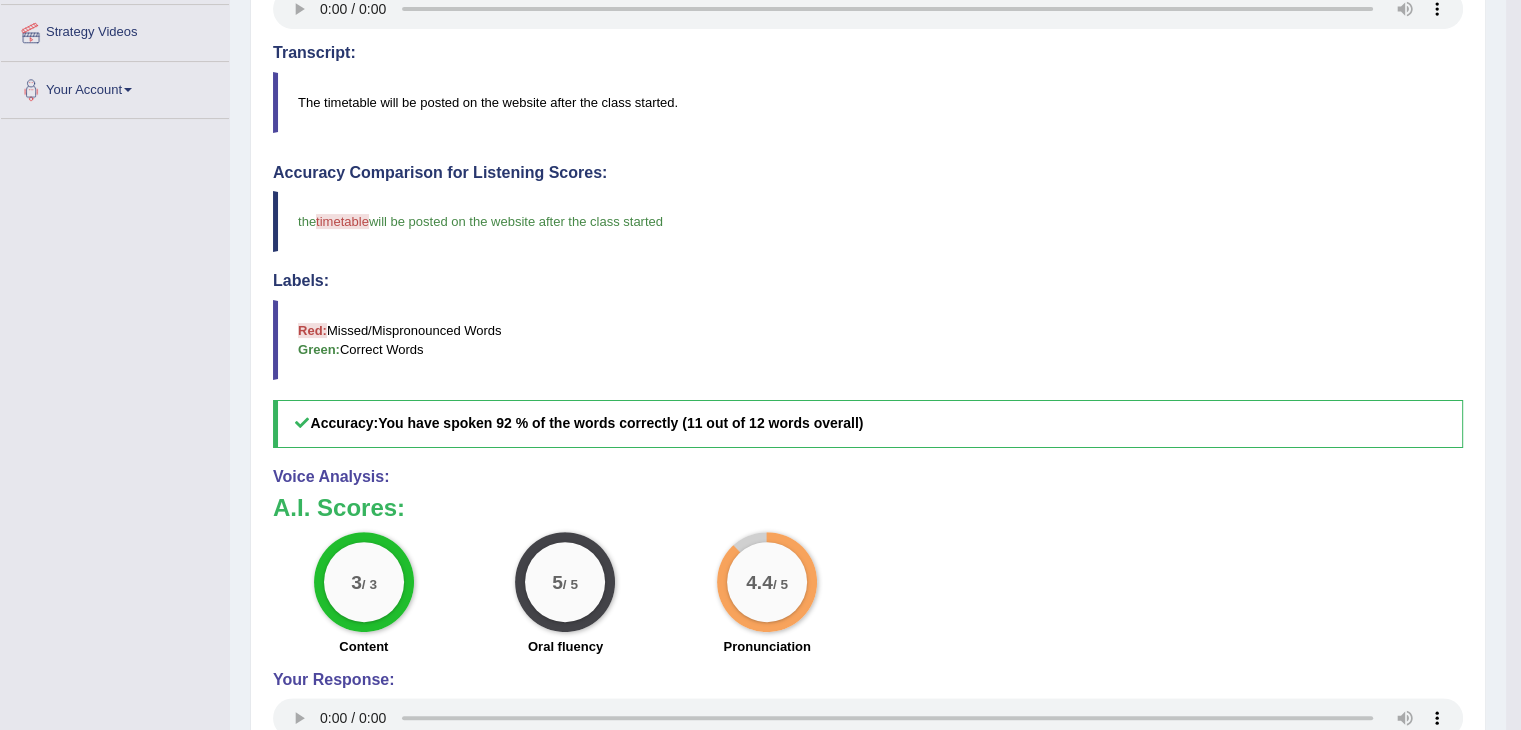 scroll, scrollTop: 619, scrollLeft: 0, axis: vertical 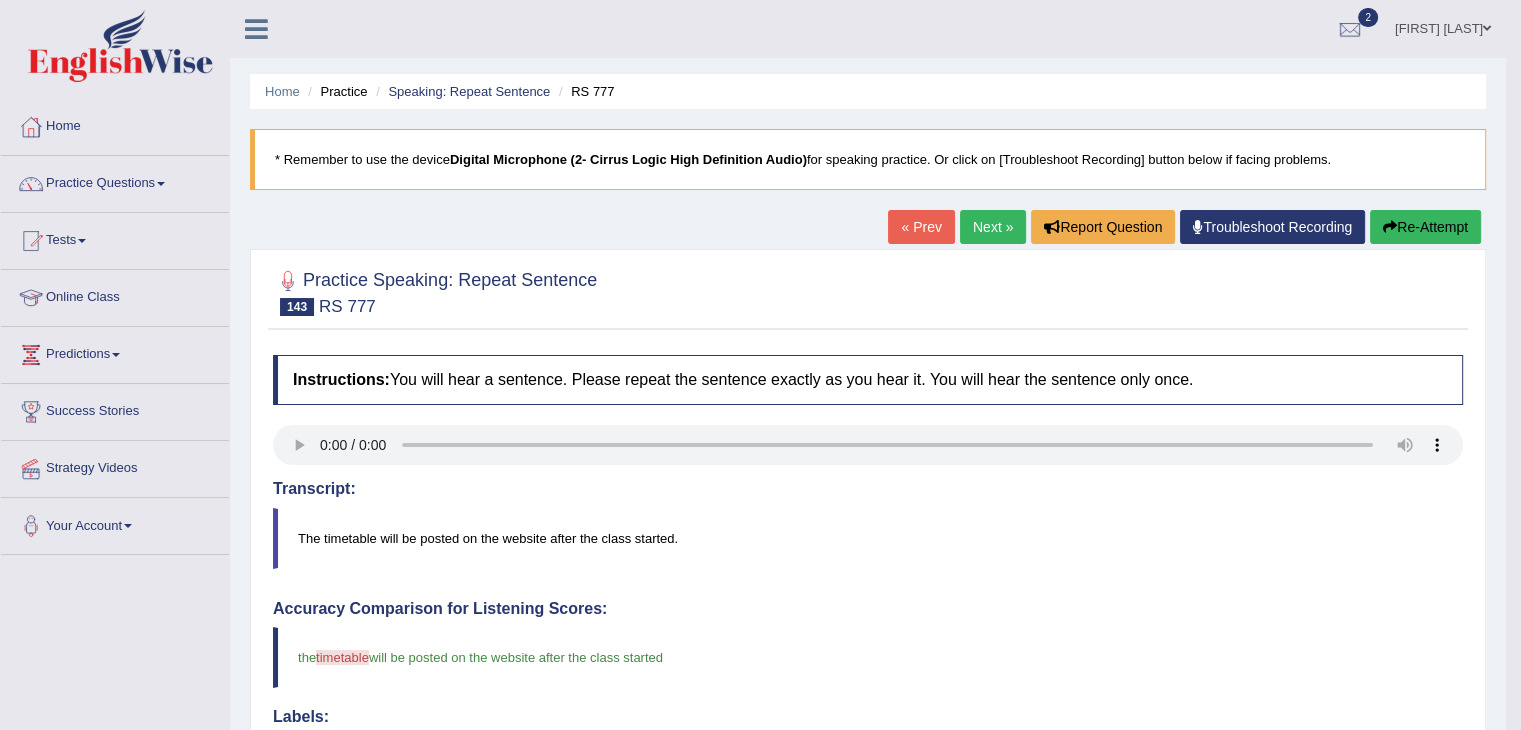 click on "Next »" at bounding box center (993, 227) 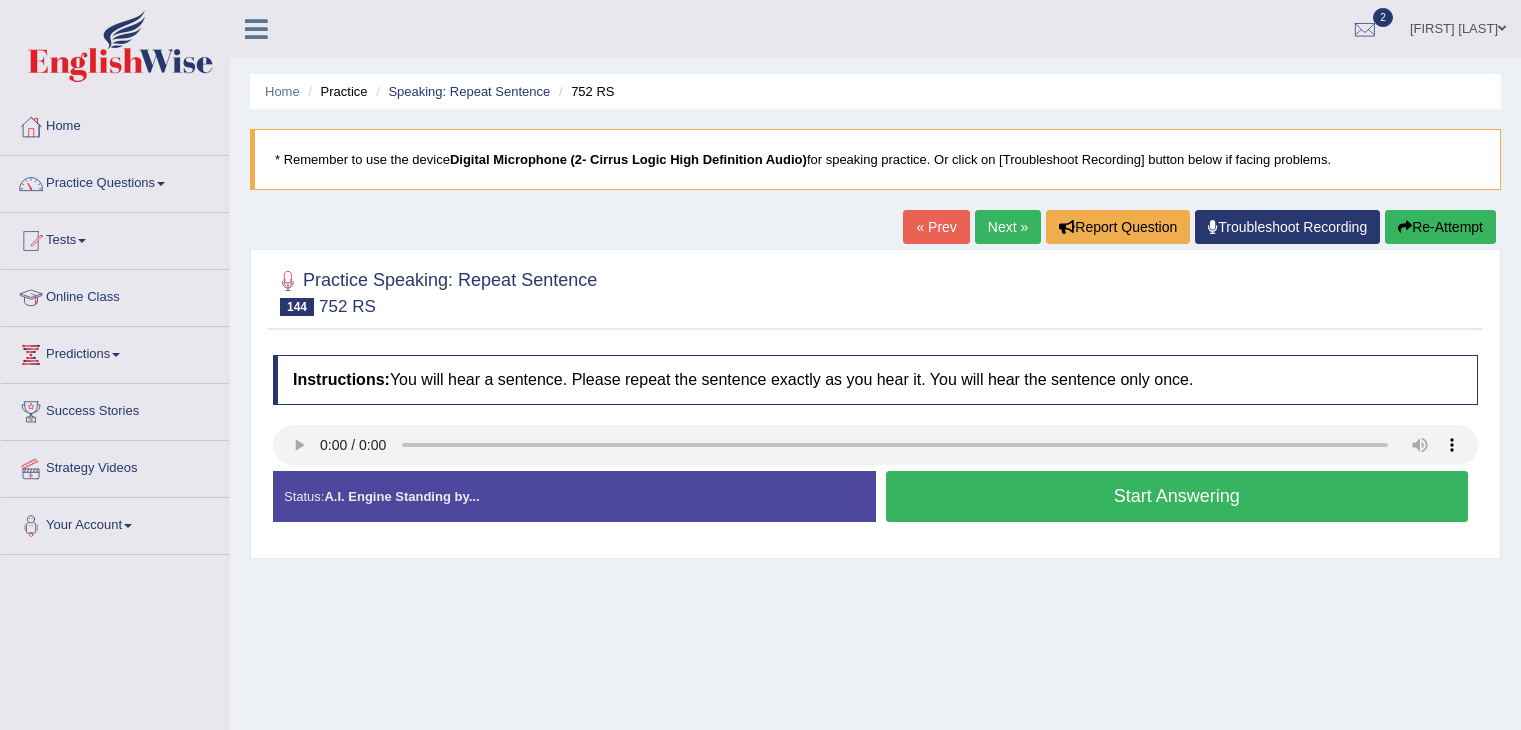 scroll, scrollTop: 0, scrollLeft: 0, axis: both 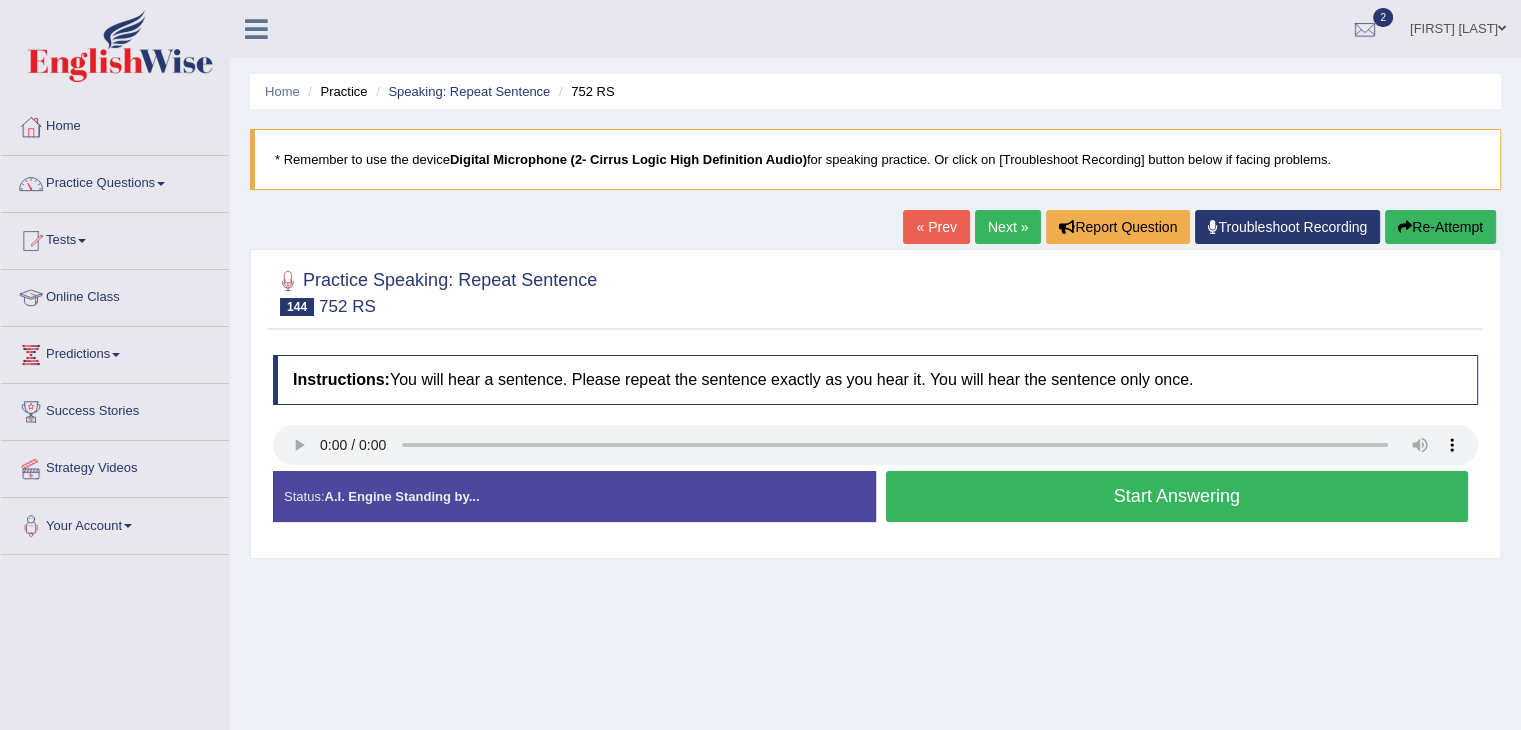 click on "Start Answering" at bounding box center (1177, 496) 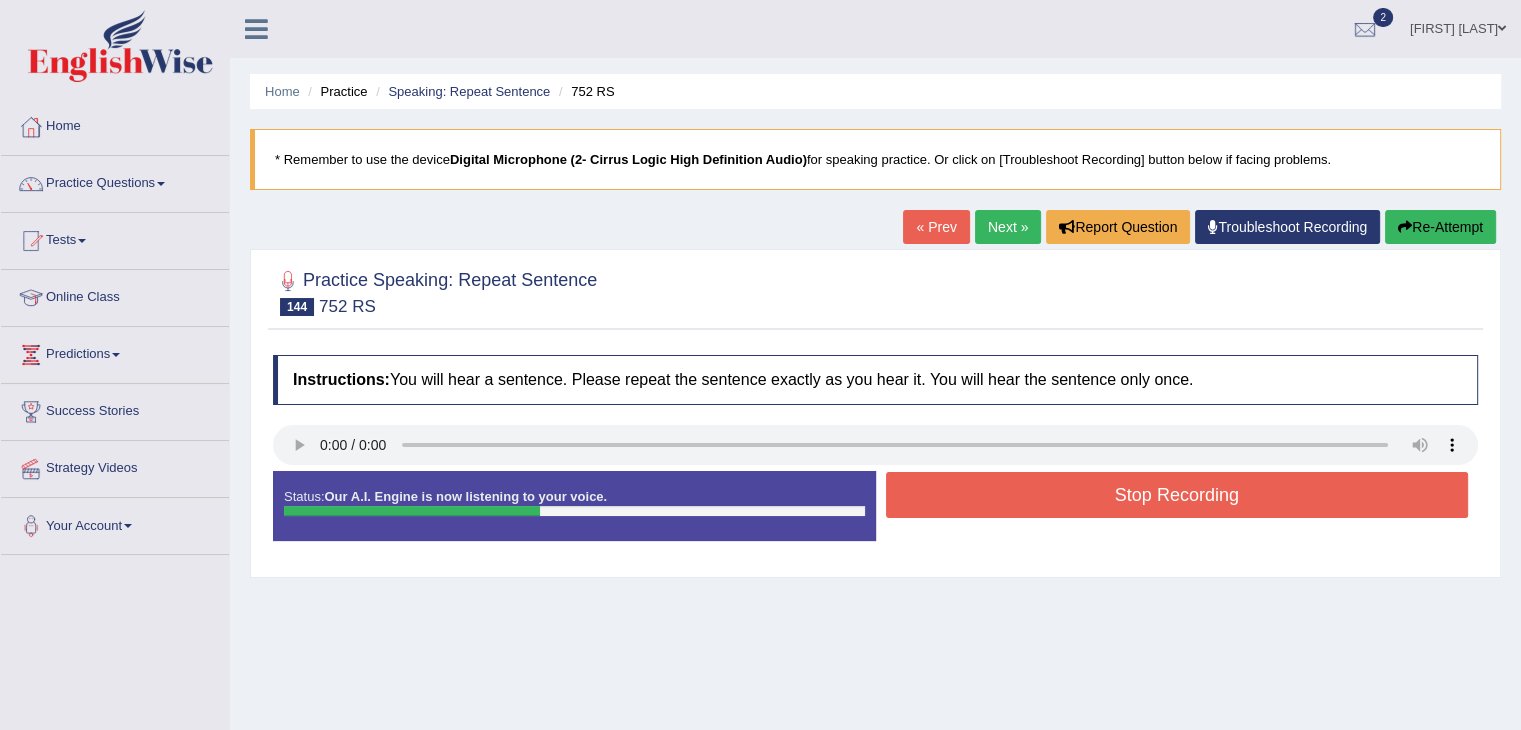 click on "Stop Recording" at bounding box center [1177, 495] 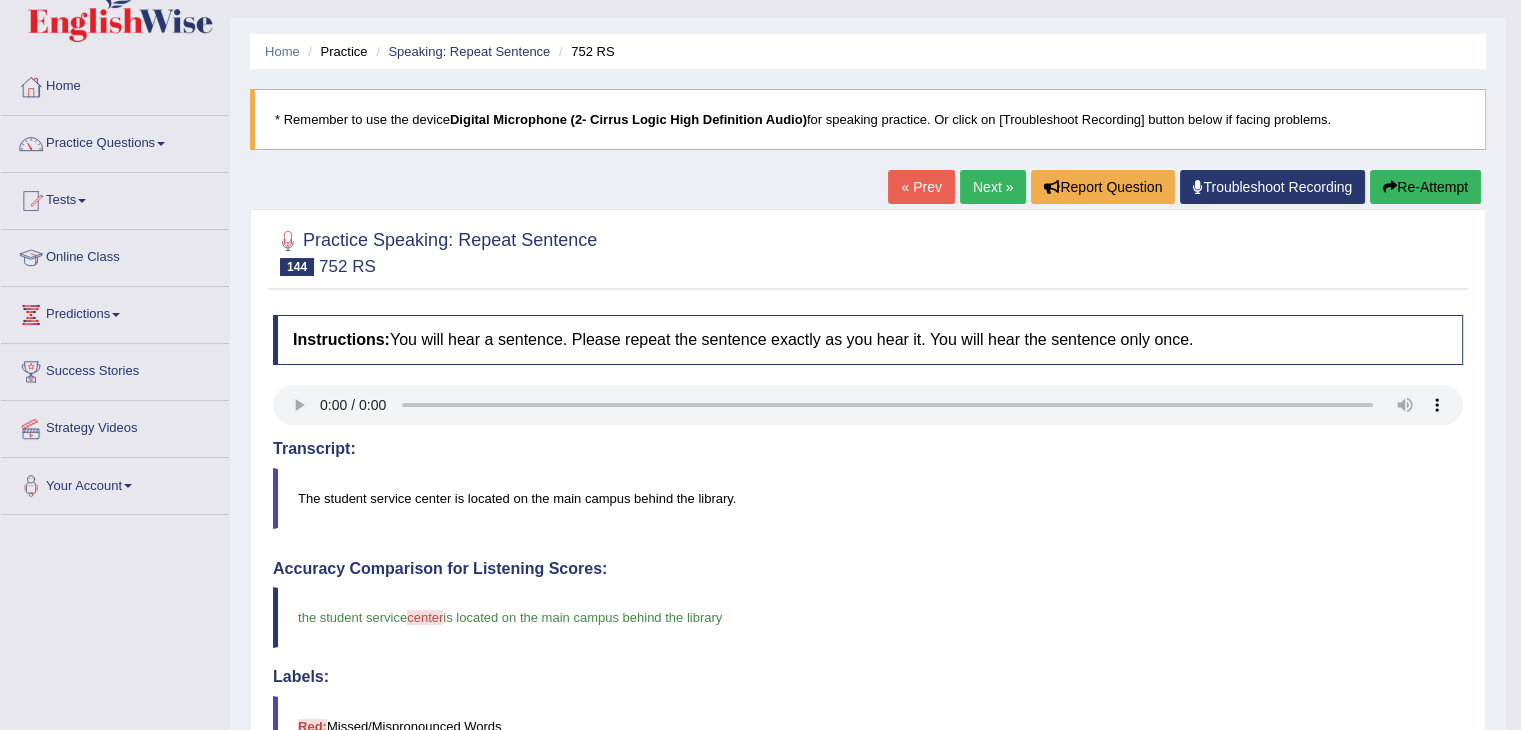 scroll, scrollTop: 0, scrollLeft: 0, axis: both 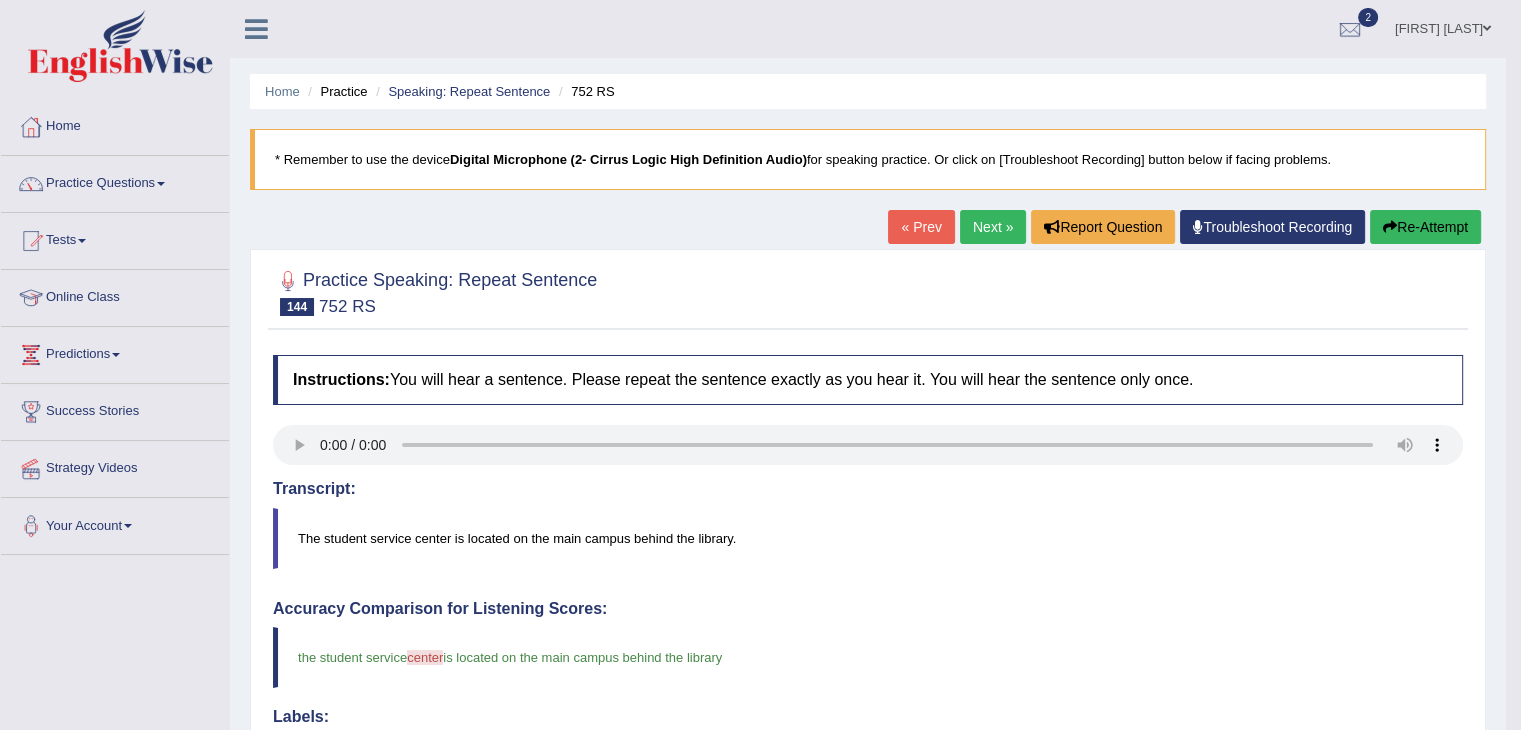 click on "Next »" at bounding box center [993, 227] 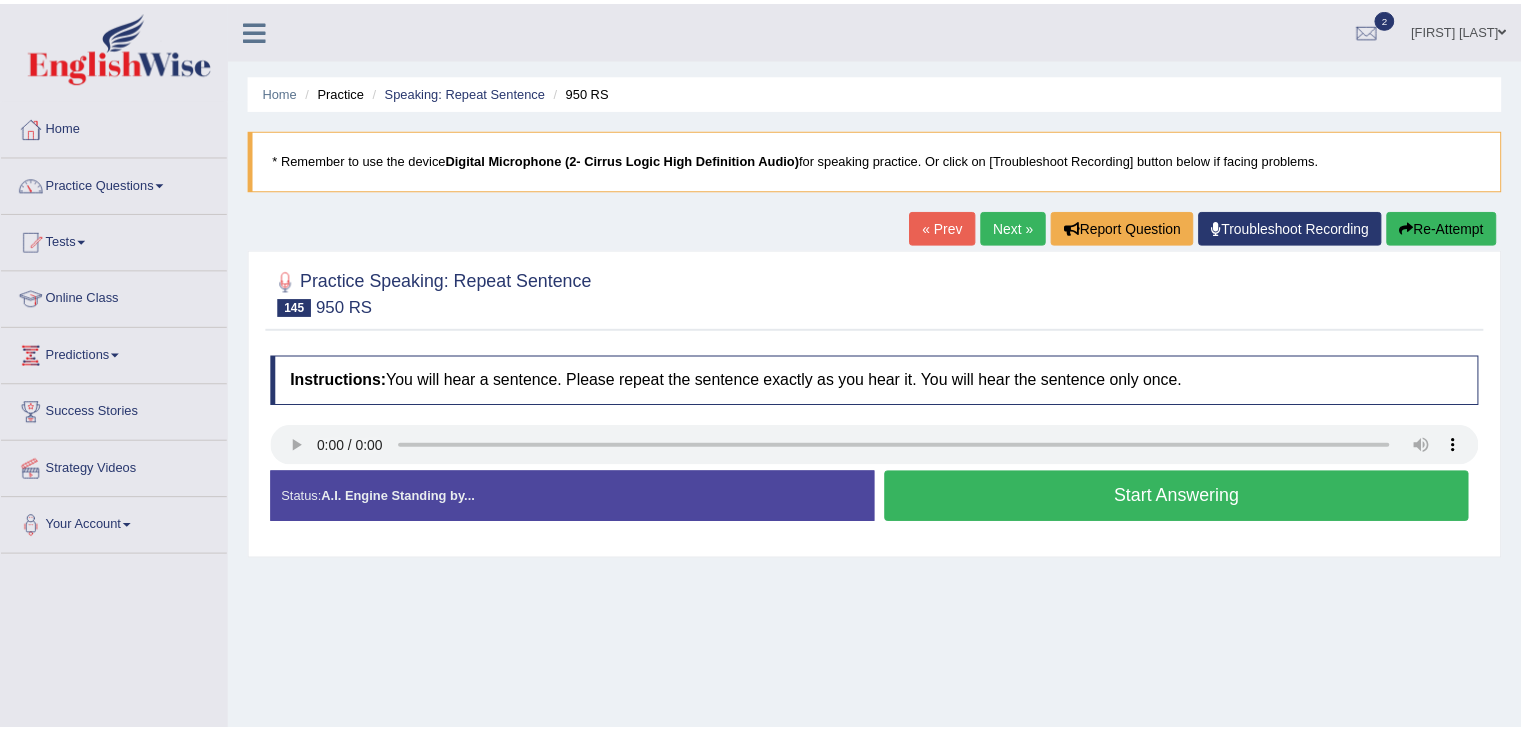 scroll, scrollTop: 0, scrollLeft: 0, axis: both 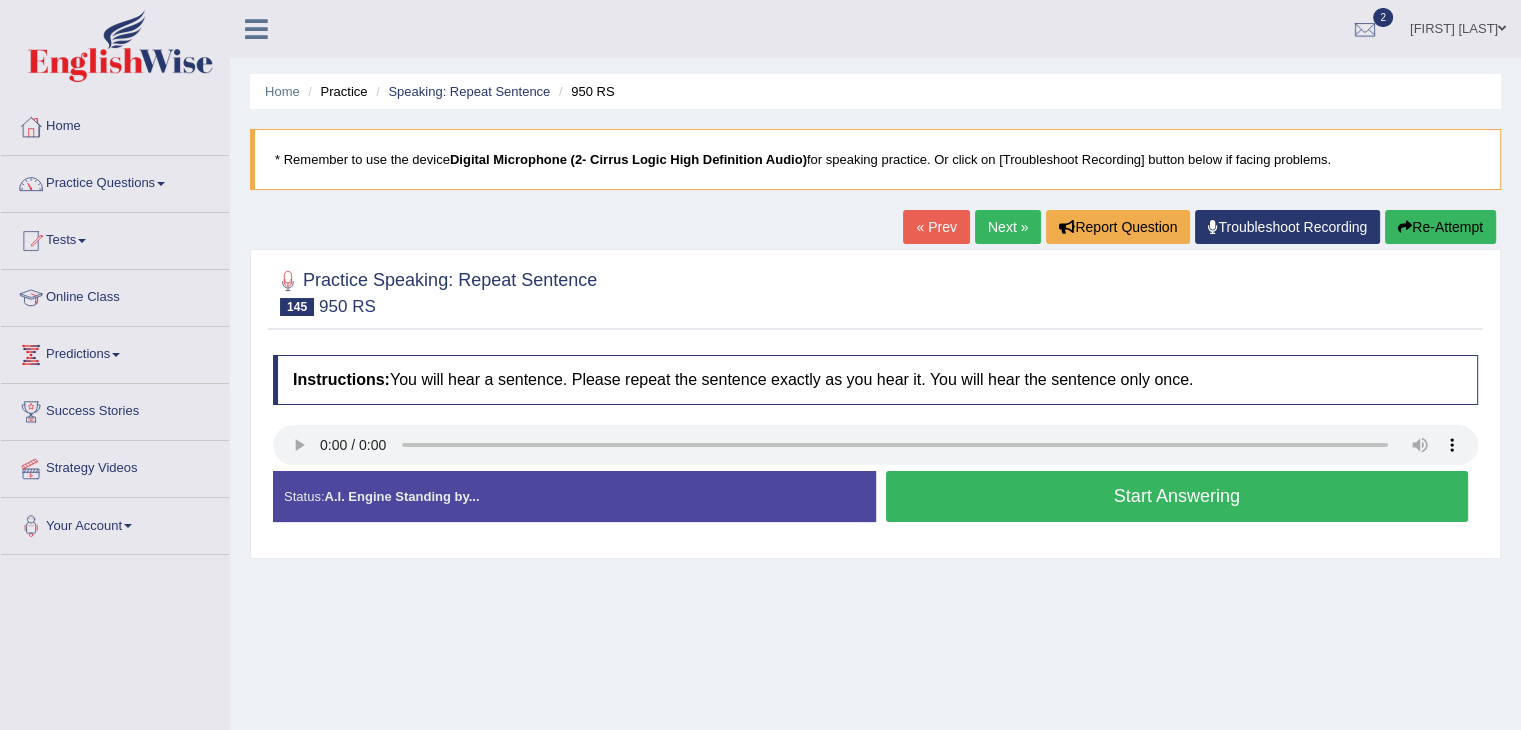 click on "Start Answering" at bounding box center (1177, 496) 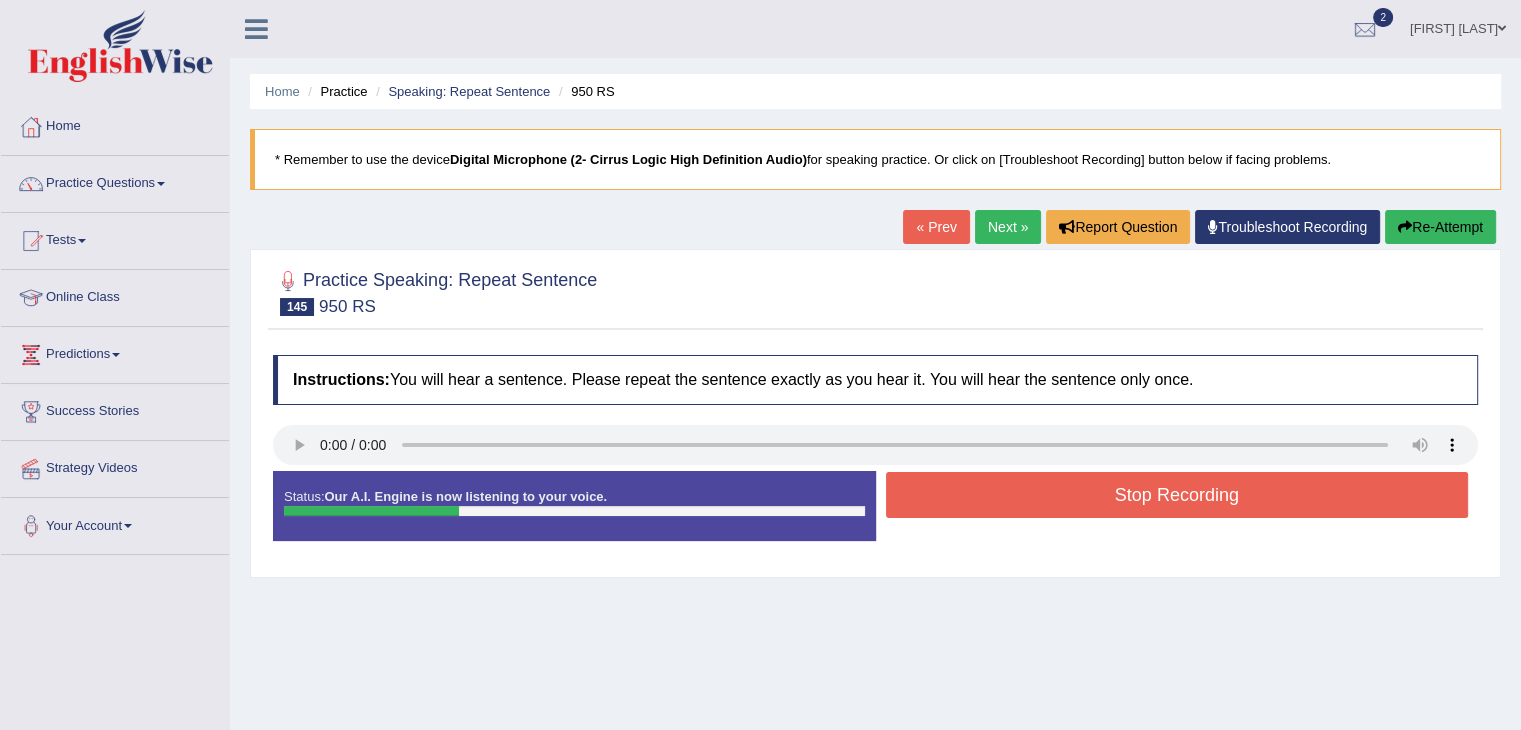 click on "Stop Recording" at bounding box center (1177, 495) 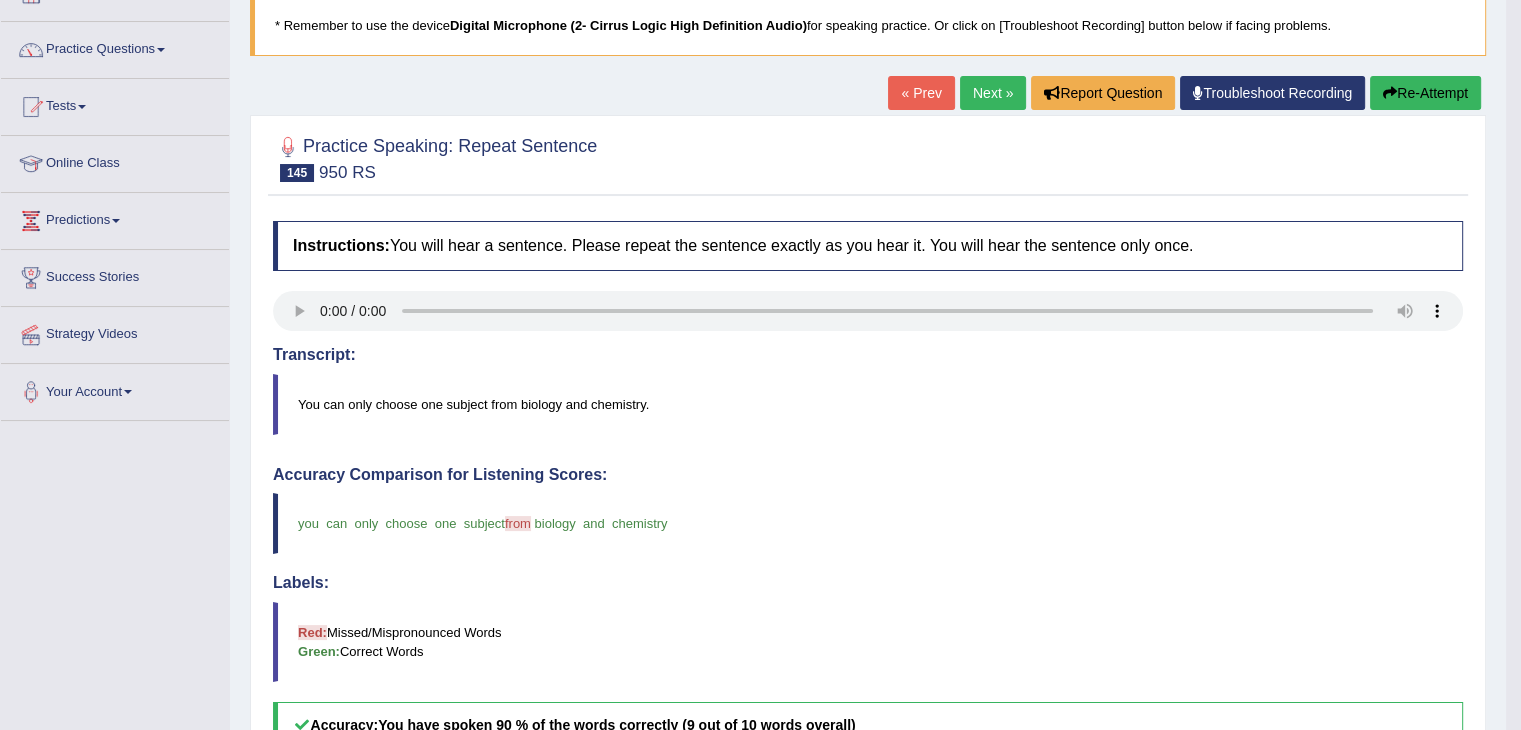 scroll, scrollTop: 0, scrollLeft: 0, axis: both 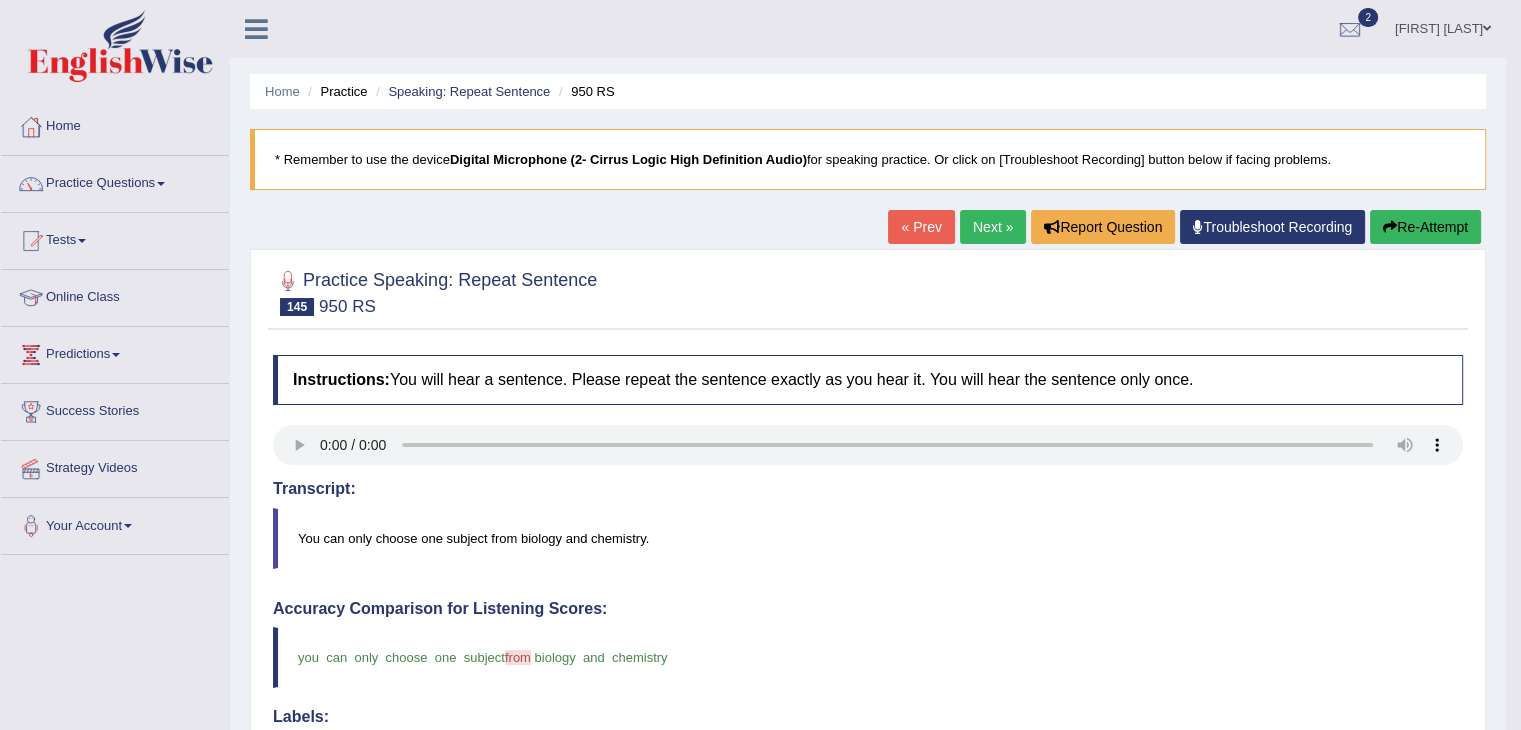 click on "Next »" at bounding box center [993, 227] 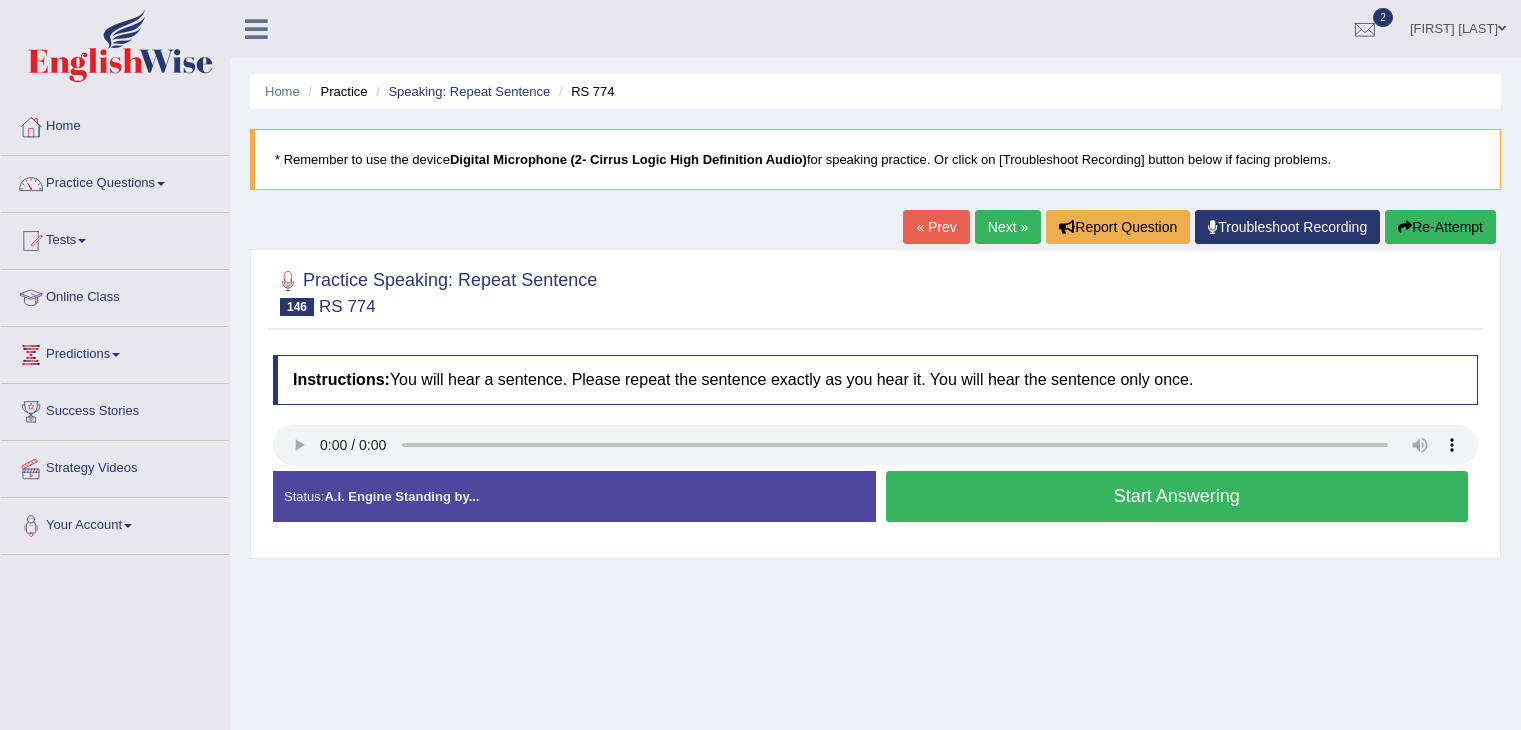 scroll, scrollTop: 0, scrollLeft: 0, axis: both 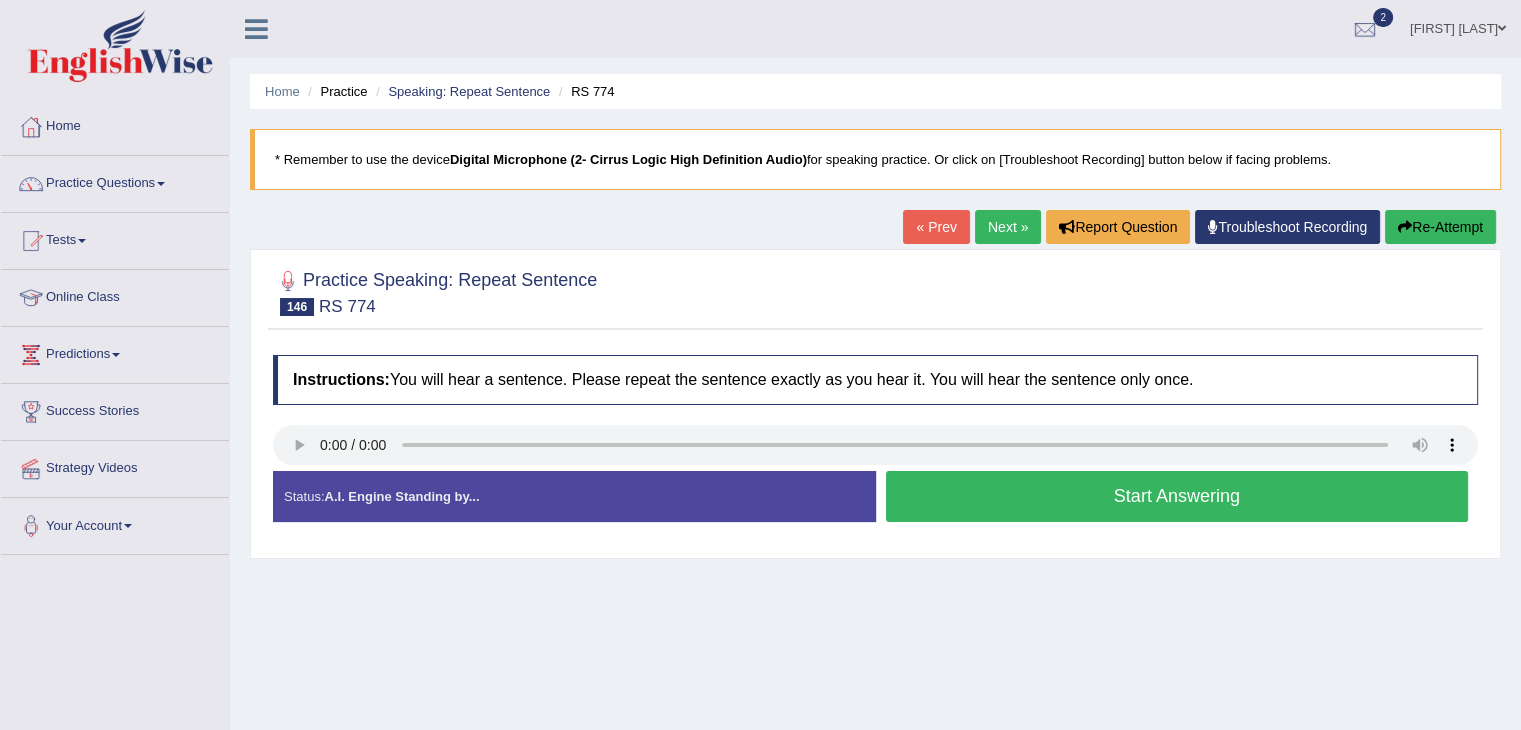 click on "Start Answering" at bounding box center [1177, 496] 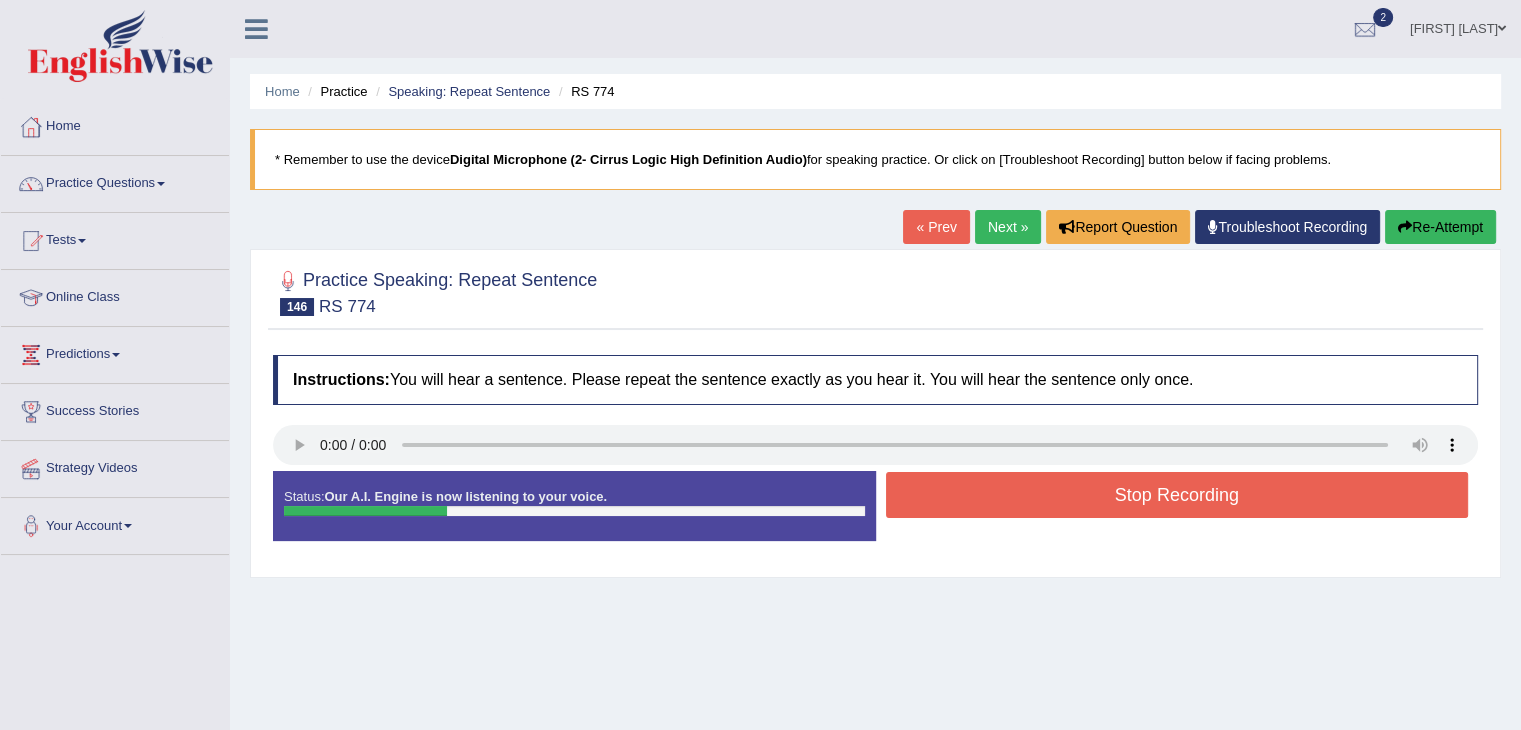 click on "Stop Recording" at bounding box center [1177, 495] 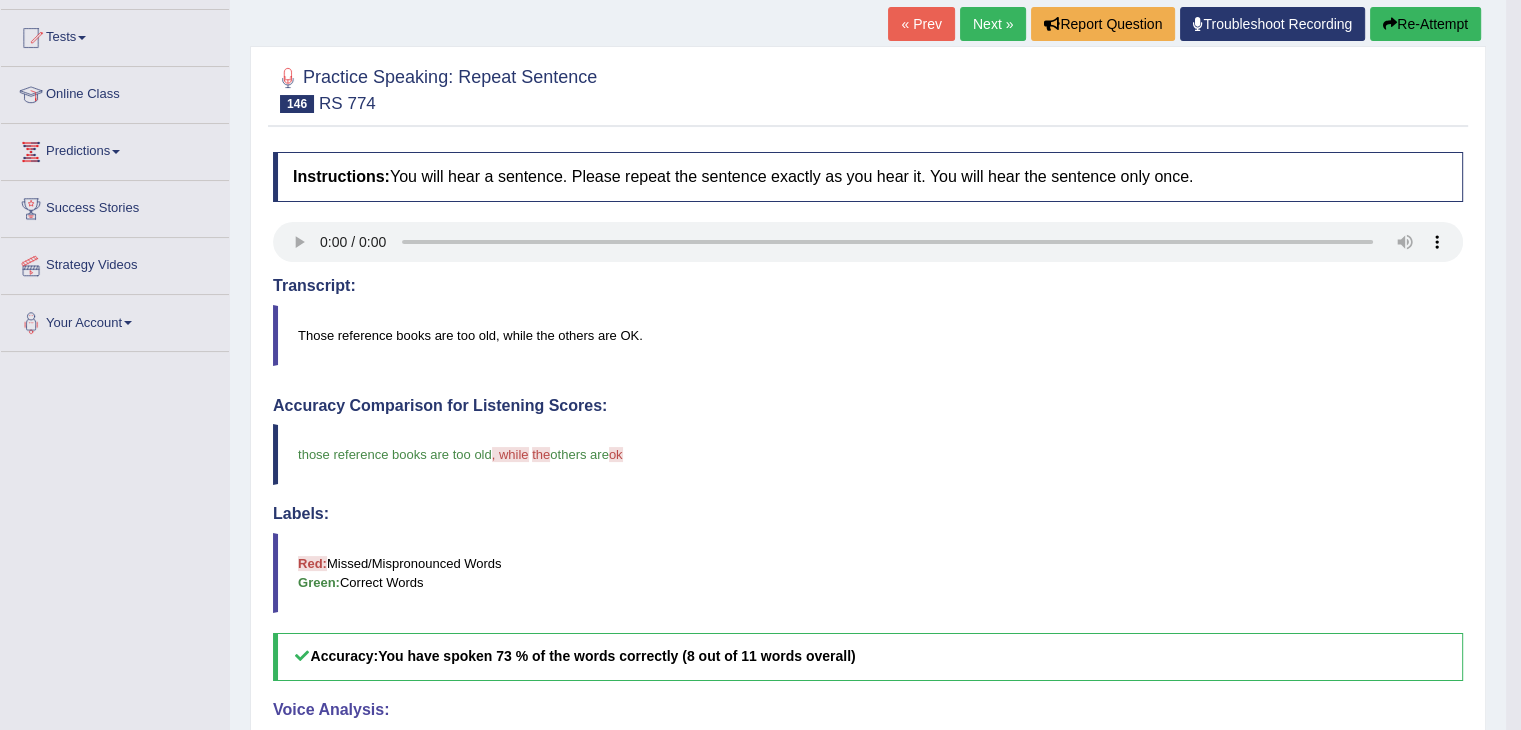 scroll, scrollTop: 0, scrollLeft: 0, axis: both 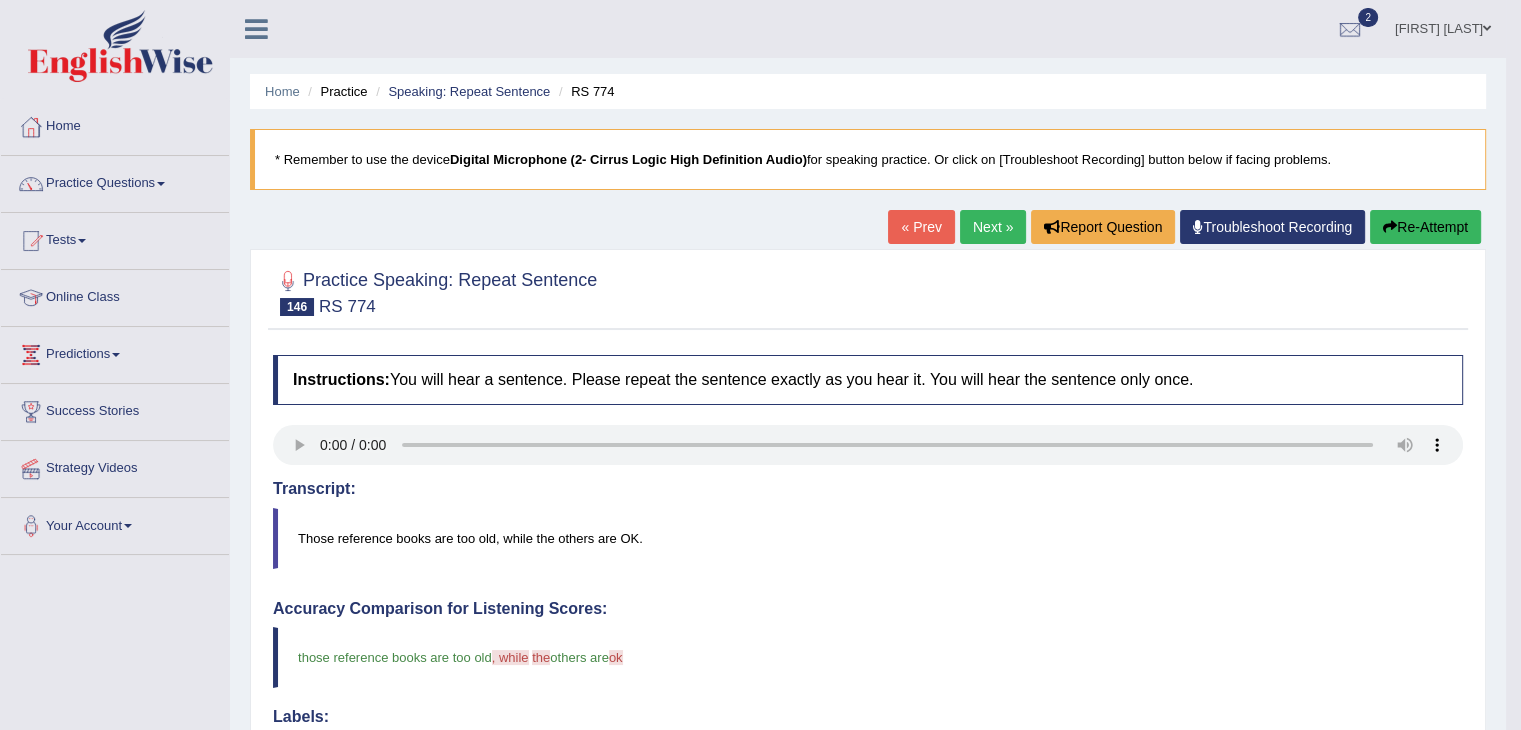 click on "Next »" at bounding box center (993, 227) 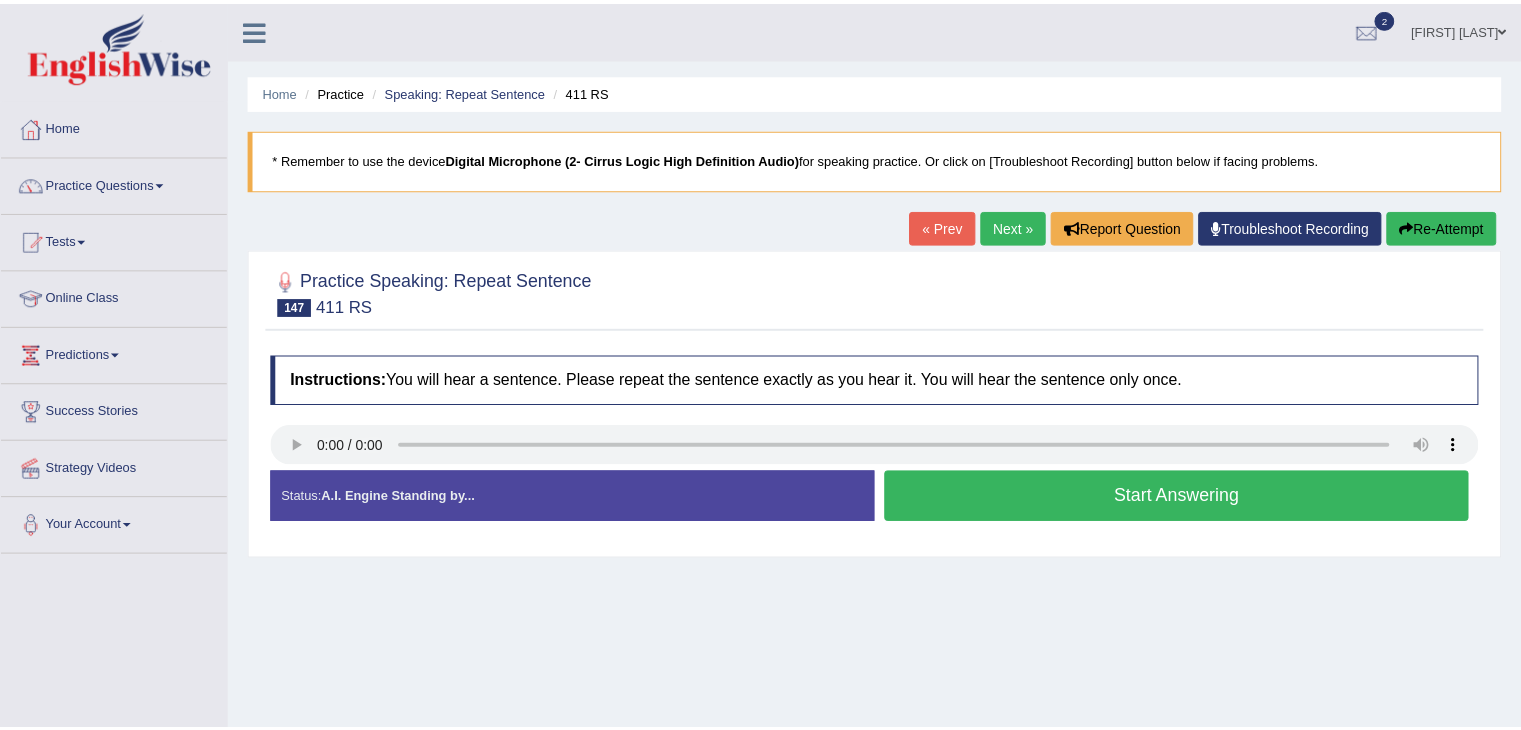 scroll, scrollTop: 0, scrollLeft: 0, axis: both 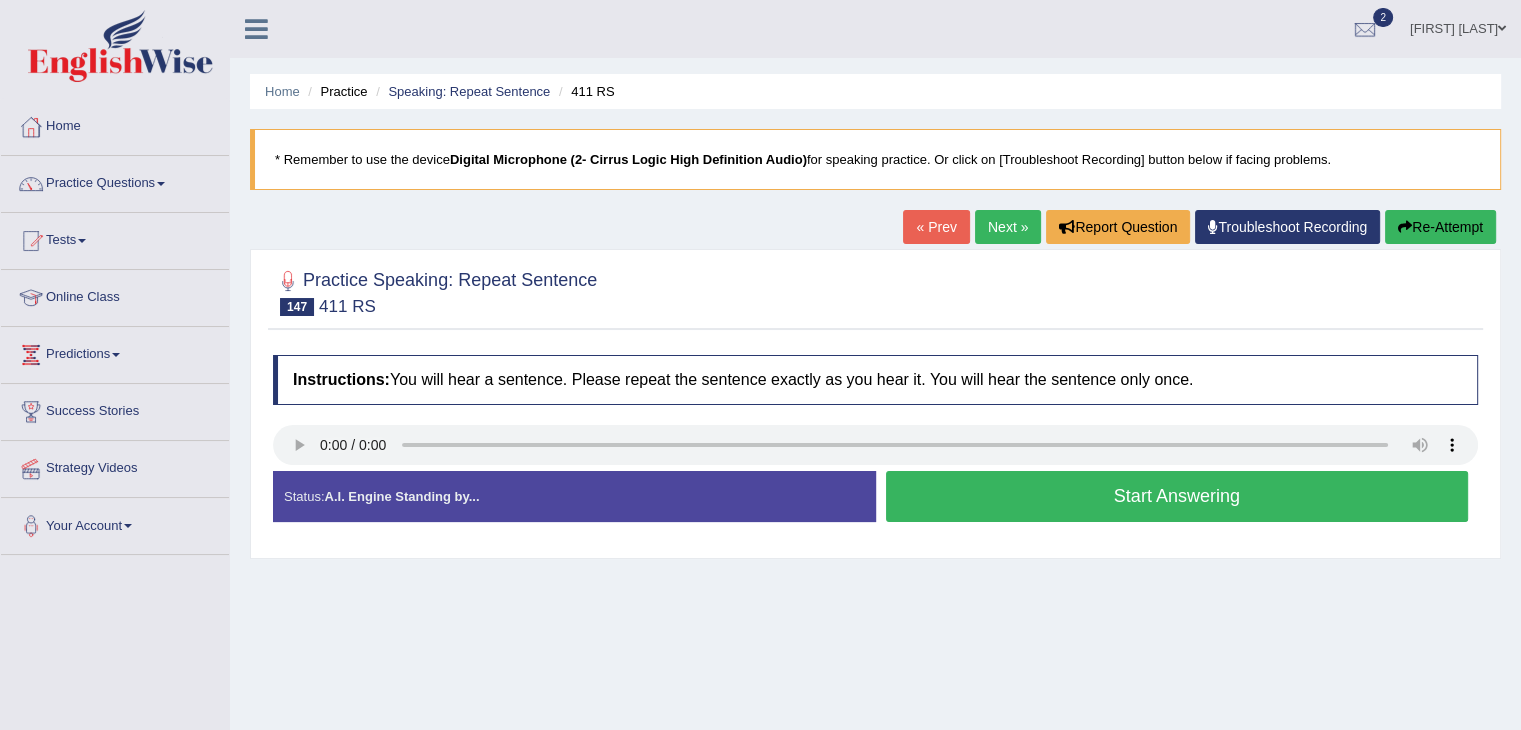 click on "Start Answering" at bounding box center (1177, 496) 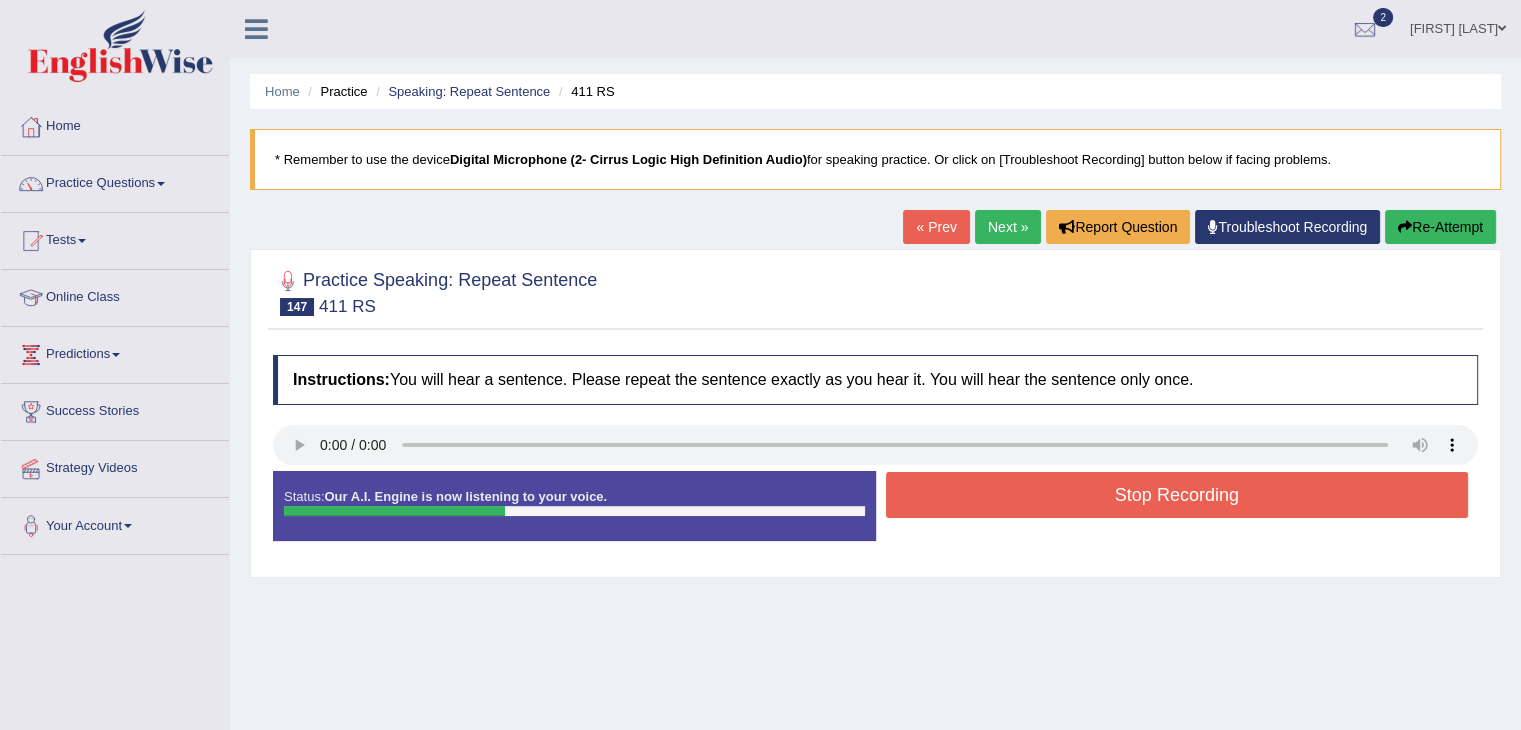 click on "Stop Recording" at bounding box center [1177, 495] 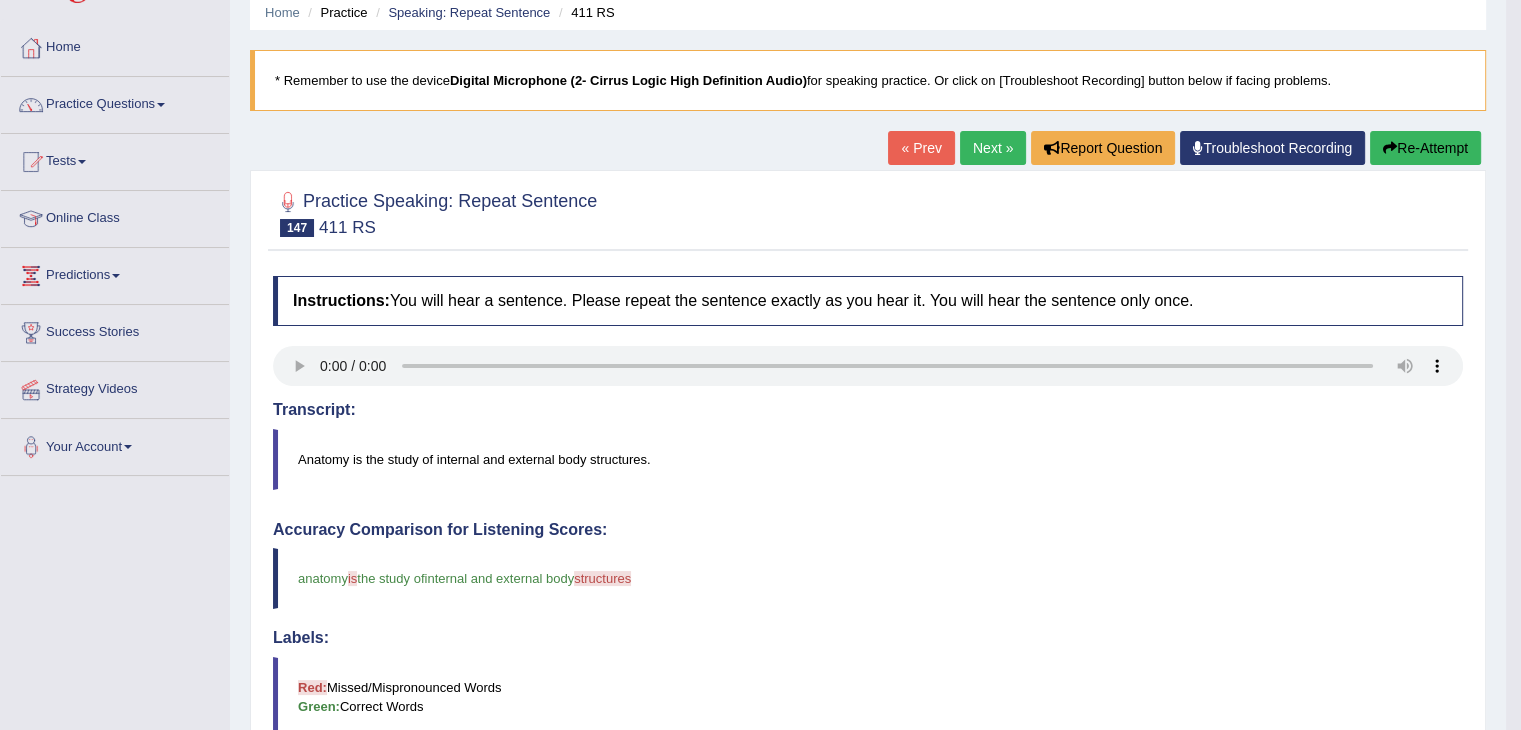 scroll, scrollTop: 63, scrollLeft: 0, axis: vertical 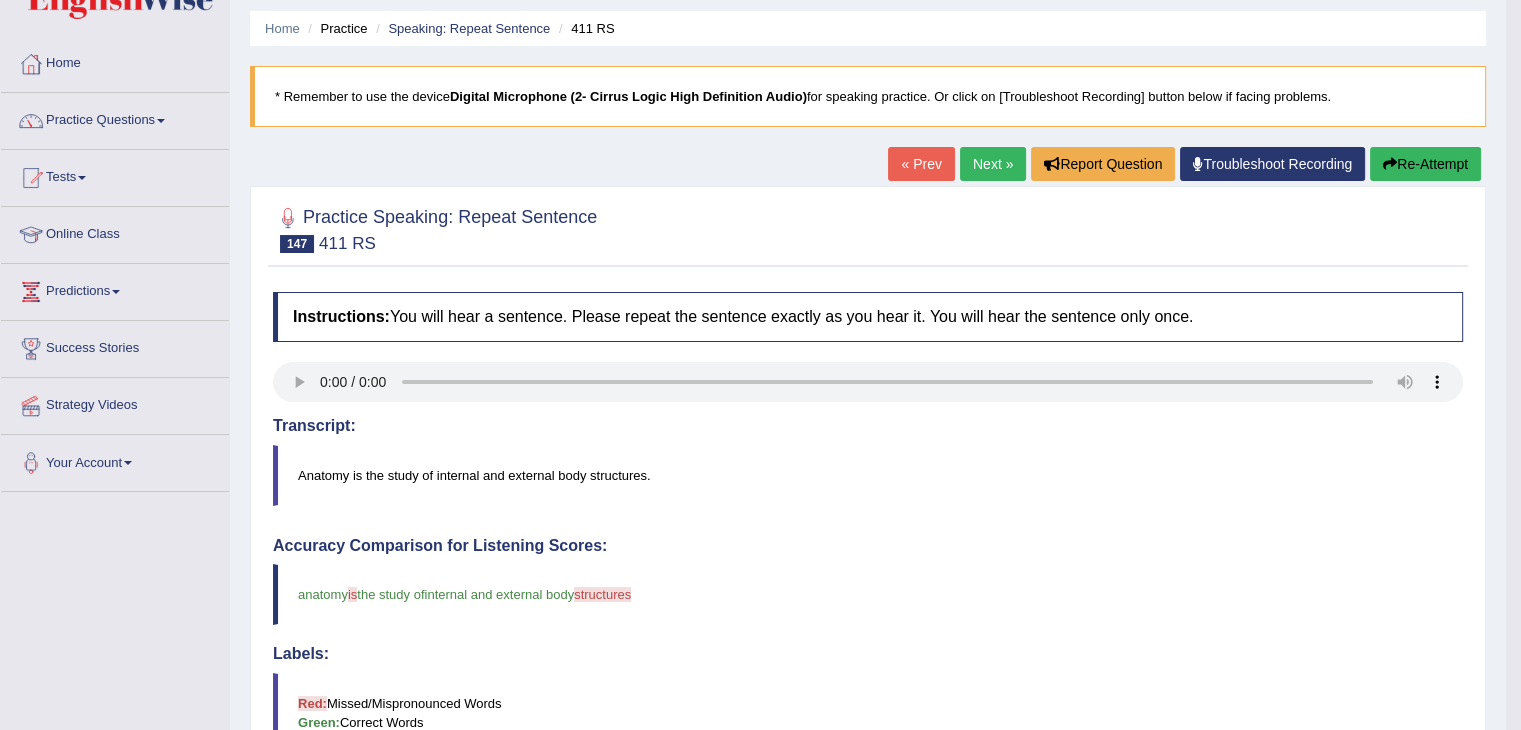 click on "Next »" at bounding box center (993, 164) 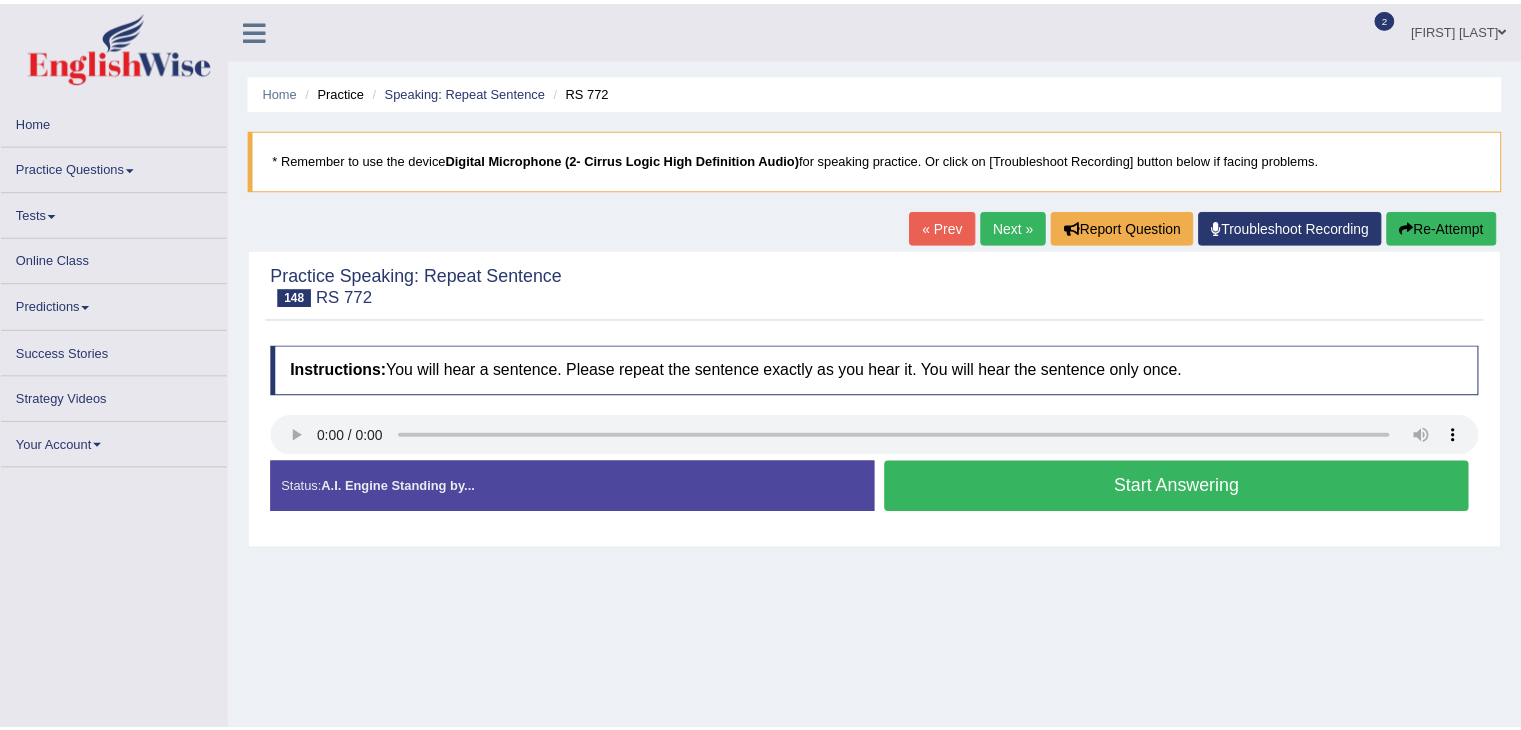 scroll, scrollTop: 0, scrollLeft: 0, axis: both 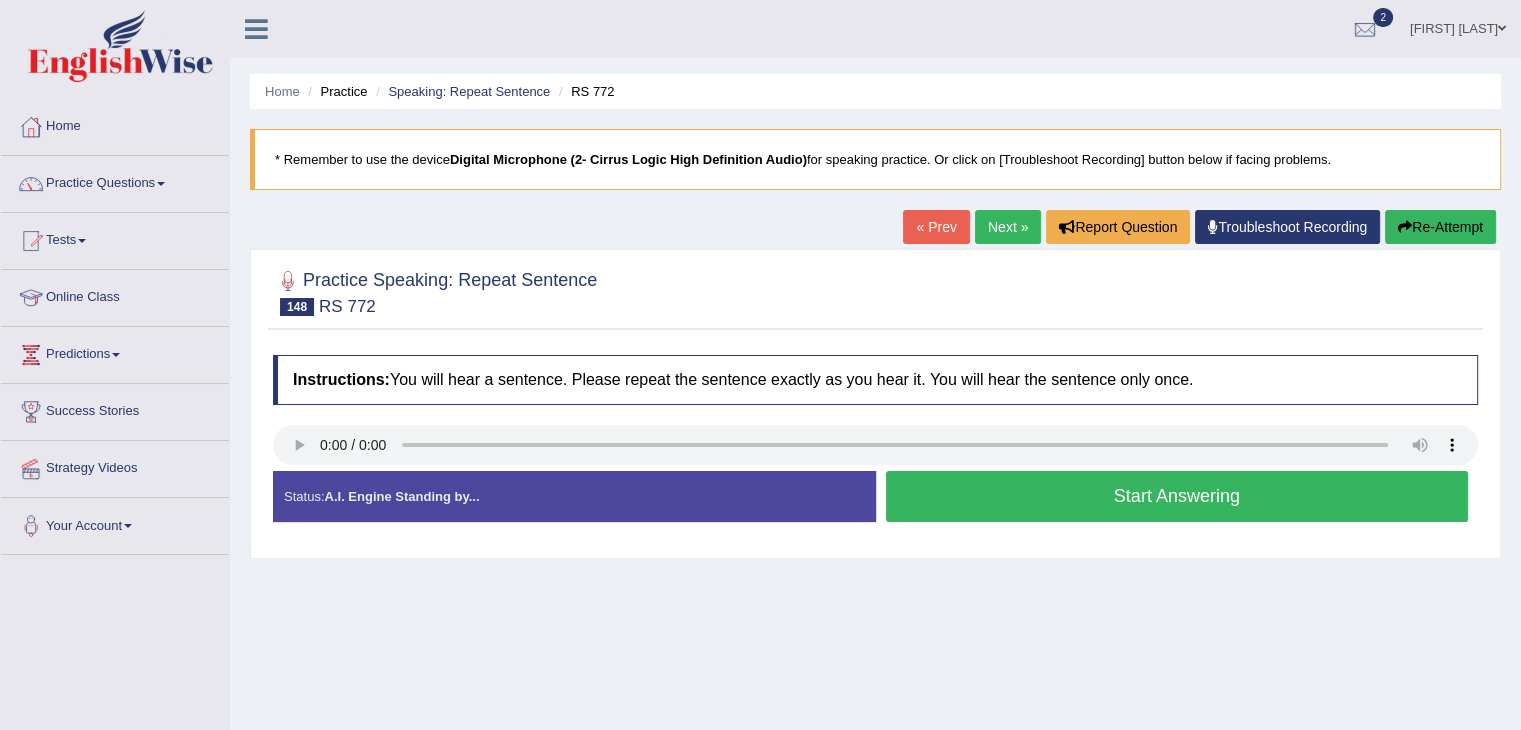click on "Start Answering" at bounding box center [1177, 496] 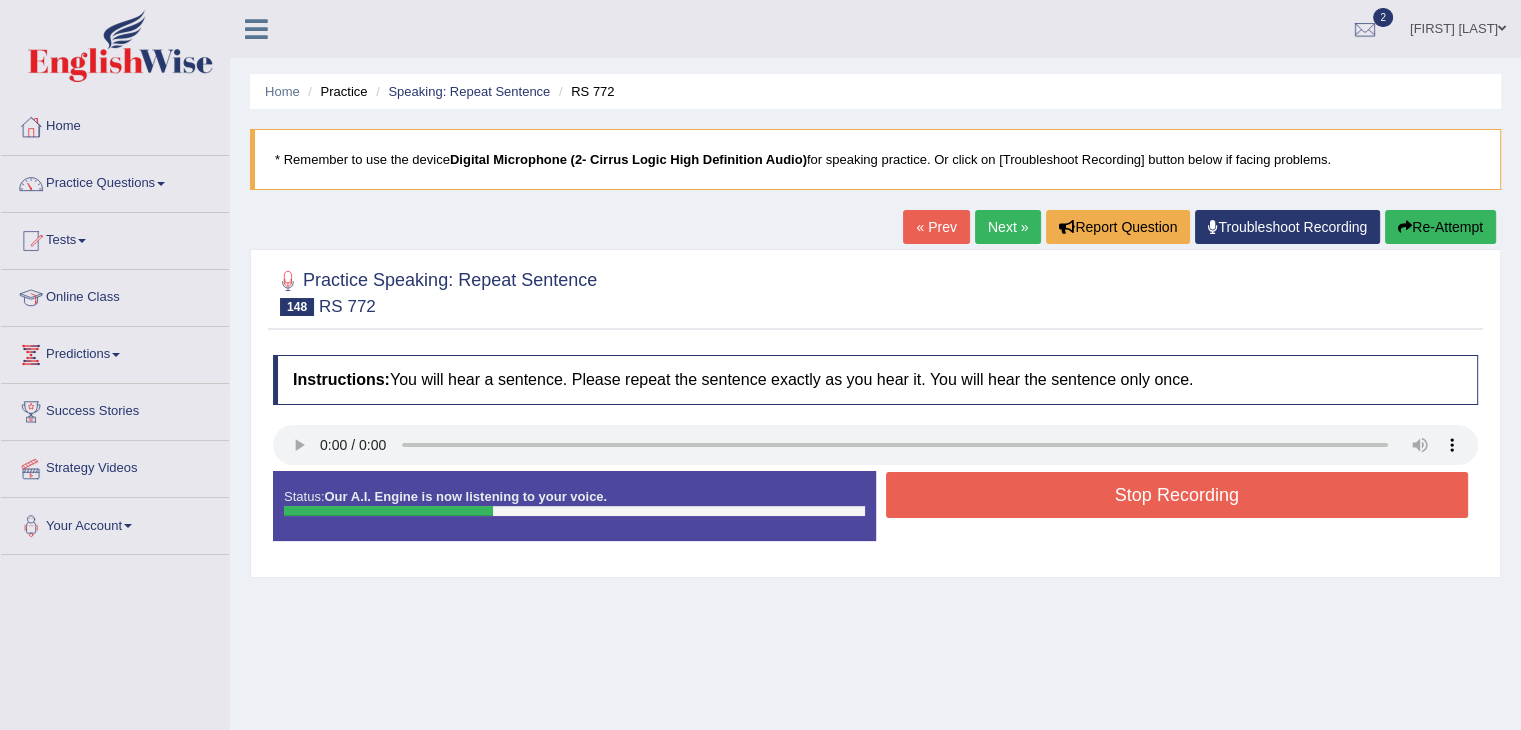 click on "Stop Recording" at bounding box center (1177, 495) 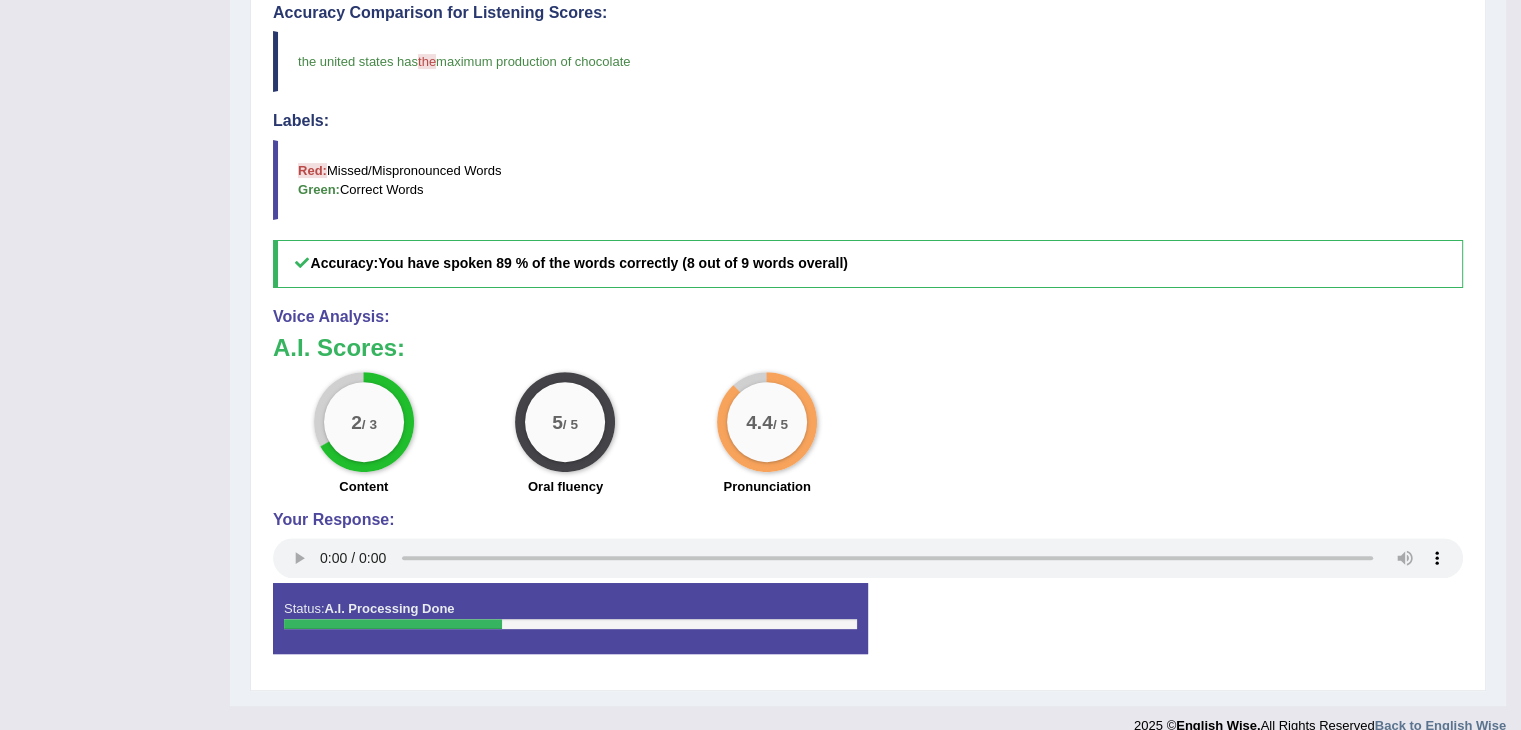 scroll, scrollTop: 596, scrollLeft: 0, axis: vertical 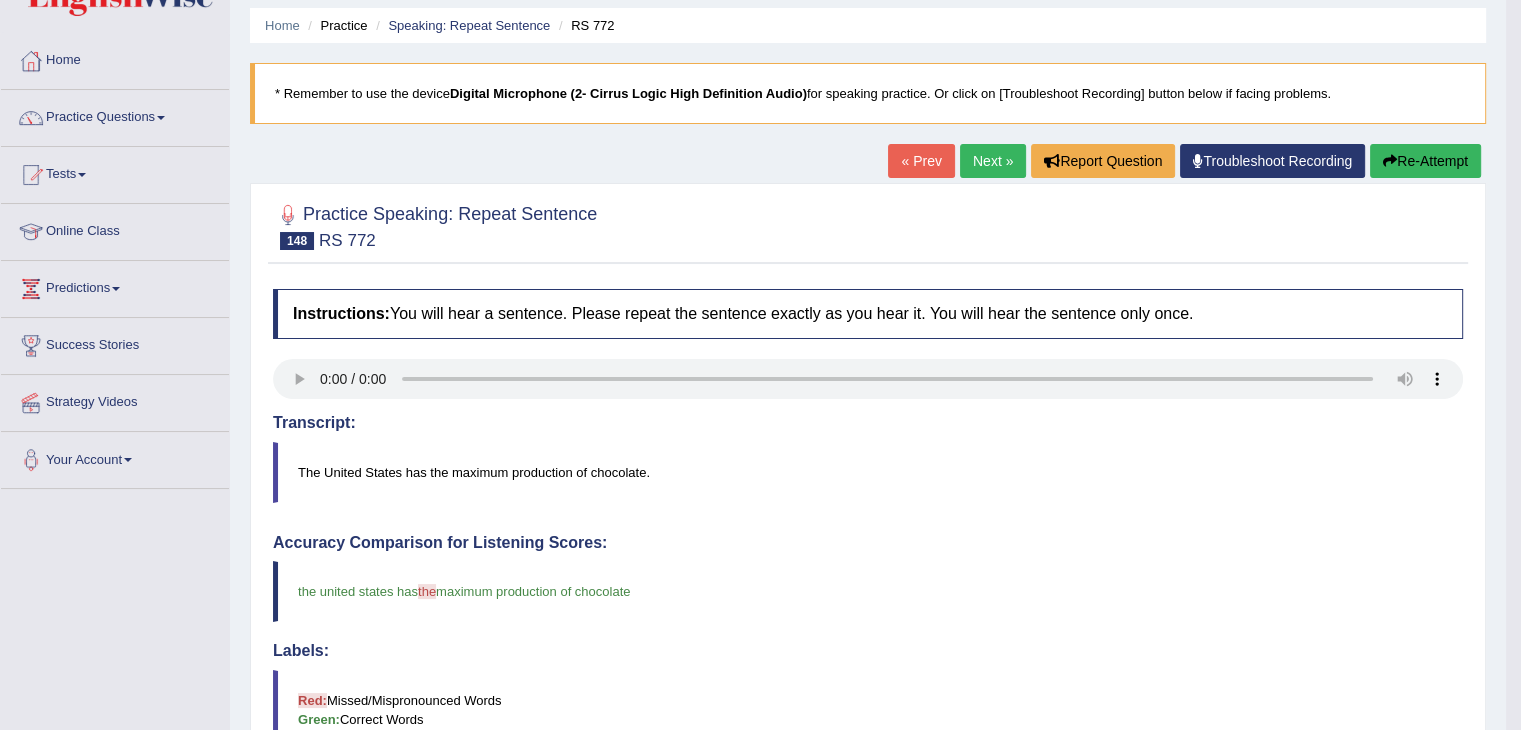 click on "Re-Attempt" at bounding box center (1425, 161) 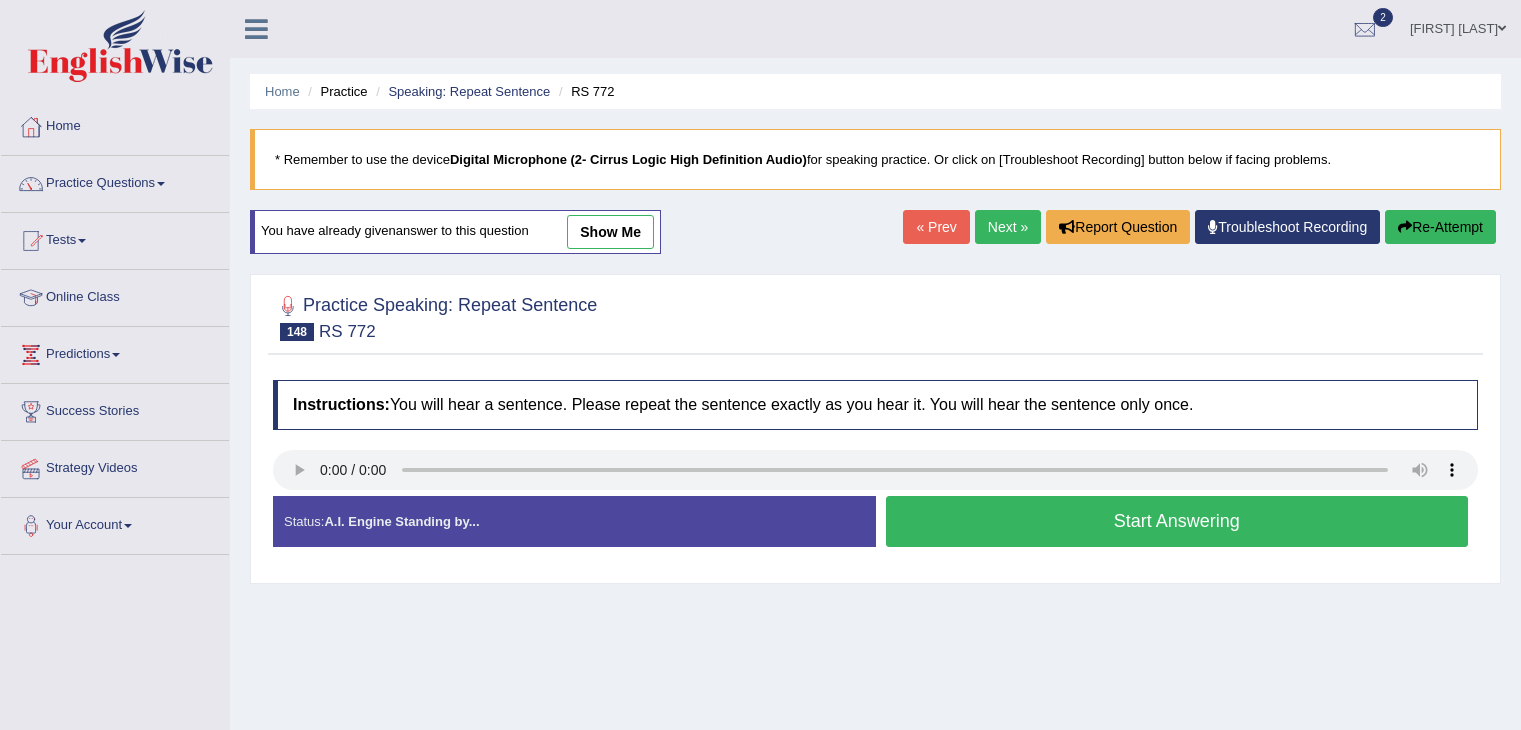 scroll, scrollTop: 66, scrollLeft: 0, axis: vertical 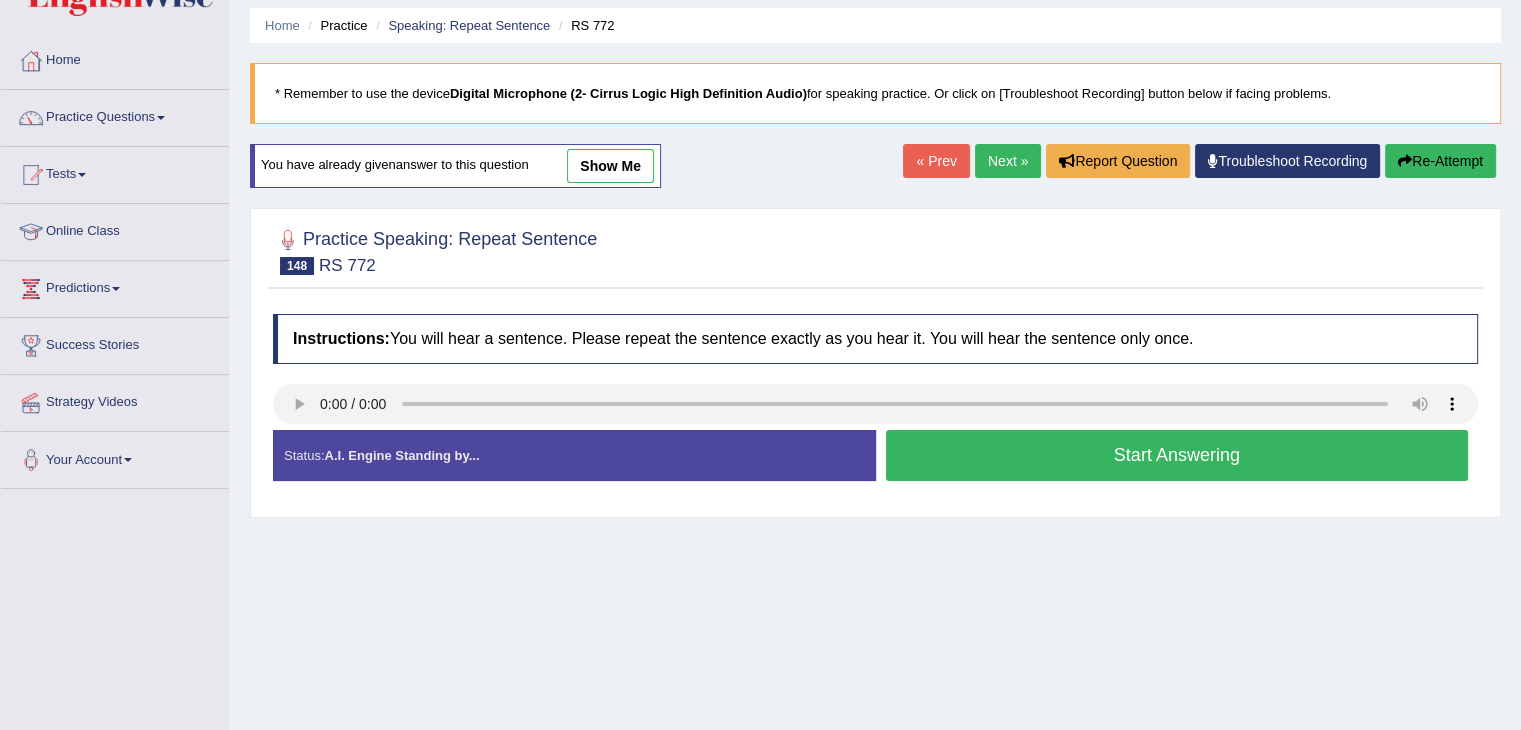 click on "Start Answering" at bounding box center (1177, 455) 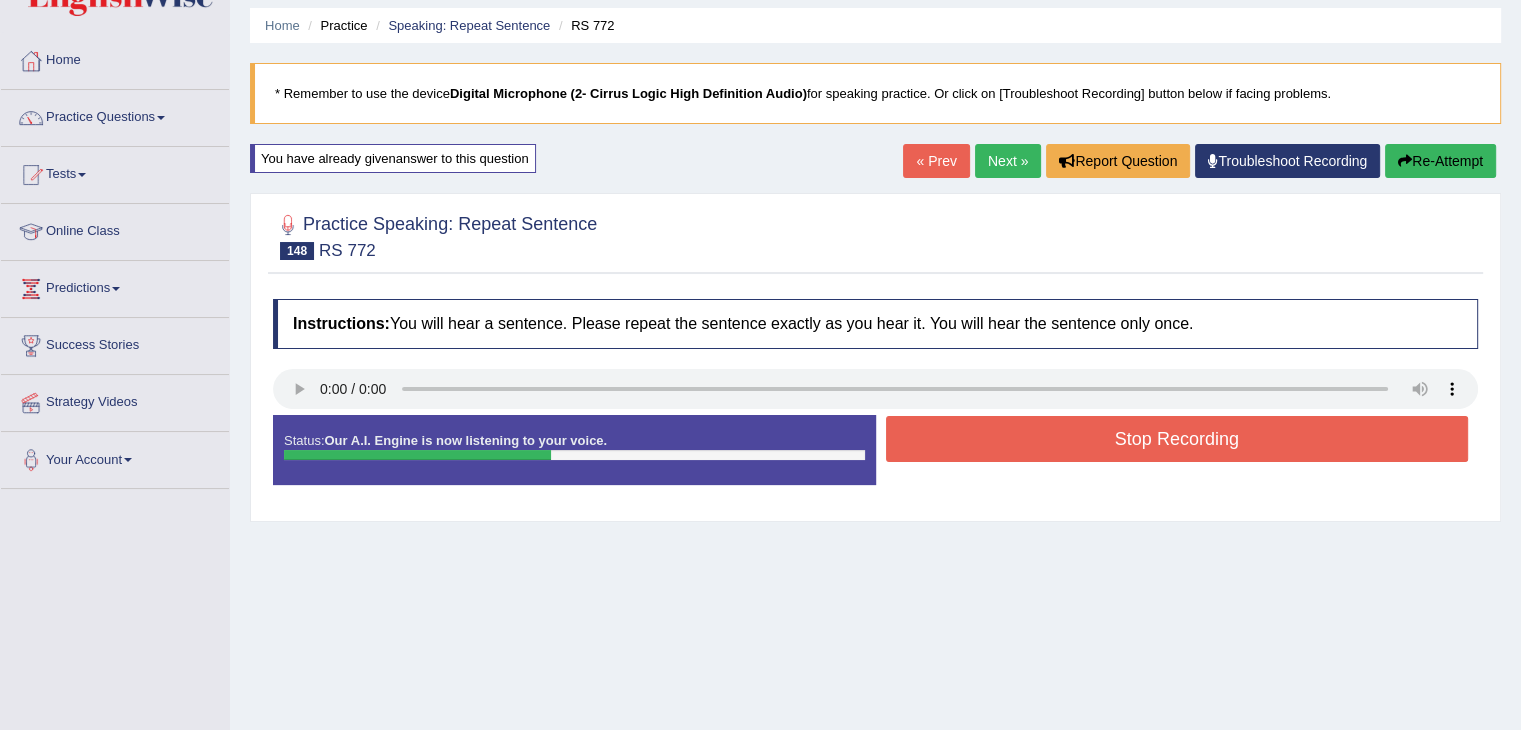 click on "Stop Recording" at bounding box center (1177, 439) 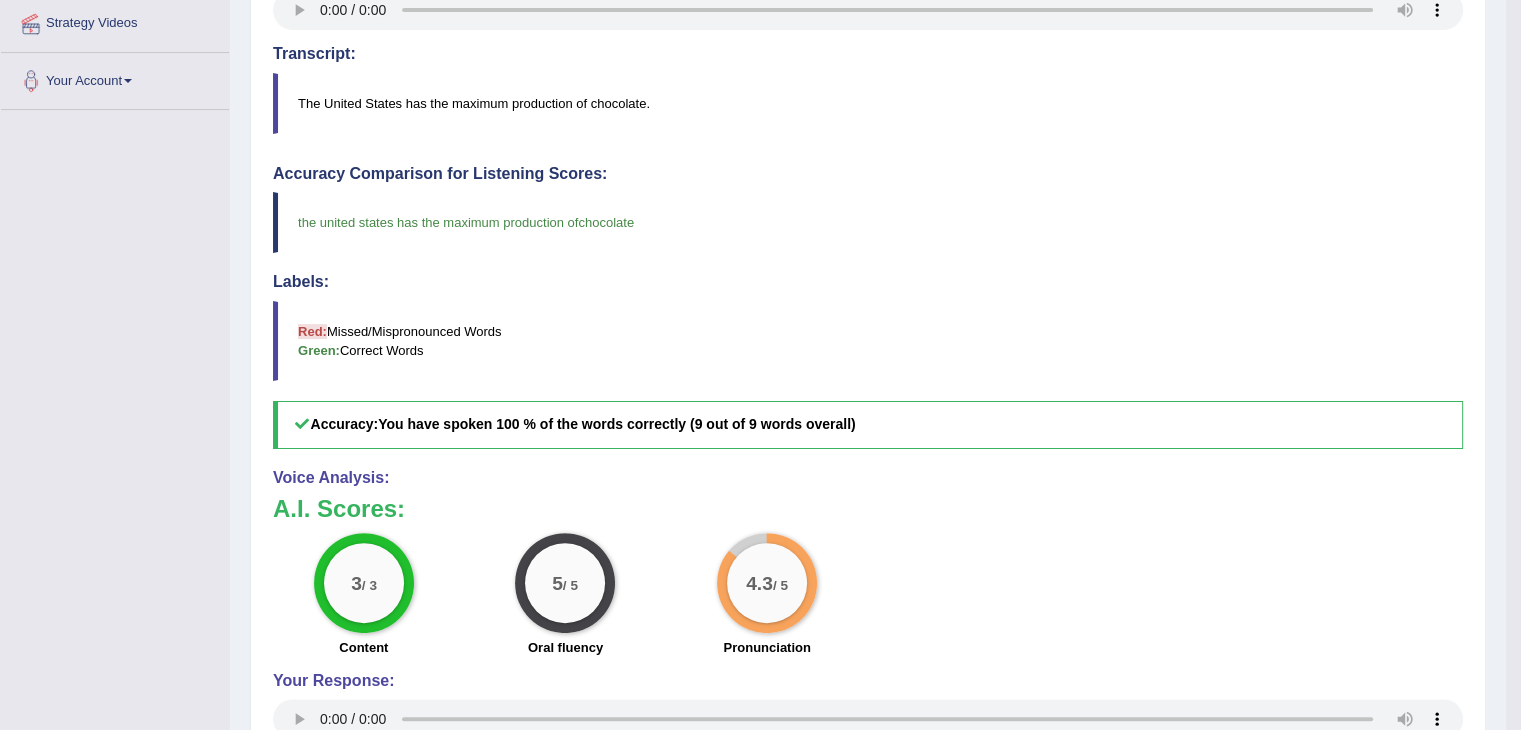 scroll, scrollTop: 0, scrollLeft: 0, axis: both 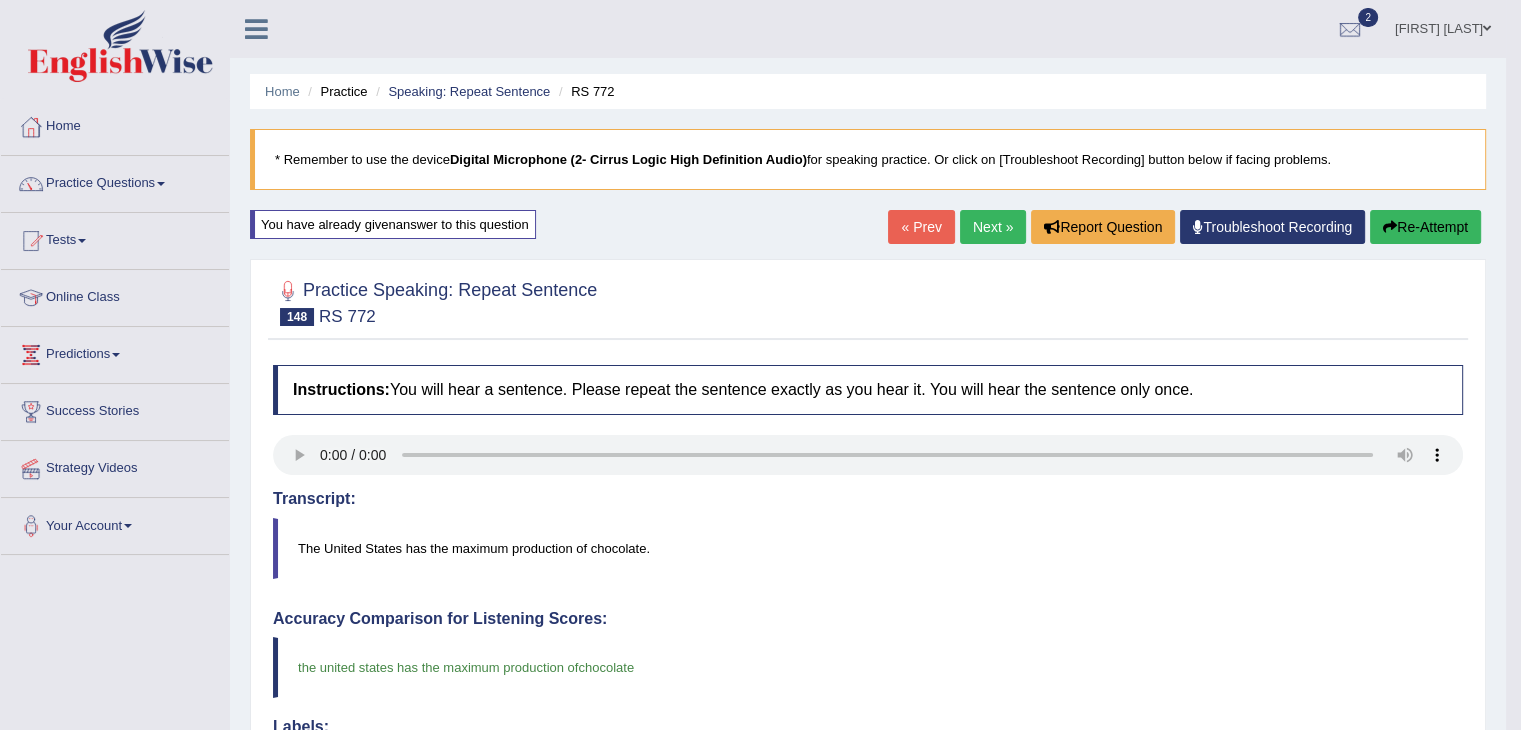 click on "Next »" at bounding box center (993, 227) 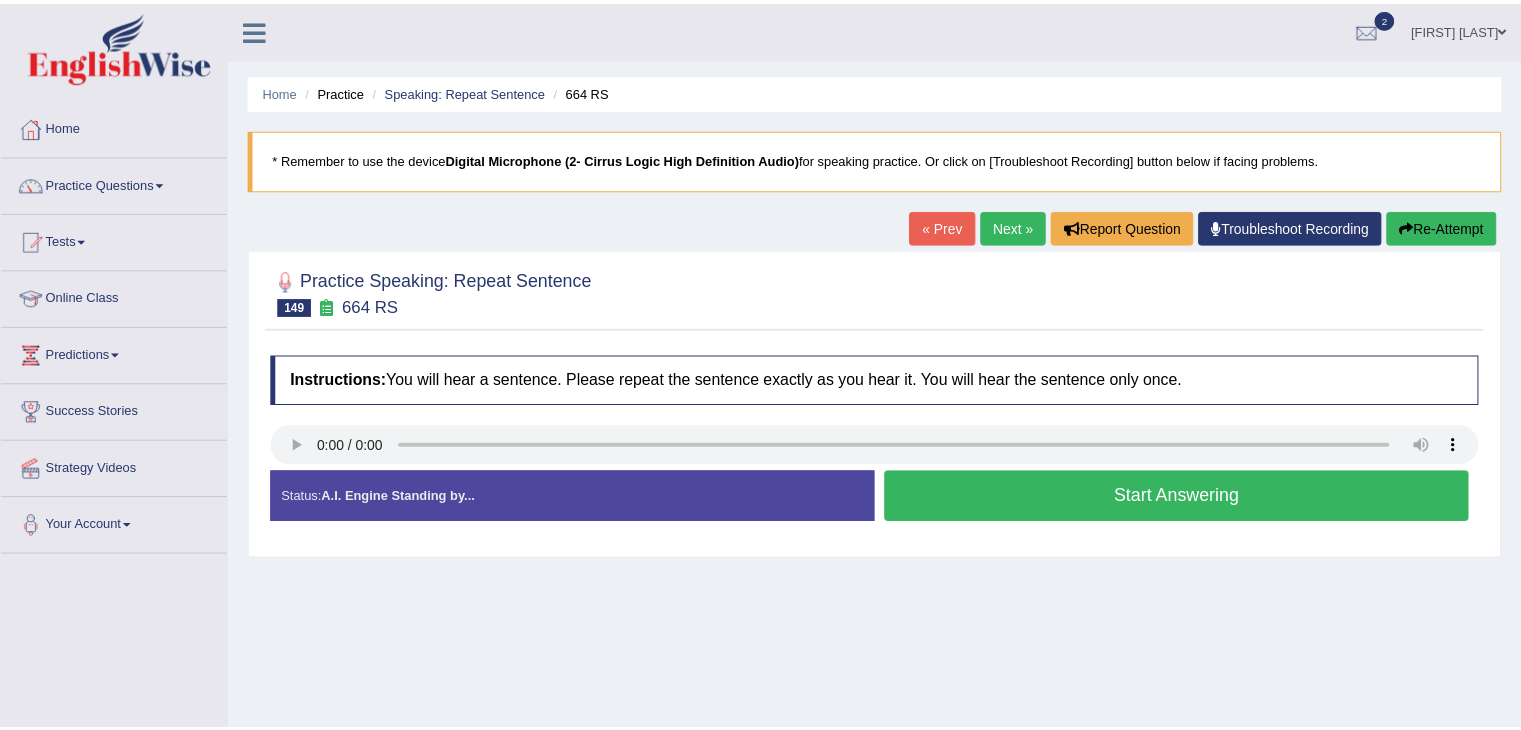 scroll, scrollTop: 0, scrollLeft: 0, axis: both 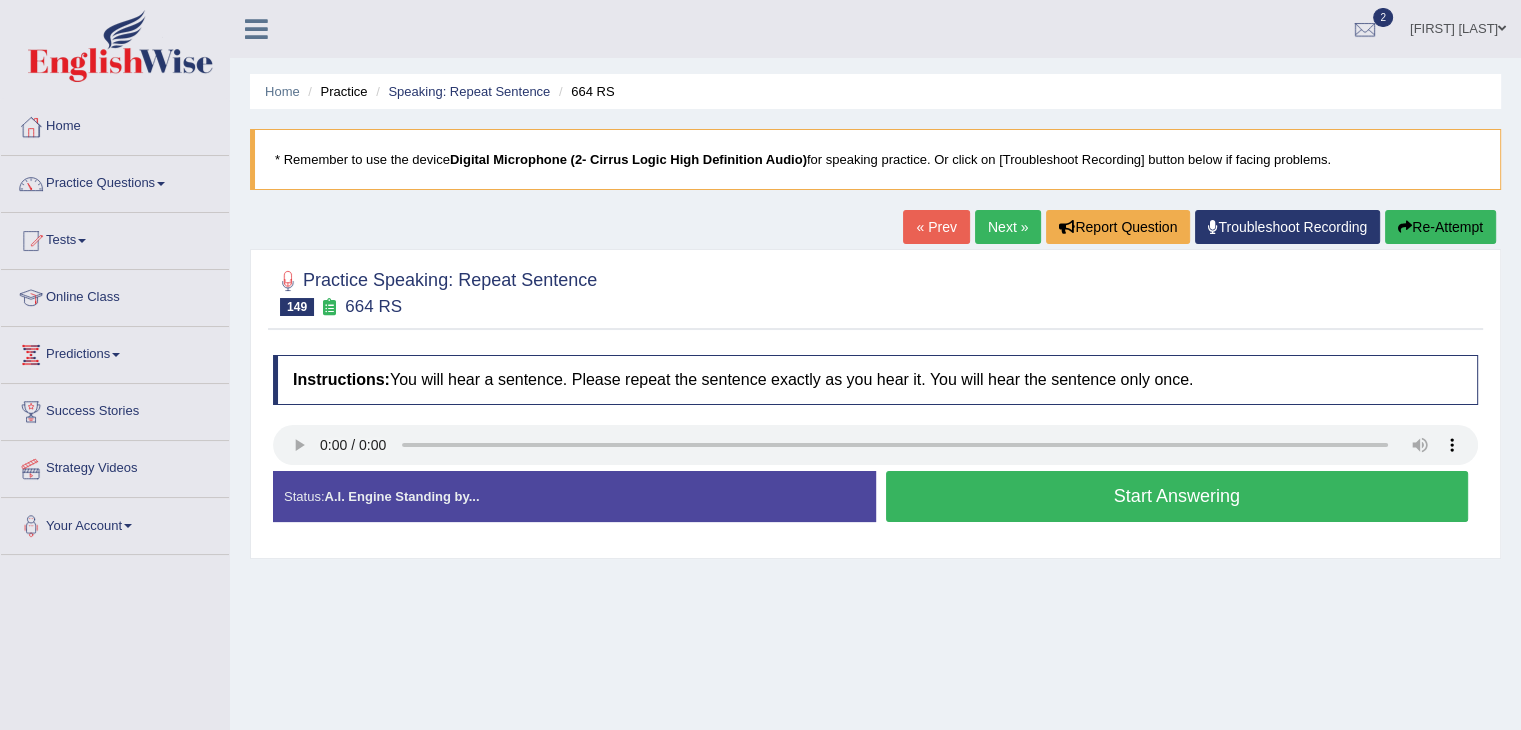 click on "Start Answering" at bounding box center (1177, 496) 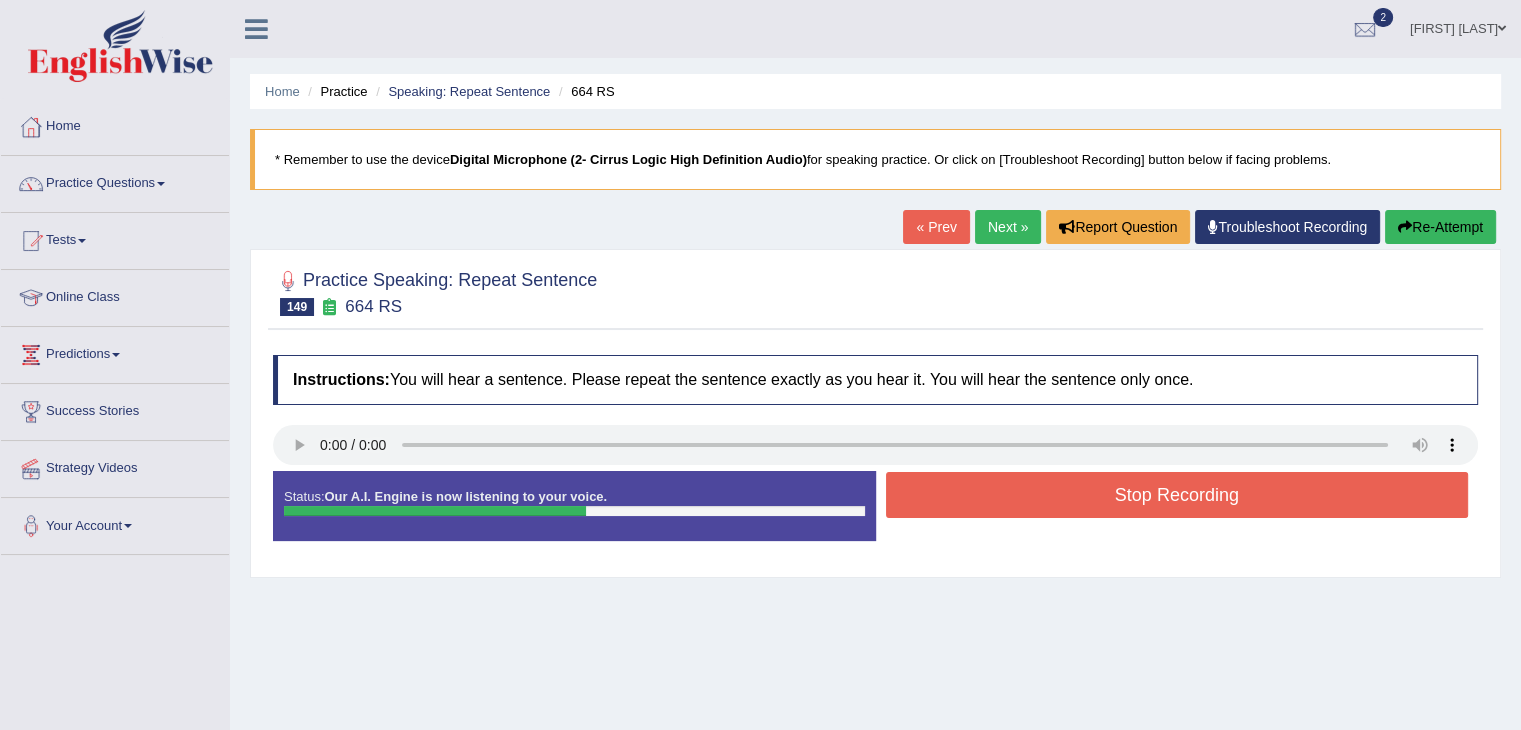 click on "Stop Recording" at bounding box center (1177, 495) 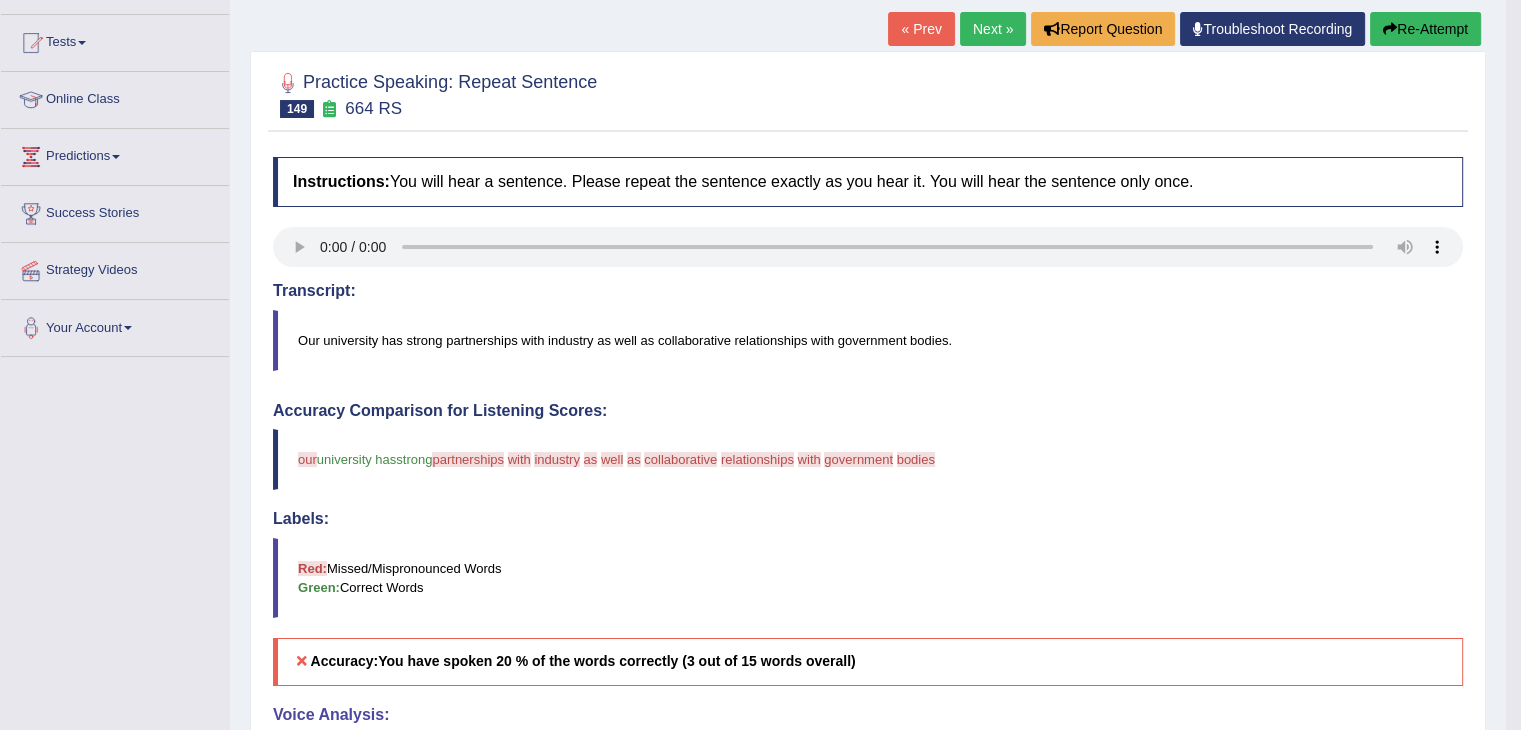 scroll, scrollTop: 192, scrollLeft: 0, axis: vertical 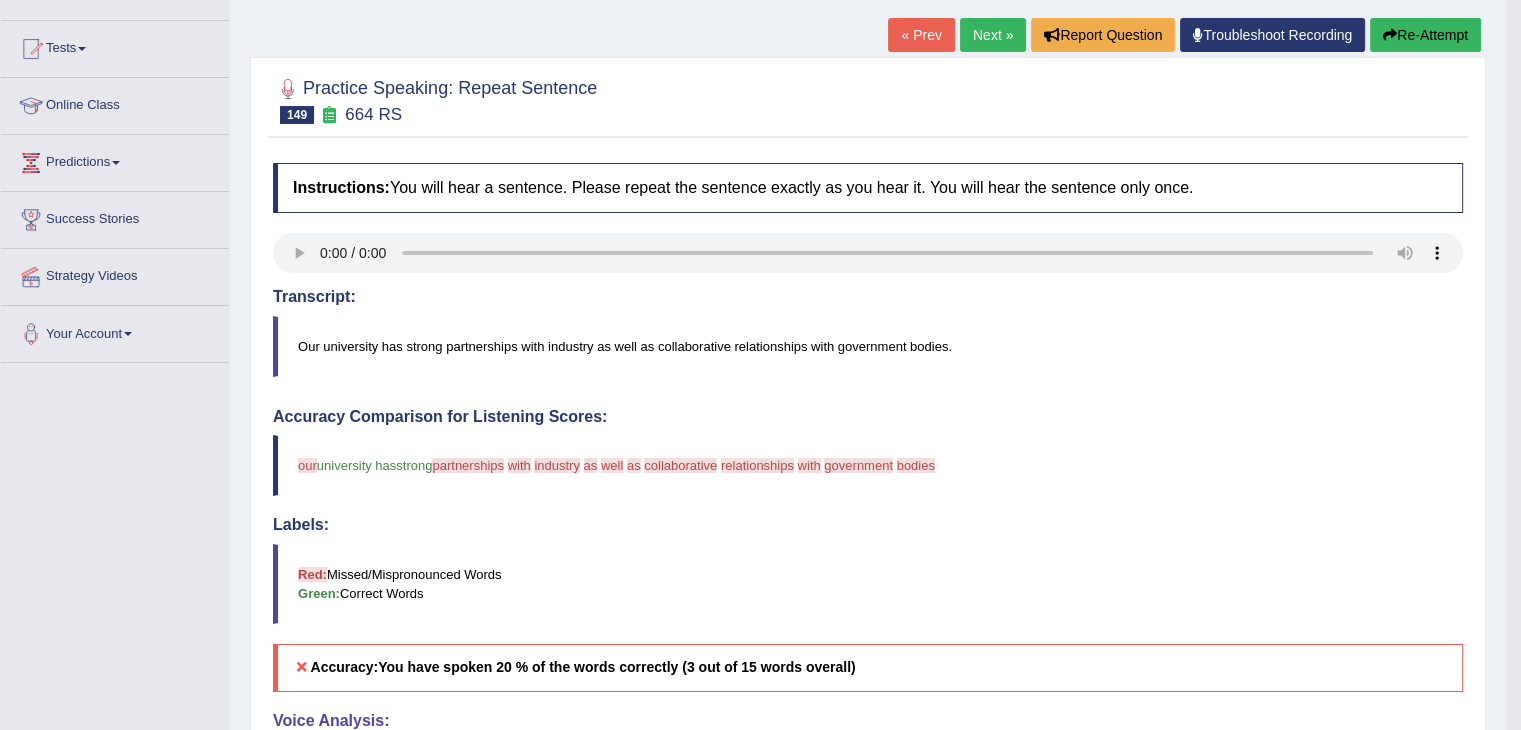click on "Re-Attempt" at bounding box center (1425, 35) 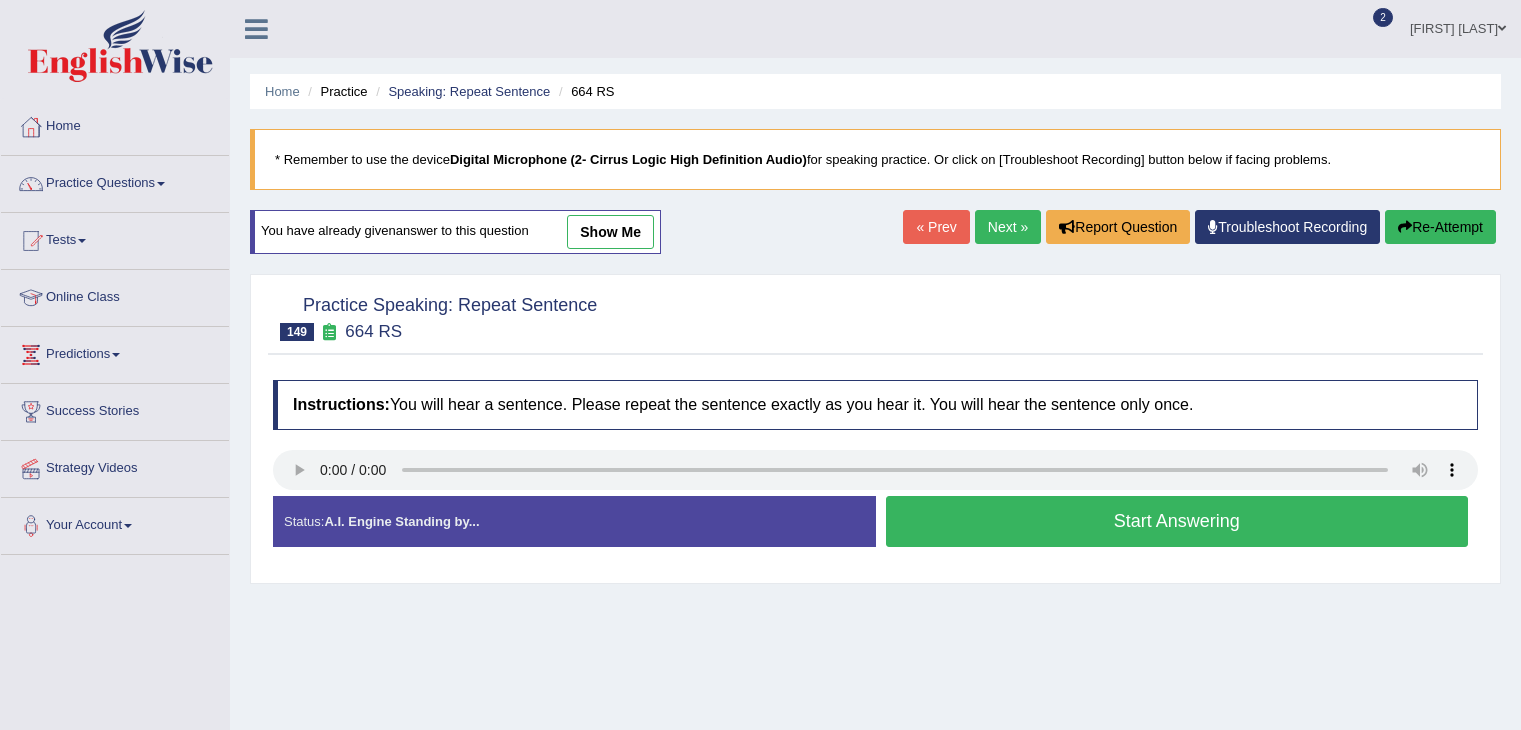 scroll, scrollTop: 218, scrollLeft: 0, axis: vertical 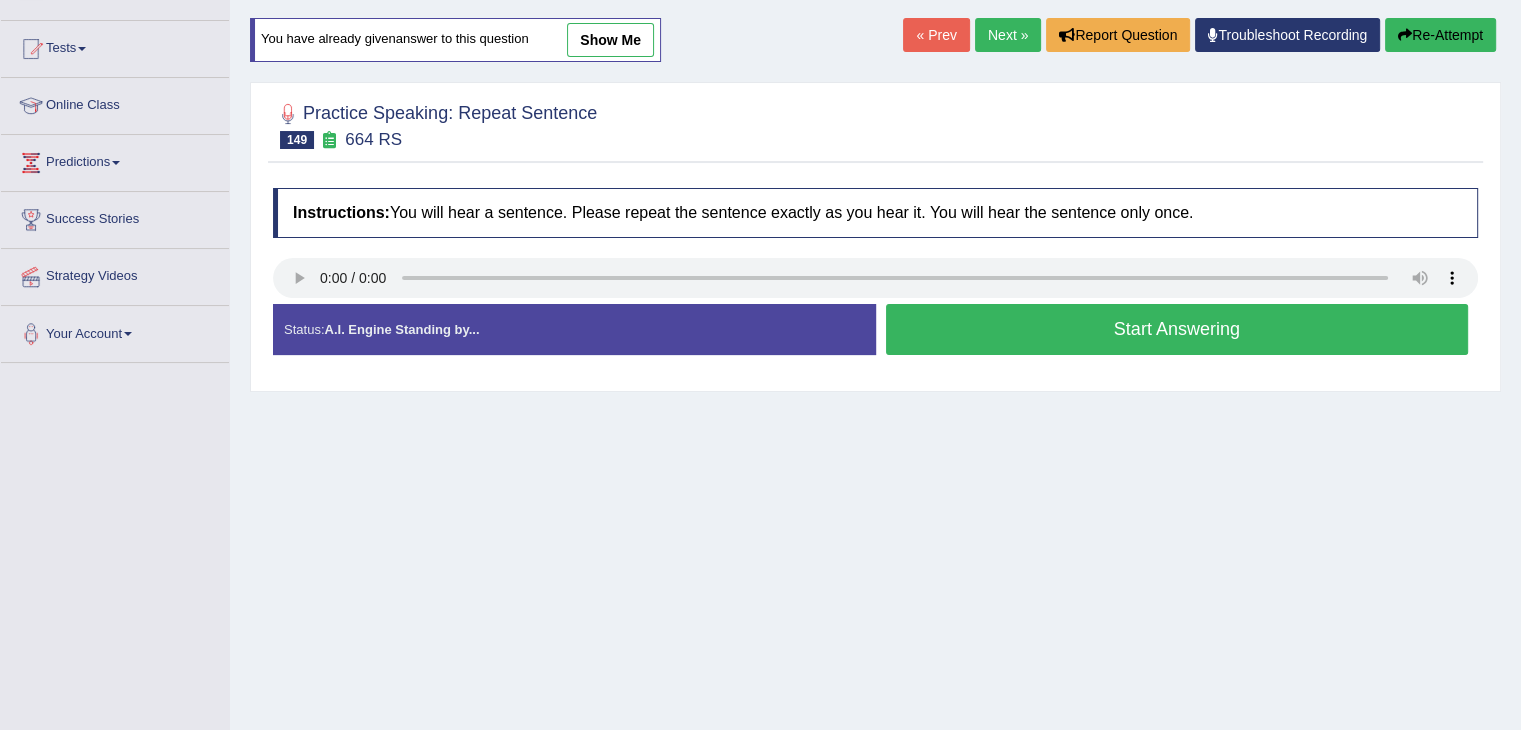 click on "Start Answering" at bounding box center (1177, 329) 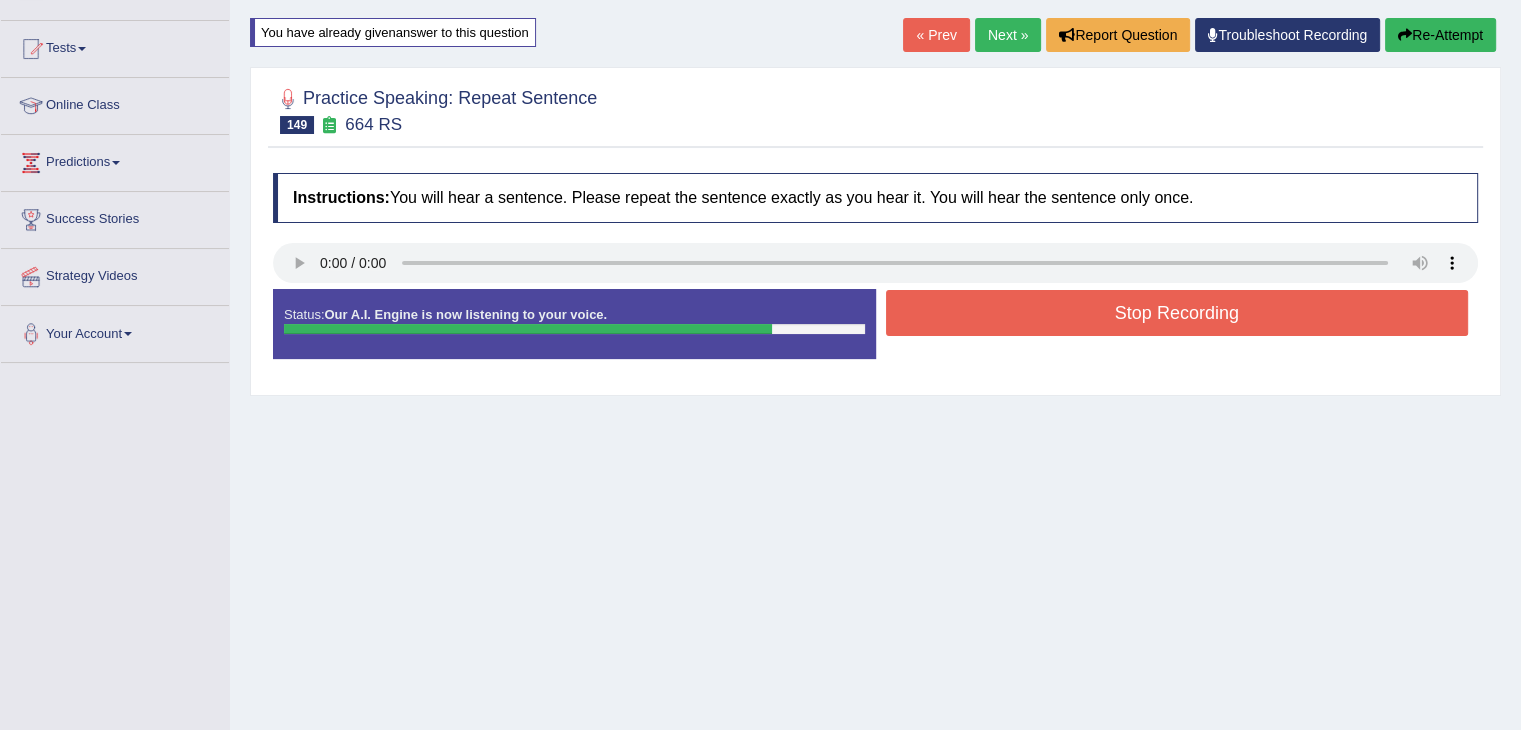 click on "Stop Recording" at bounding box center [1177, 313] 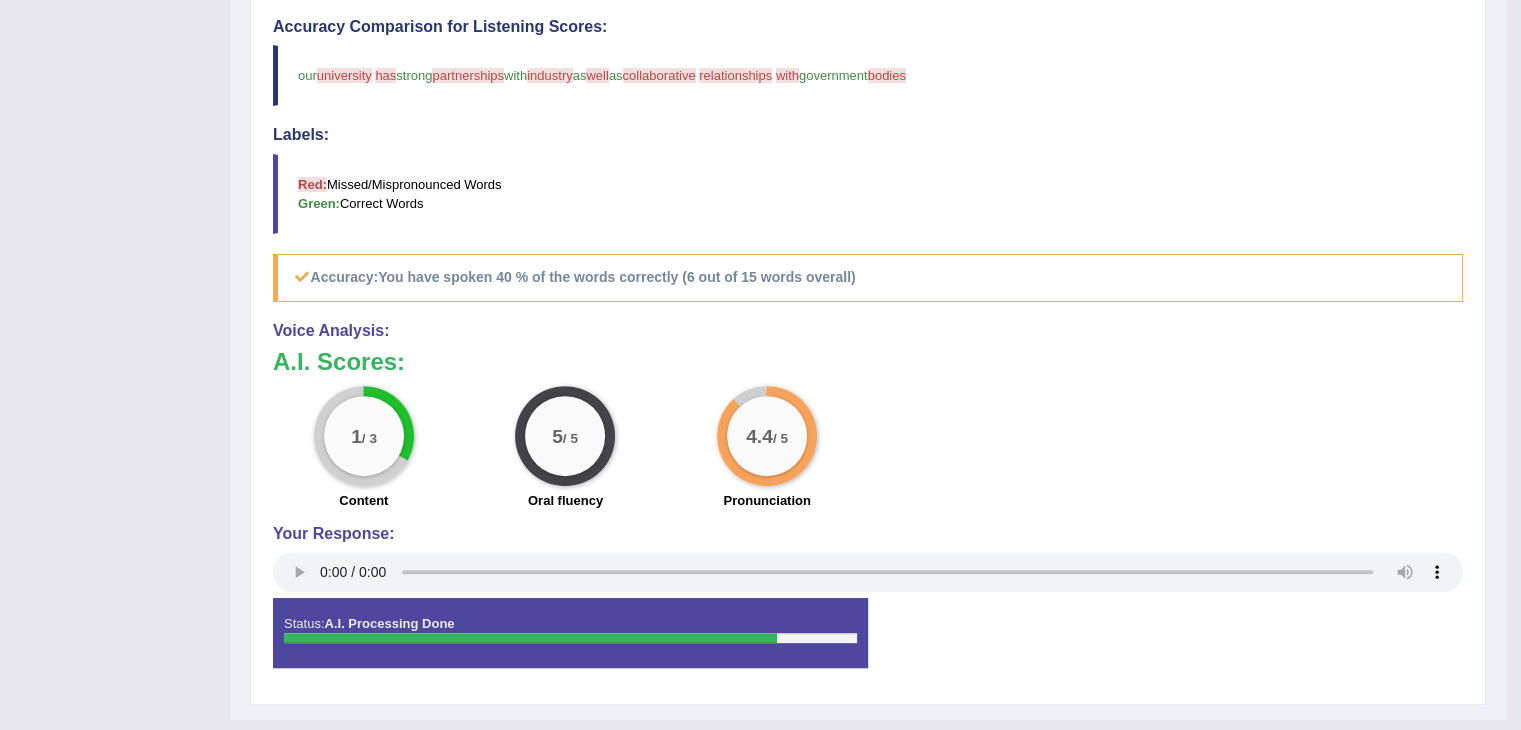 scroll, scrollTop: 629, scrollLeft: 0, axis: vertical 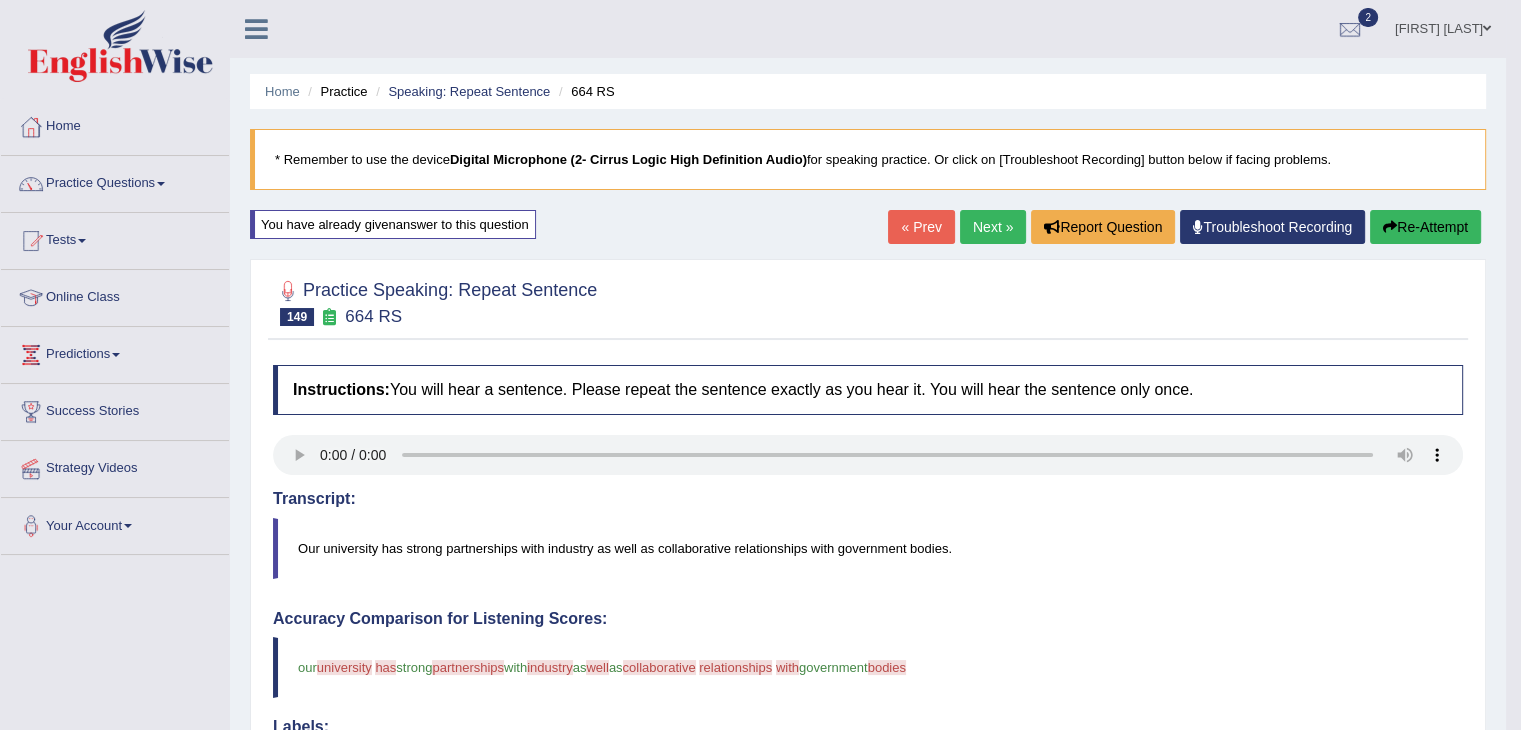 click on "Next »" at bounding box center (993, 227) 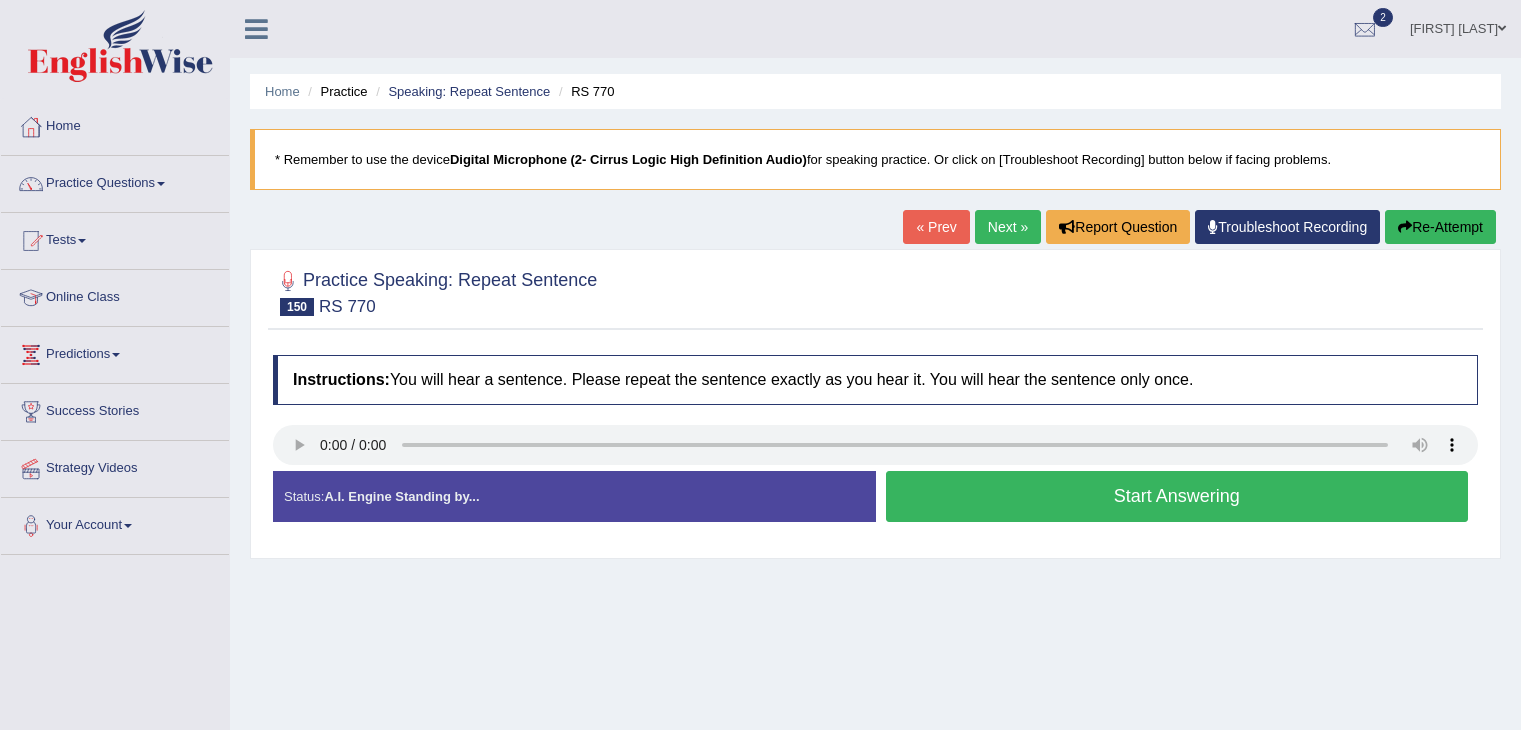 scroll, scrollTop: 0, scrollLeft: 0, axis: both 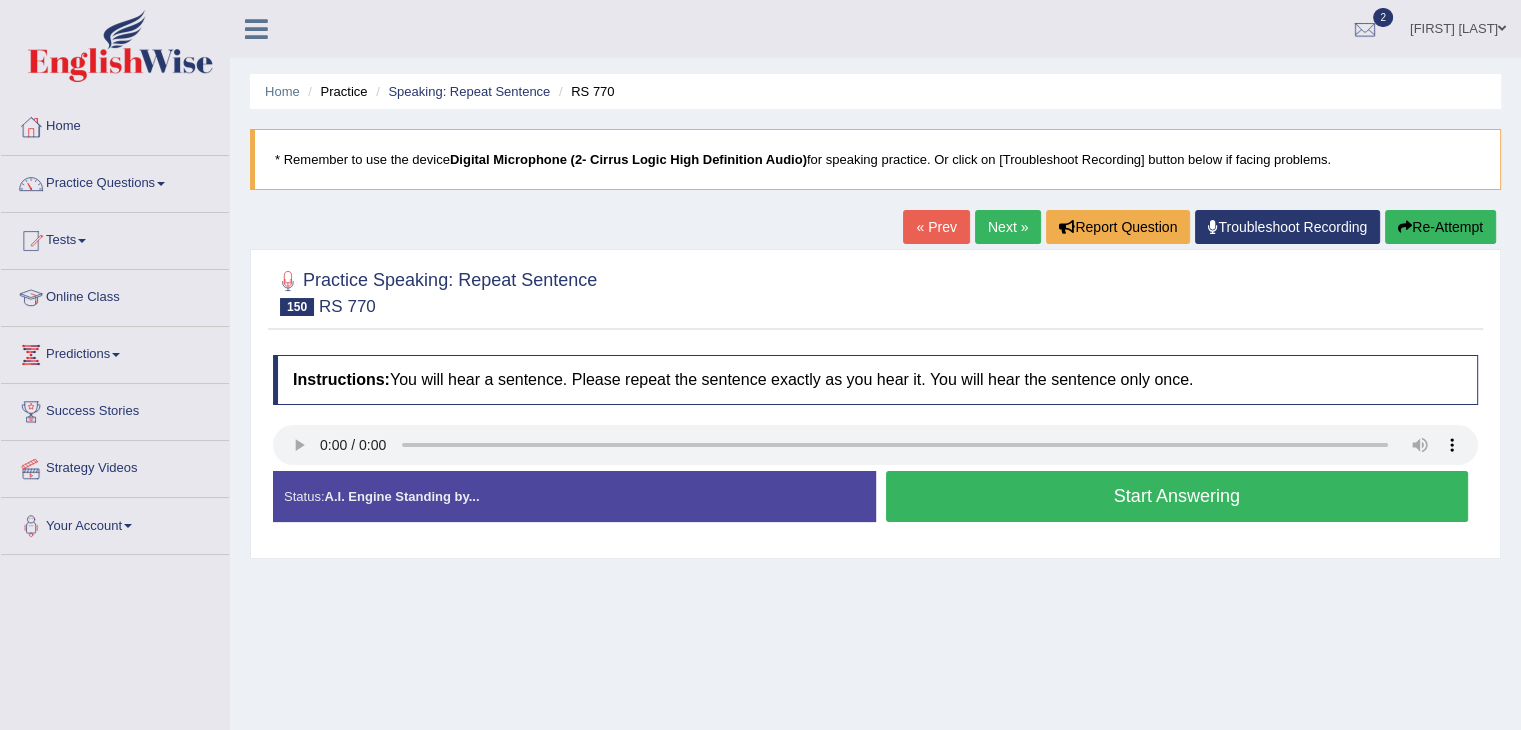 click on "Start Answering" at bounding box center (1177, 499) 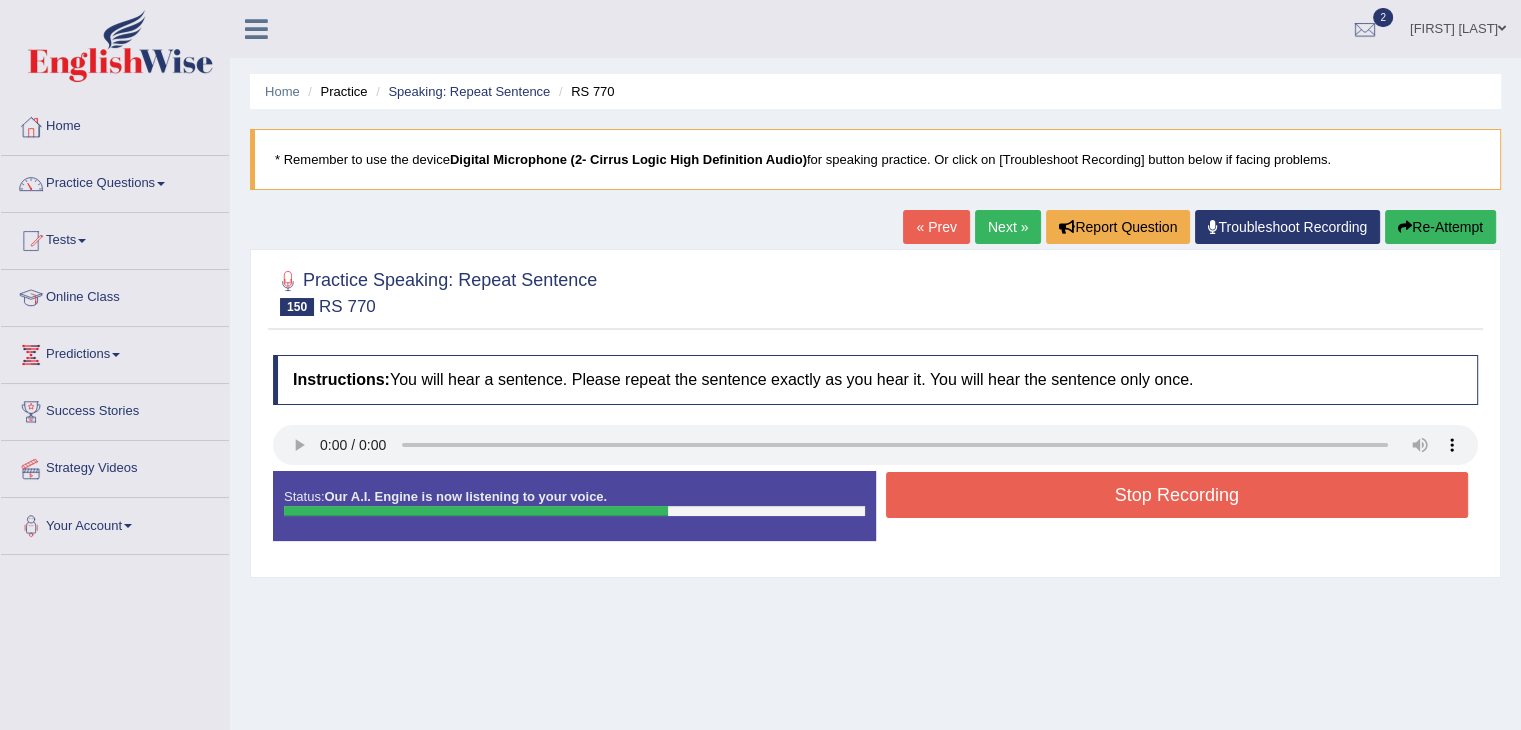 click on "Stop Recording" at bounding box center [1177, 495] 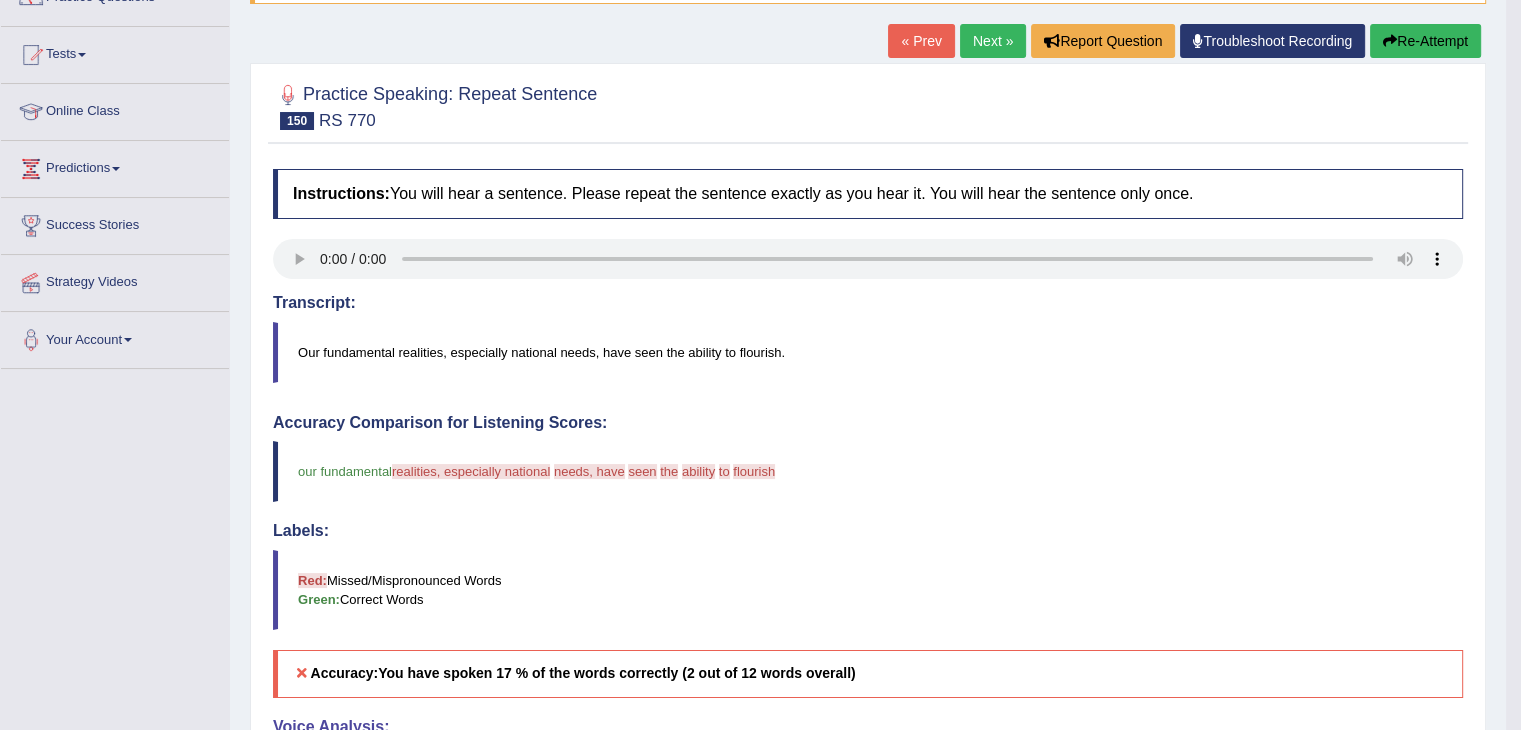 scroll, scrollTop: 0, scrollLeft: 0, axis: both 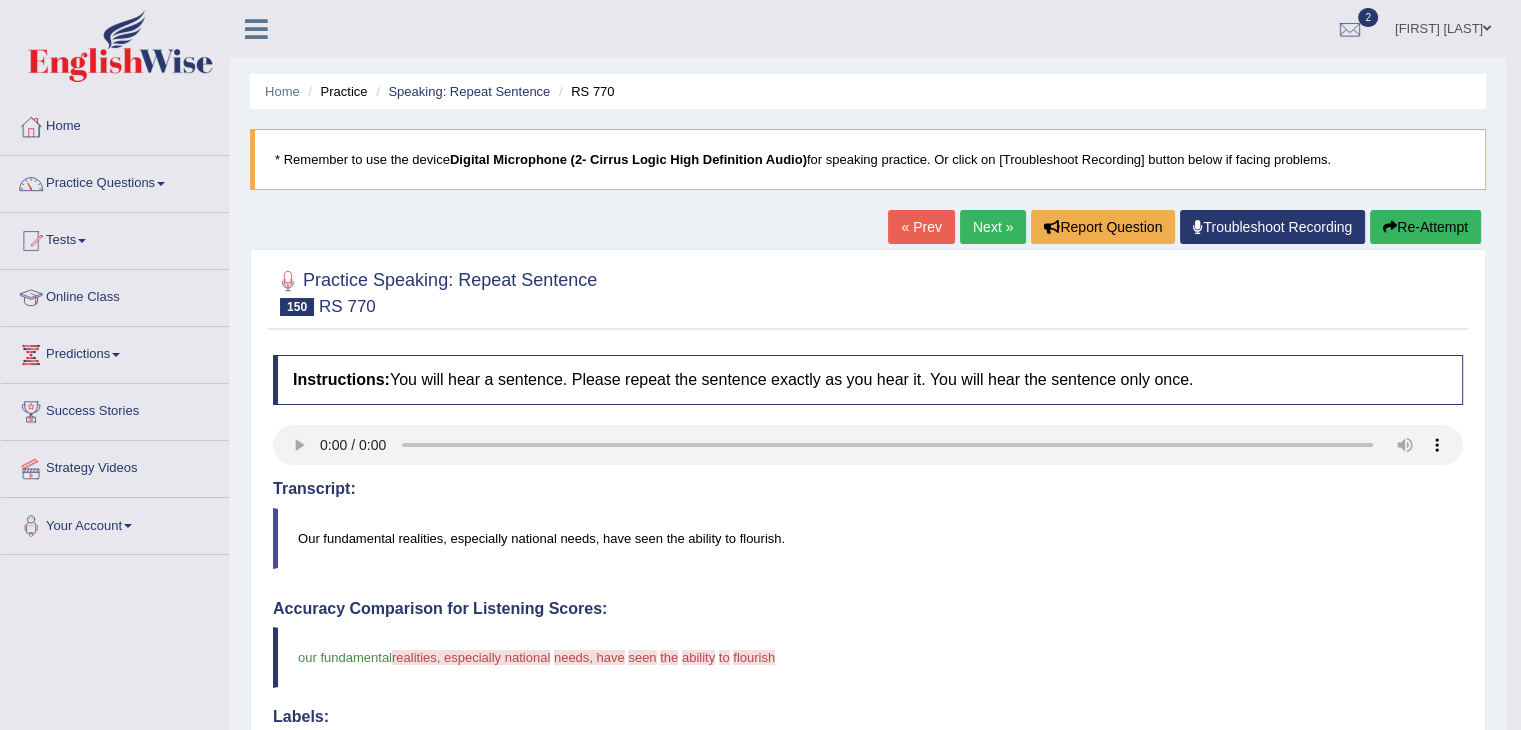 click on "Next »" at bounding box center (993, 227) 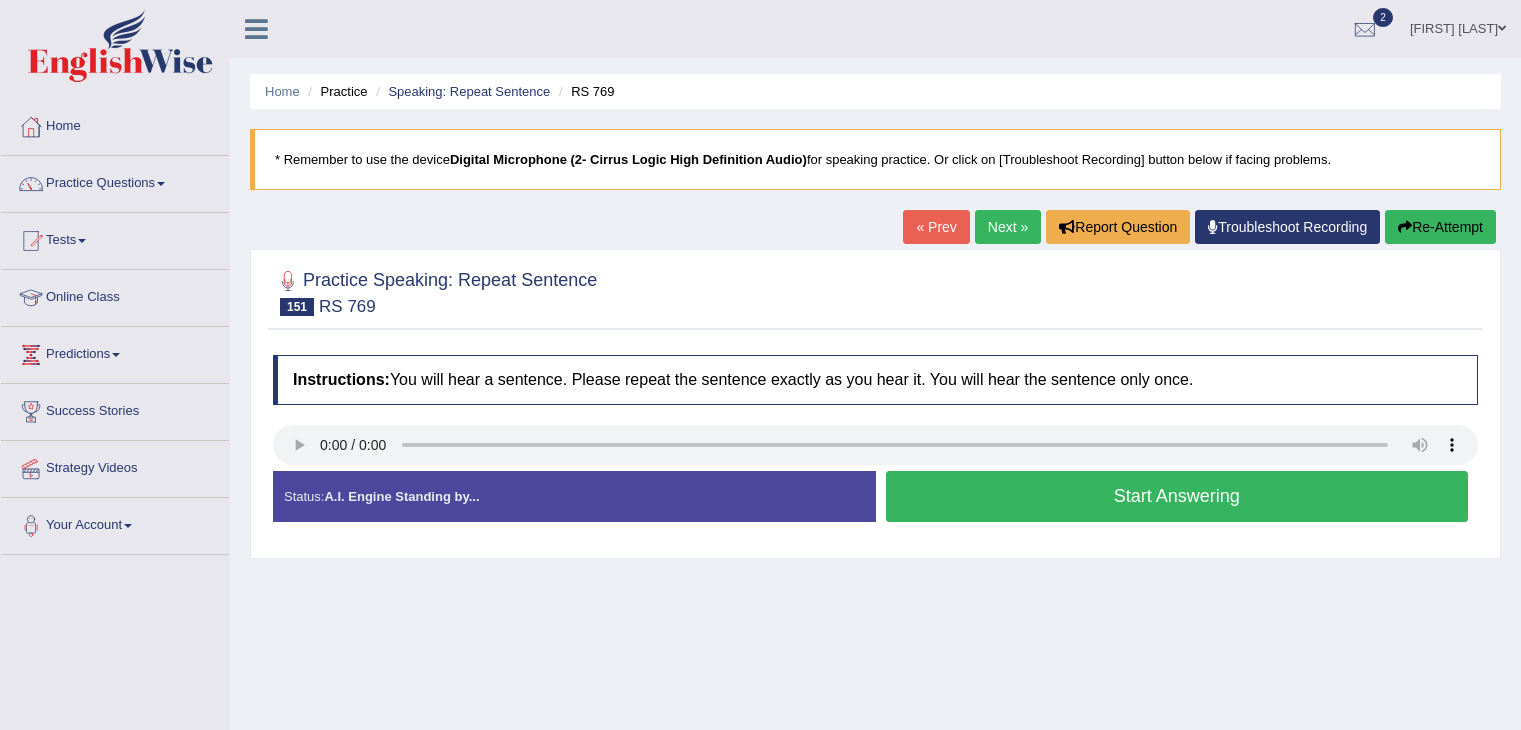 scroll, scrollTop: 0, scrollLeft: 0, axis: both 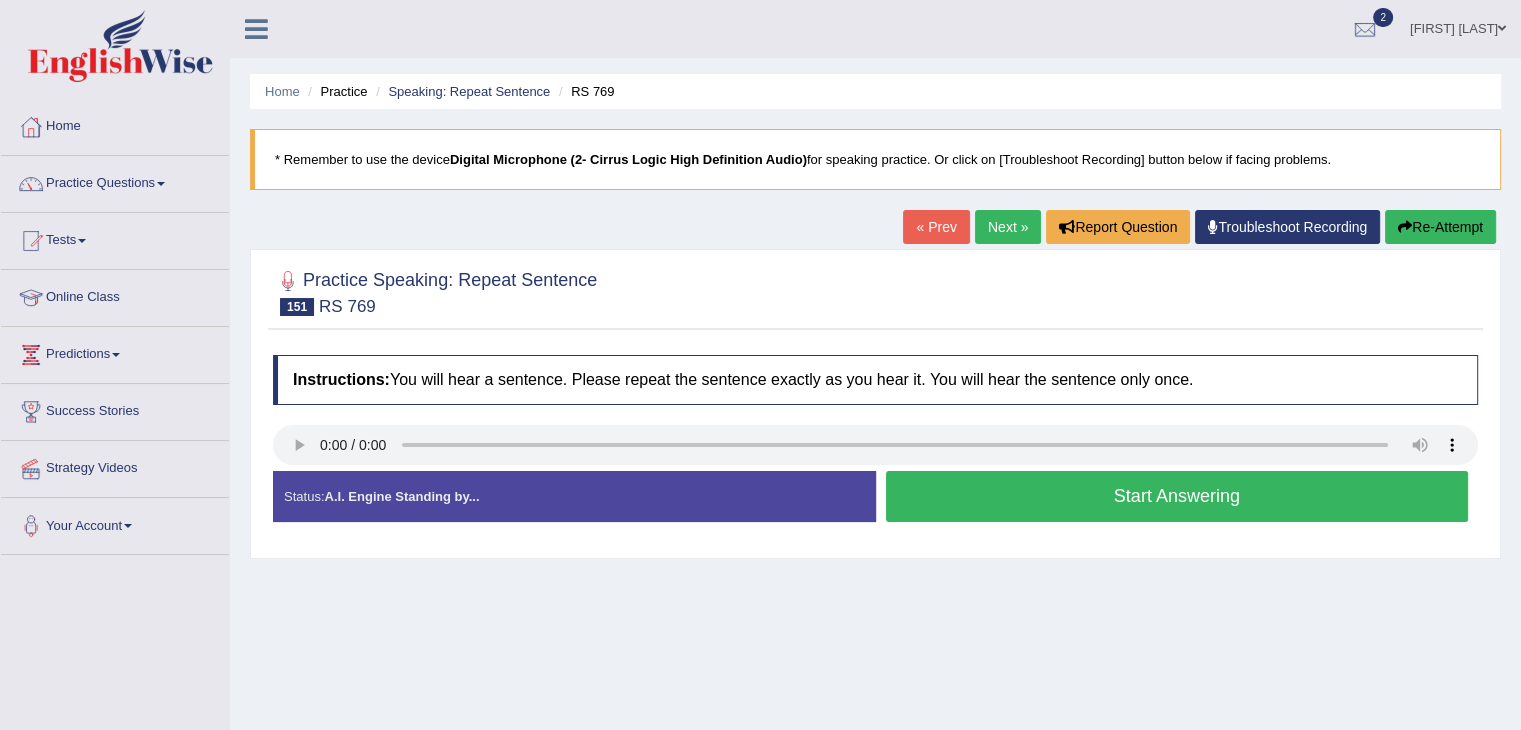 click on "Start Answering" at bounding box center [1177, 496] 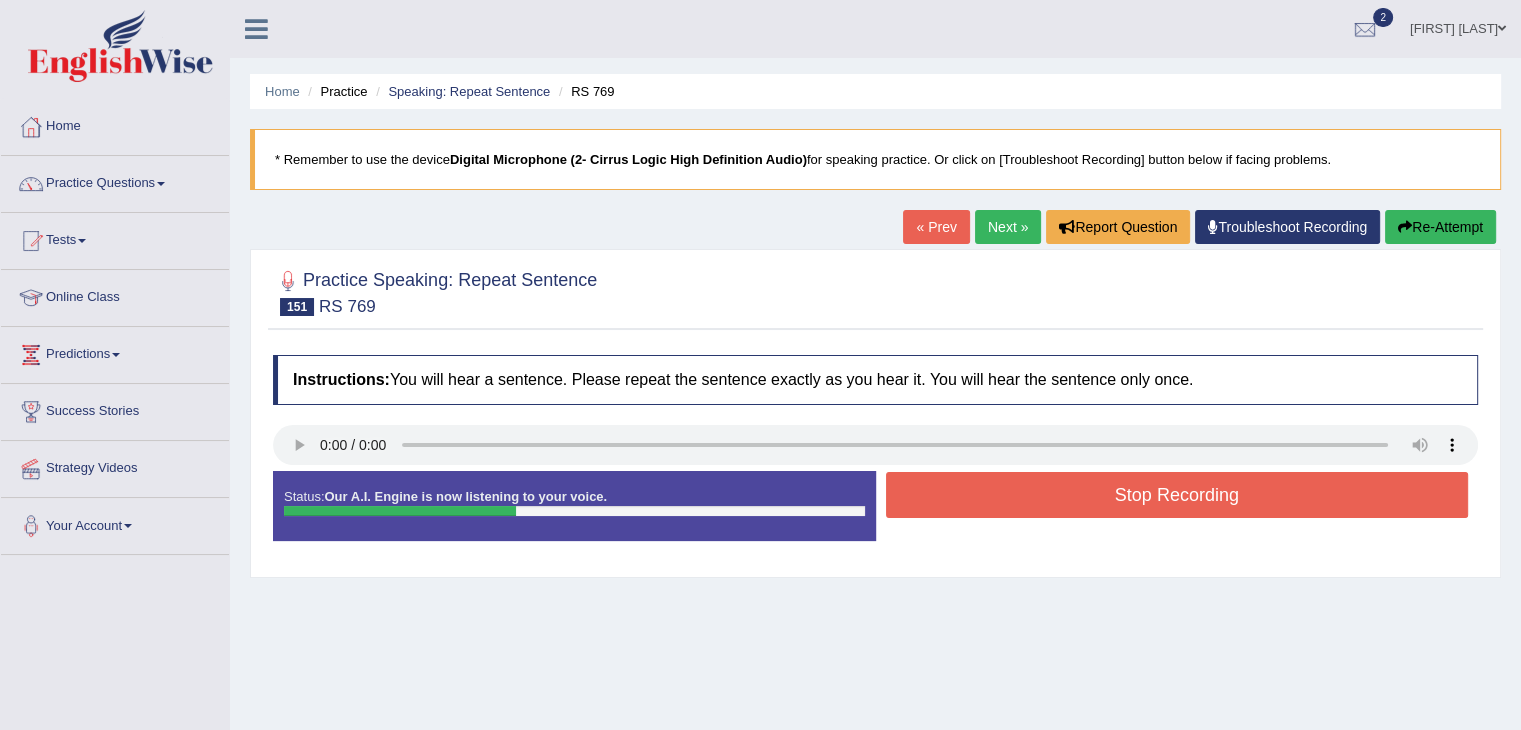 click on "Stop Recording" at bounding box center (1177, 495) 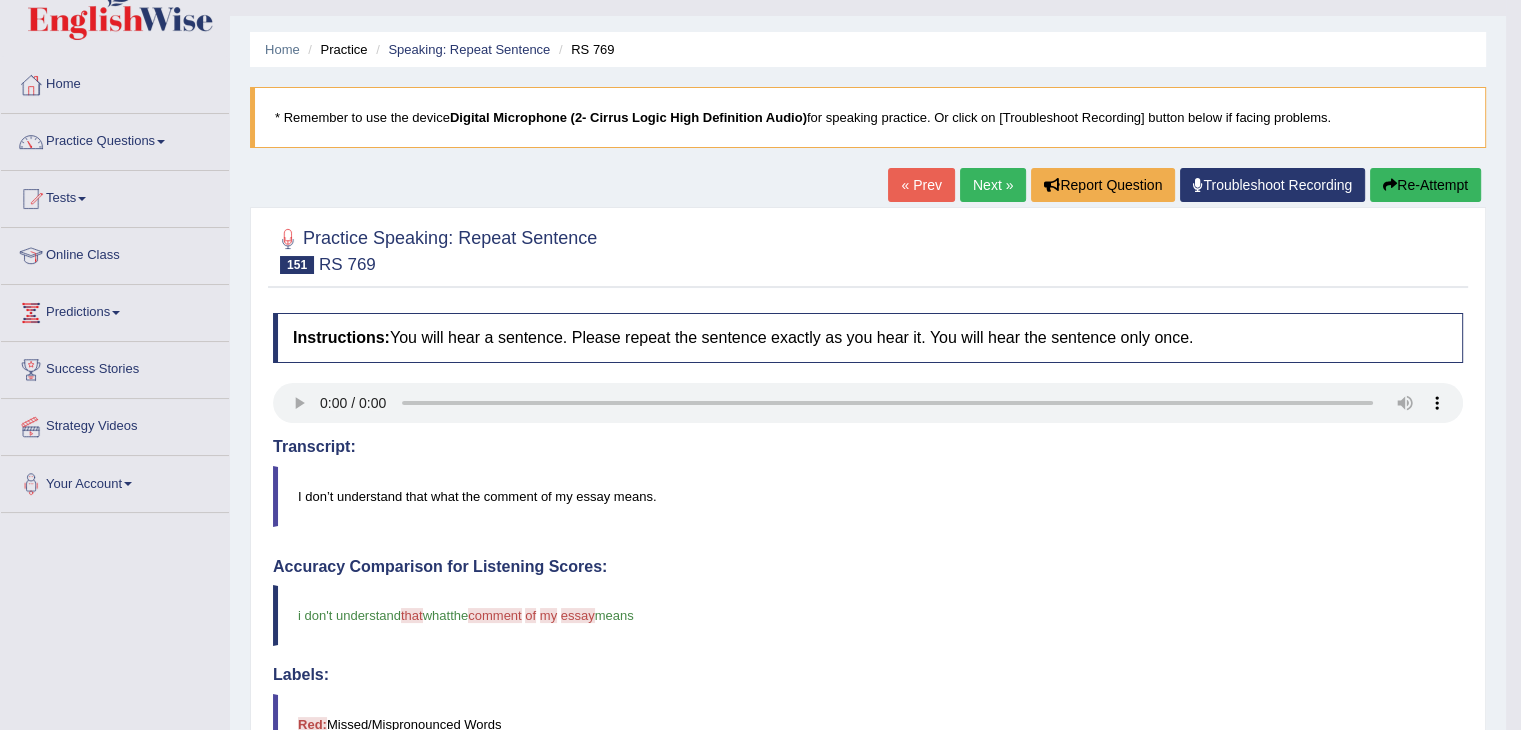 scroll, scrollTop: 0, scrollLeft: 0, axis: both 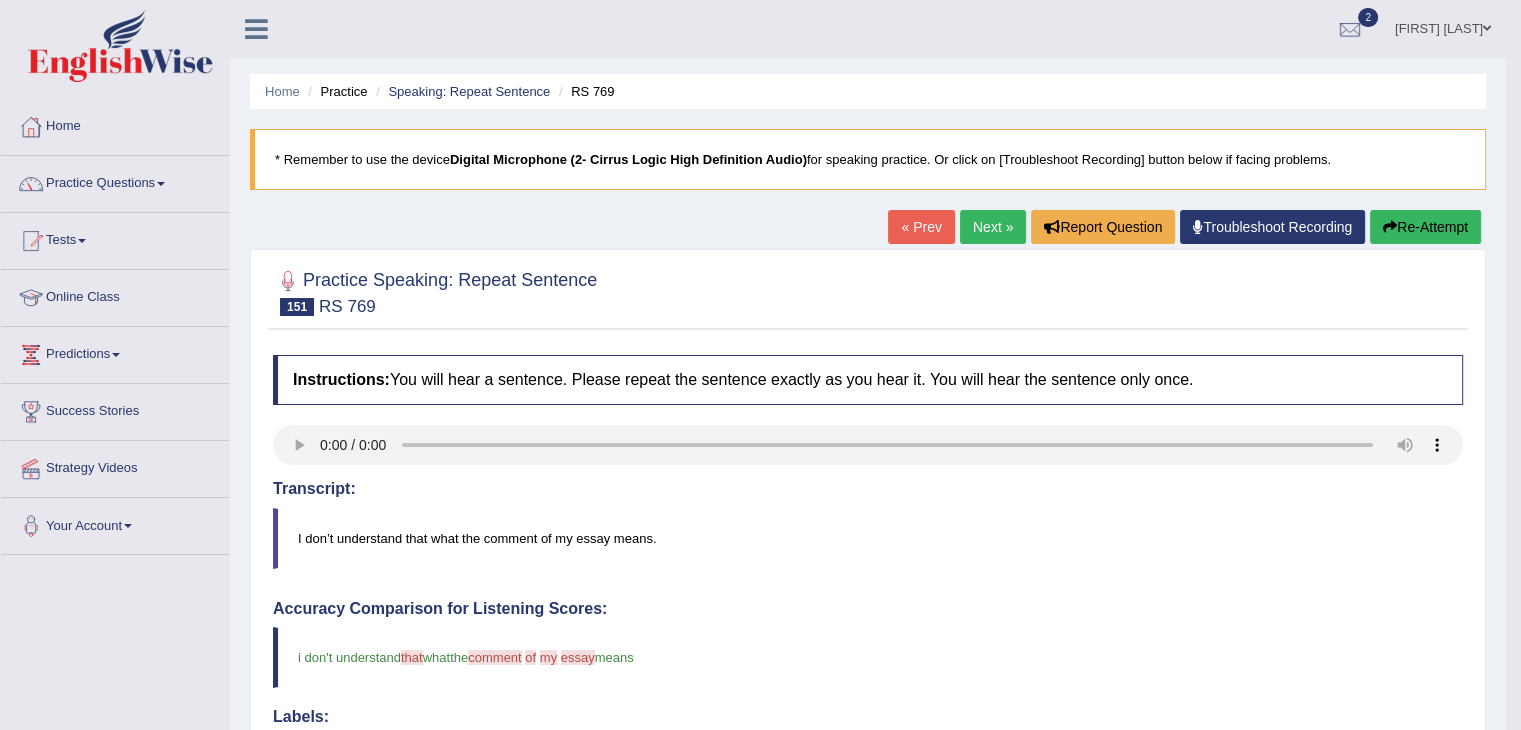 click on "Next »" at bounding box center [993, 227] 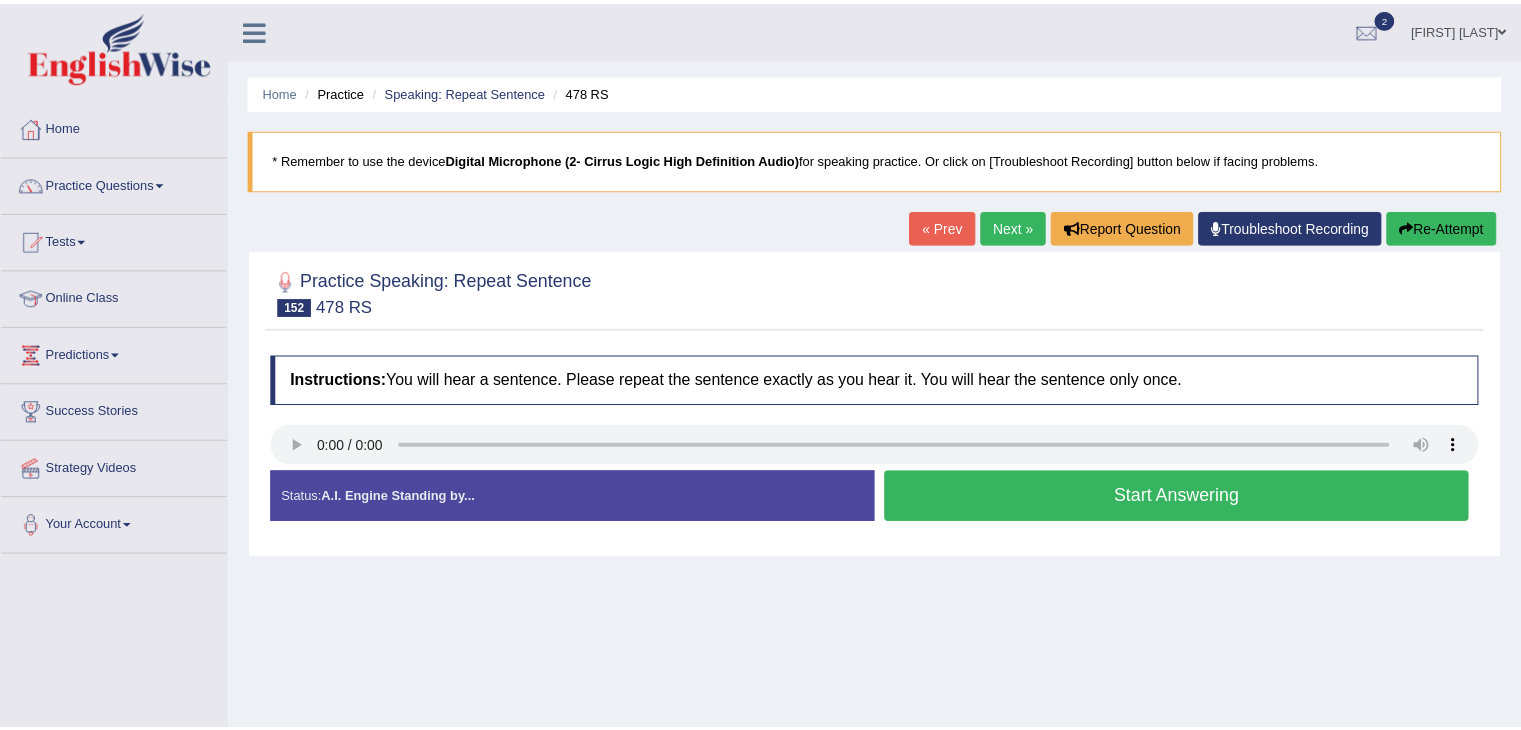 scroll, scrollTop: 0, scrollLeft: 0, axis: both 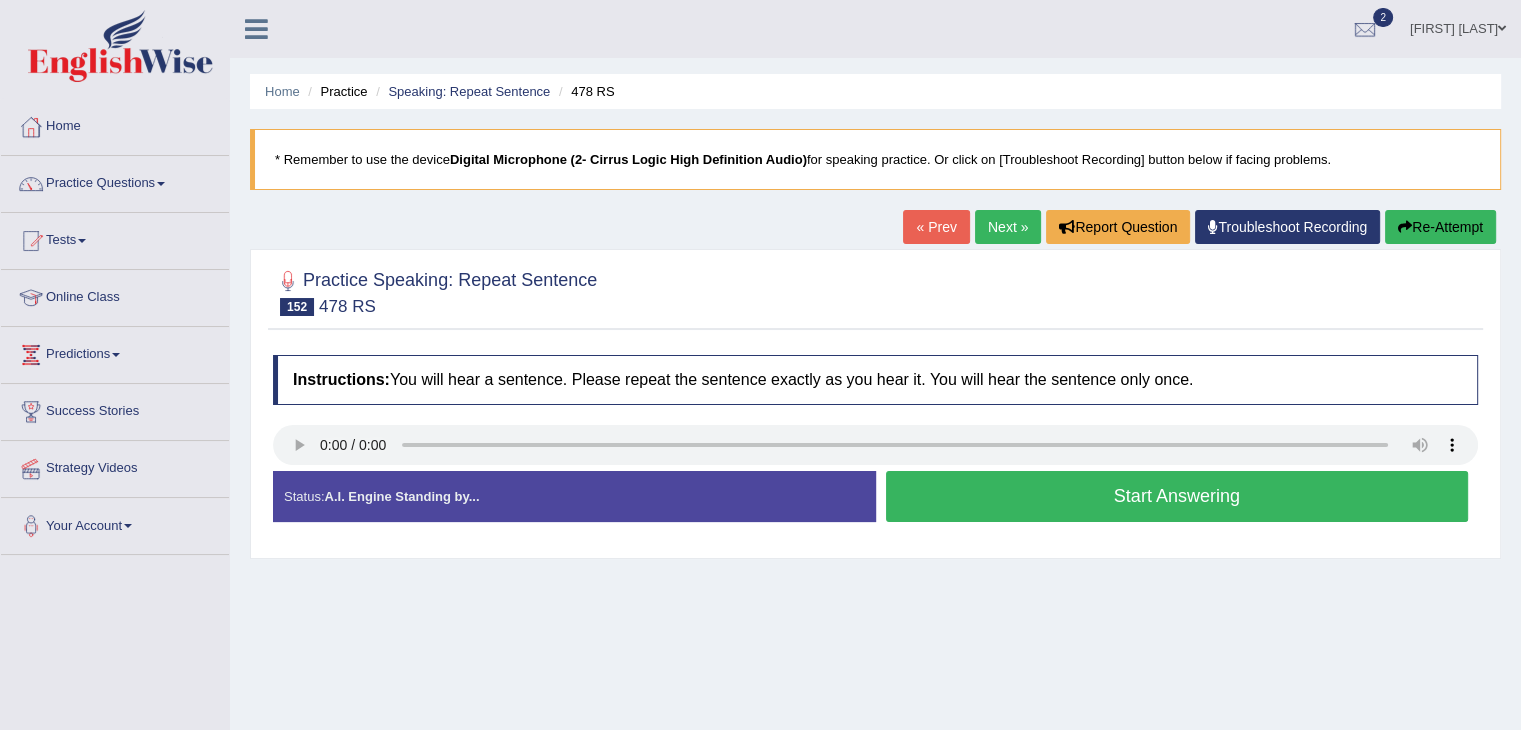 click on "Start Answering" at bounding box center (1177, 496) 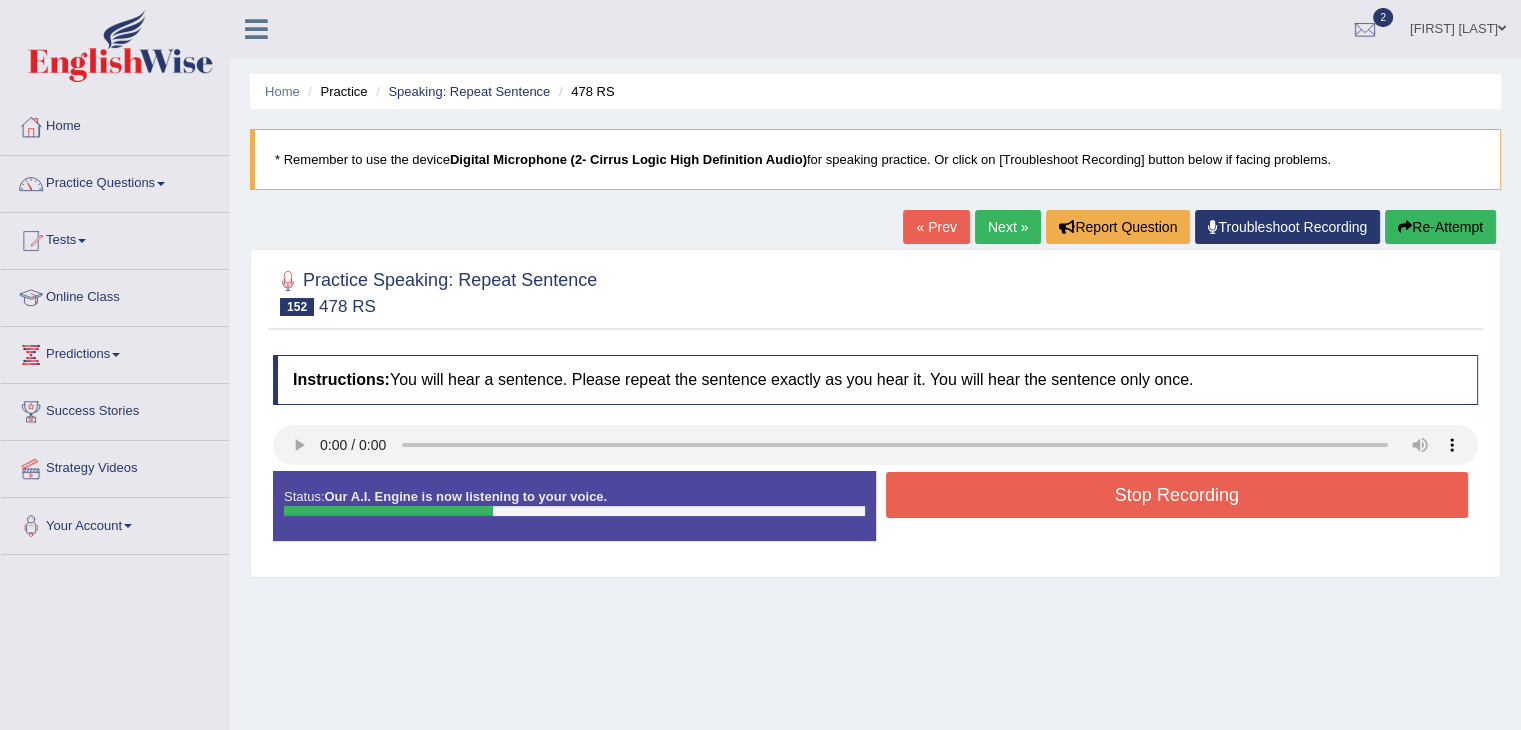 click on "Stop Recording" at bounding box center [1177, 495] 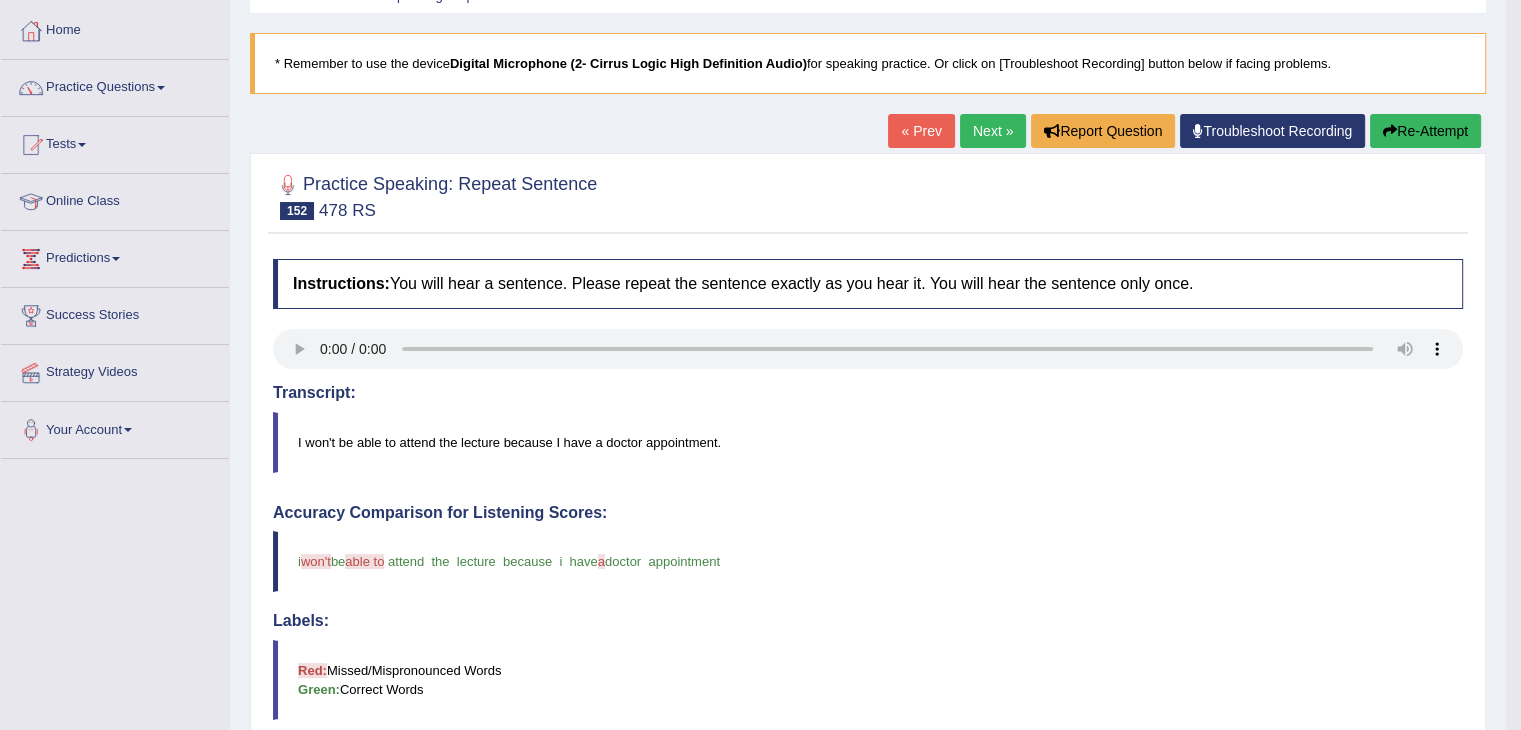 scroll, scrollTop: 0, scrollLeft: 0, axis: both 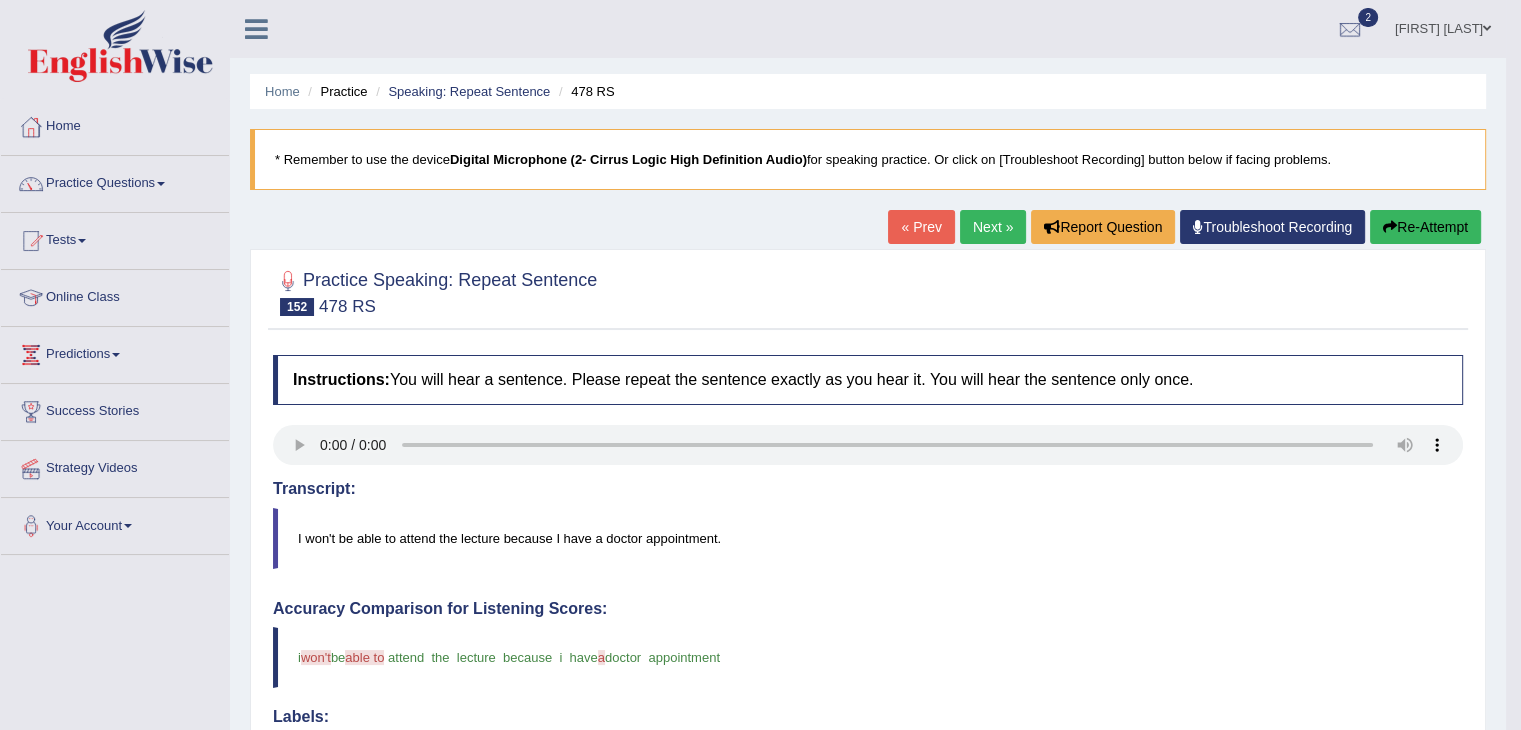 click on "Next »" at bounding box center [993, 227] 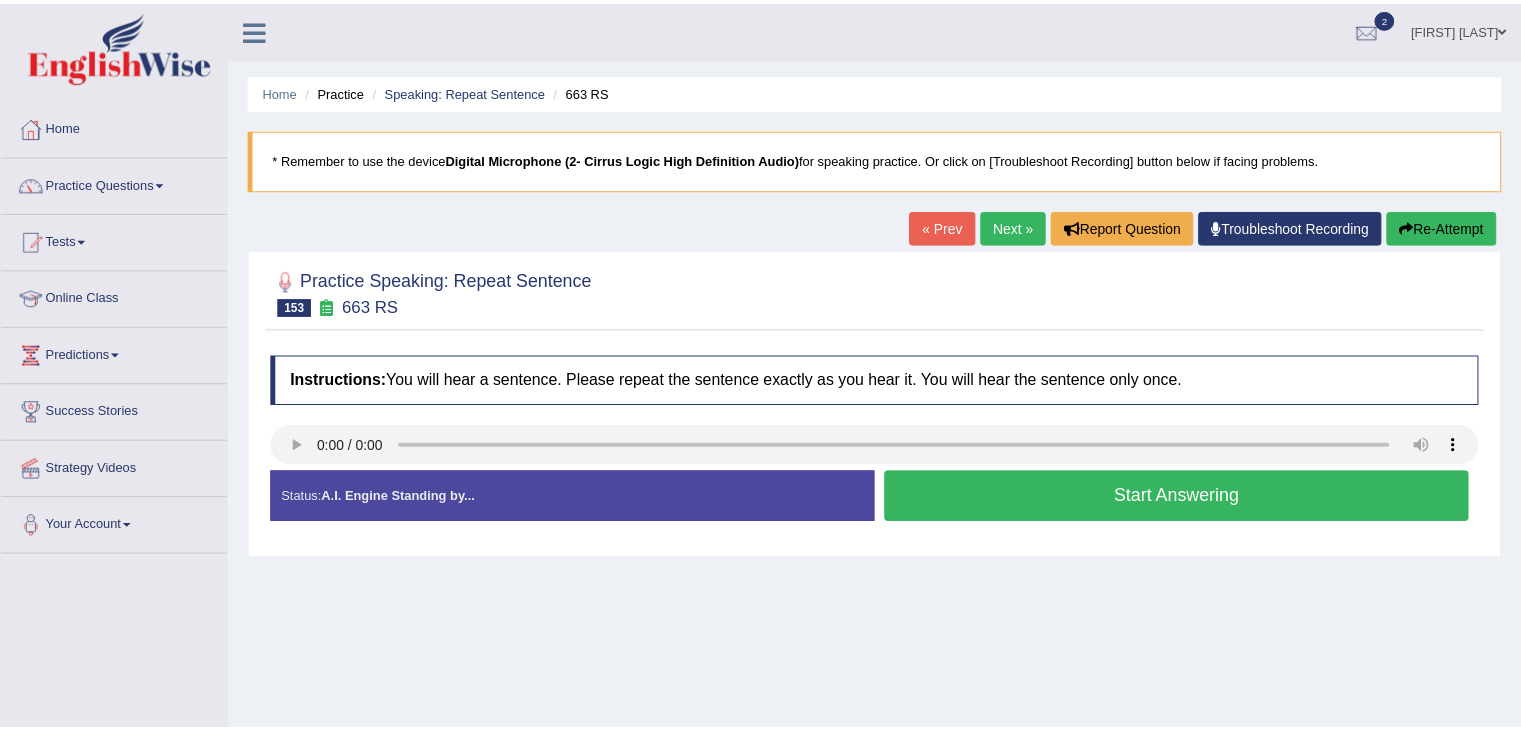 scroll, scrollTop: 0, scrollLeft: 0, axis: both 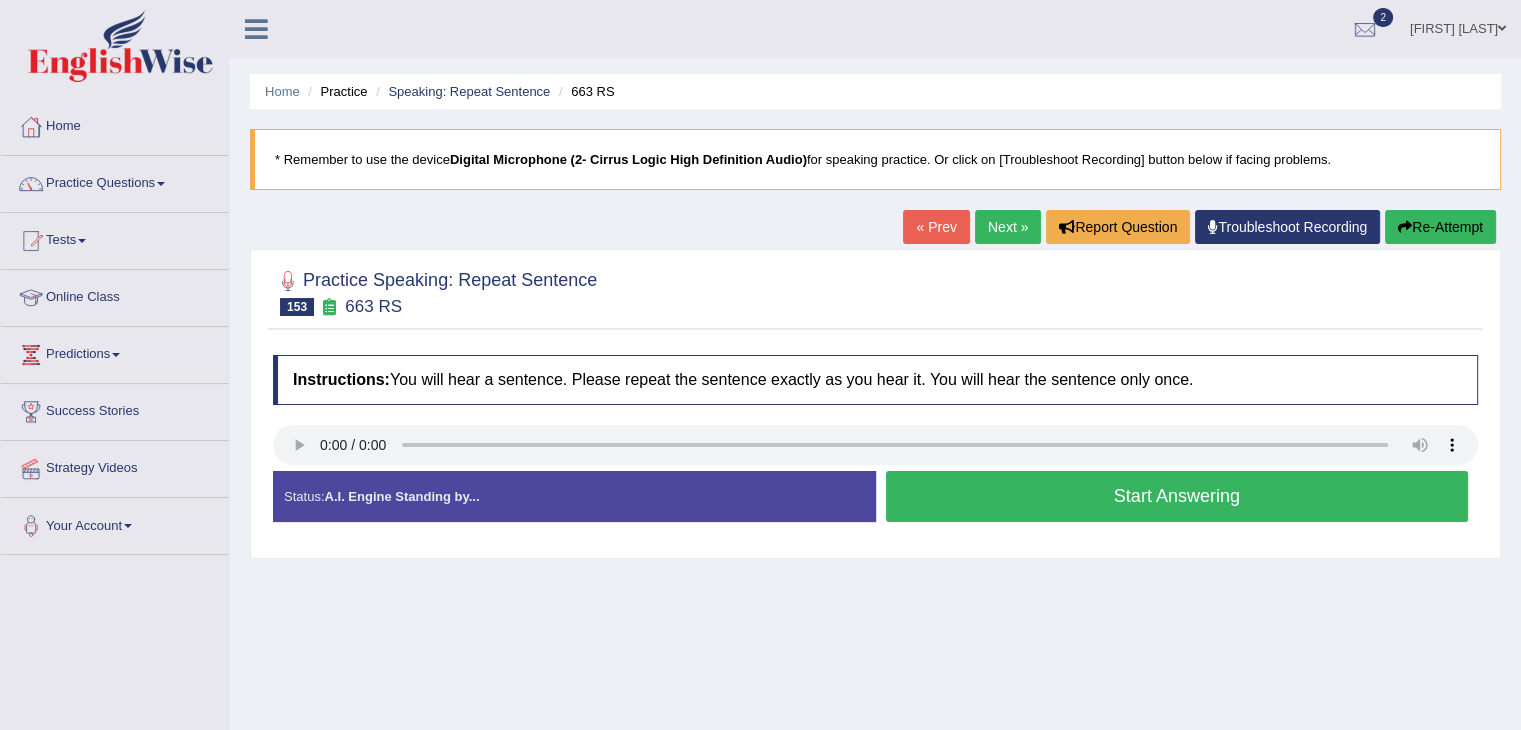click on "Re-Attempt" at bounding box center (1440, 227) 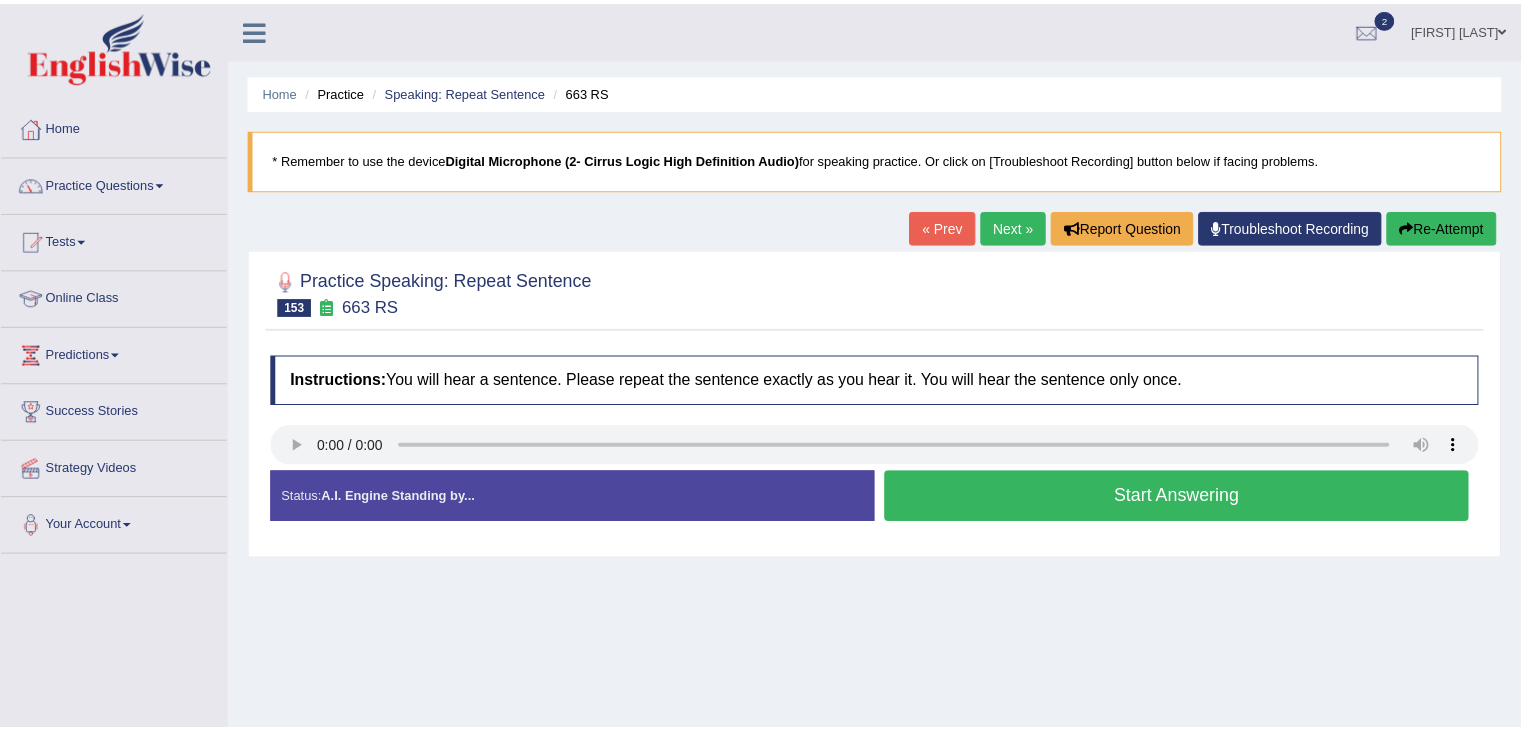 scroll, scrollTop: 0, scrollLeft: 0, axis: both 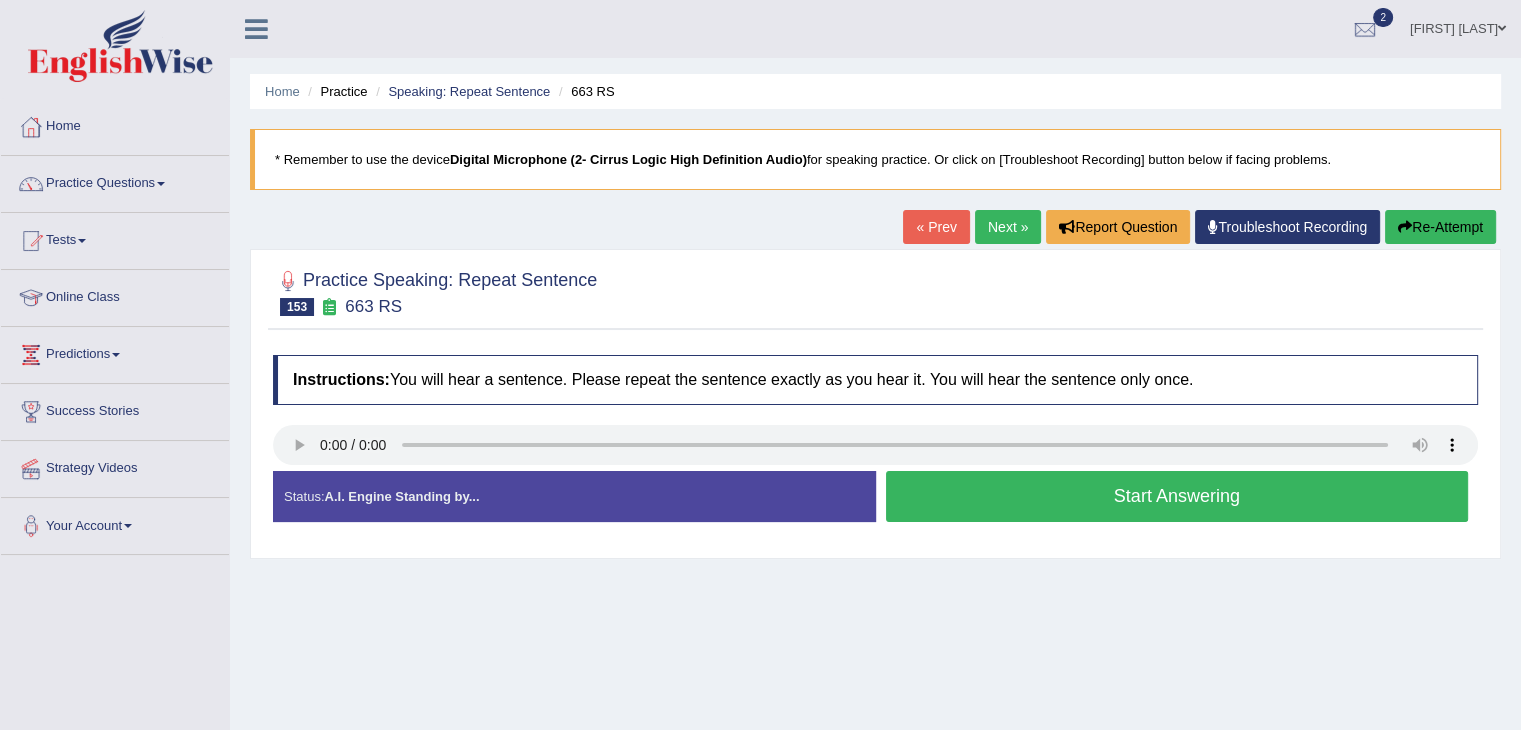 click on "Start Answering" at bounding box center (1177, 496) 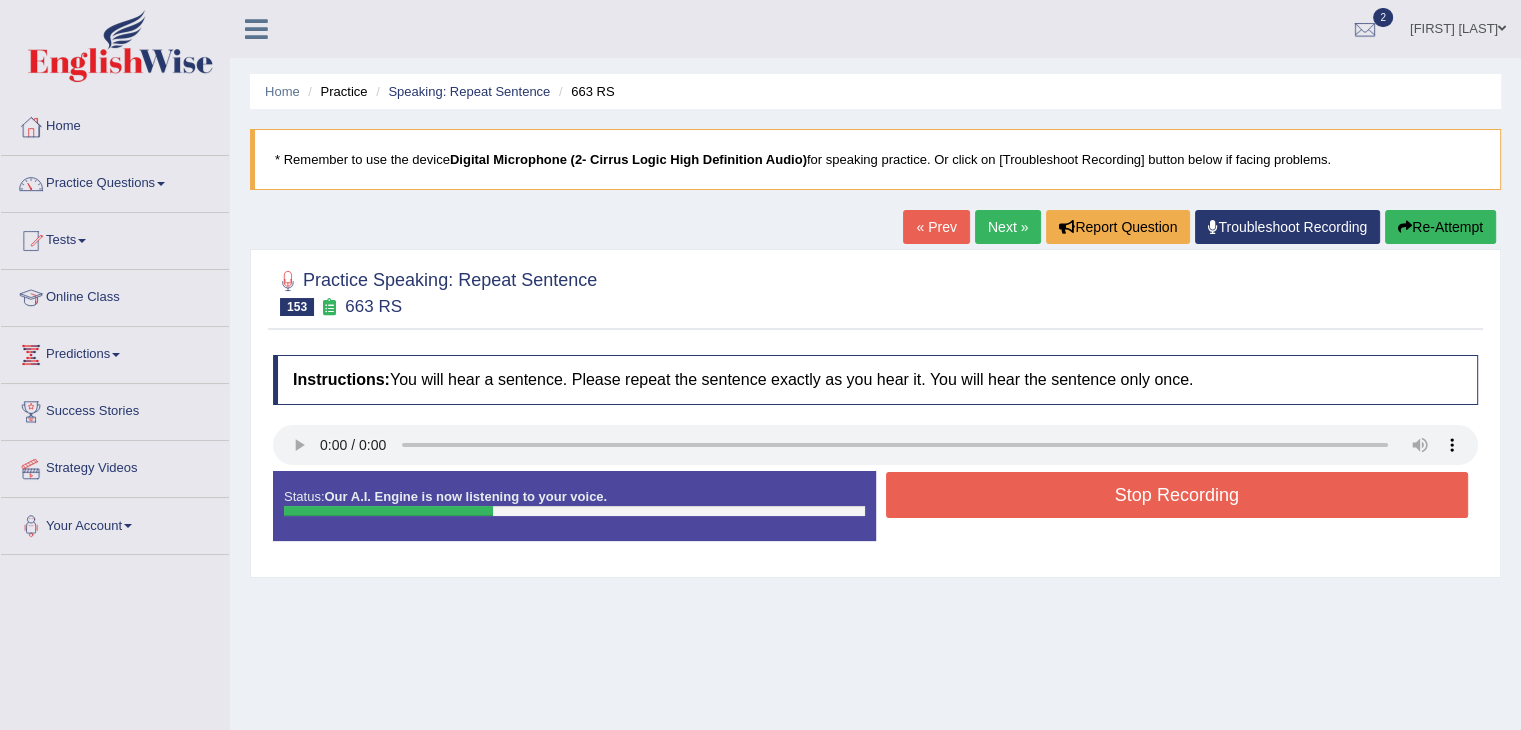 click on "Stop Recording" at bounding box center [1177, 495] 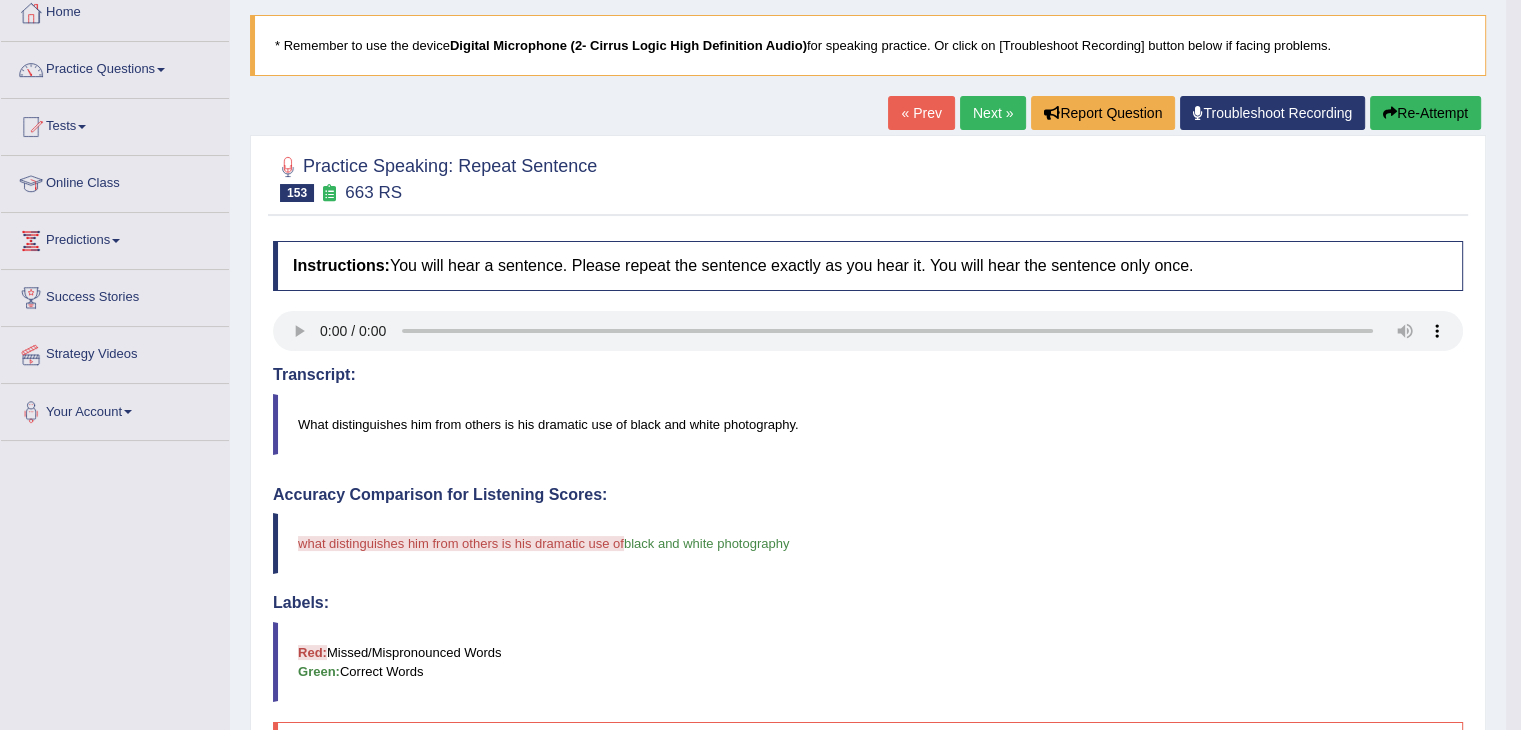 scroll, scrollTop: 0, scrollLeft: 0, axis: both 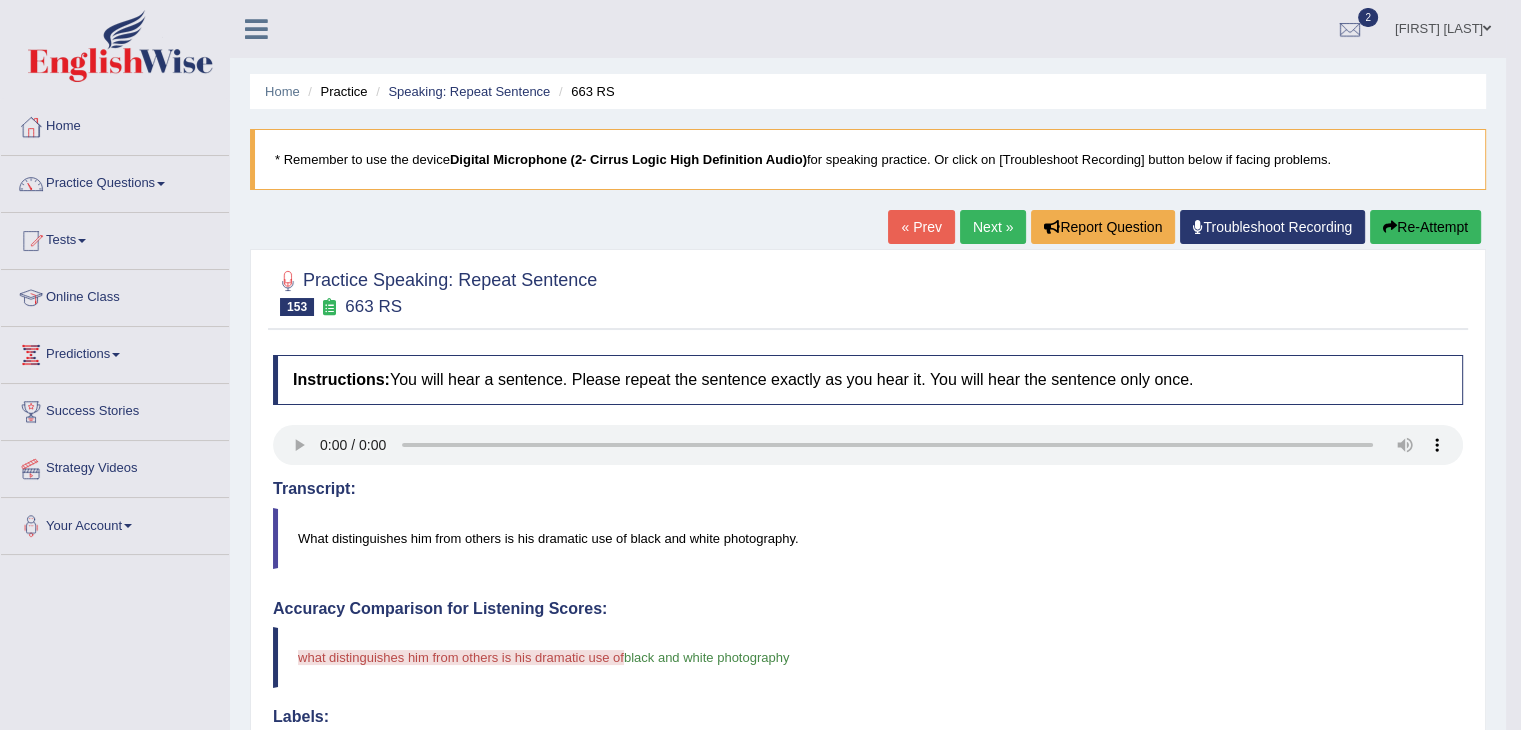 click on "Next »" at bounding box center (993, 227) 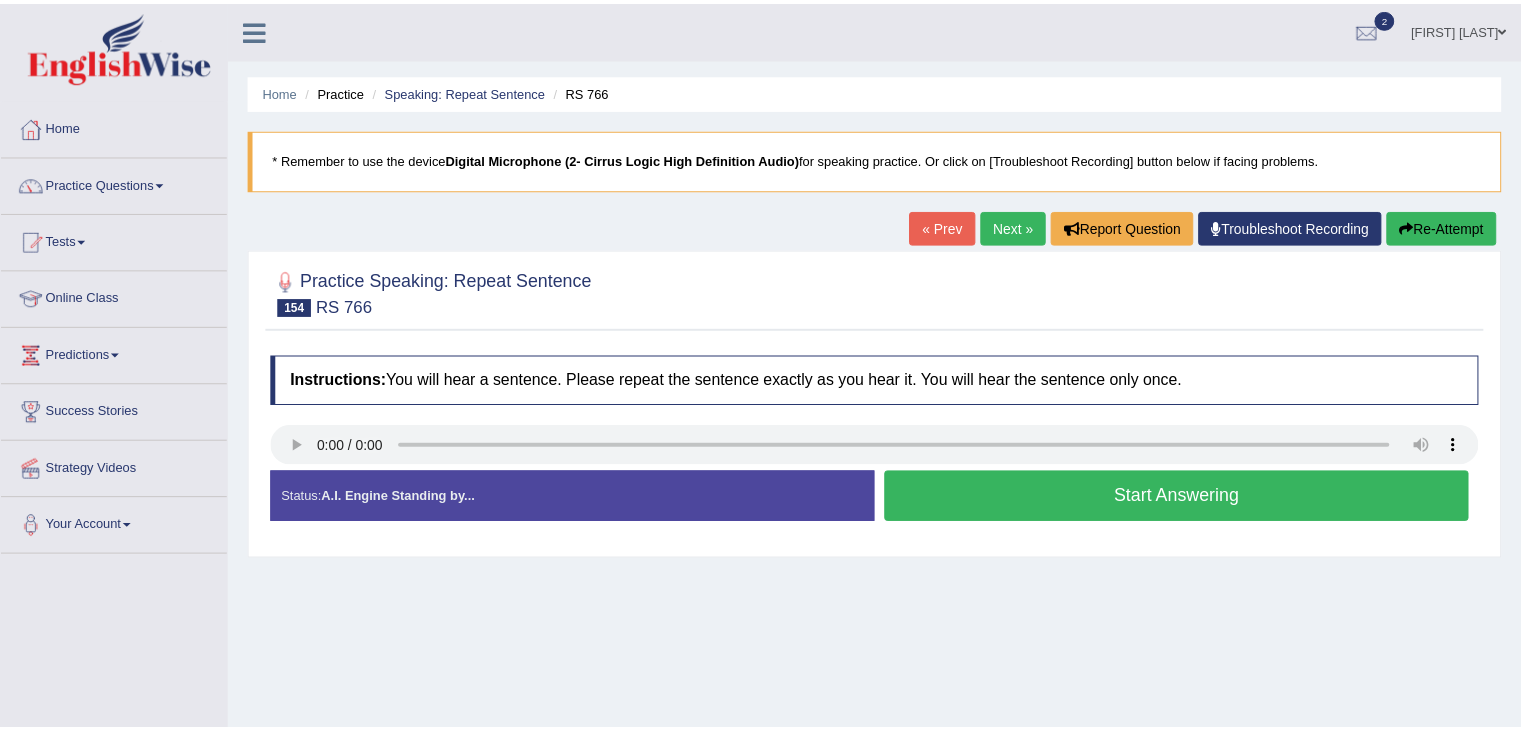 scroll, scrollTop: 0, scrollLeft: 0, axis: both 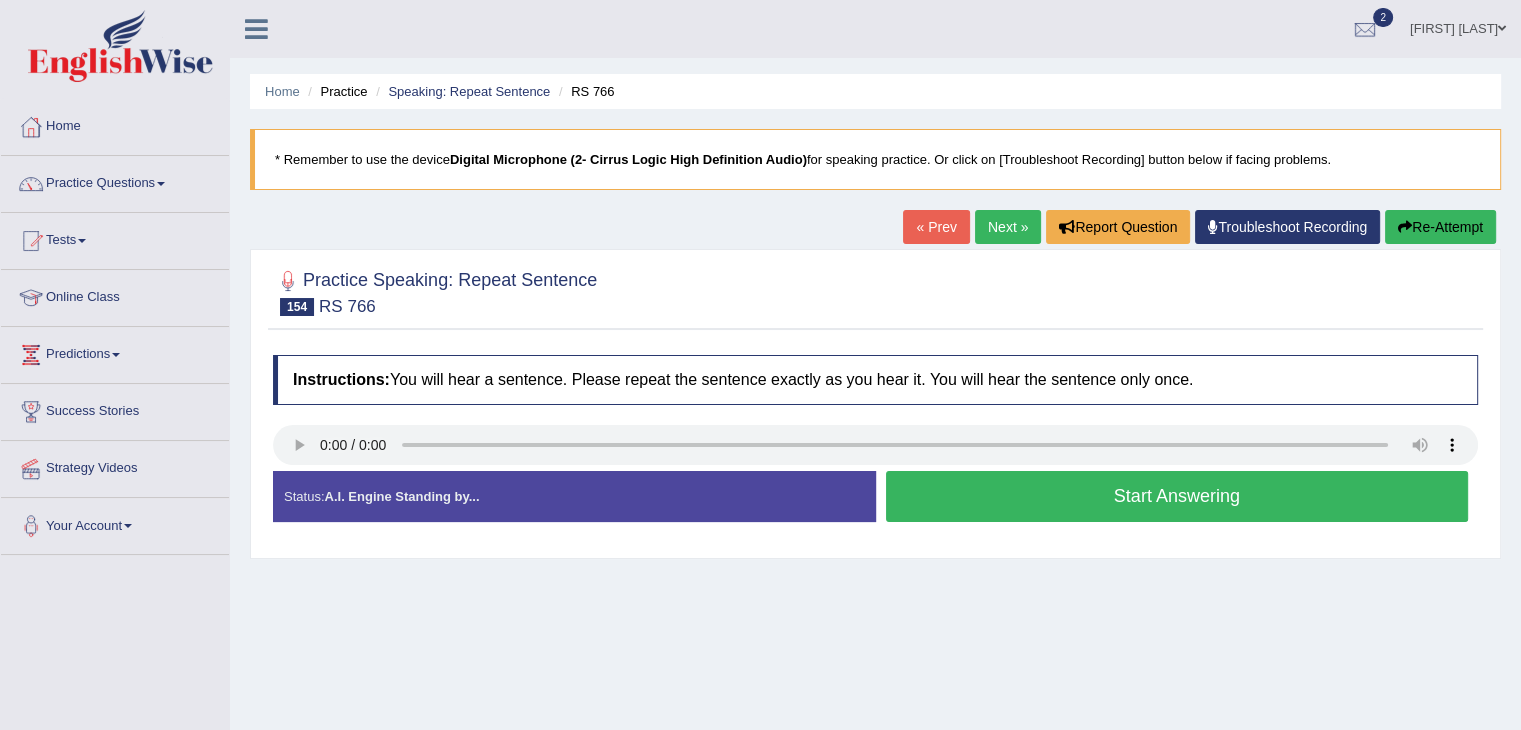 click on "Start Answering" at bounding box center [1177, 496] 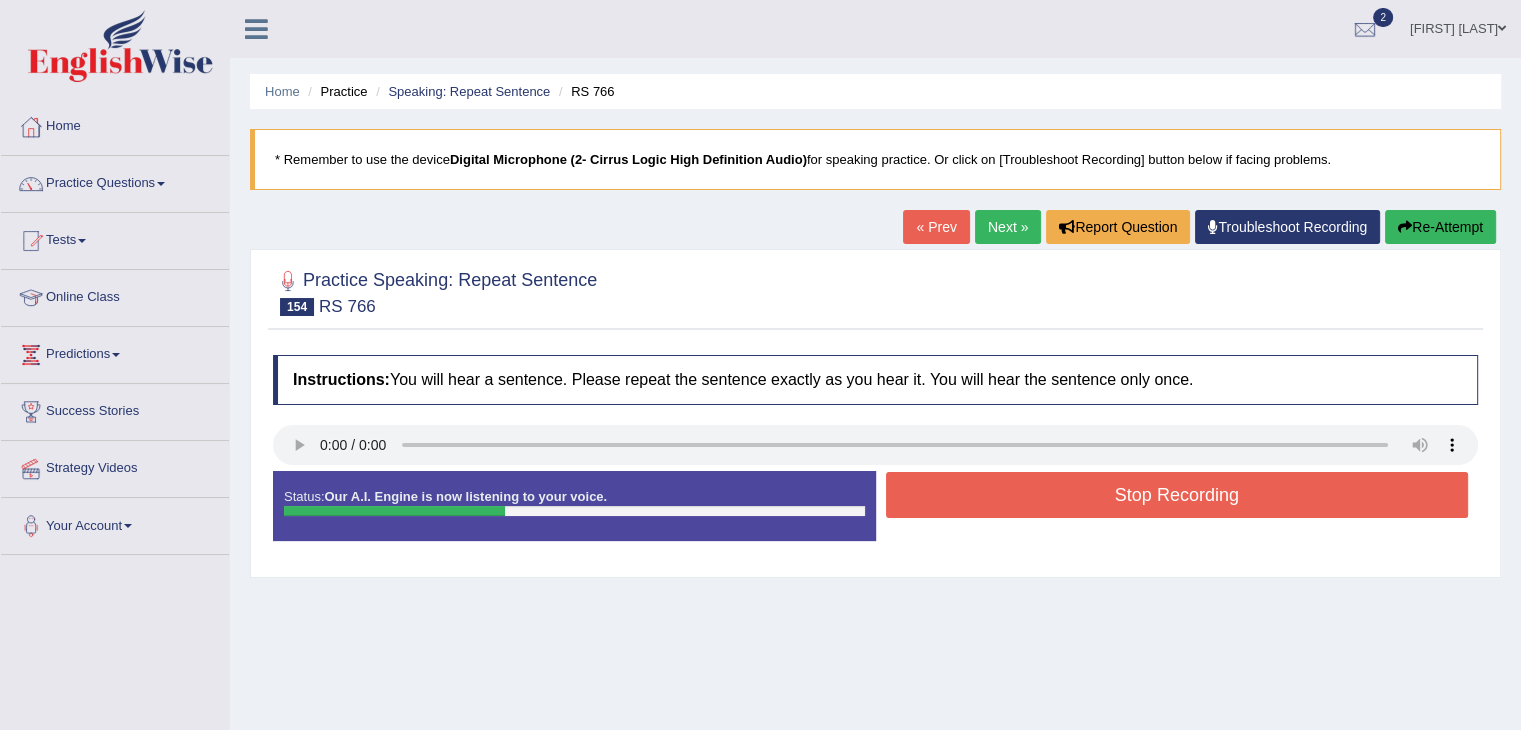 click on "Stop Recording" at bounding box center (1177, 495) 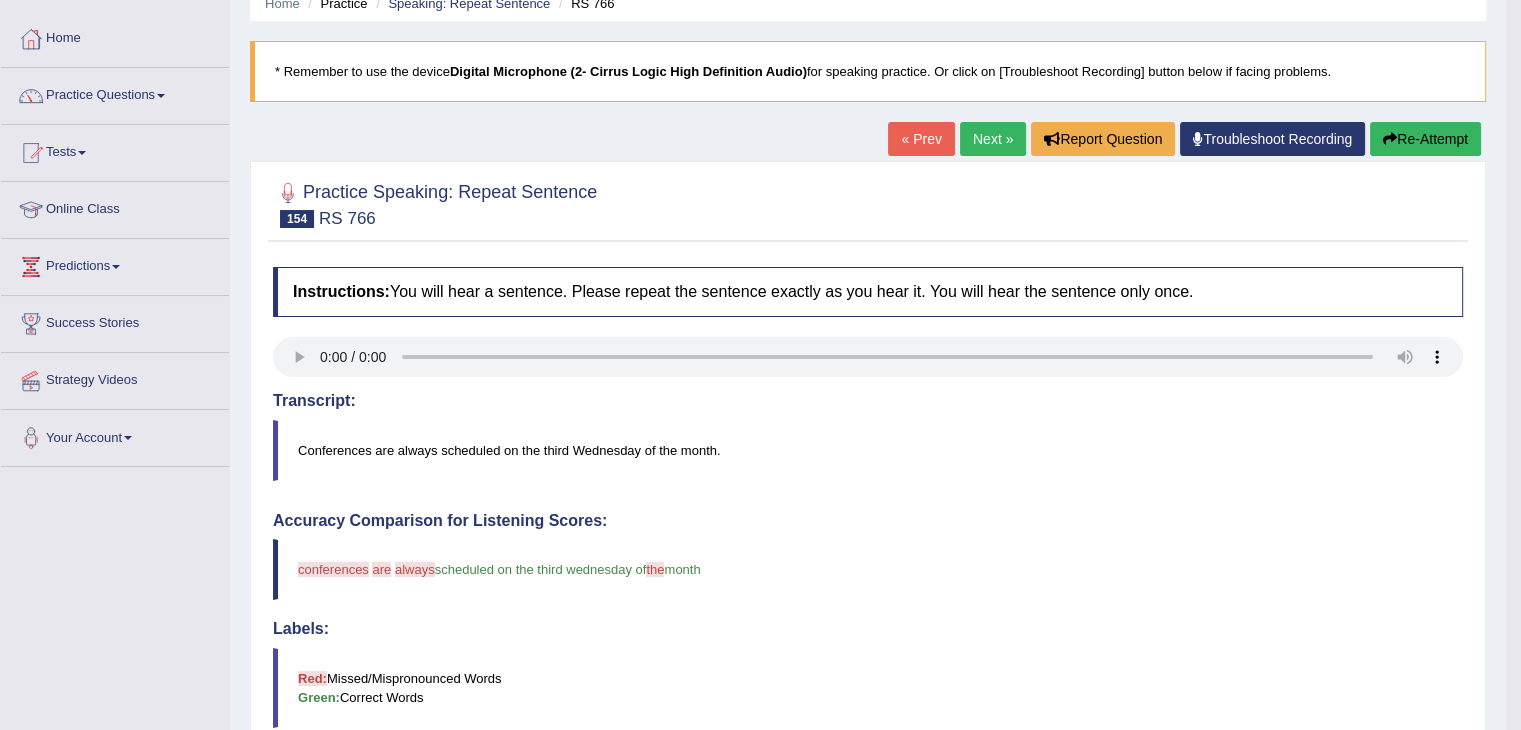 scroll, scrollTop: 0, scrollLeft: 0, axis: both 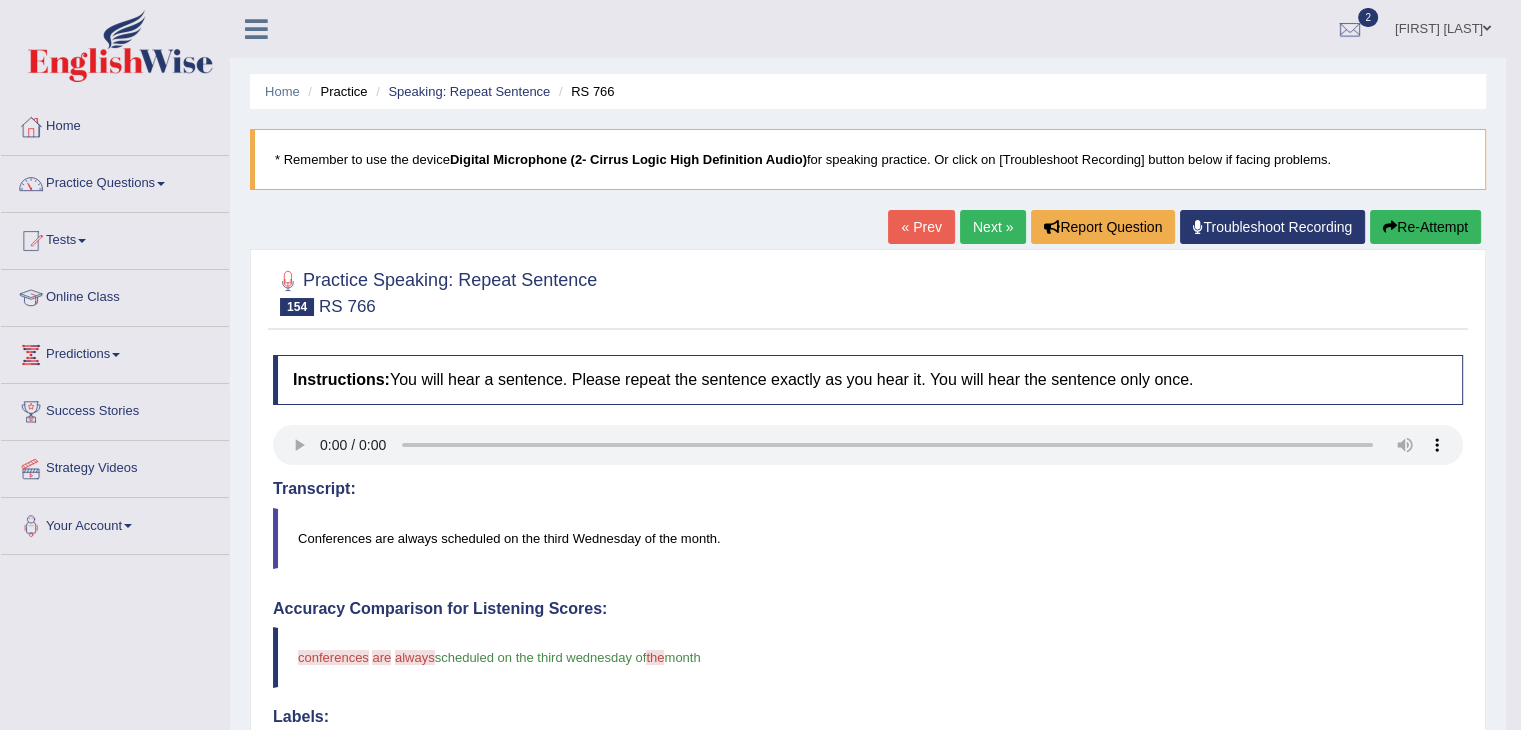 click on "Next »" at bounding box center (993, 227) 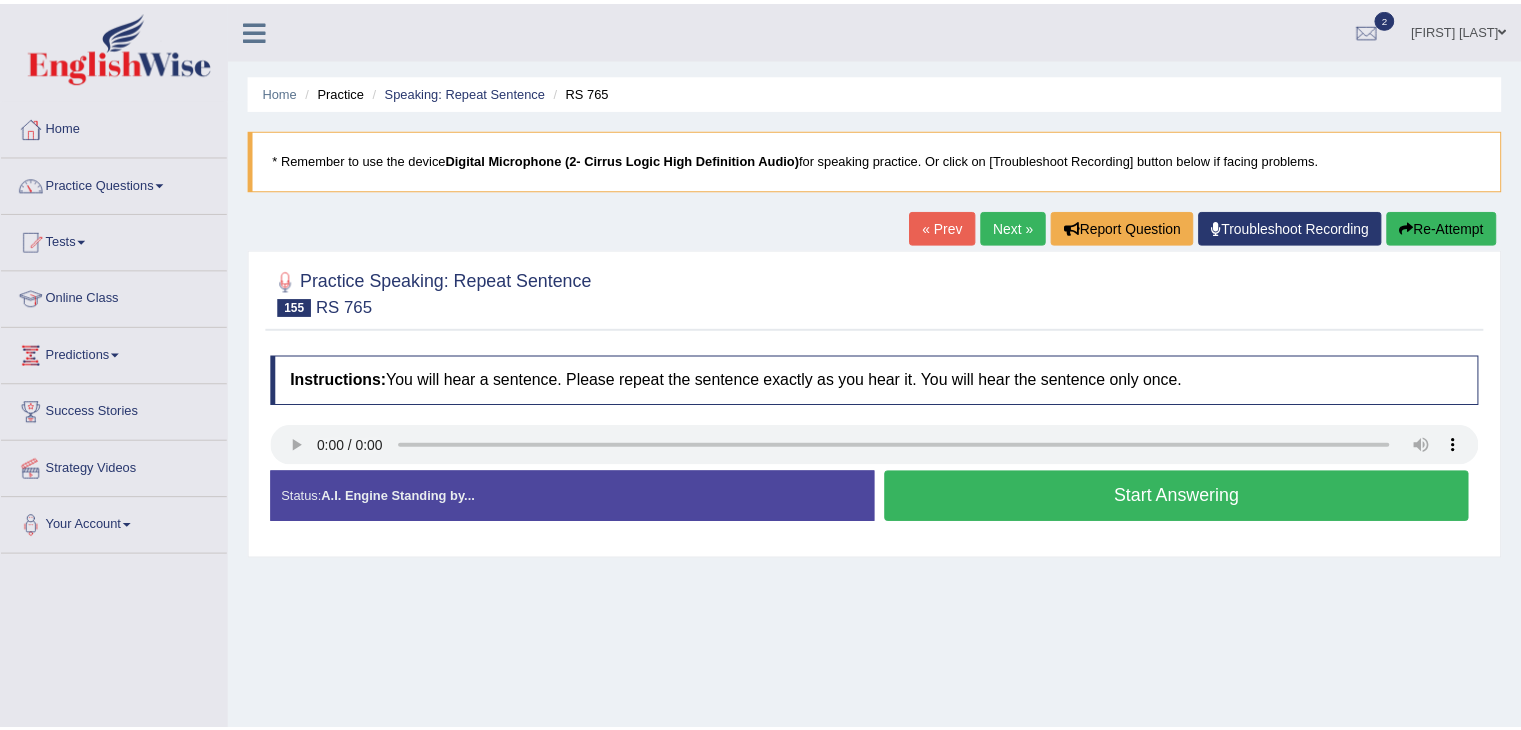scroll, scrollTop: 0, scrollLeft: 0, axis: both 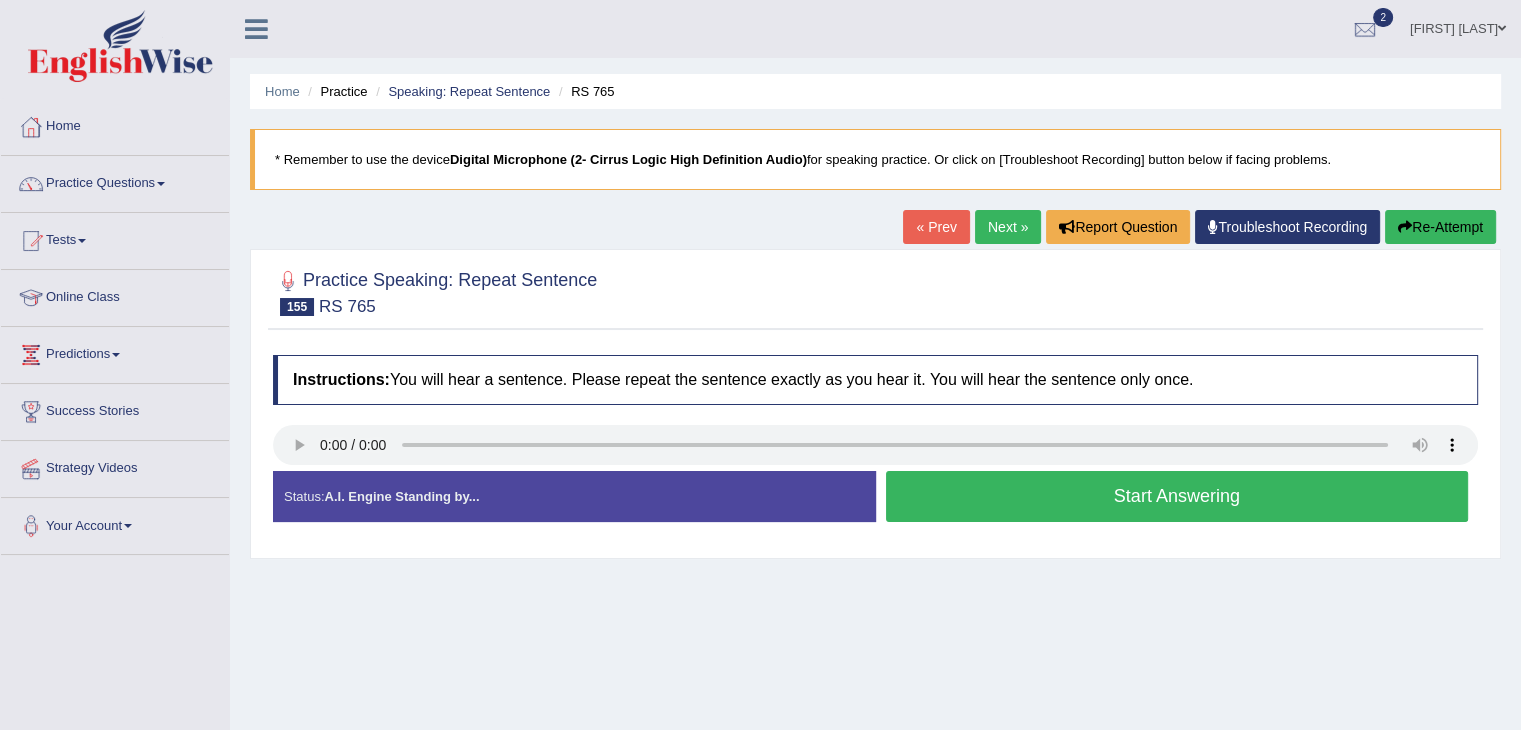 click on "Start Answering" at bounding box center [1177, 496] 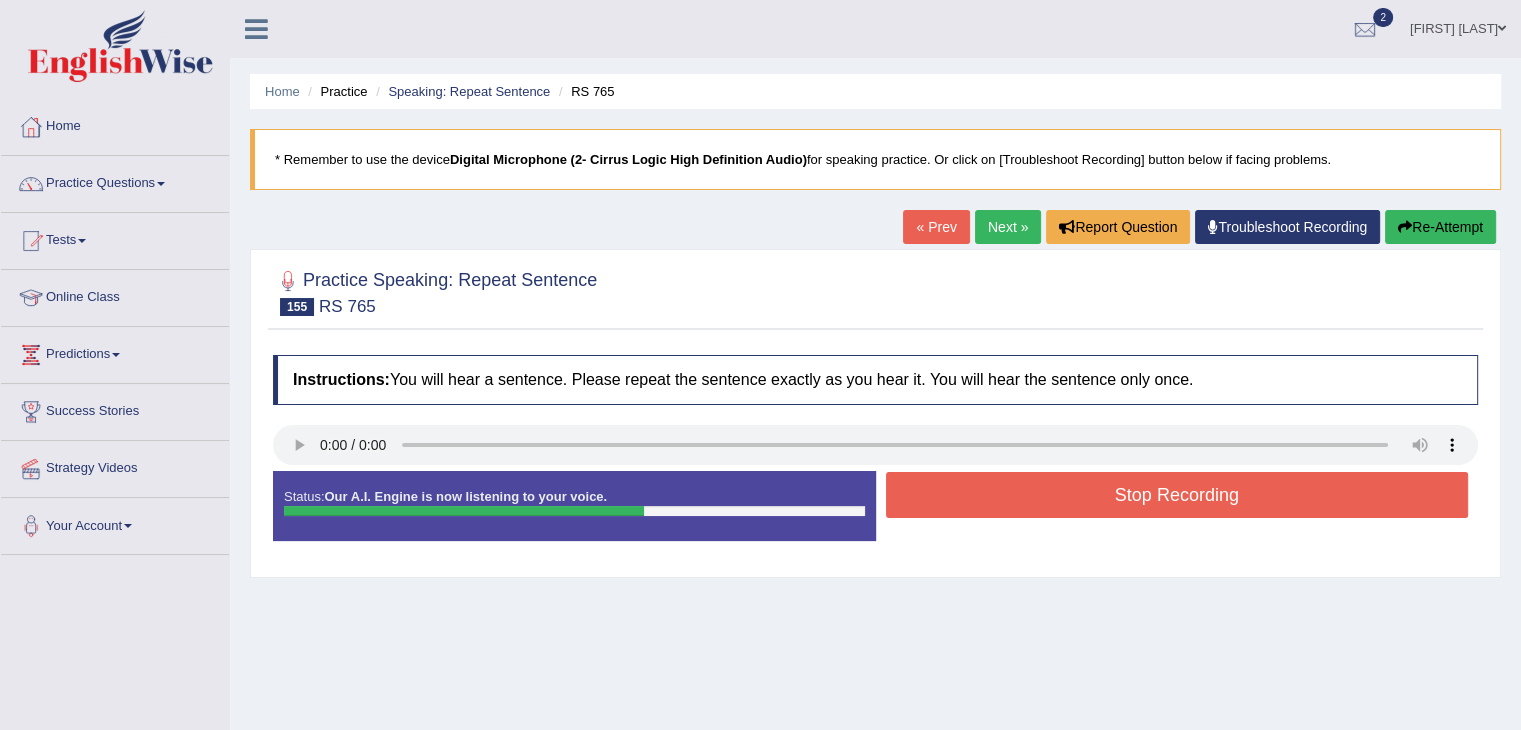 click on "Stop Recording" at bounding box center [1177, 495] 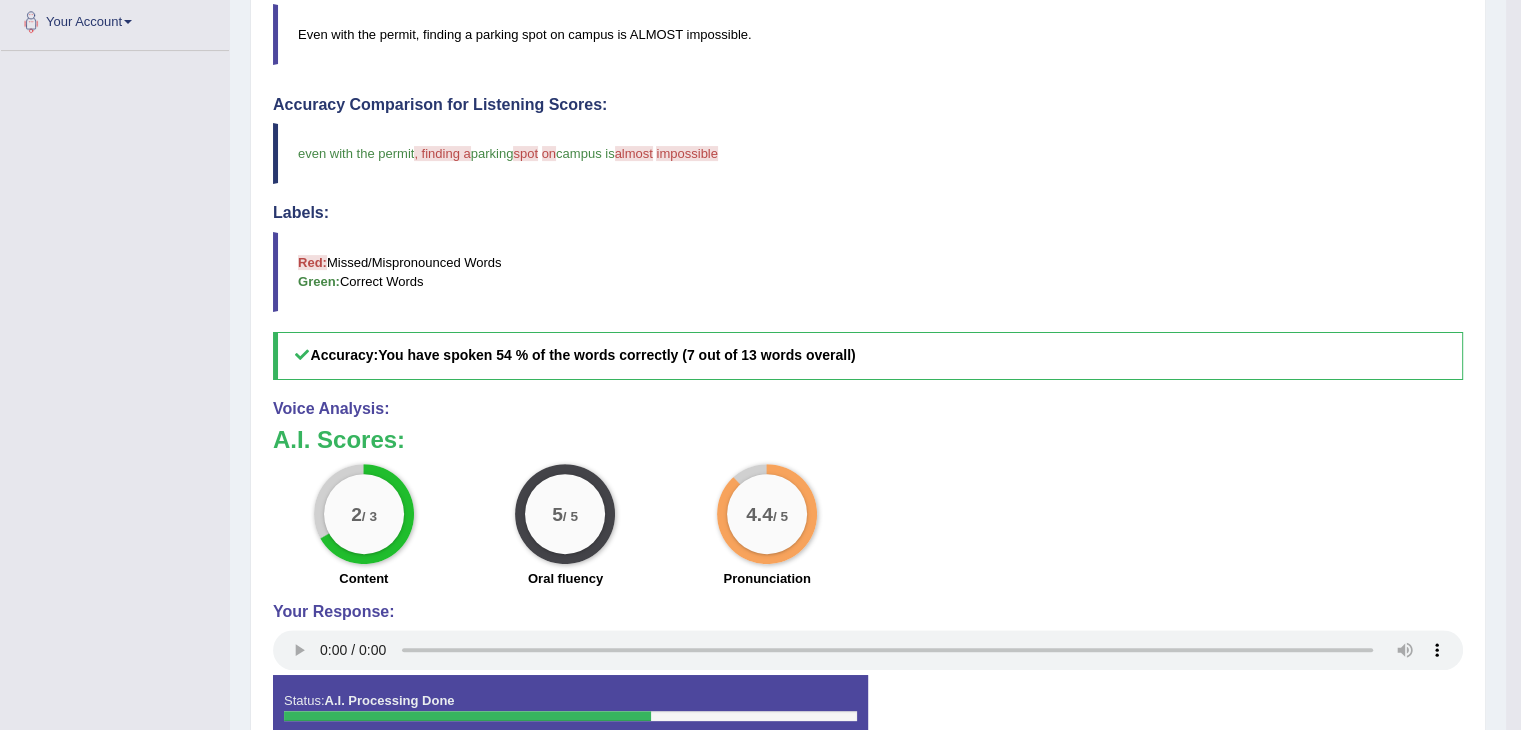 scroll, scrollTop: 508, scrollLeft: 0, axis: vertical 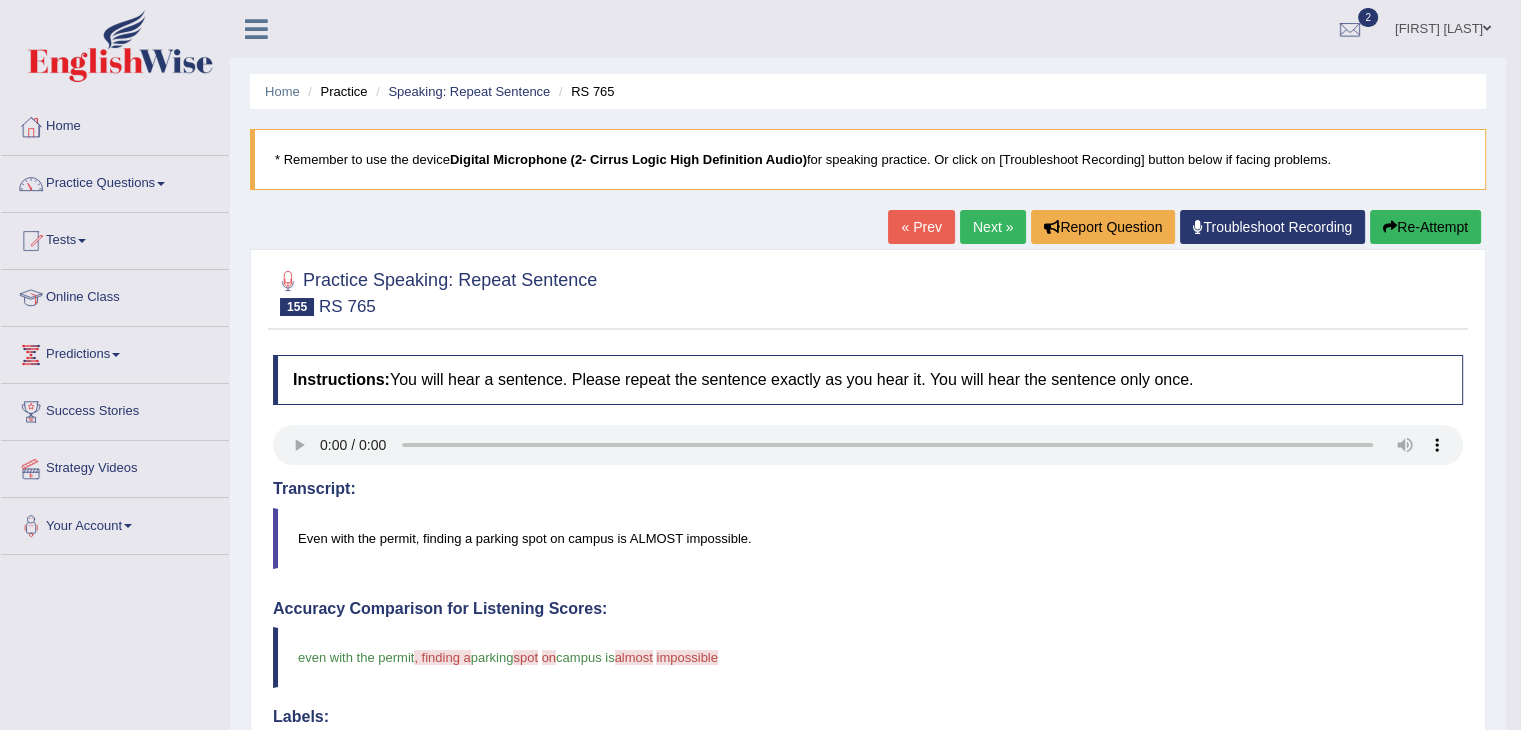 click on "Next »" at bounding box center [993, 227] 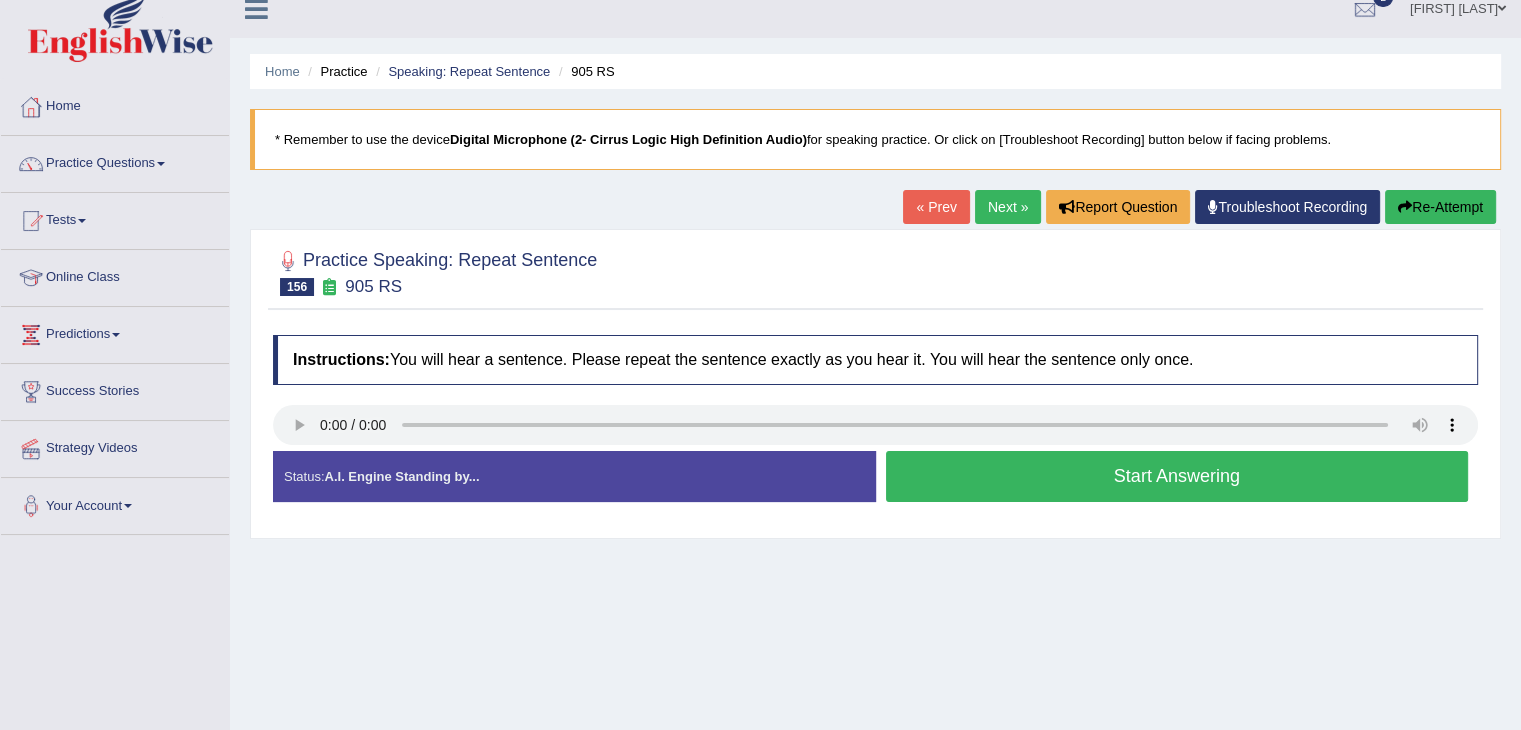 scroll, scrollTop: 0, scrollLeft: 0, axis: both 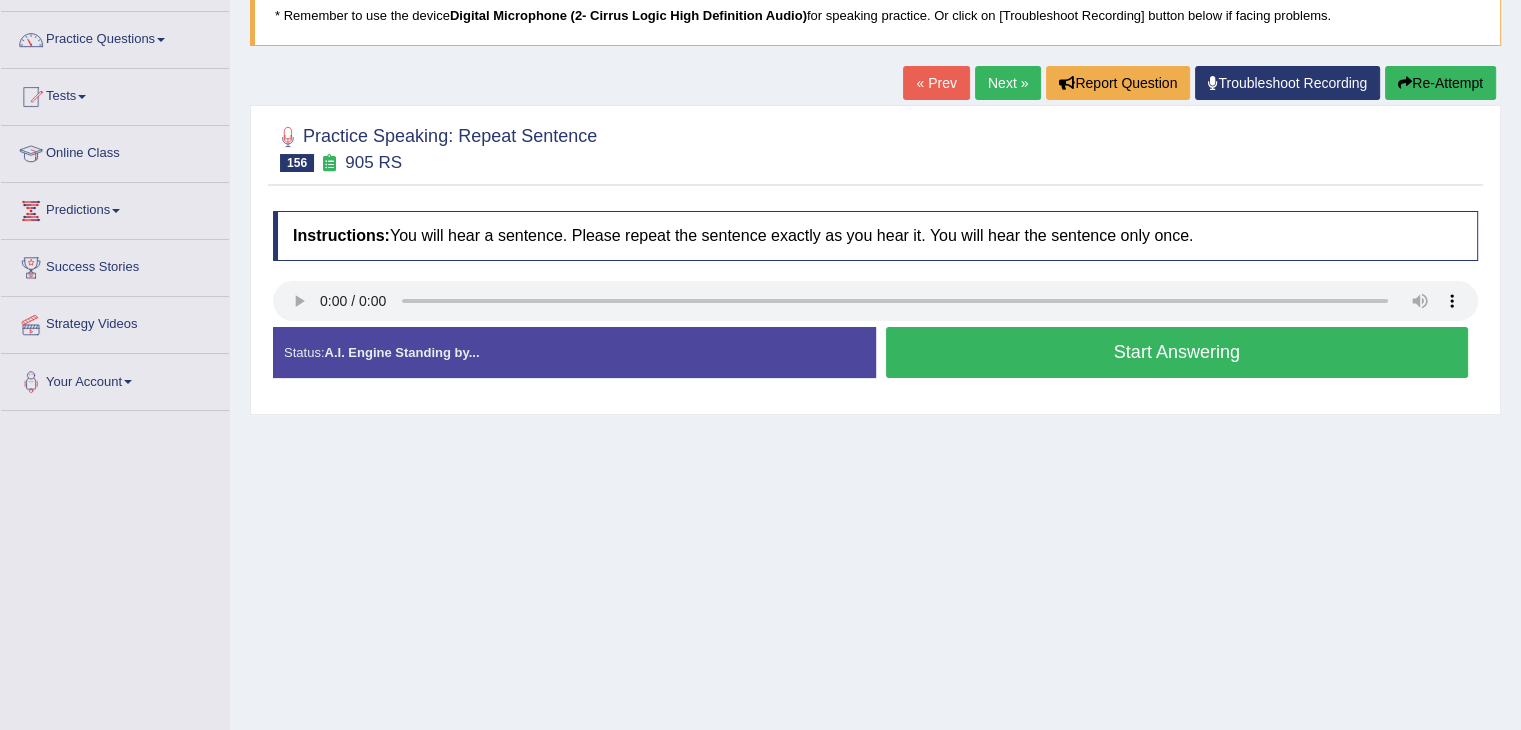 click on "Start Answering" at bounding box center (1177, 352) 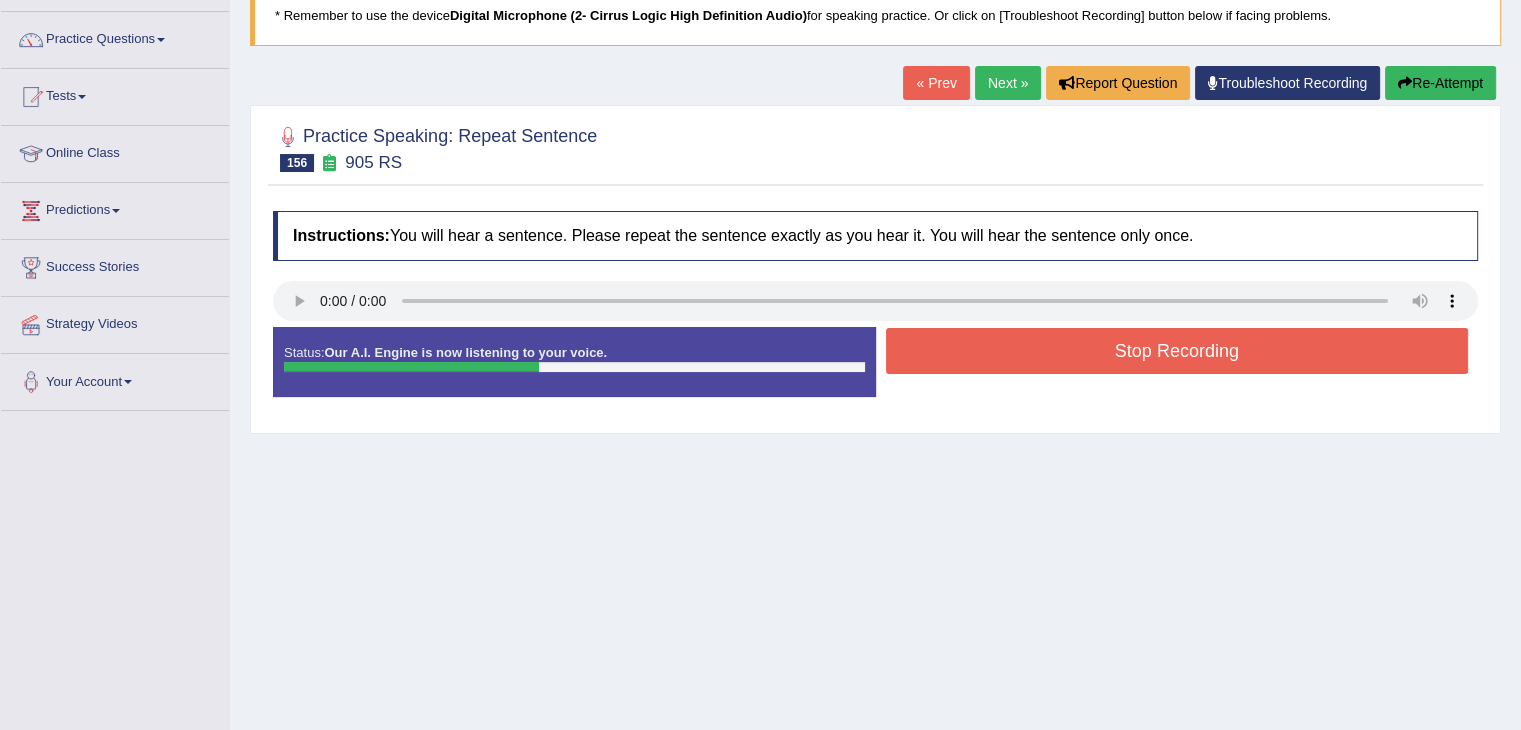 click on "Stop Recording" at bounding box center (1177, 351) 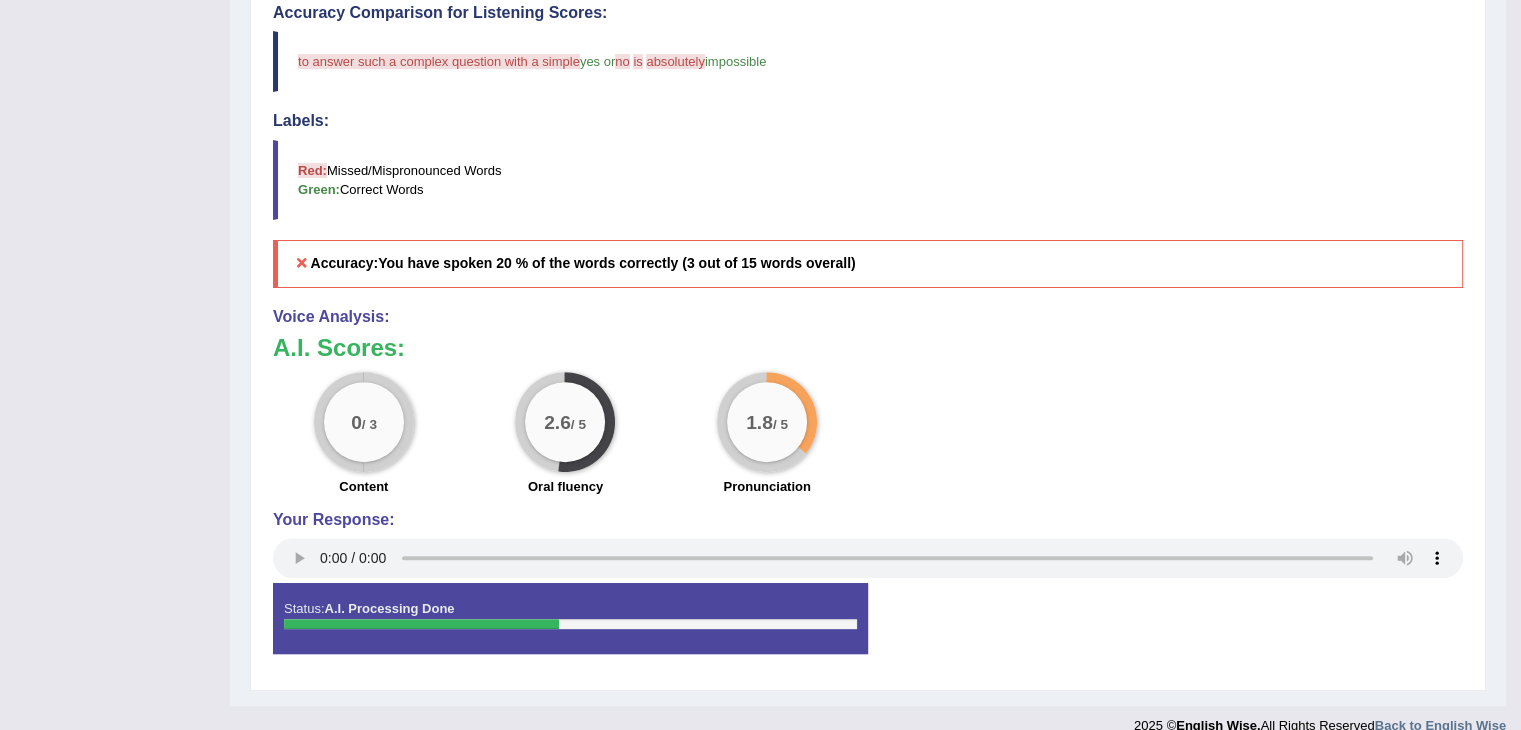 scroll, scrollTop: 619, scrollLeft: 0, axis: vertical 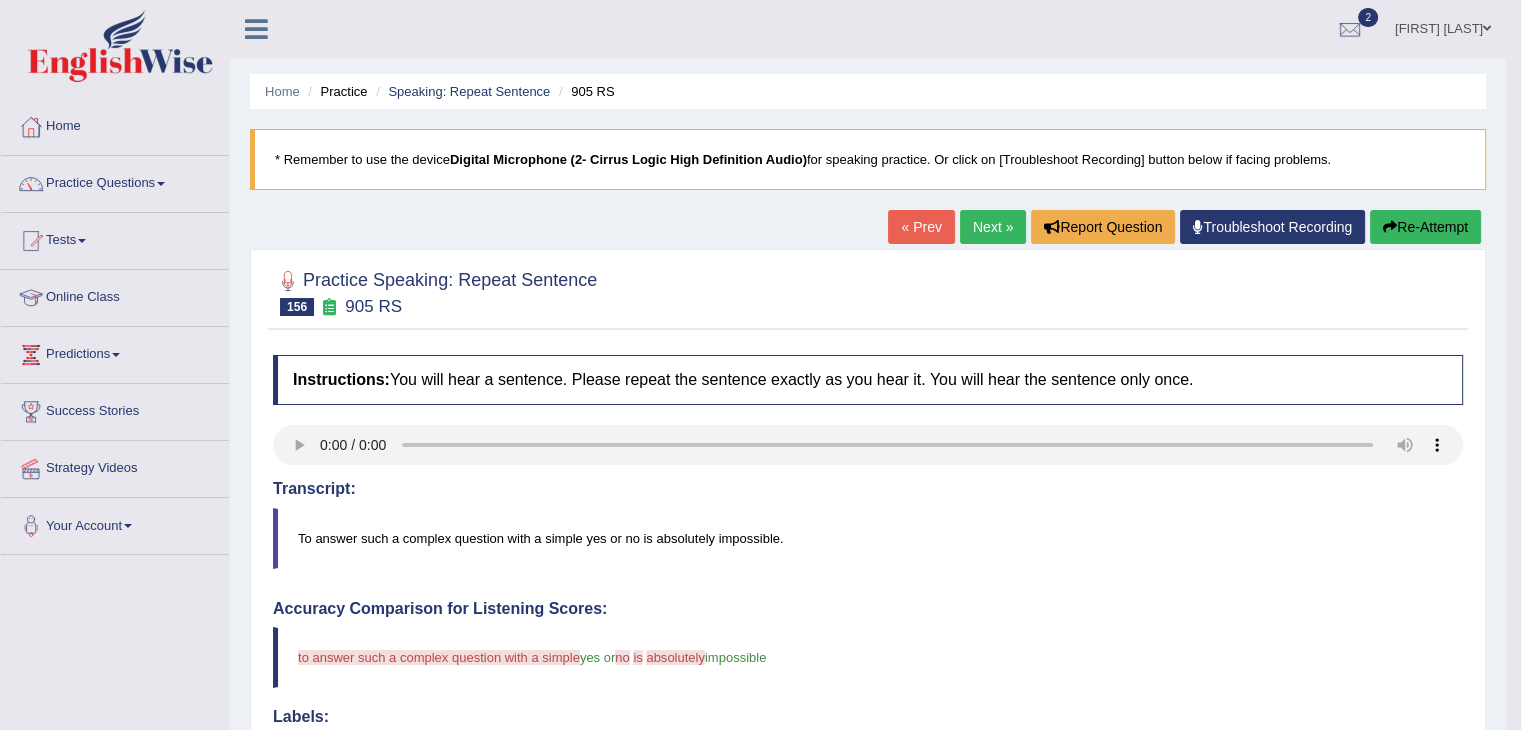 click on "Re-Attempt" at bounding box center (1425, 227) 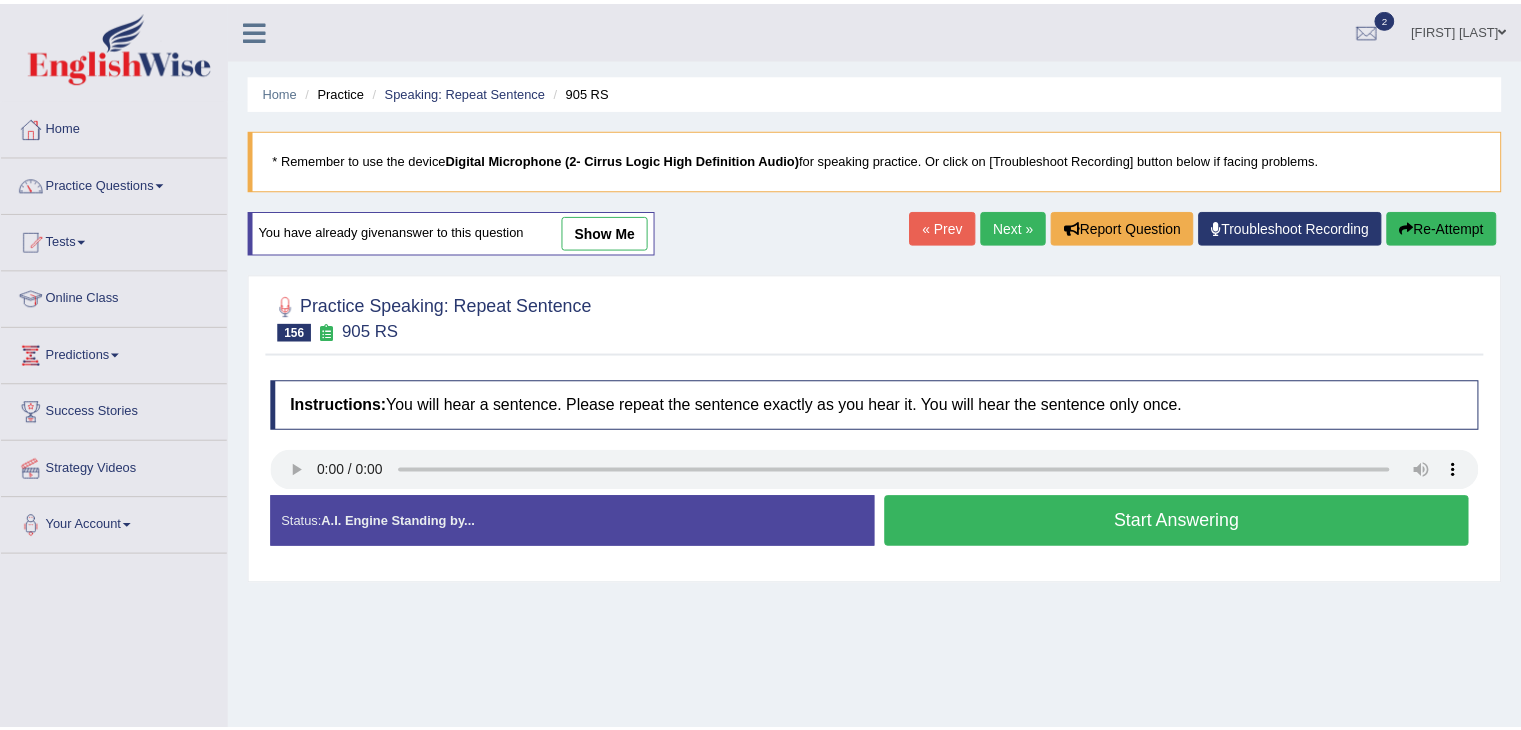 scroll, scrollTop: 0, scrollLeft: 0, axis: both 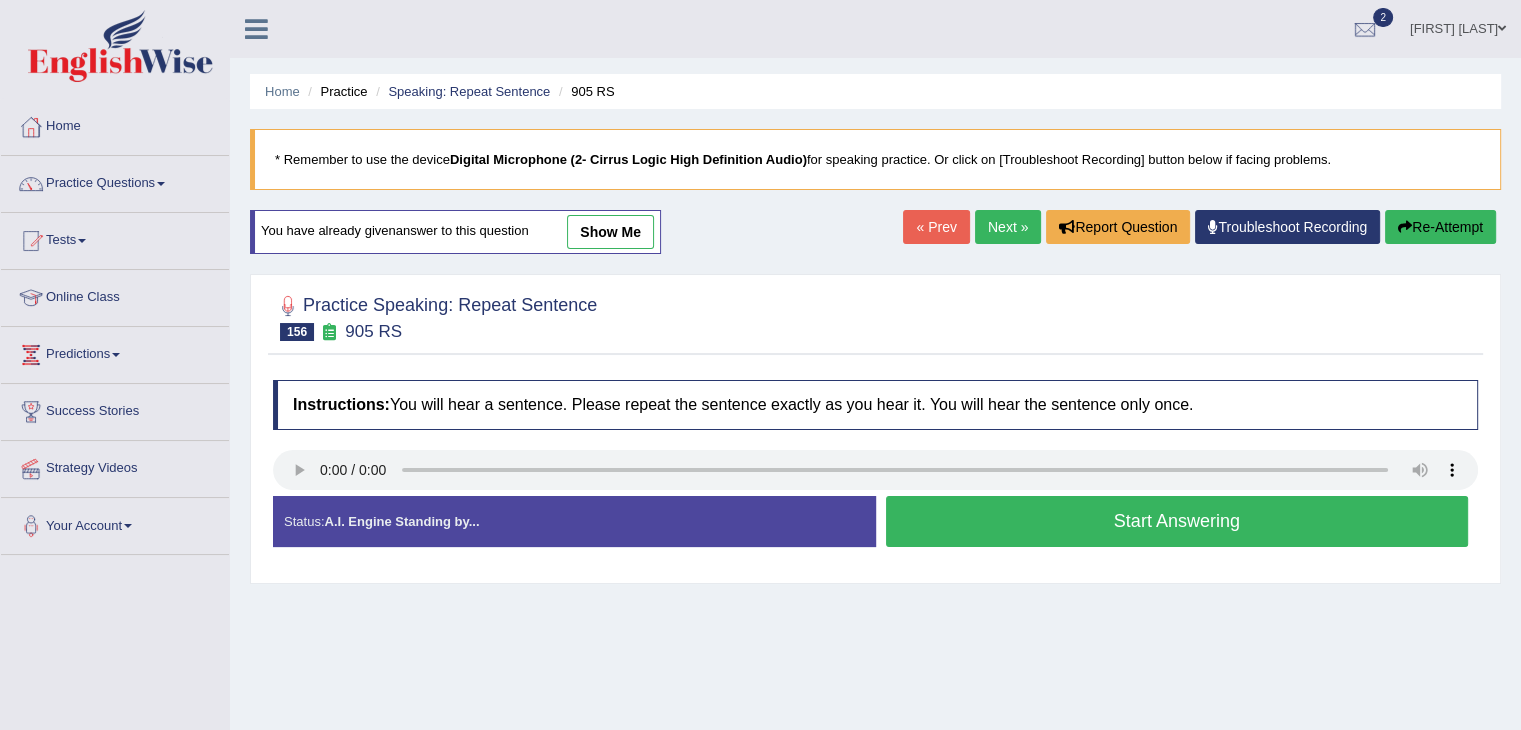 click on "Start Answering" at bounding box center [1177, 521] 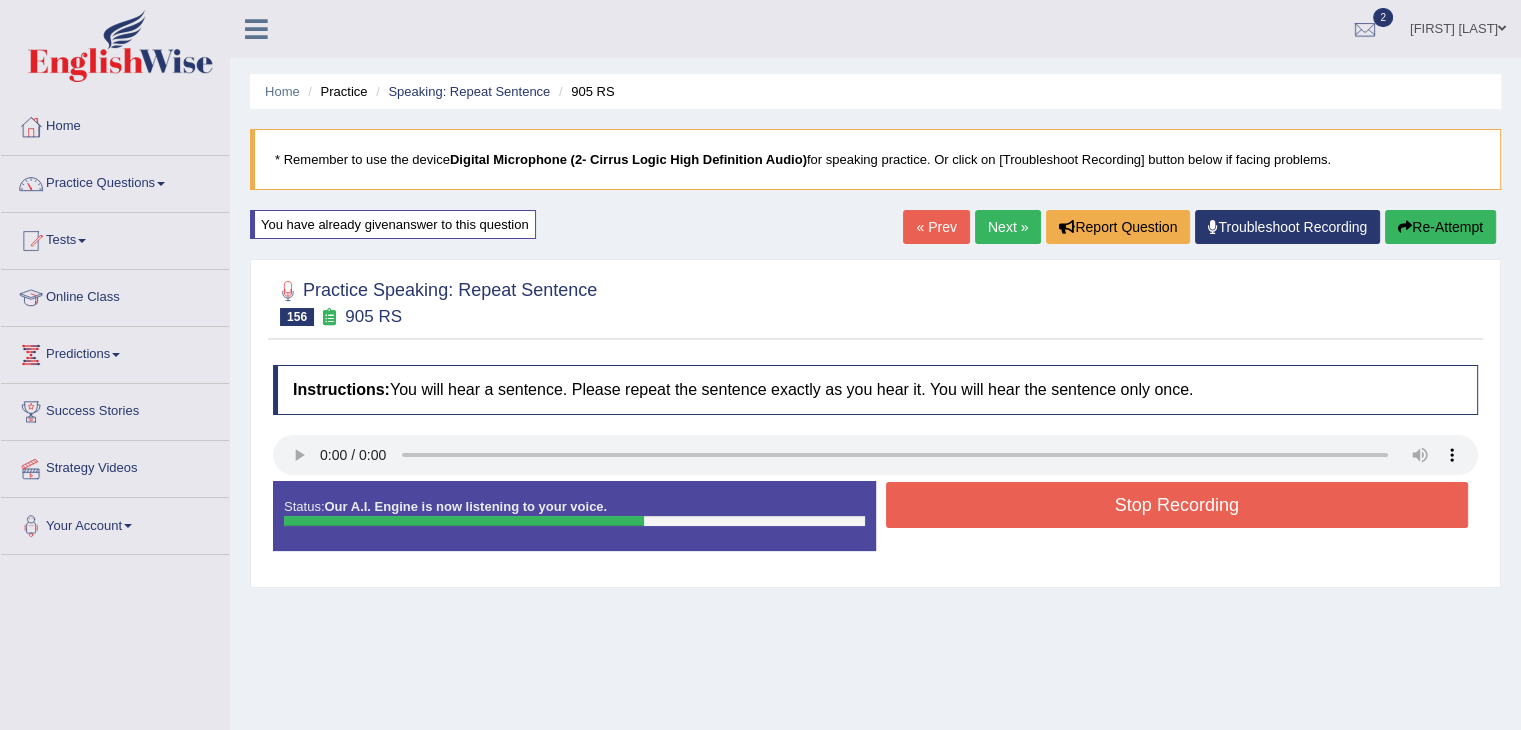 click on "Stop Recording" at bounding box center (1177, 505) 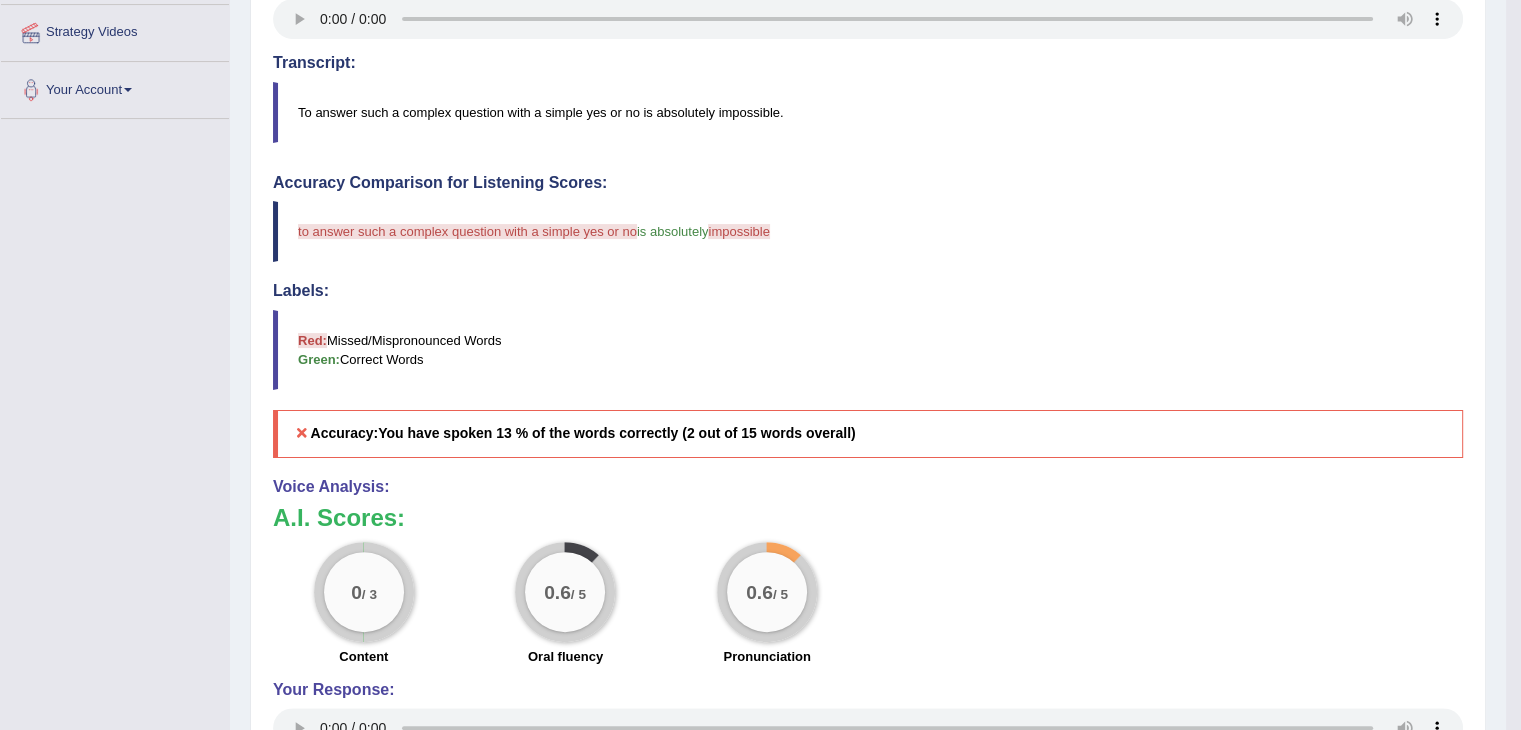 scroll, scrollTop: 629, scrollLeft: 0, axis: vertical 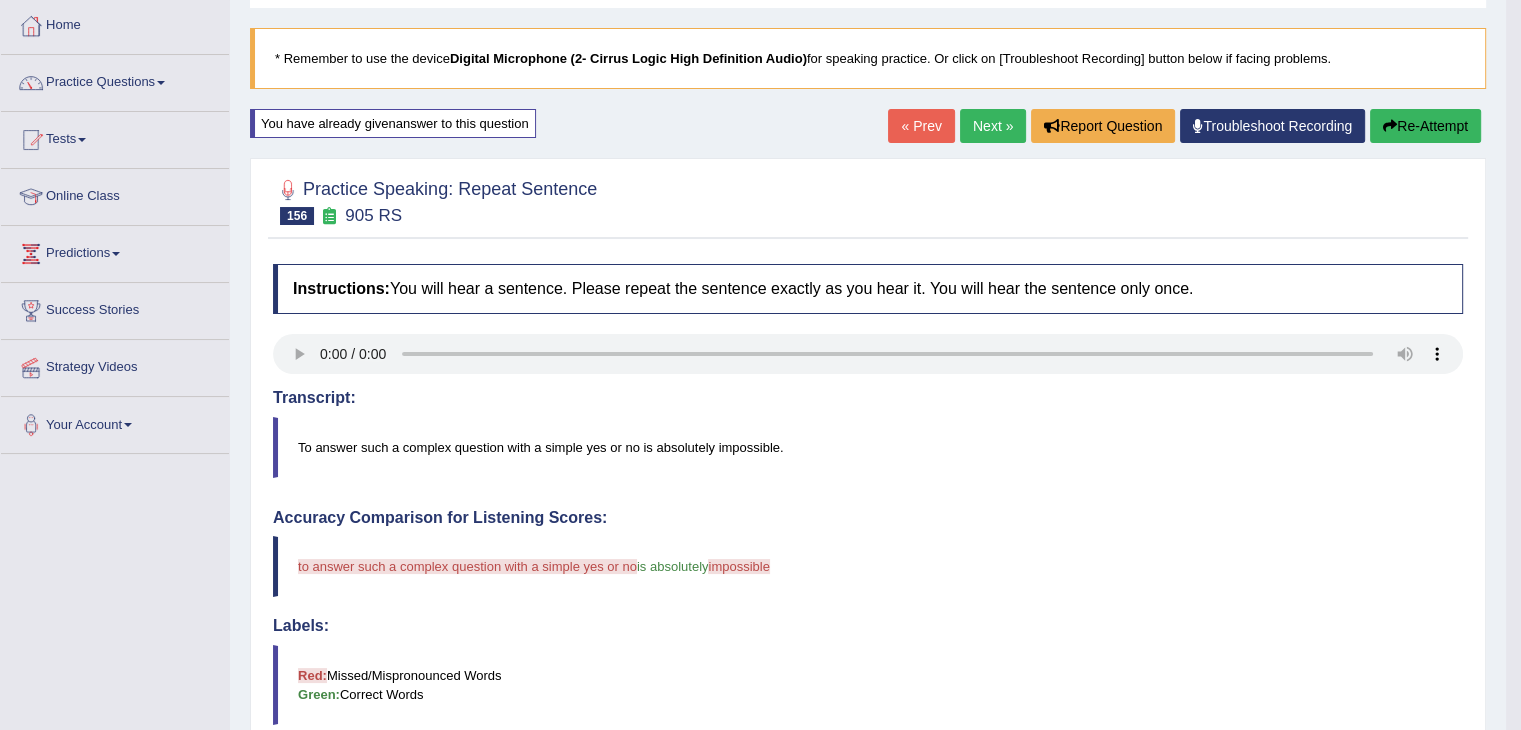 click on "Re-Attempt" at bounding box center (1425, 126) 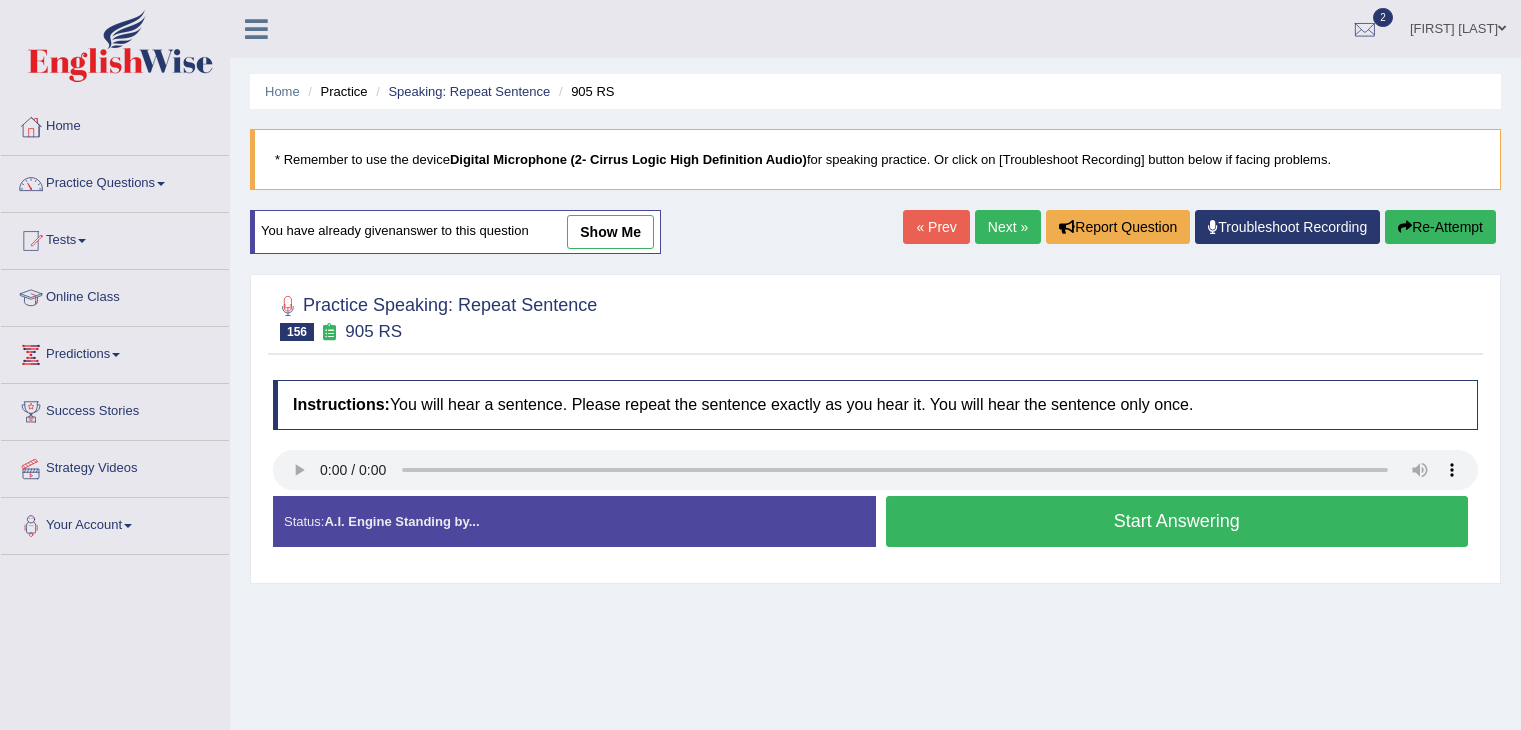 scroll, scrollTop: 101, scrollLeft: 0, axis: vertical 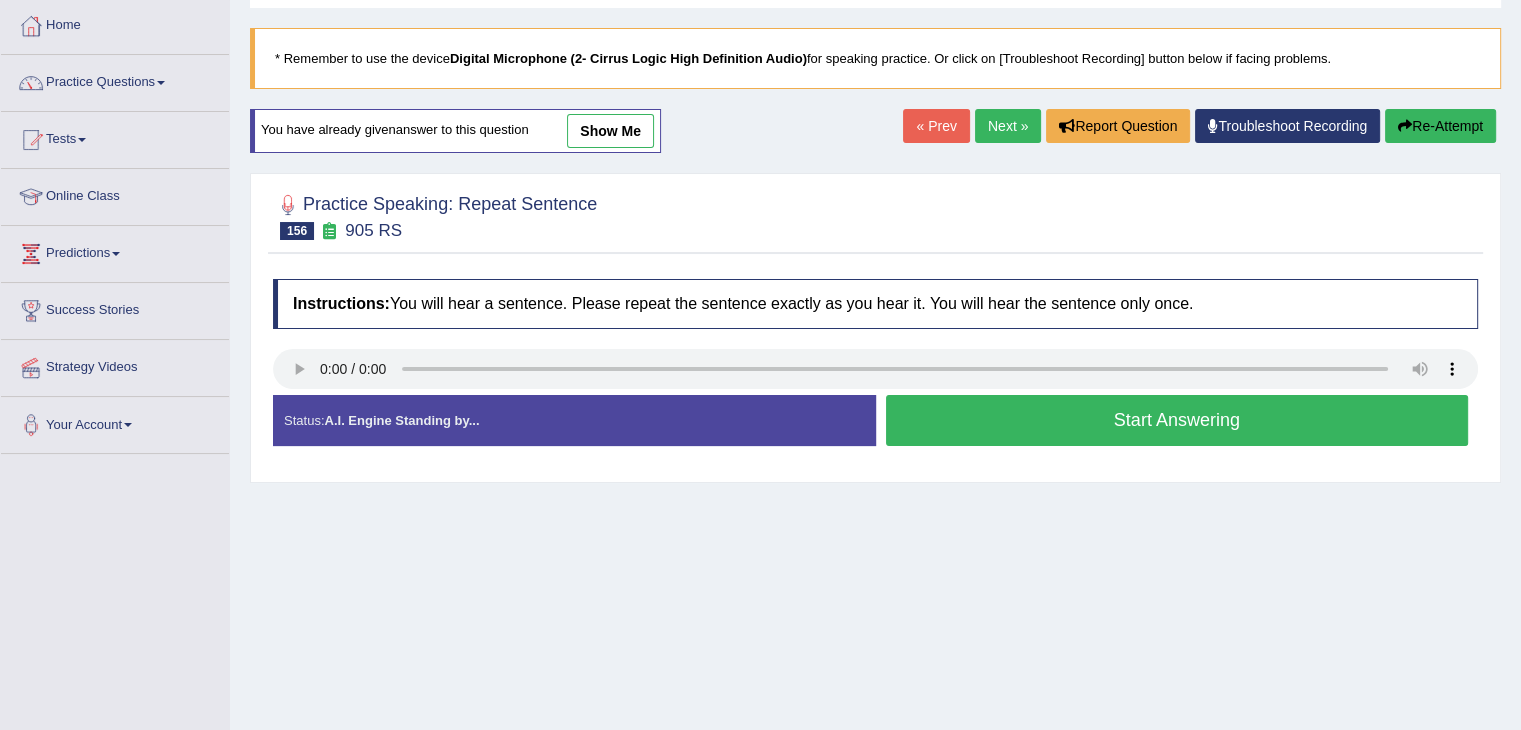 click on "Start Answering" at bounding box center [1177, 420] 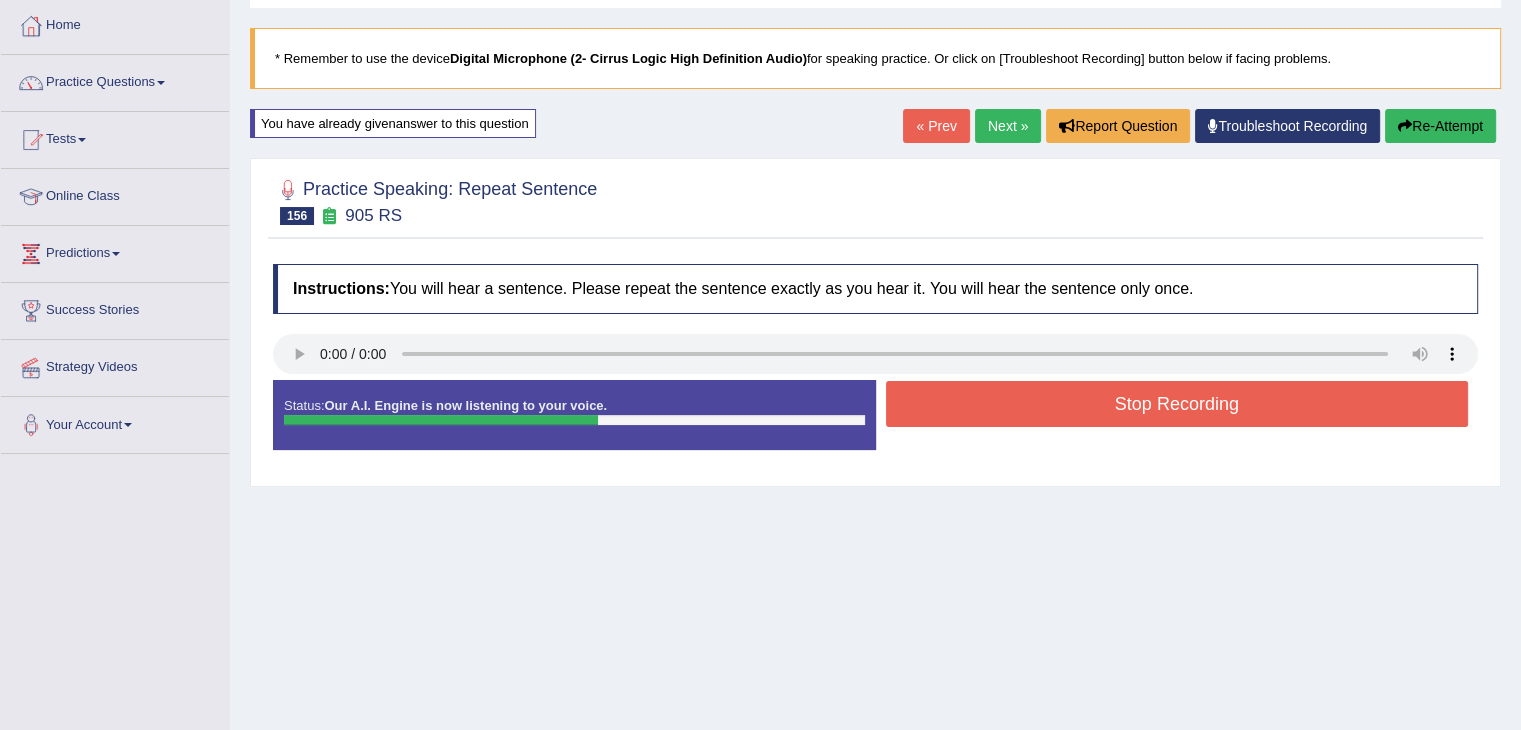 click on "Stop Recording" at bounding box center [1177, 404] 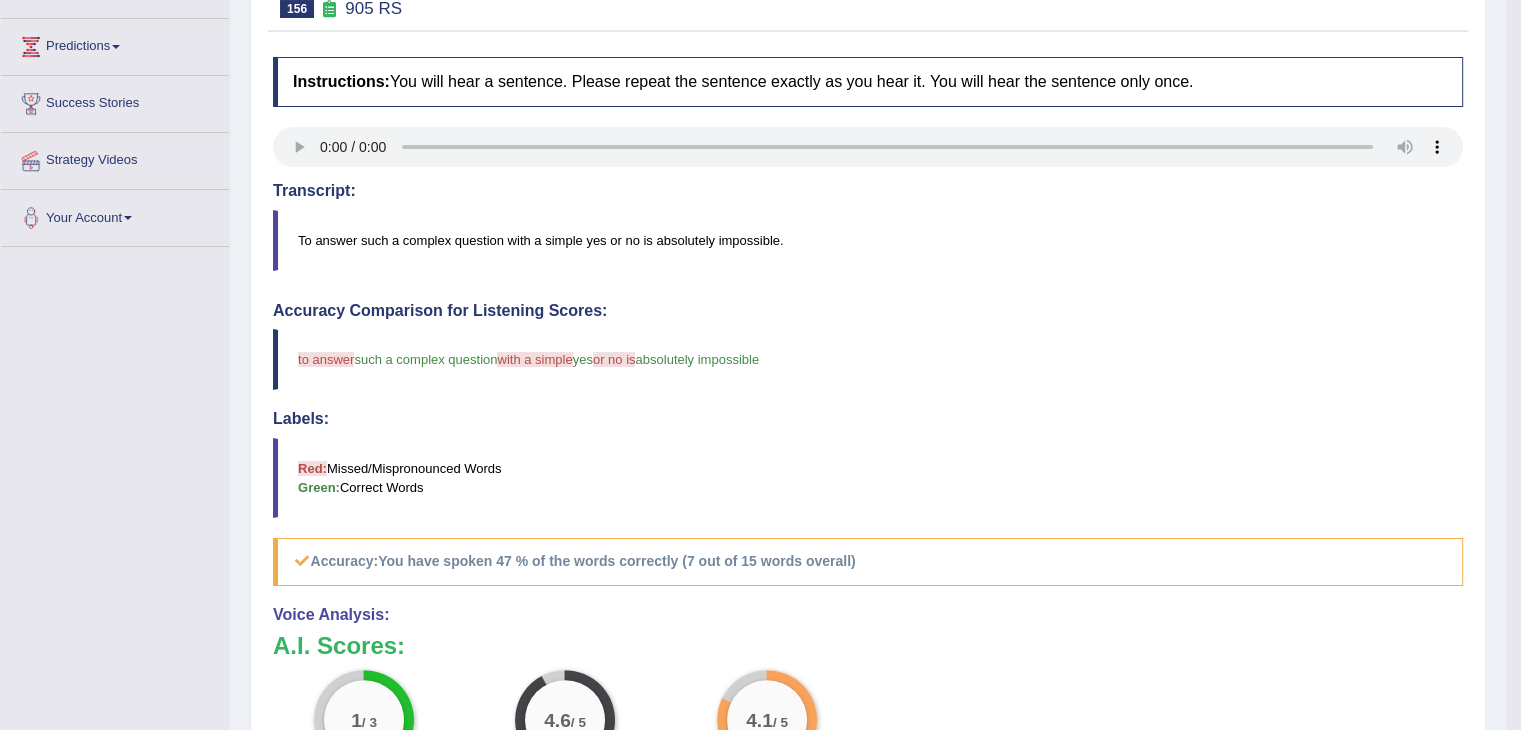 scroll, scrollTop: 0, scrollLeft: 0, axis: both 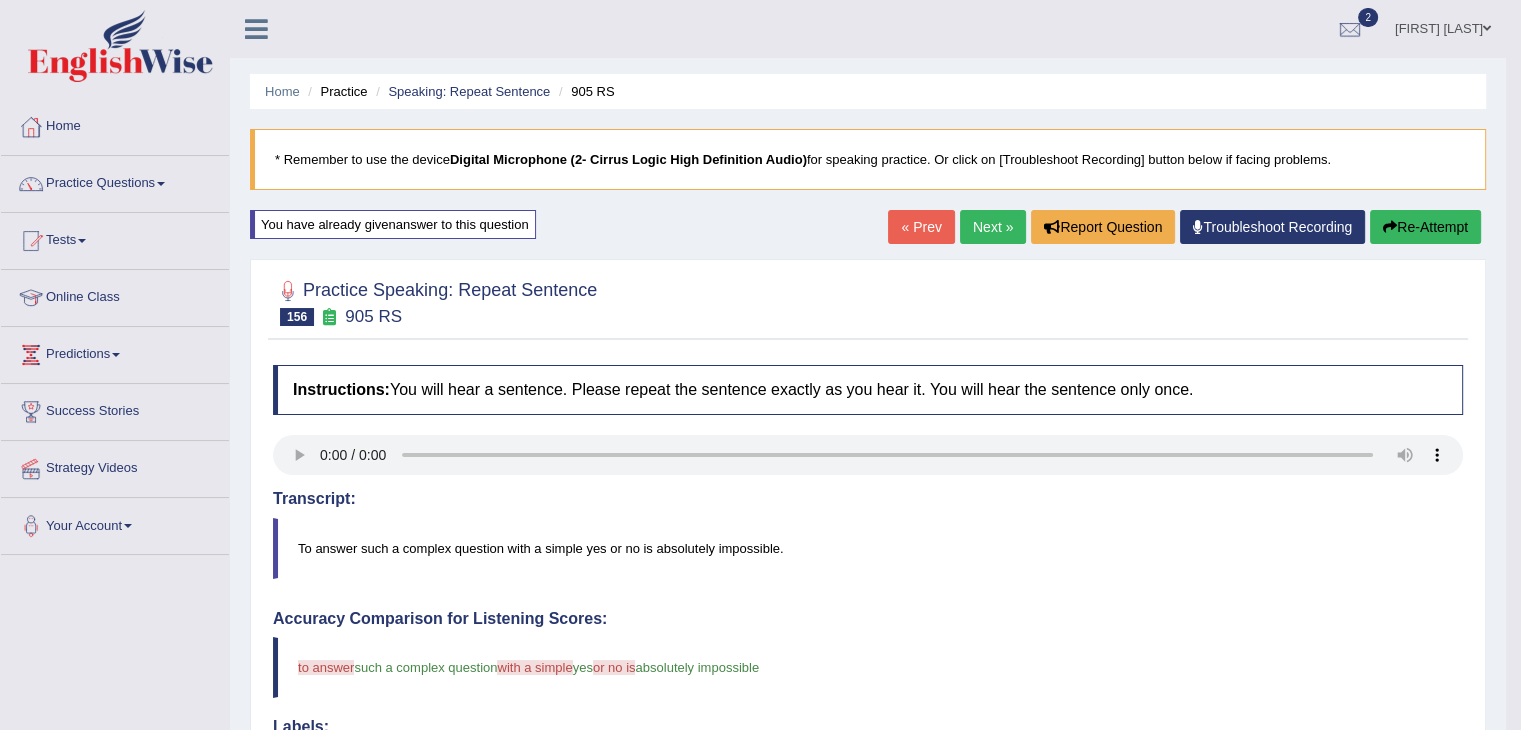 click on "Next »" at bounding box center [993, 227] 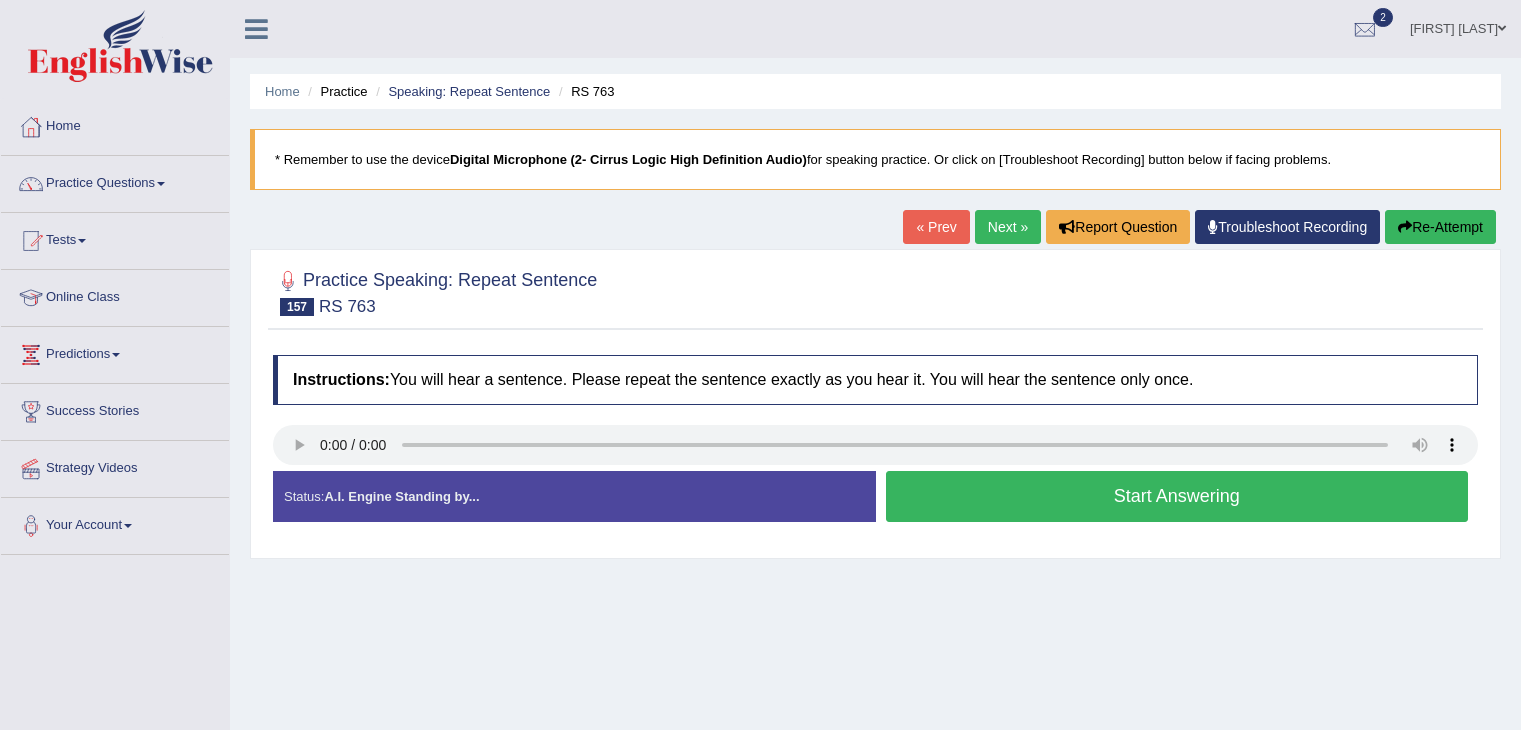 scroll, scrollTop: 0, scrollLeft: 0, axis: both 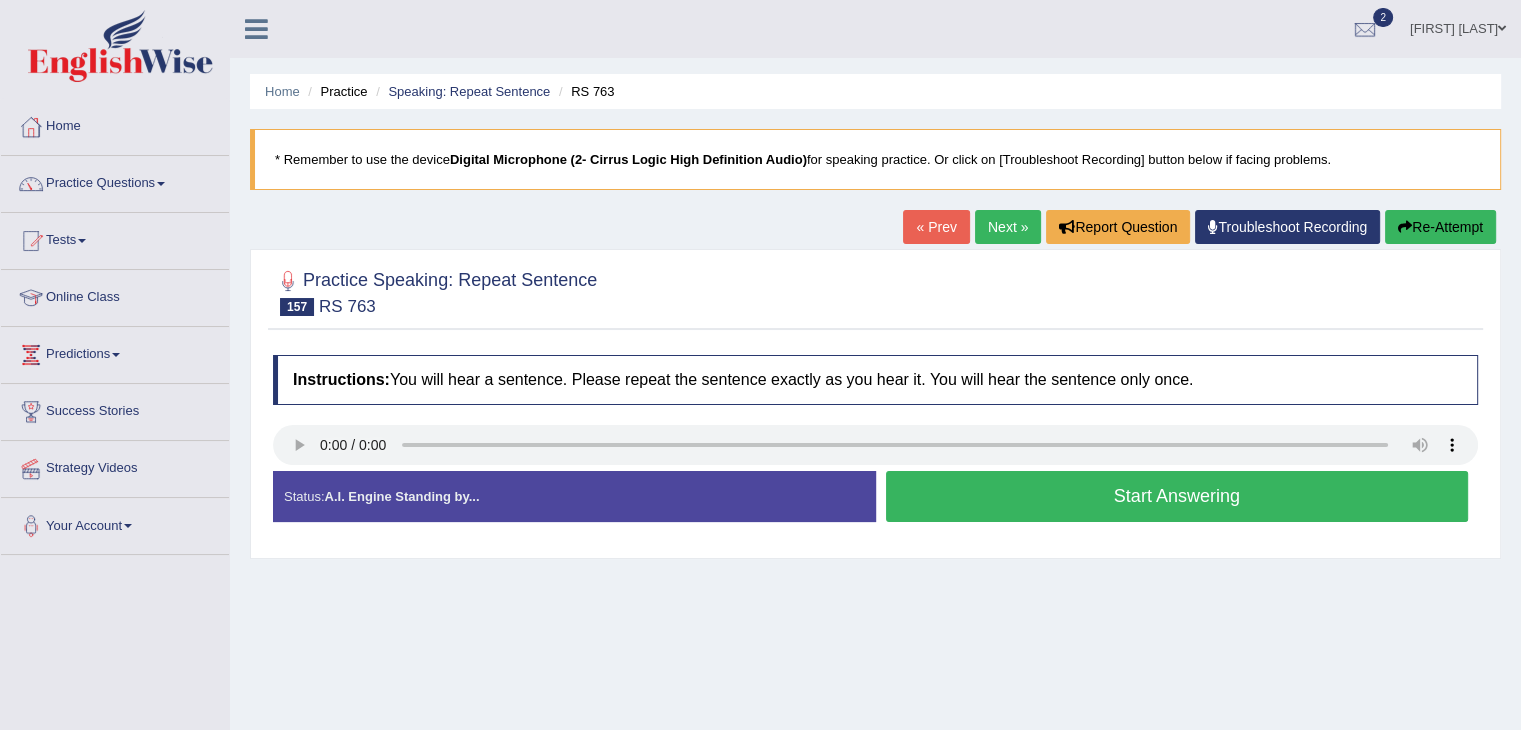 click on "Start Answering" at bounding box center [1177, 496] 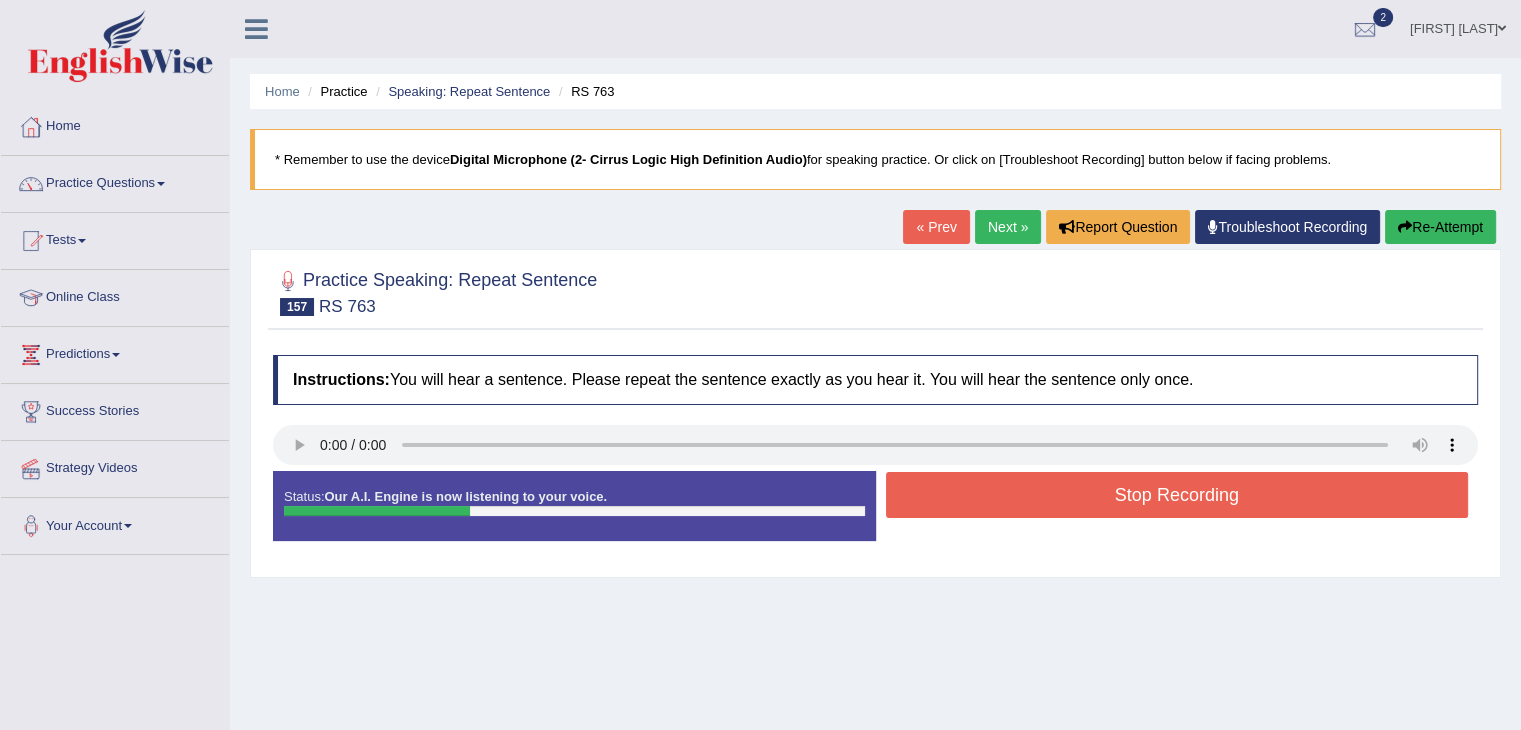 click on "Stop Recording" at bounding box center (1177, 495) 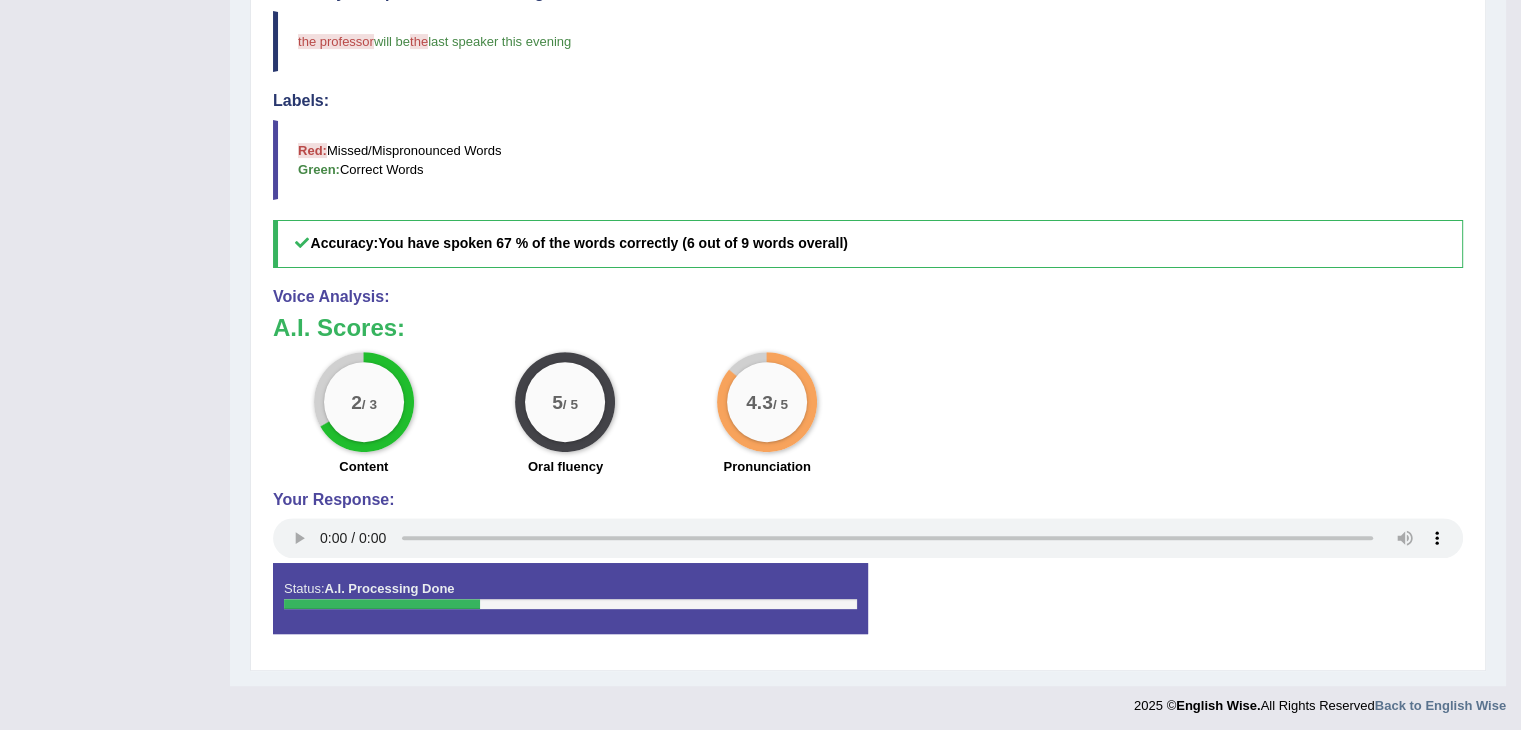 scroll, scrollTop: 619, scrollLeft: 0, axis: vertical 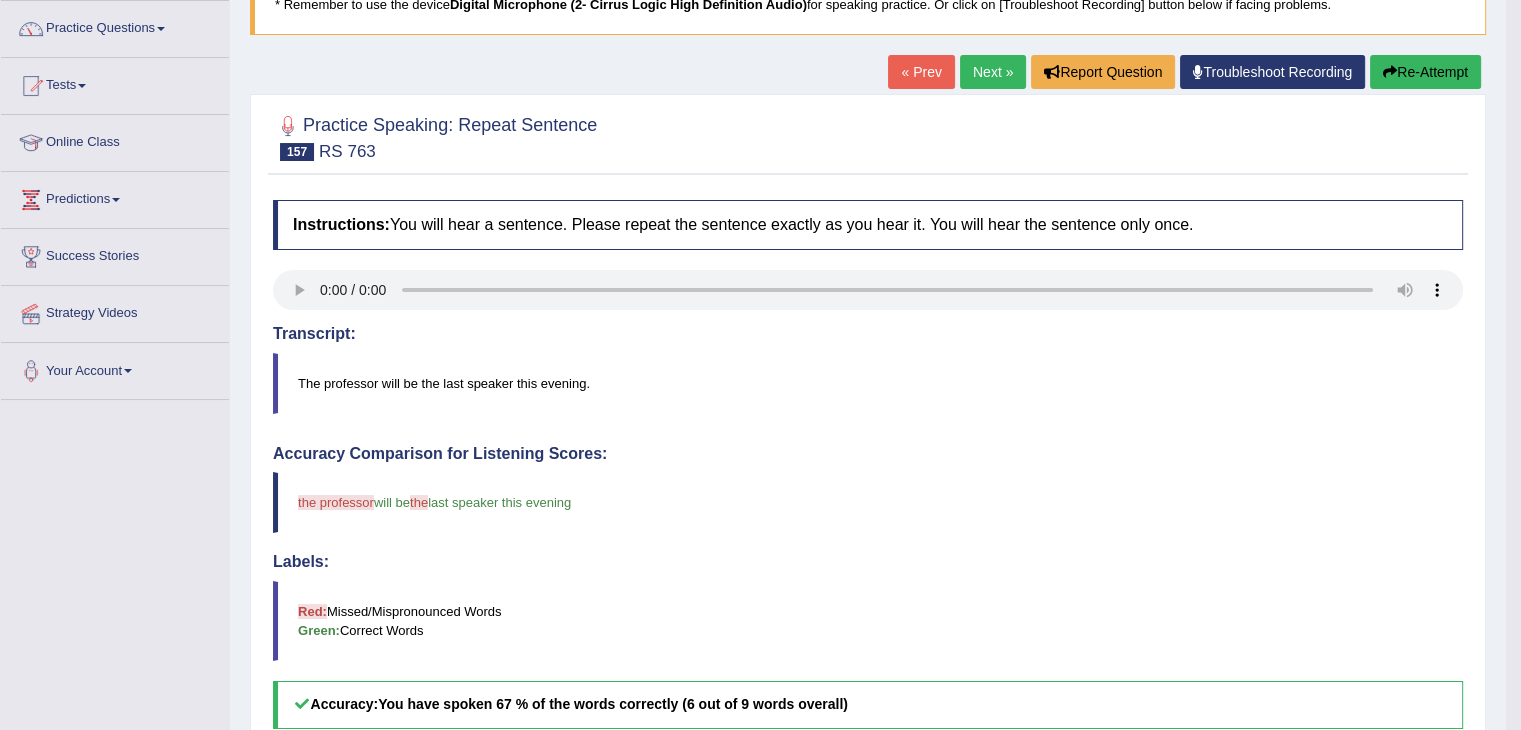 click on "Next »" at bounding box center [993, 72] 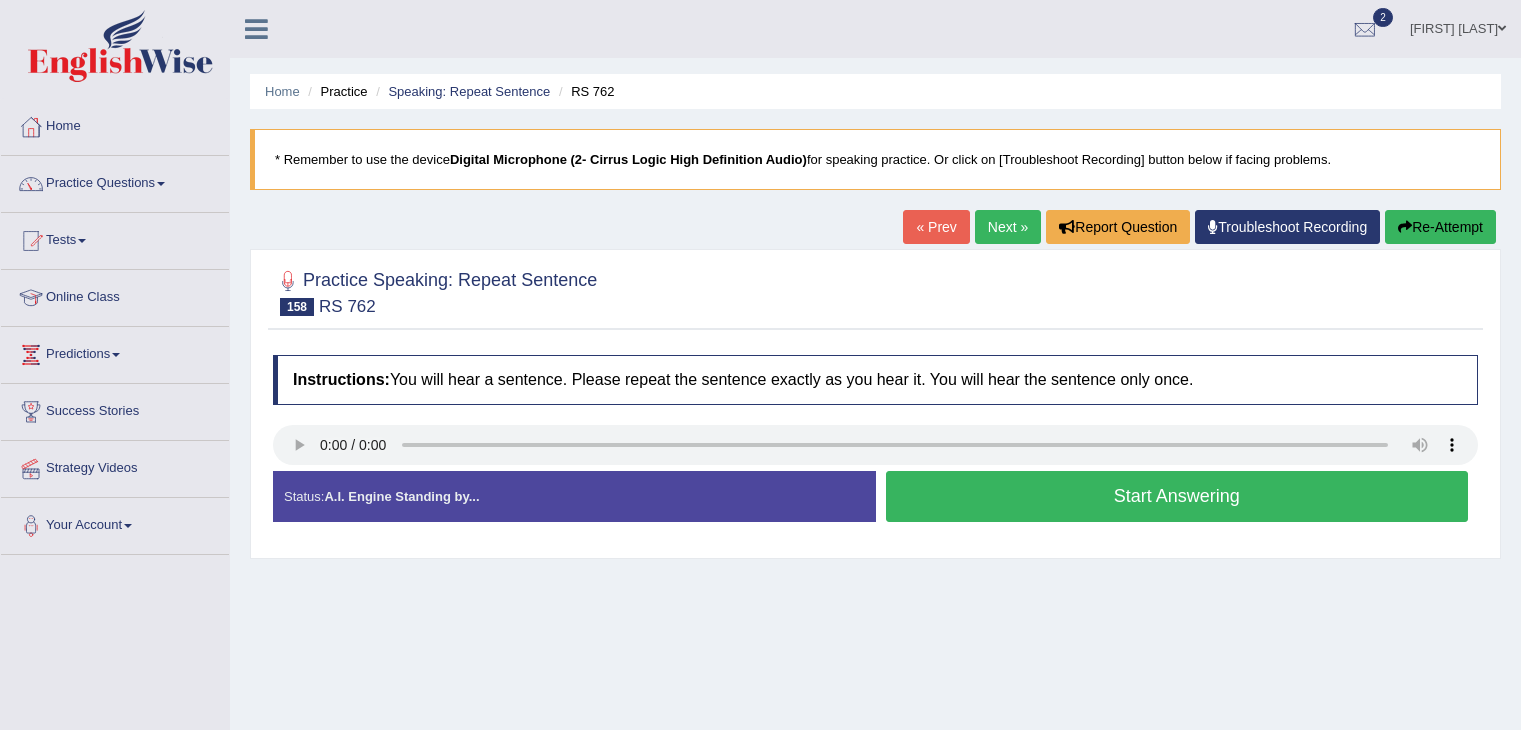 scroll, scrollTop: 0, scrollLeft: 0, axis: both 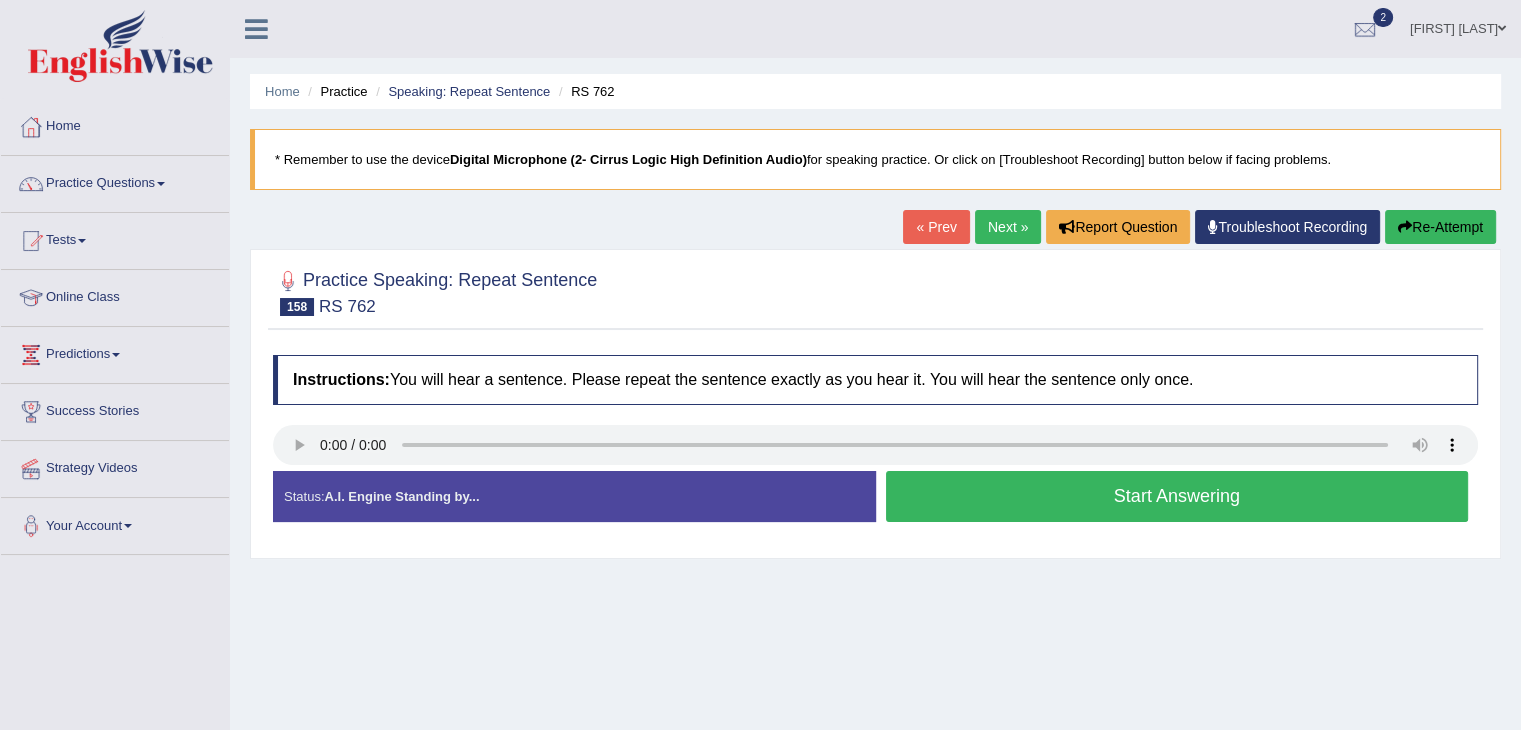 click on "Start Answering" at bounding box center (1177, 496) 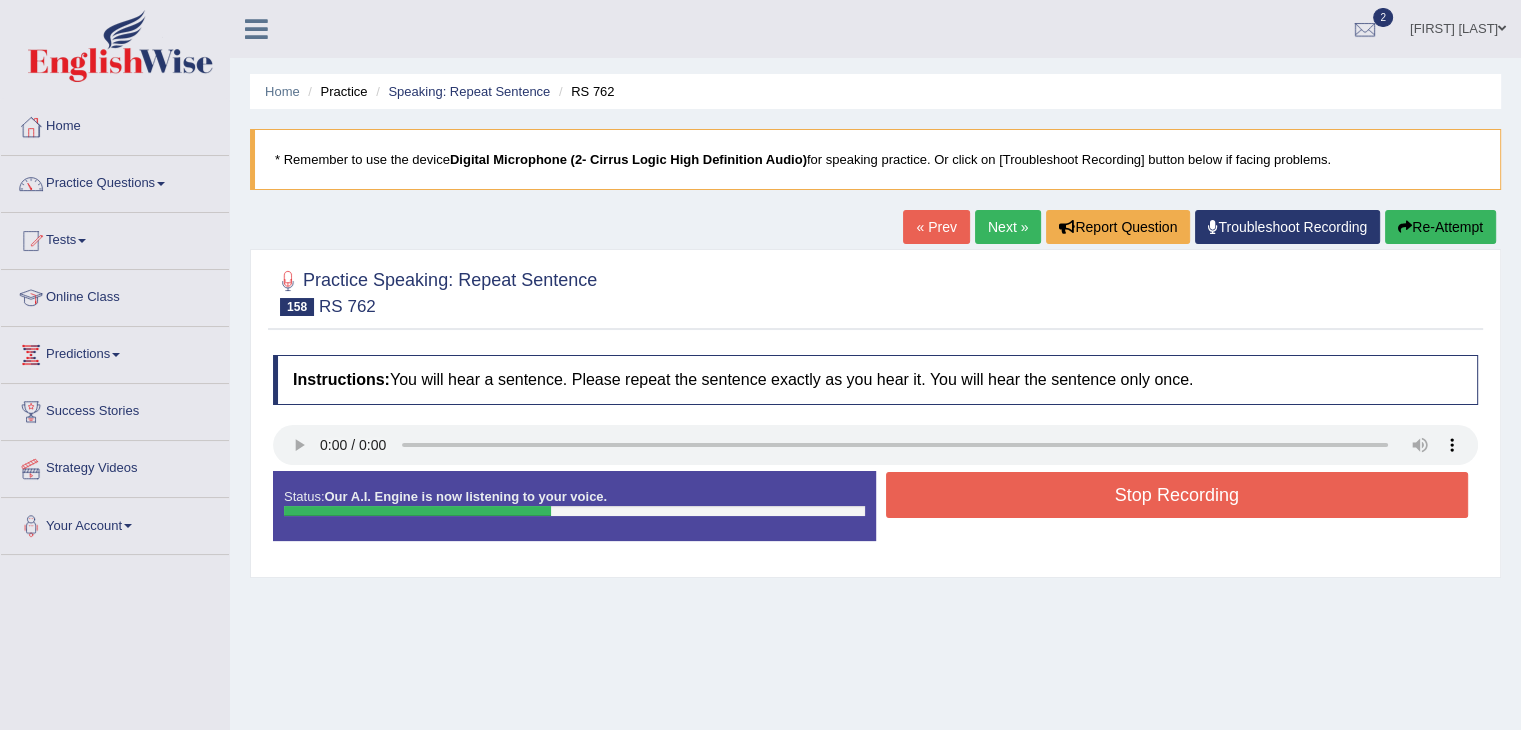 click on "Stop Recording" at bounding box center [1177, 495] 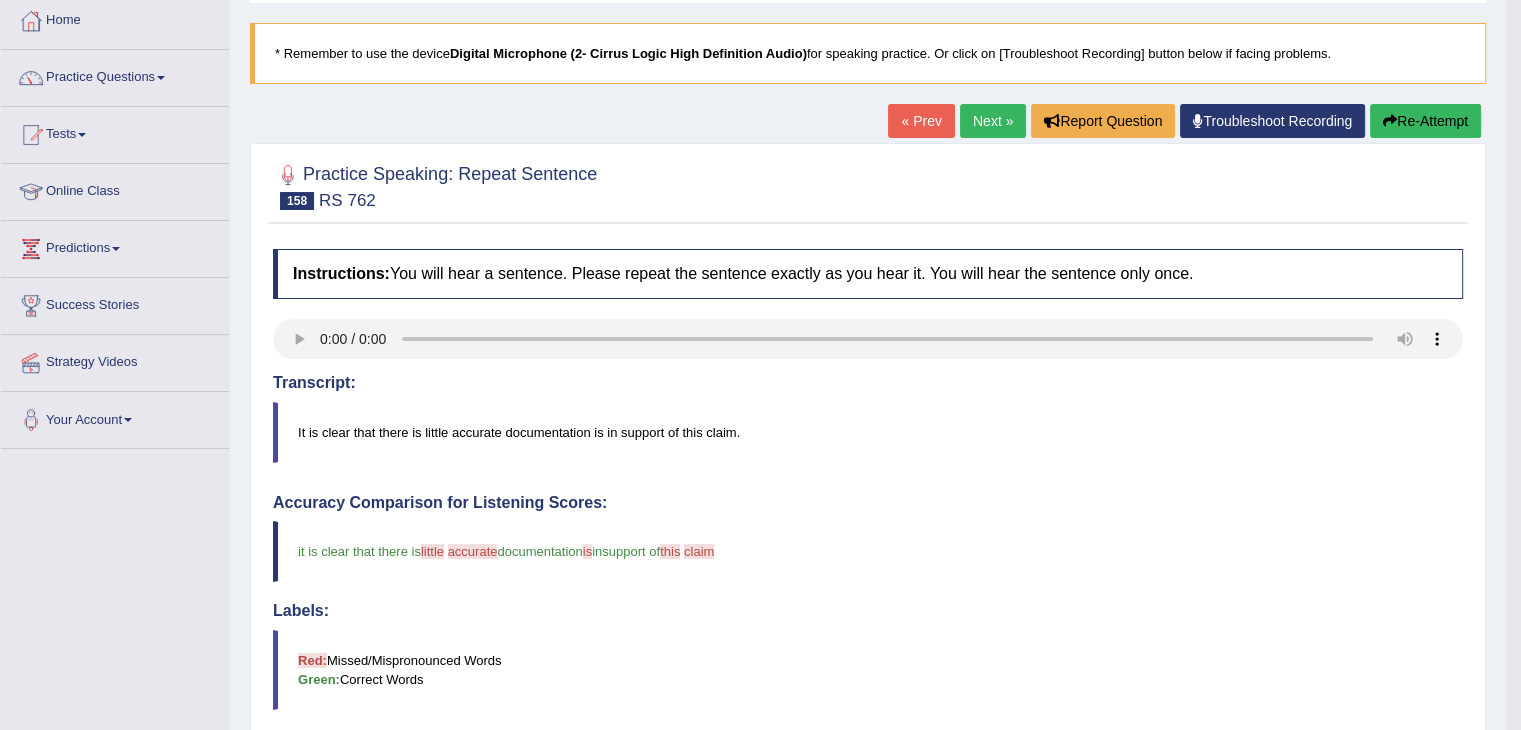 scroll, scrollTop: 0, scrollLeft: 0, axis: both 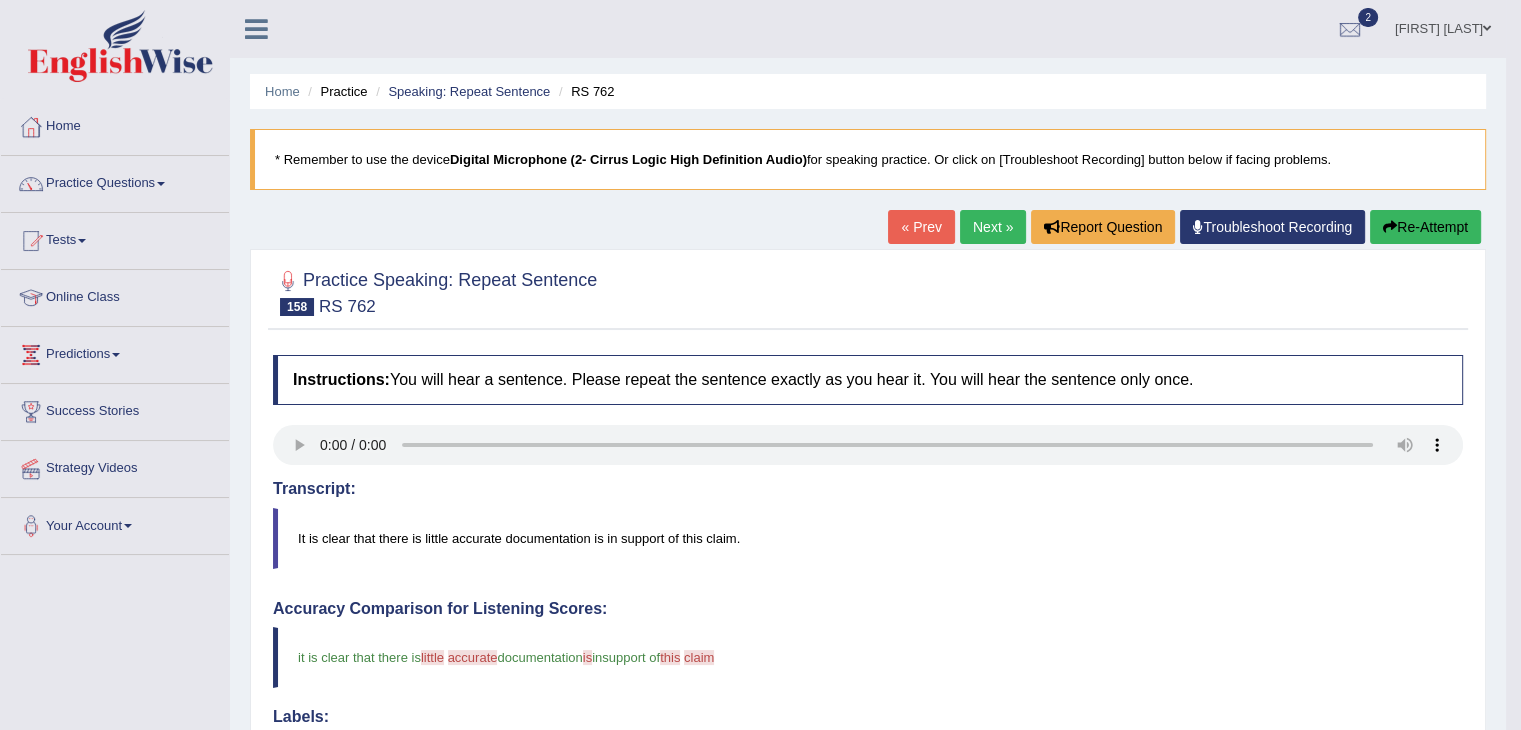 click on "Next »" at bounding box center (993, 227) 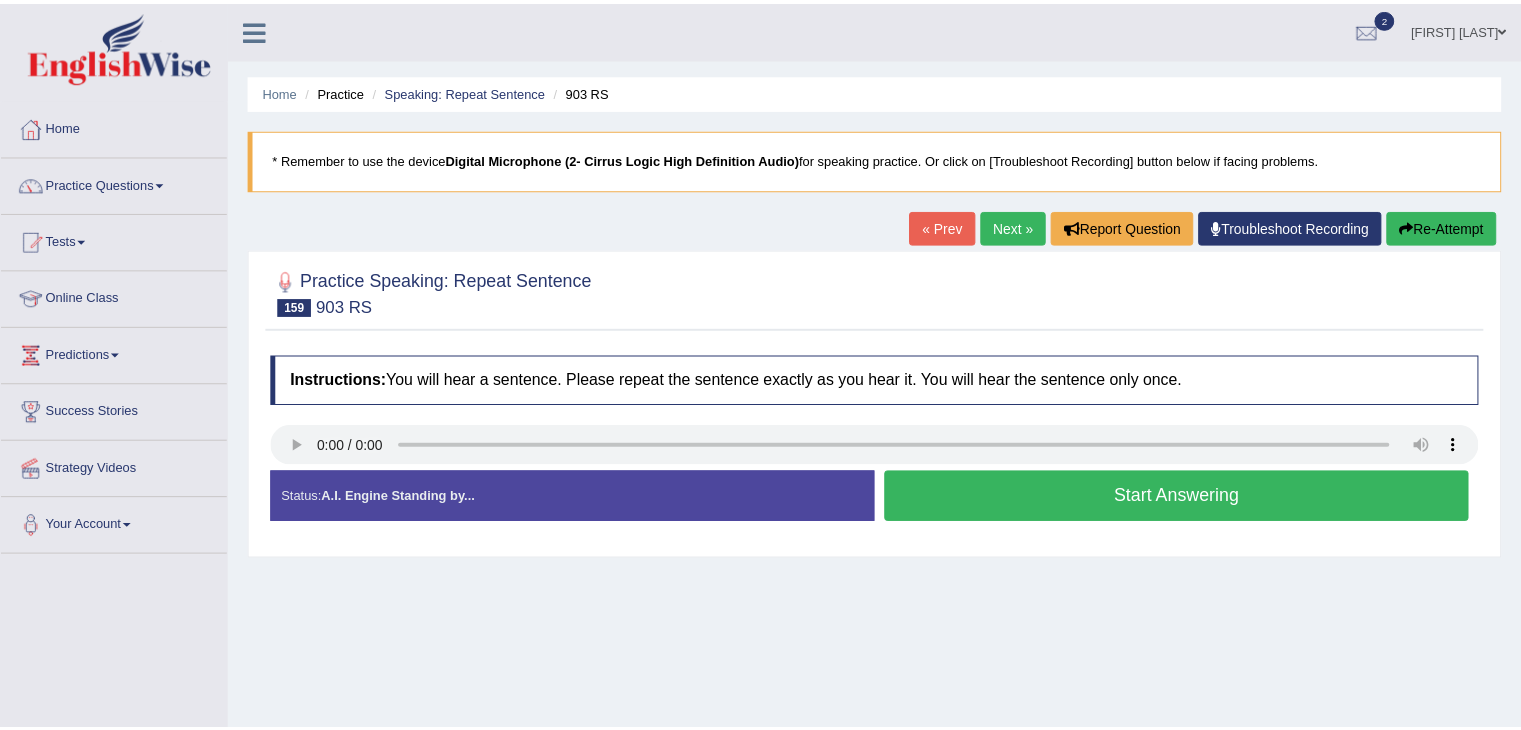 scroll, scrollTop: 0, scrollLeft: 0, axis: both 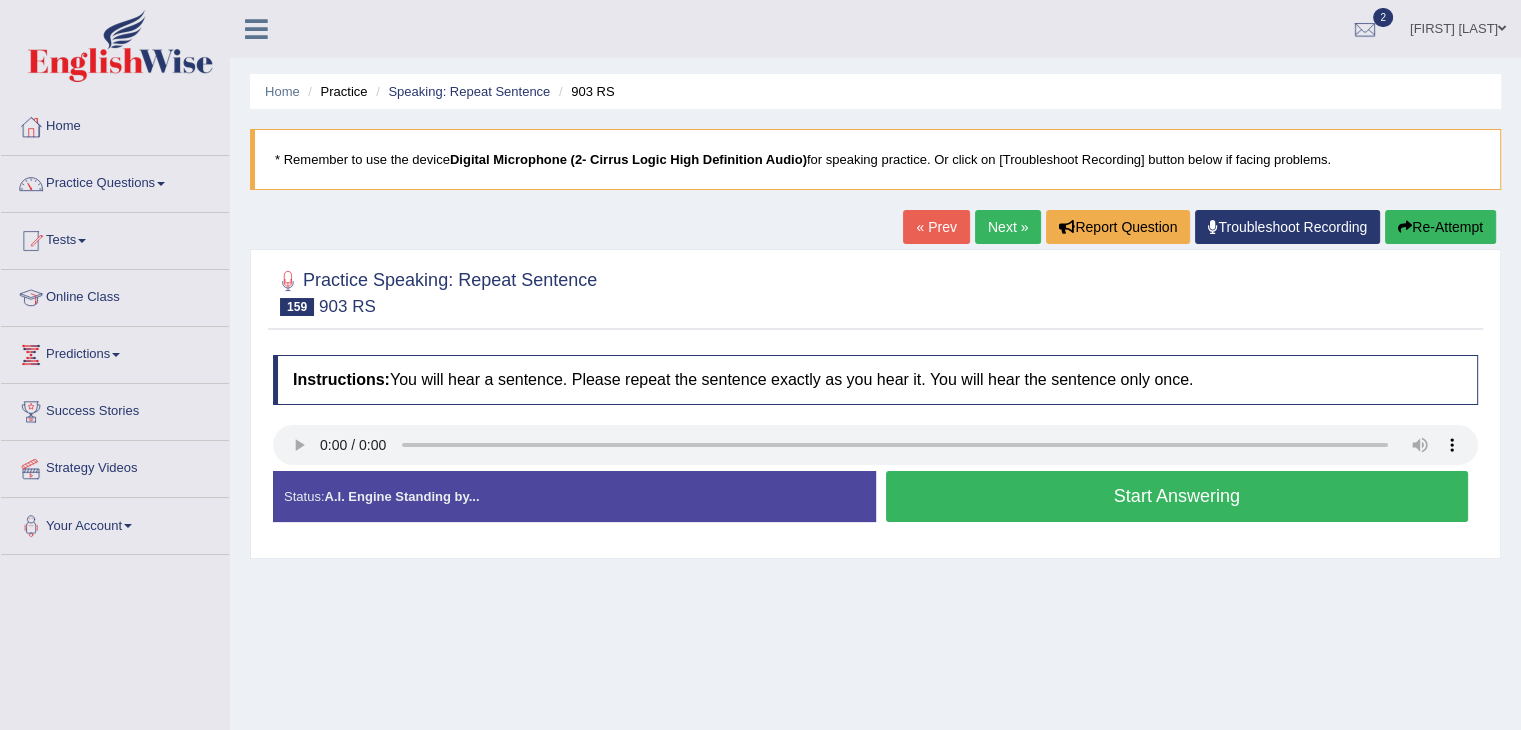 click on "Start Answering" at bounding box center [1177, 496] 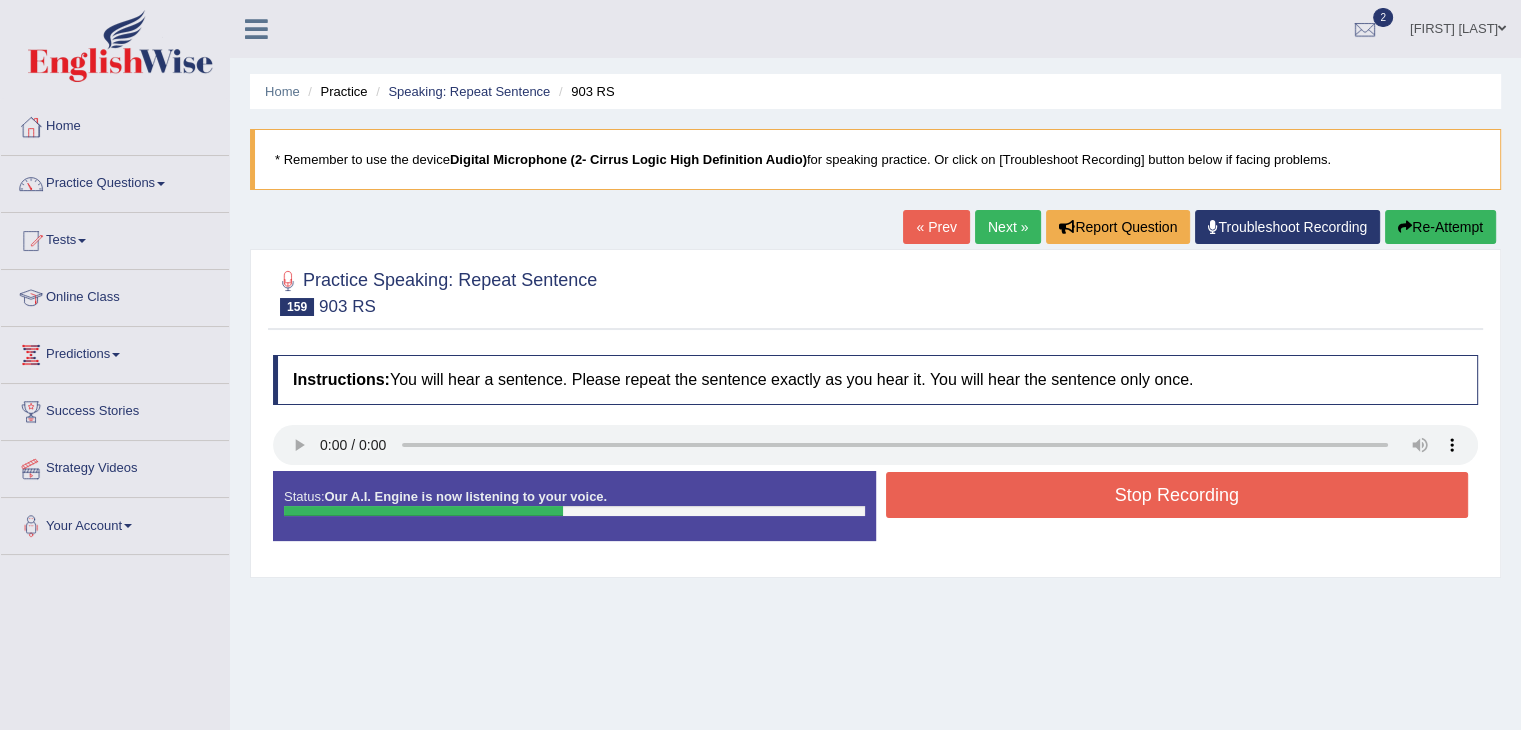 click on "Stop Recording" at bounding box center [1177, 495] 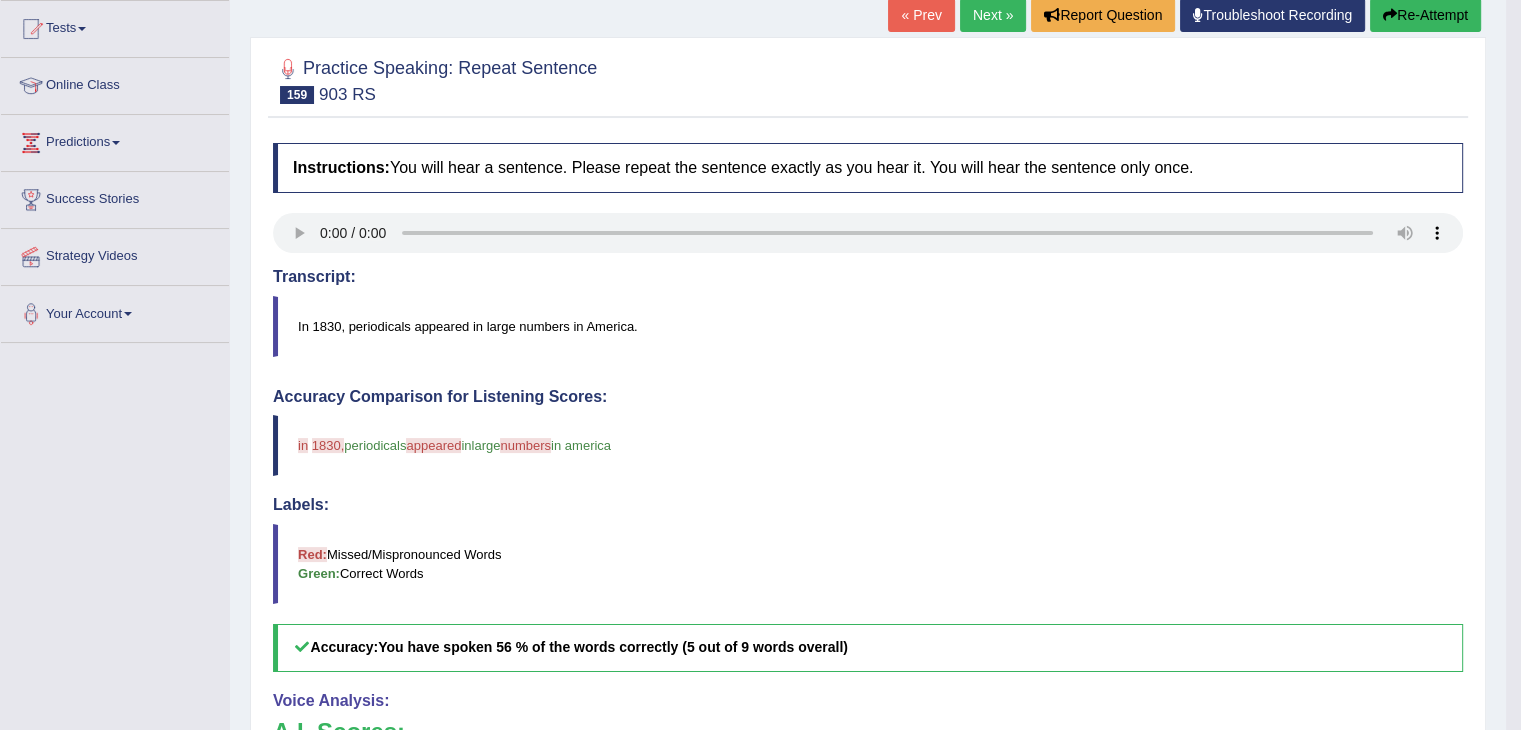 scroll, scrollTop: 0, scrollLeft: 0, axis: both 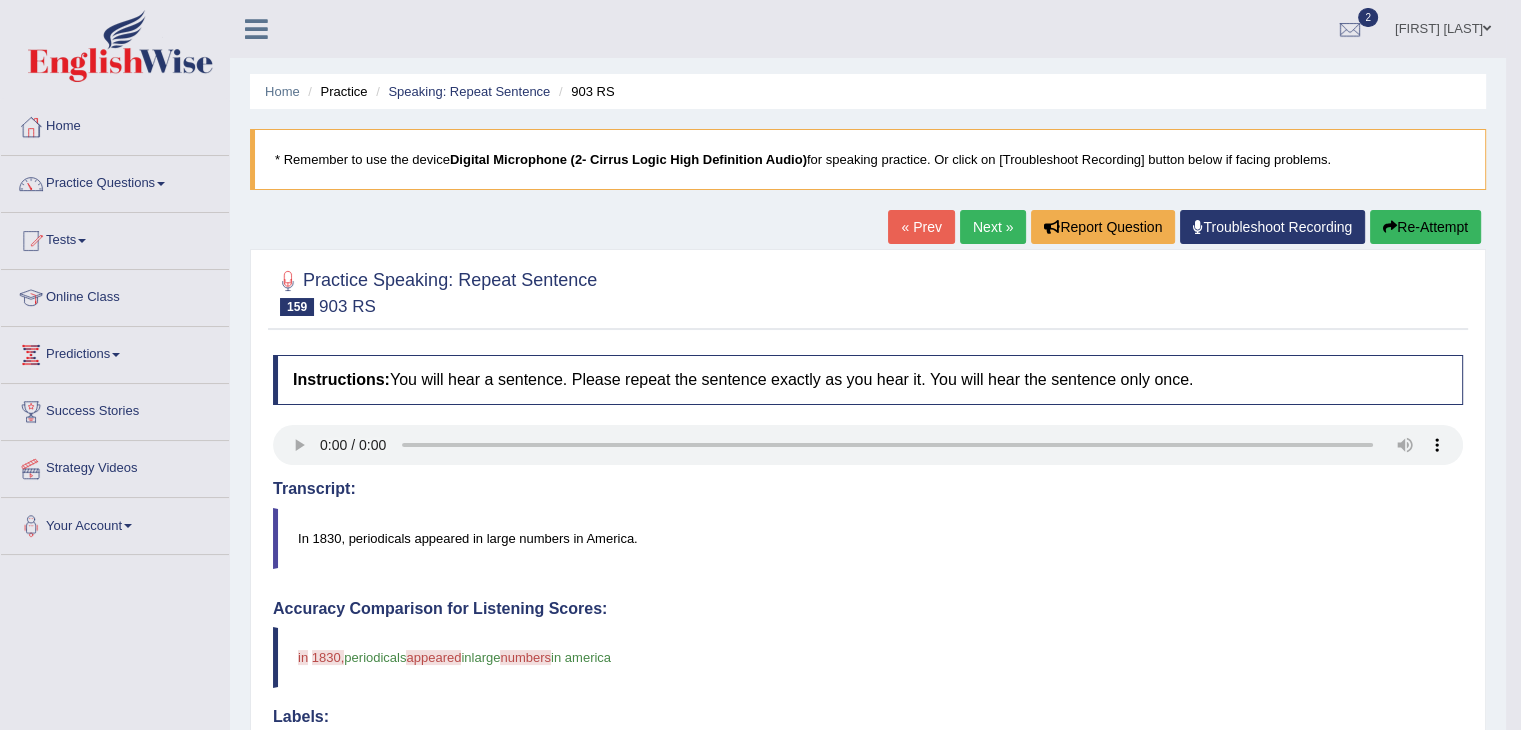 click on "Next »" at bounding box center (993, 227) 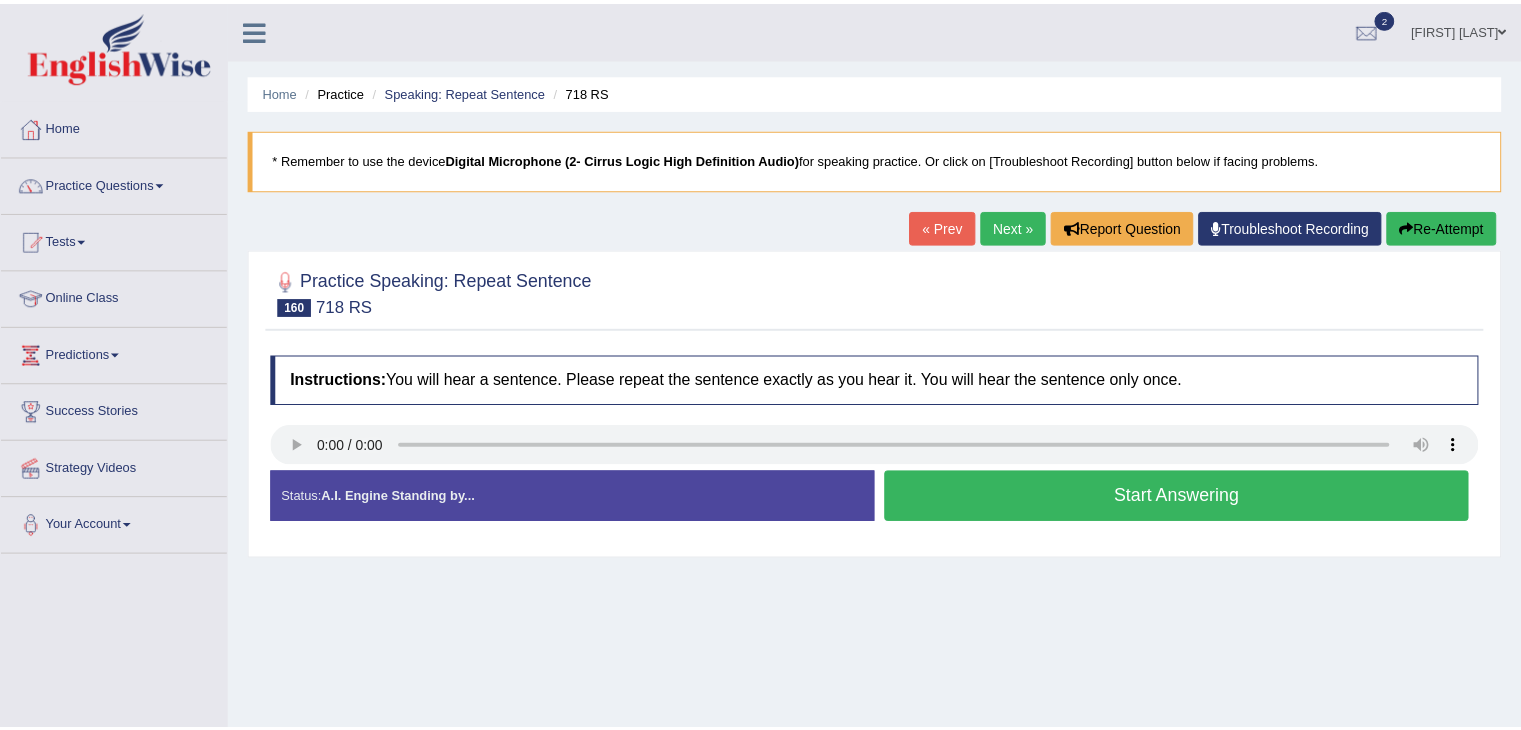 scroll, scrollTop: 0, scrollLeft: 0, axis: both 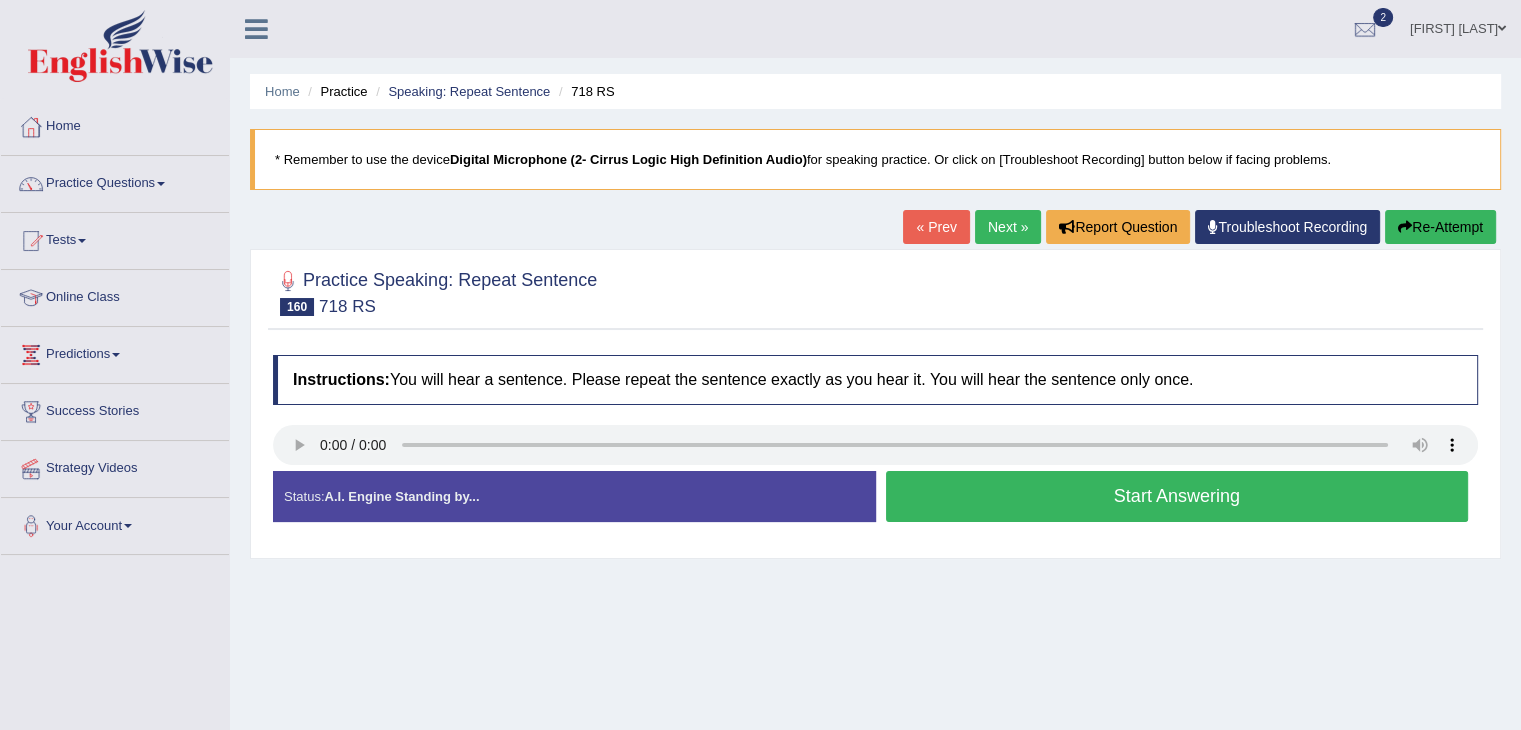 click on "Start Answering" at bounding box center (1177, 496) 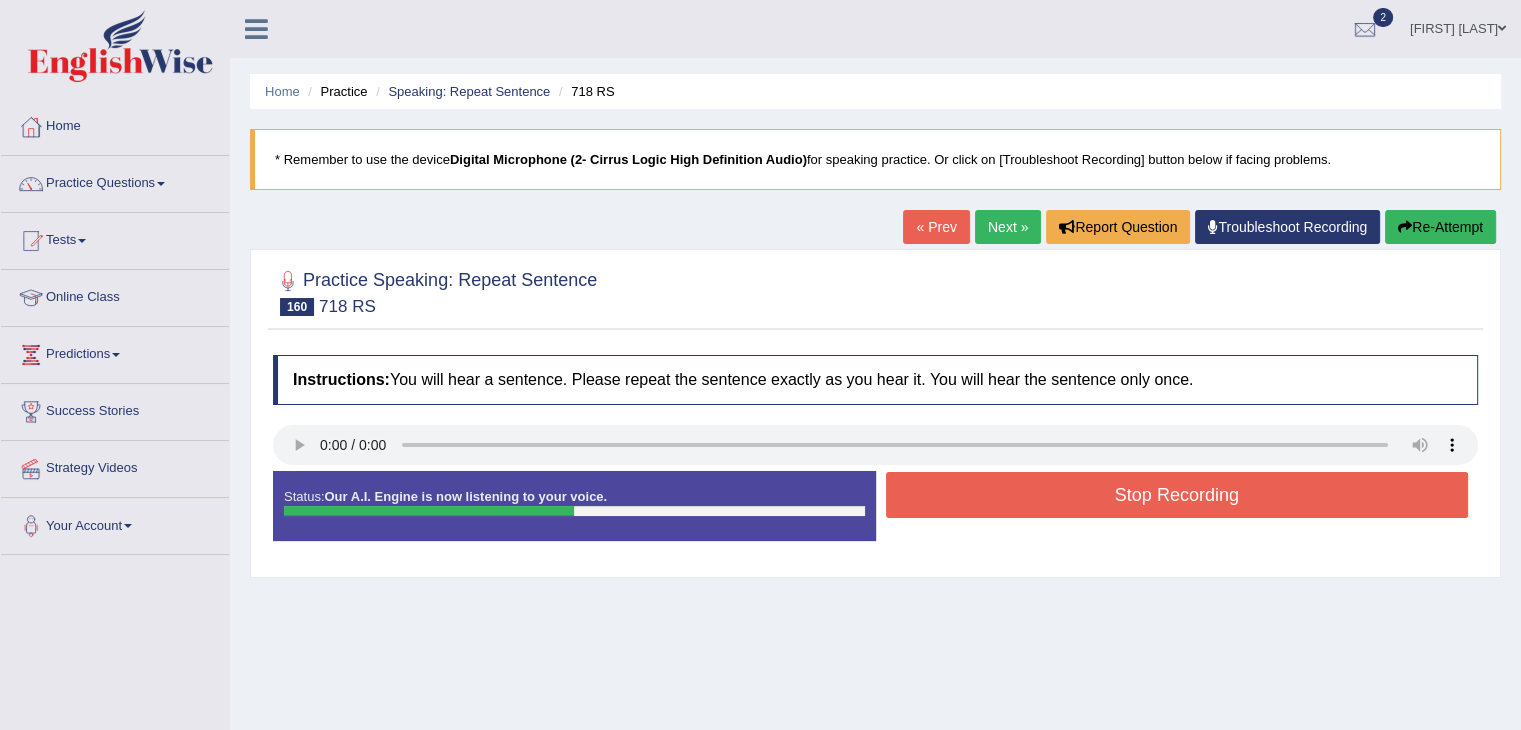 click on "Stop Recording" at bounding box center [1177, 495] 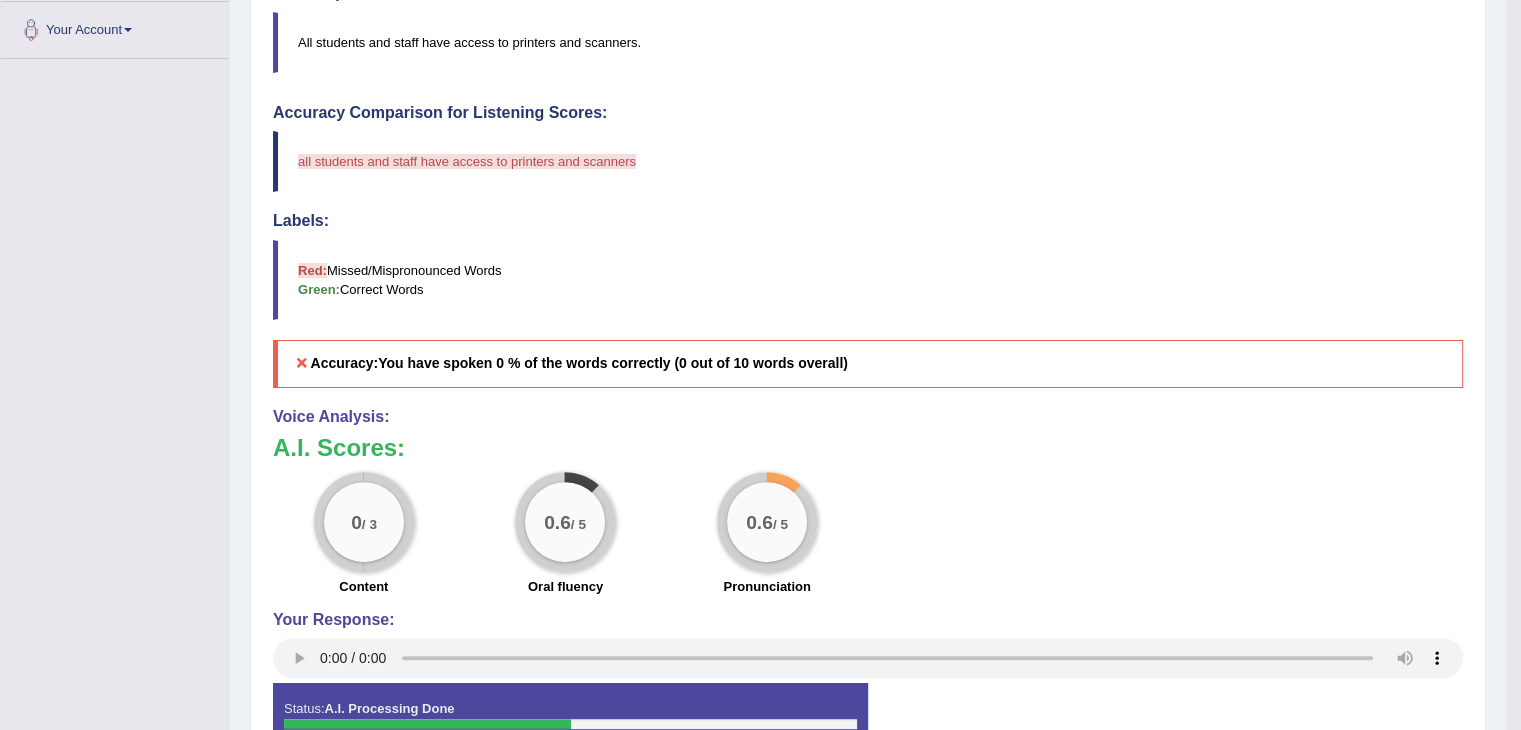 scroll, scrollTop: 619, scrollLeft: 0, axis: vertical 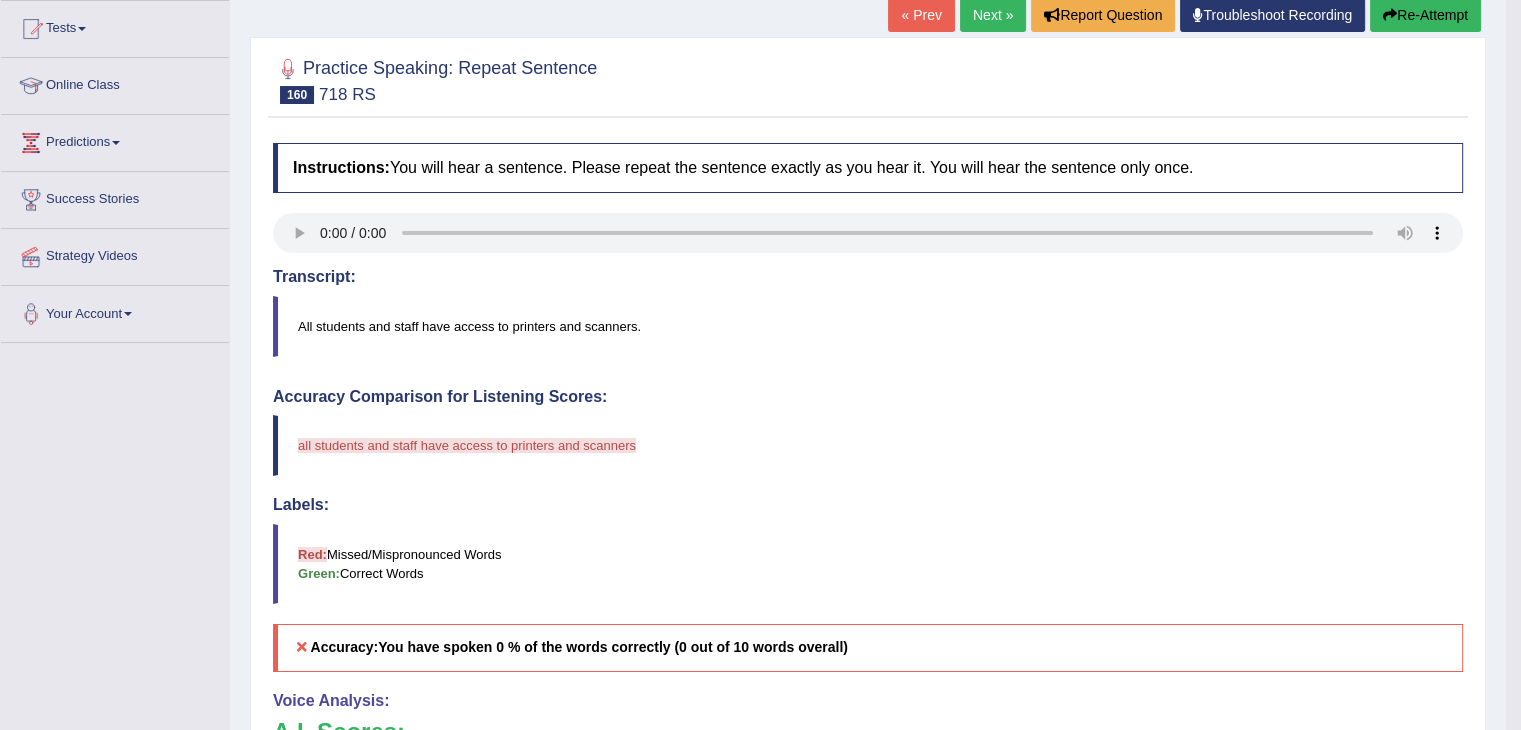 click on "Re-Attempt" at bounding box center [1425, 15] 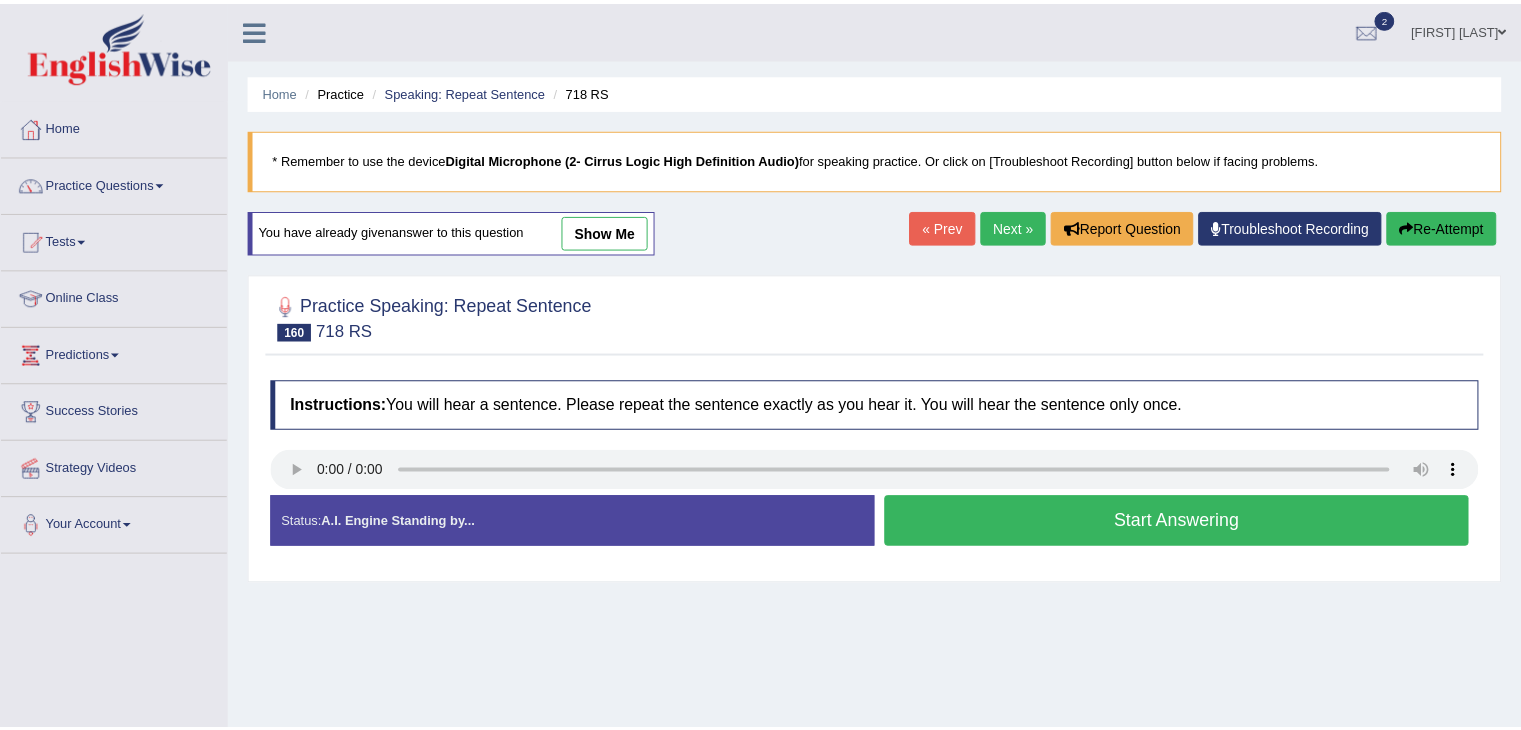 scroll, scrollTop: 227, scrollLeft: 0, axis: vertical 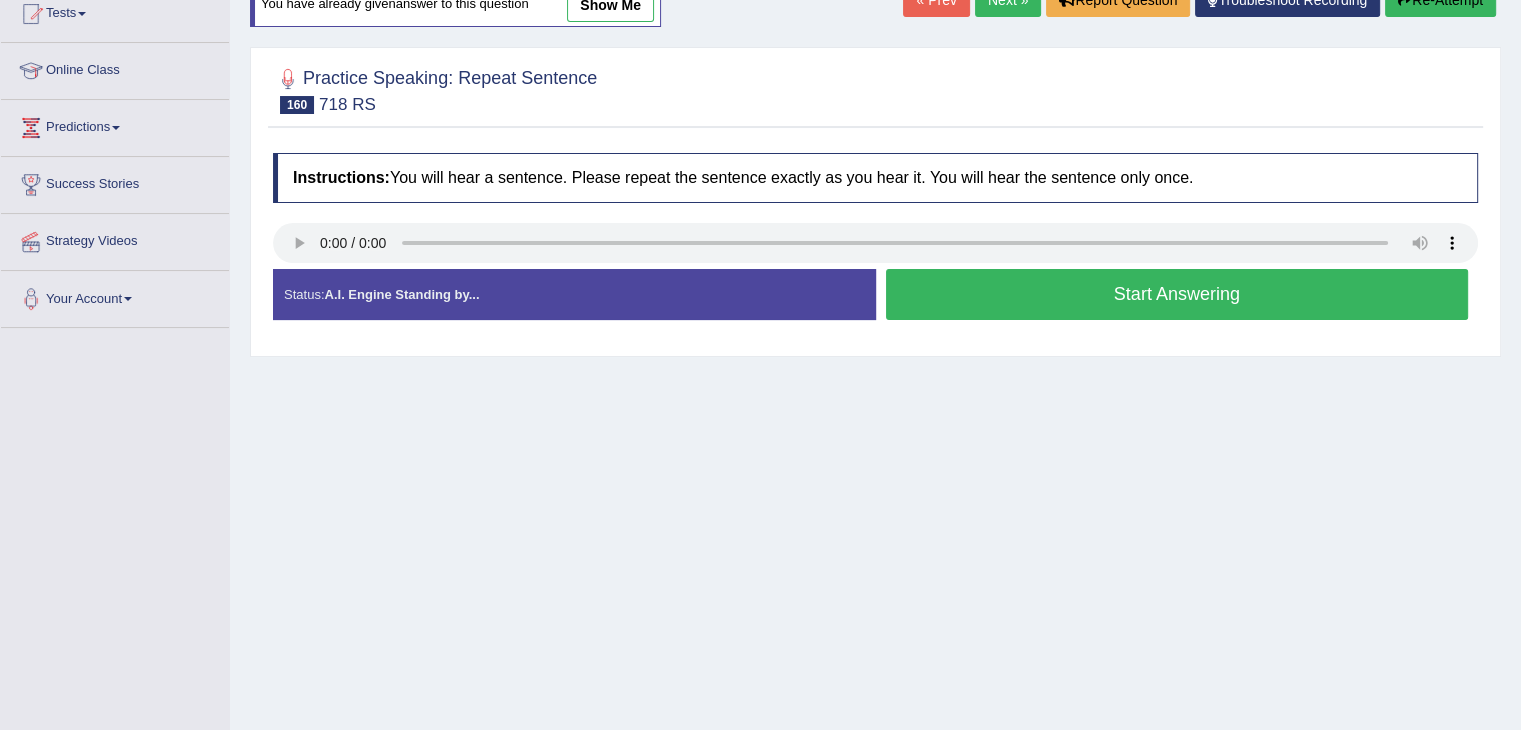 click on "Start Answering" at bounding box center [1177, 294] 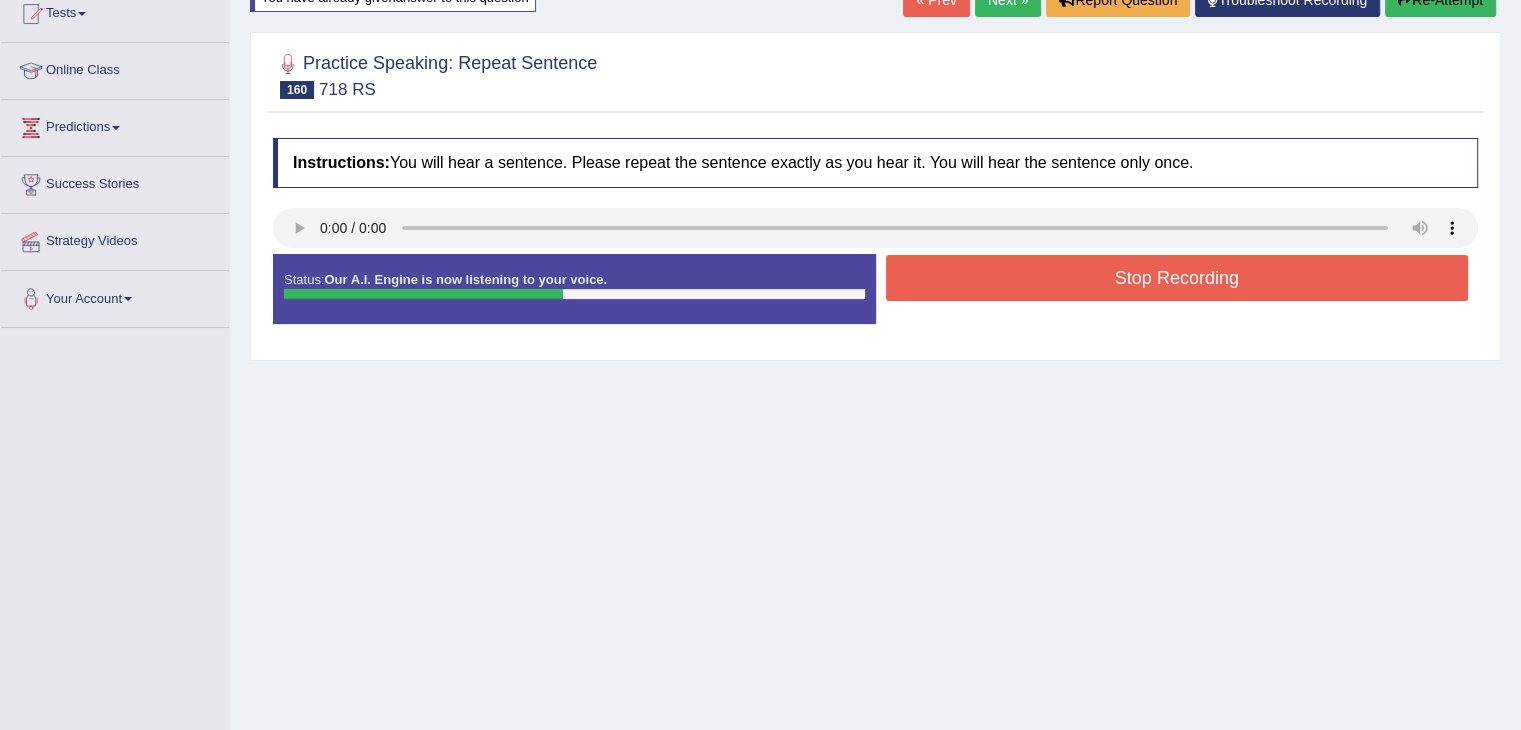 click on "Stop Recording" at bounding box center [1177, 278] 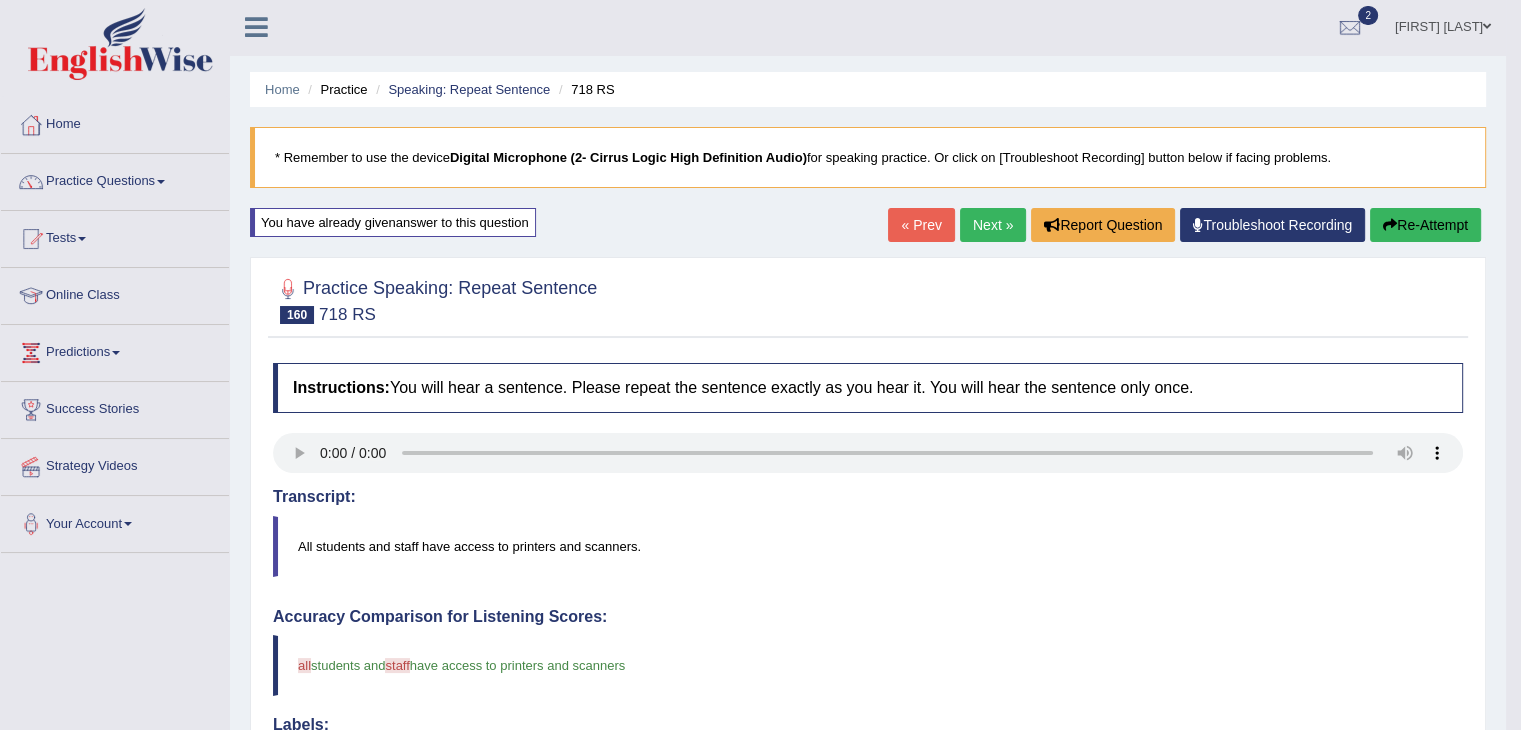 scroll, scrollTop: 0, scrollLeft: 0, axis: both 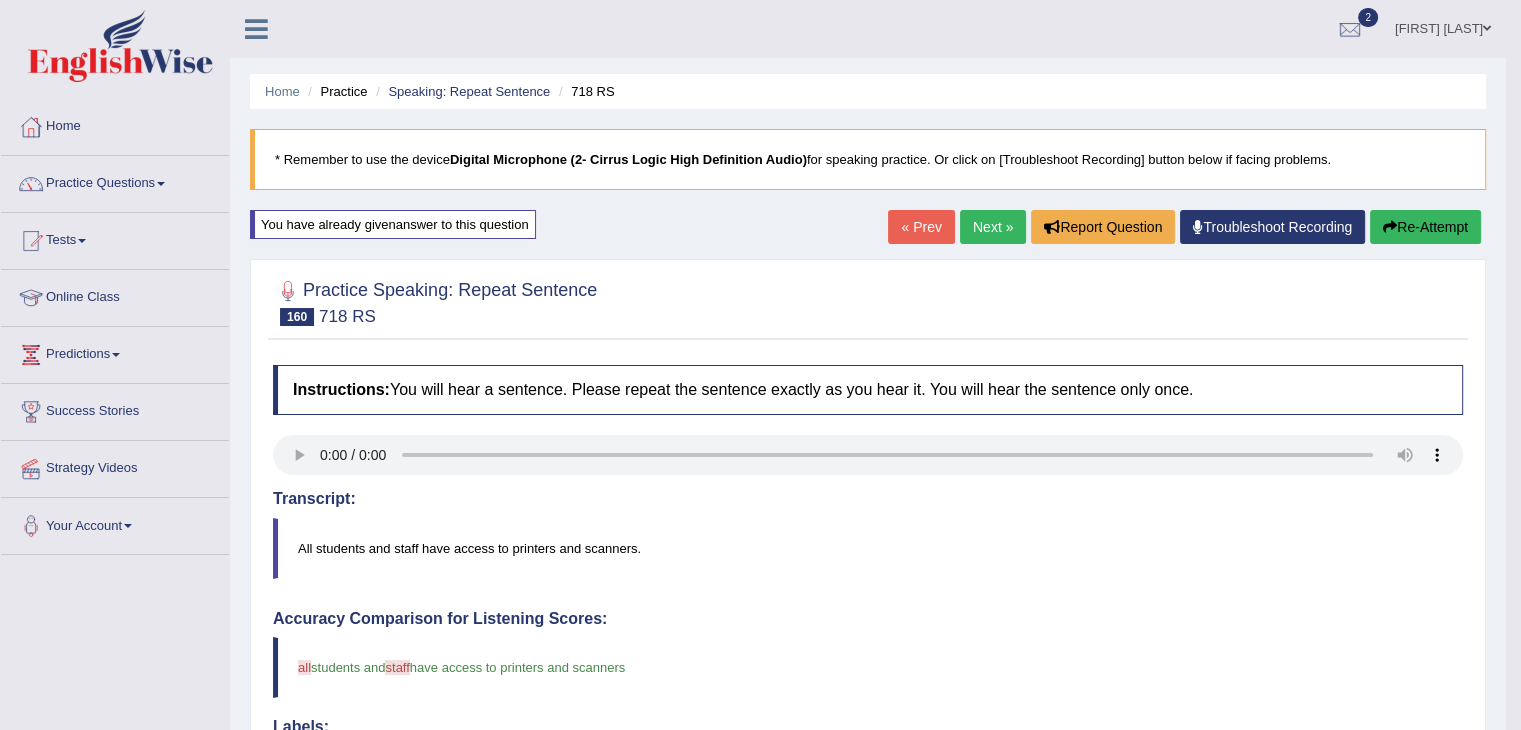 click on "Next »" at bounding box center (993, 227) 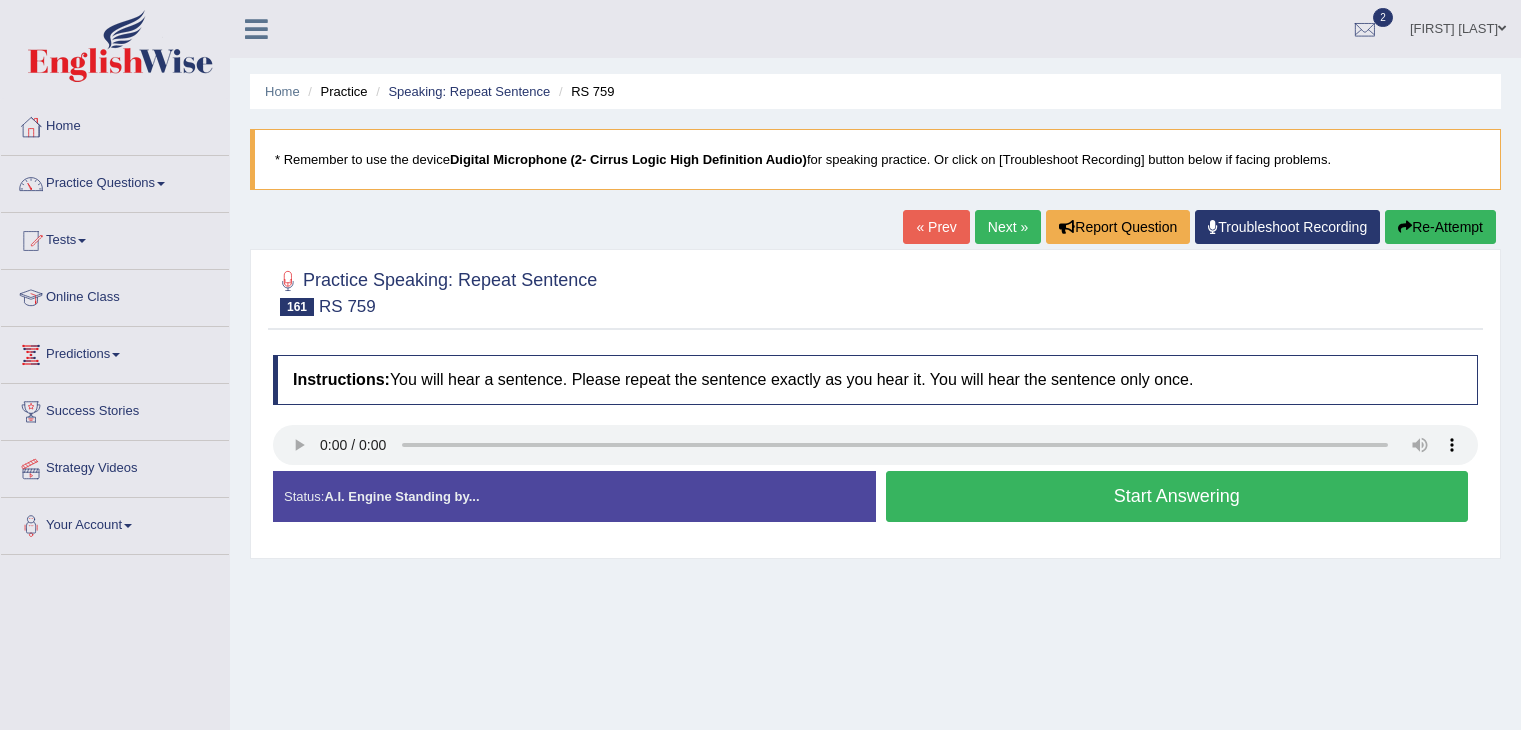 scroll, scrollTop: 0, scrollLeft: 0, axis: both 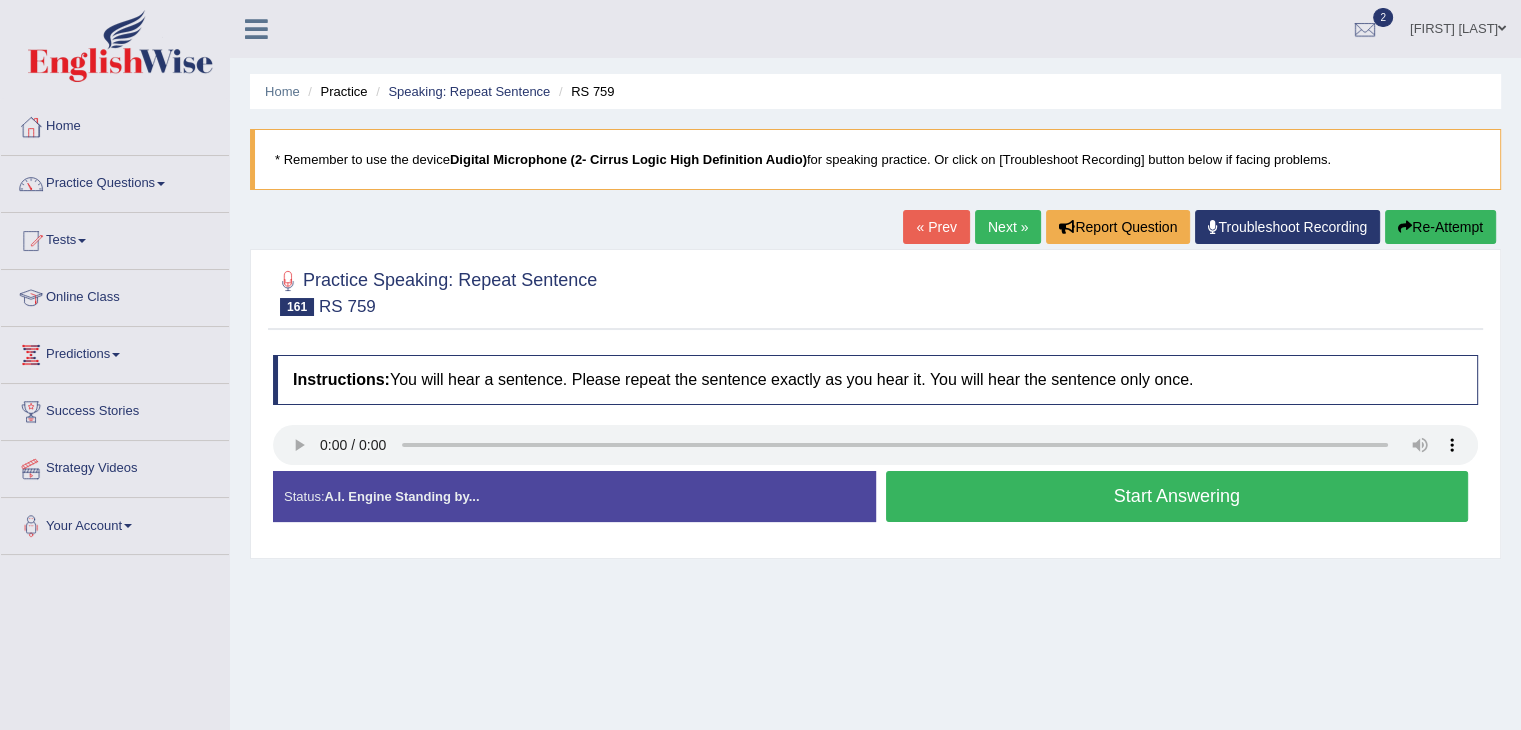 click on "Start Answering" at bounding box center [1177, 496] 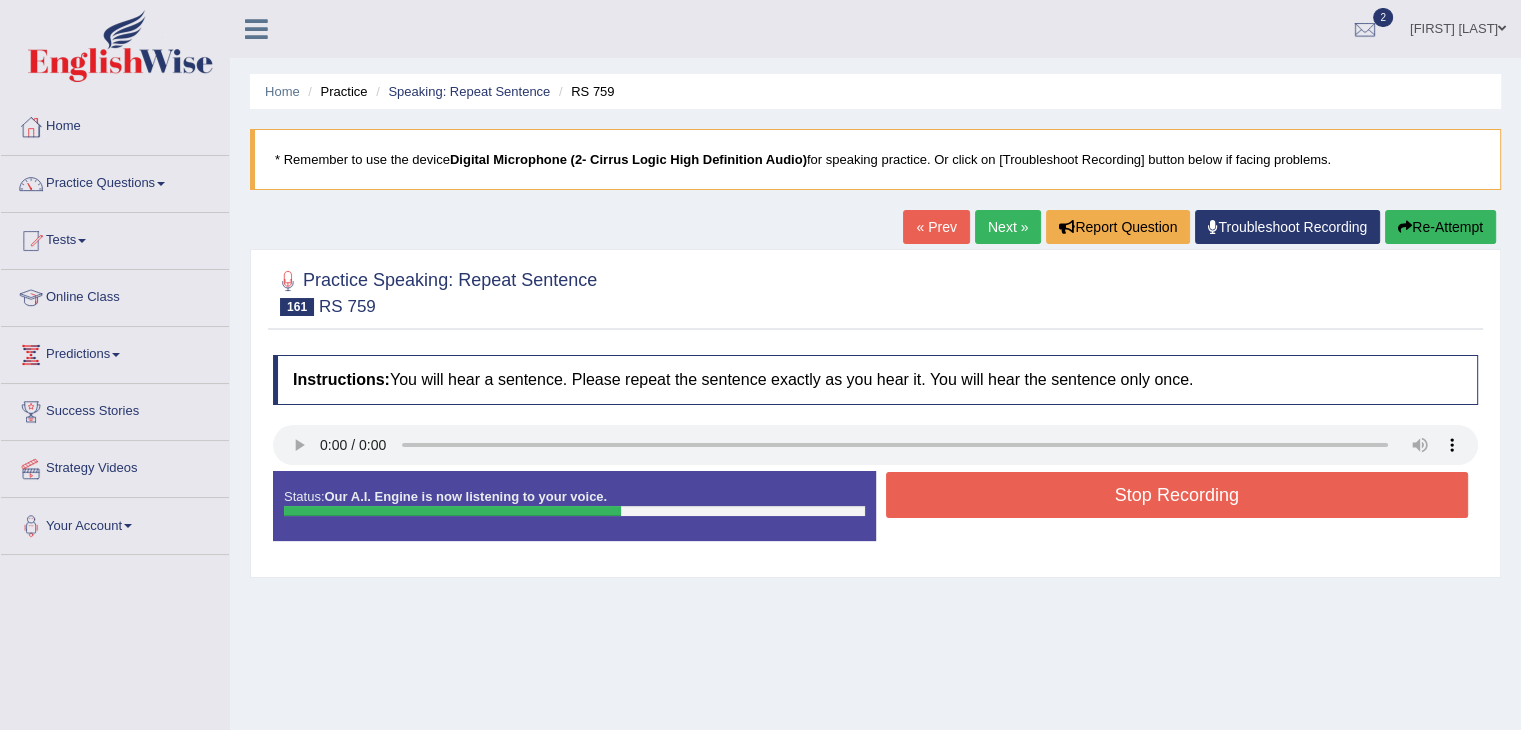 click on "Stop Recording" at bounding box center [1177, 495] 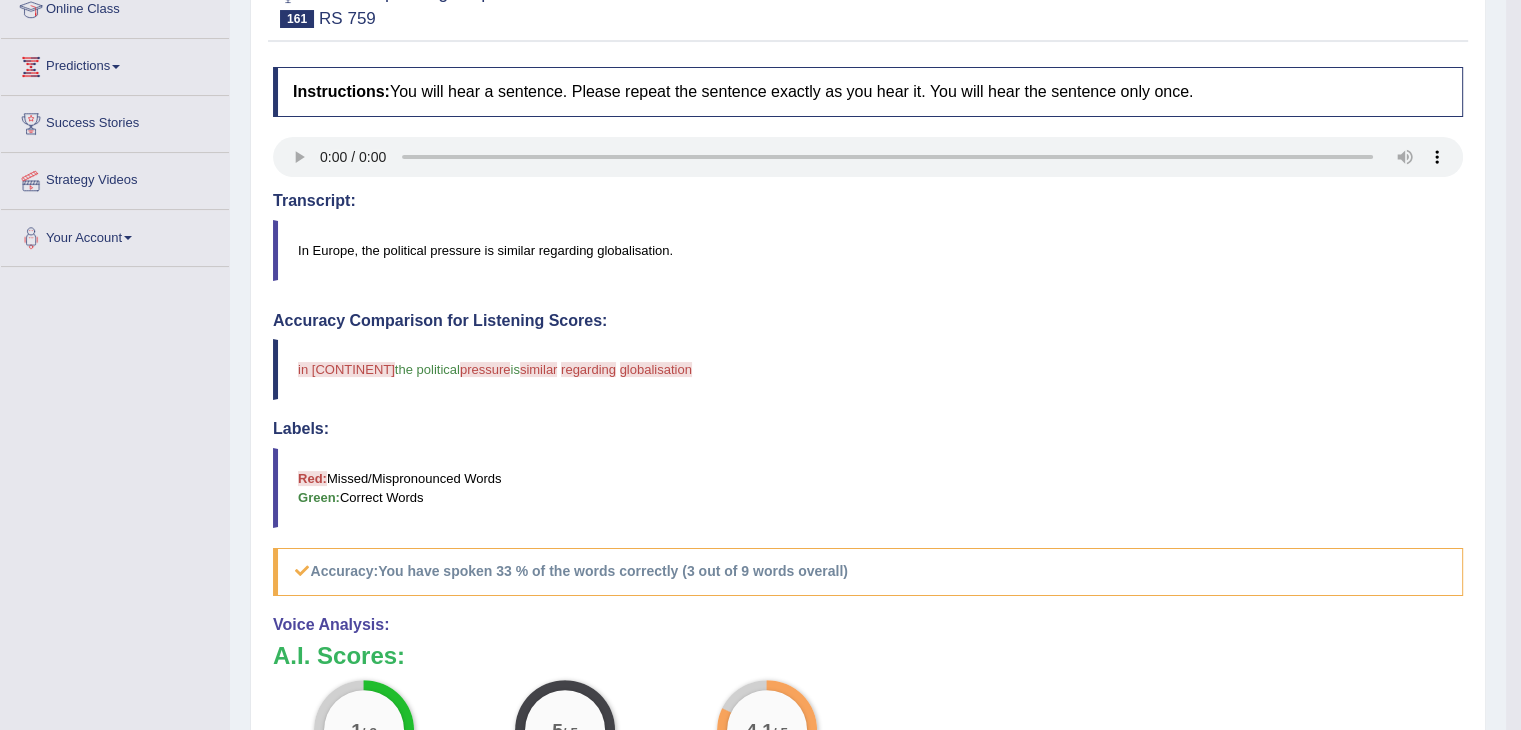 scroll, scrollTop: 619, scrollLeft: 0, axis: vertical 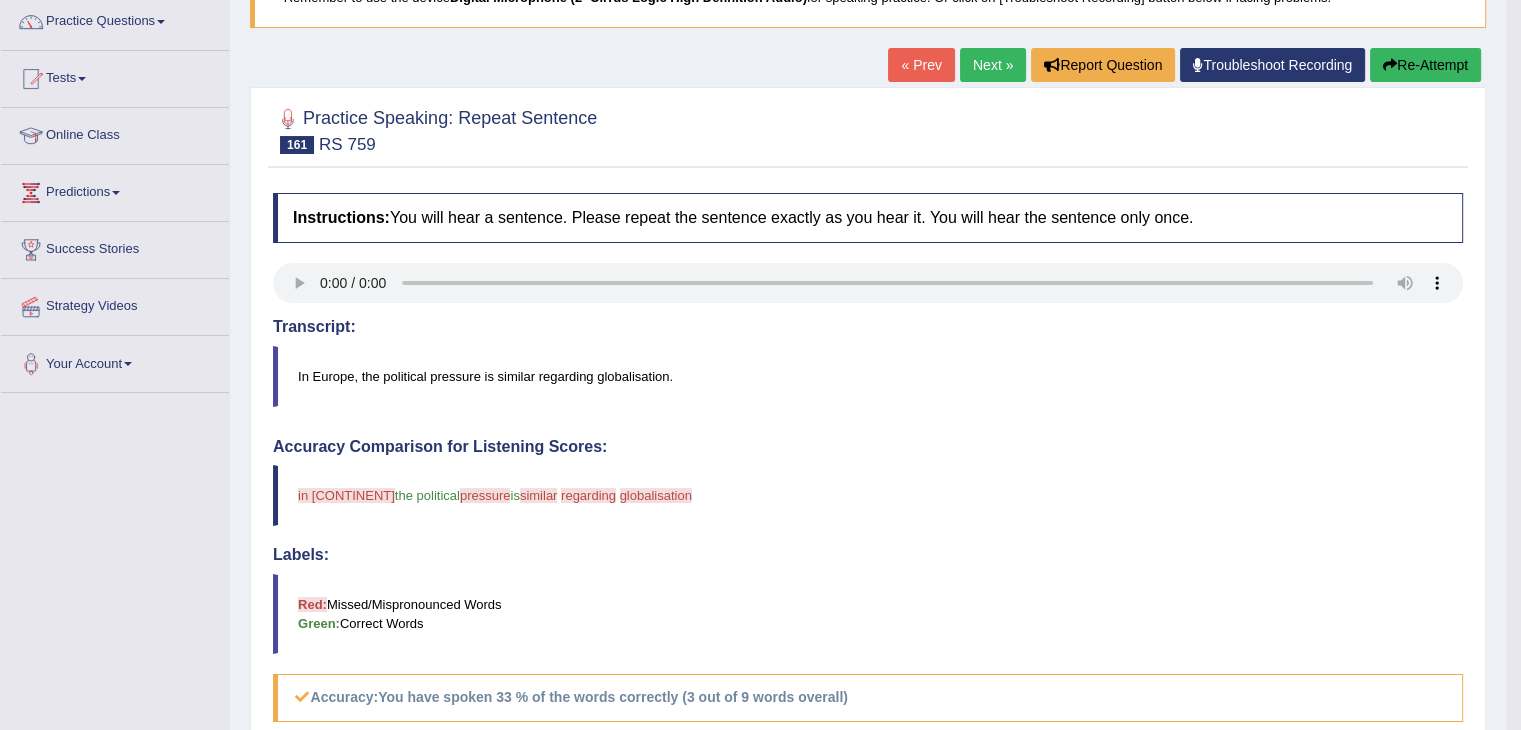 click on "Re-Attempt" at bounding box center (1425, 65) 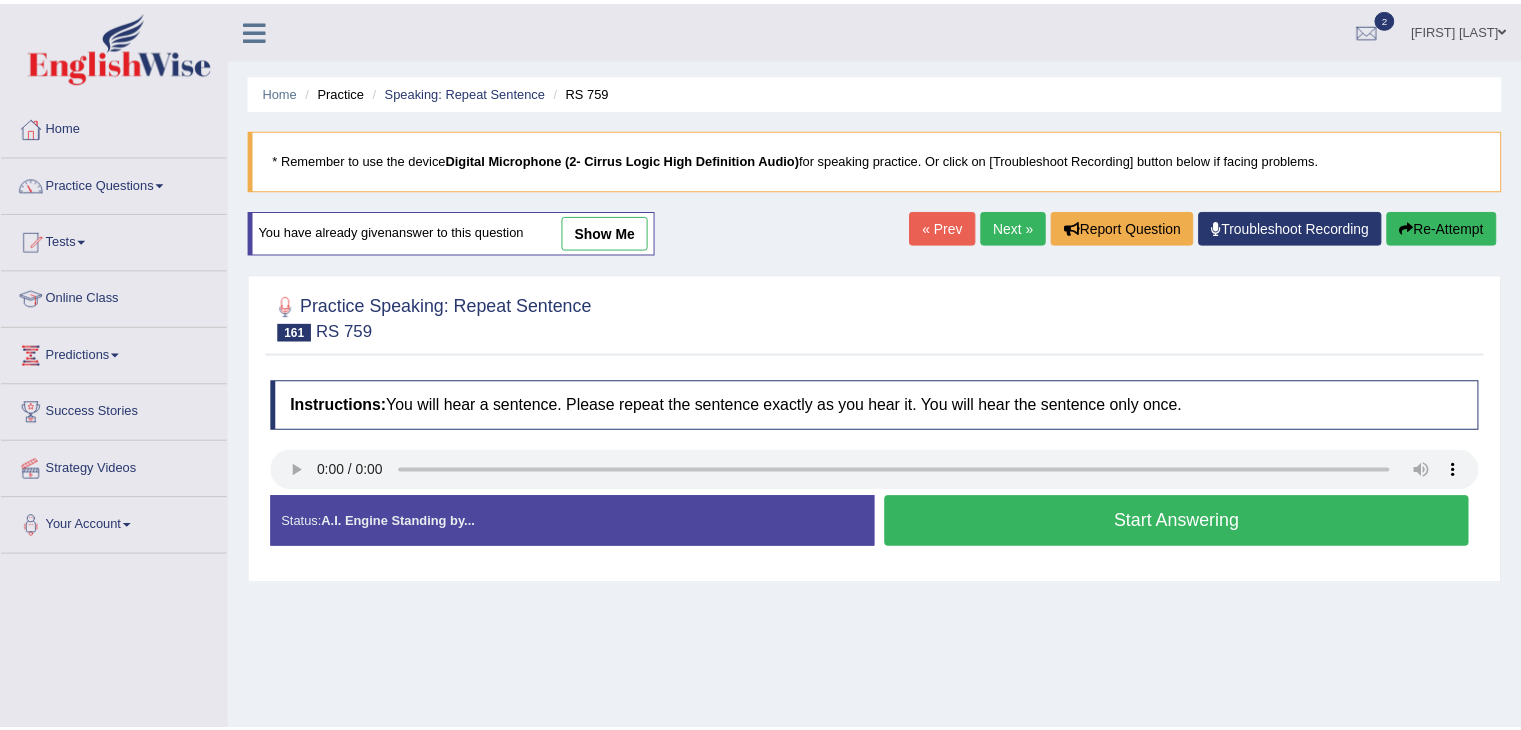 scroll, scrollTop: 168, scrollLeft: 0, axis: vertical 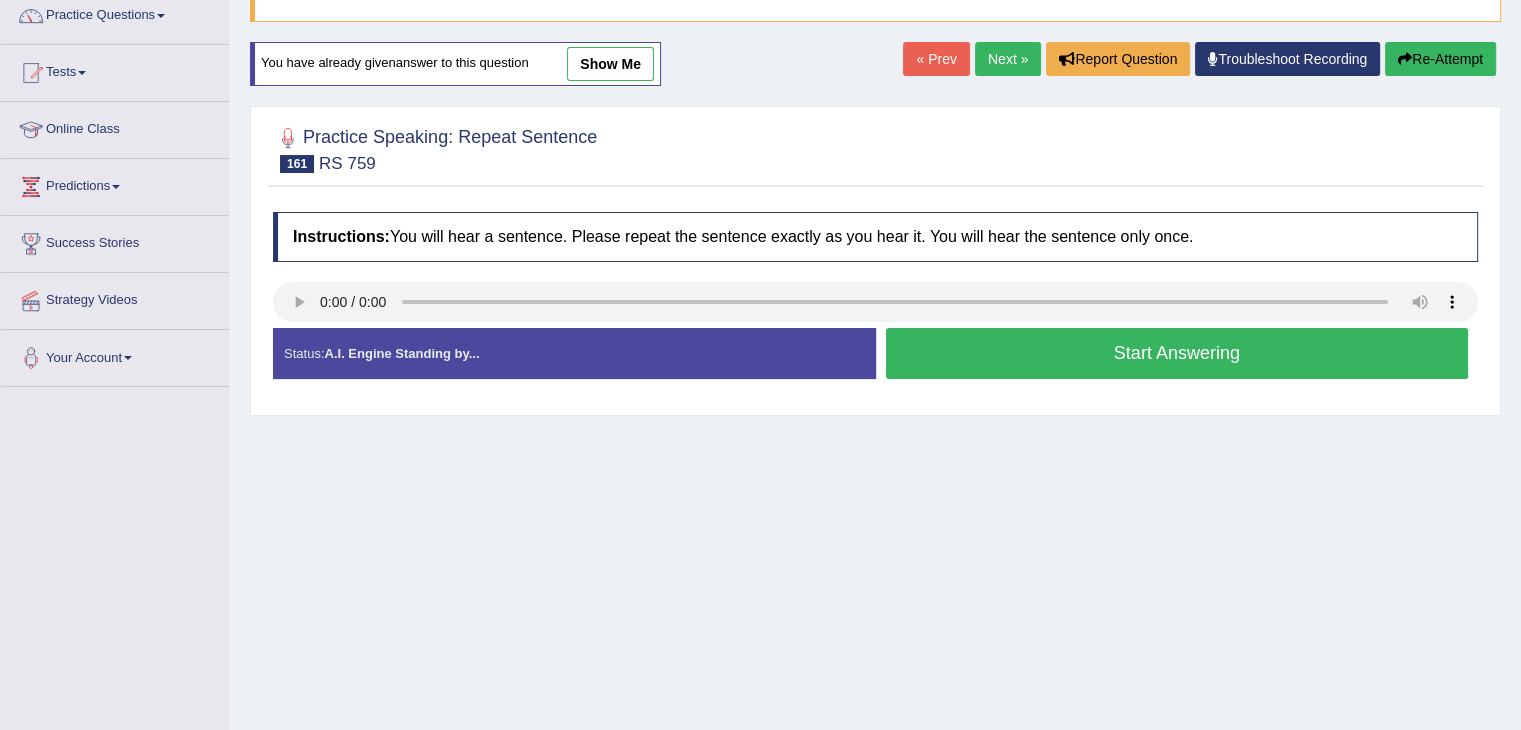 click on "Start Answering" at bounding box center [1177, 353] 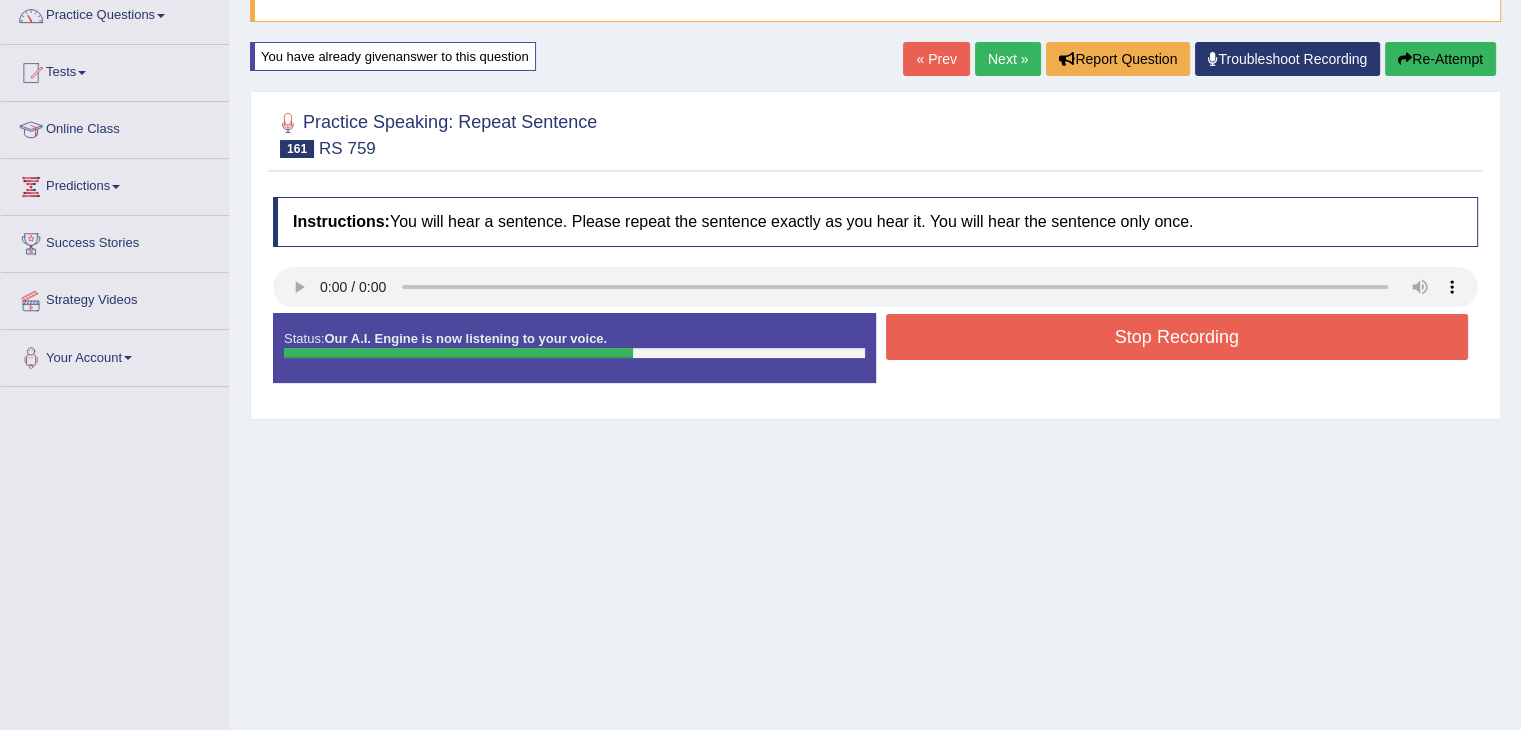 drag, startPoint x: 992, startPoint y: 365, endPoint x: 1034, endPoint y: 331, distance: 54.037025 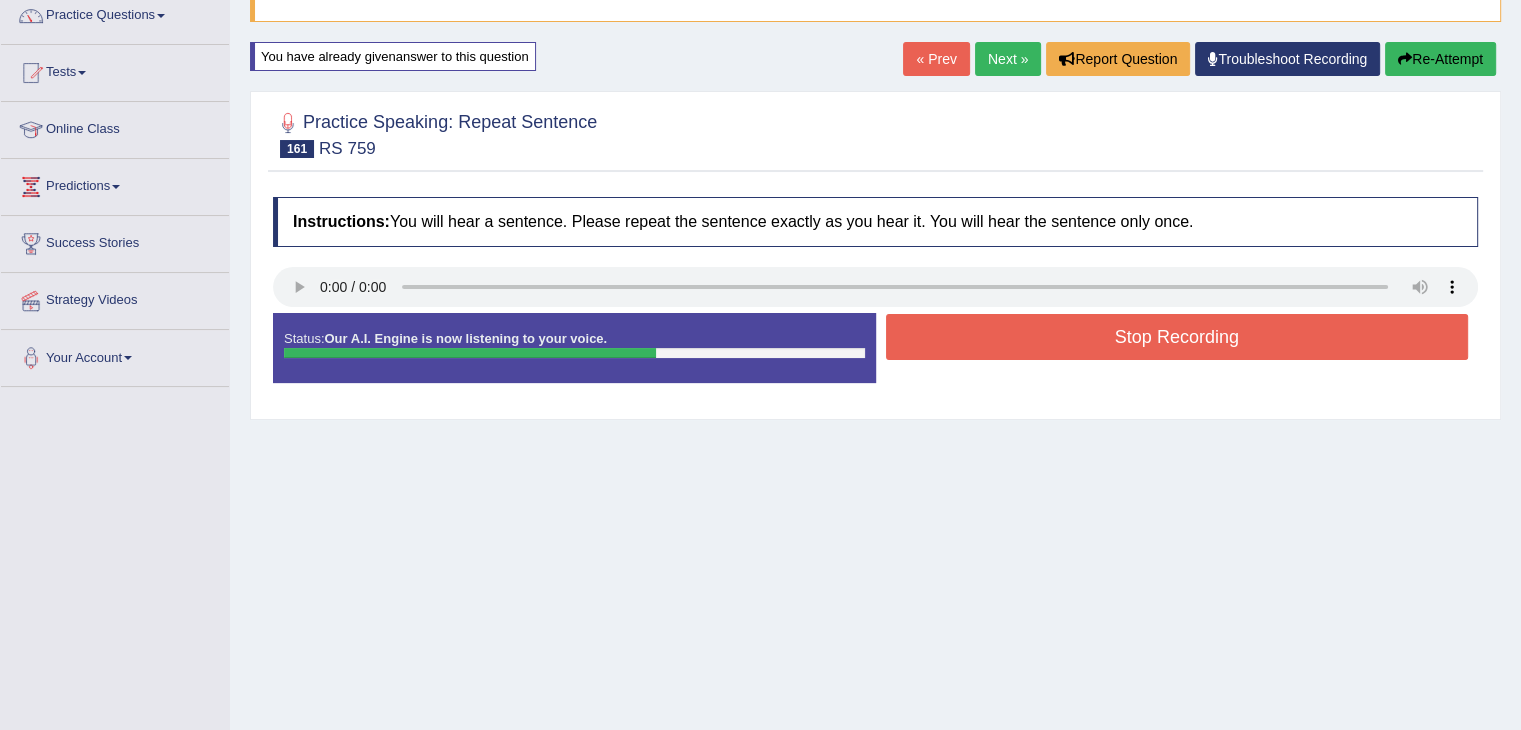 click on "Stop Recording" at bounding box center (1177, 337) 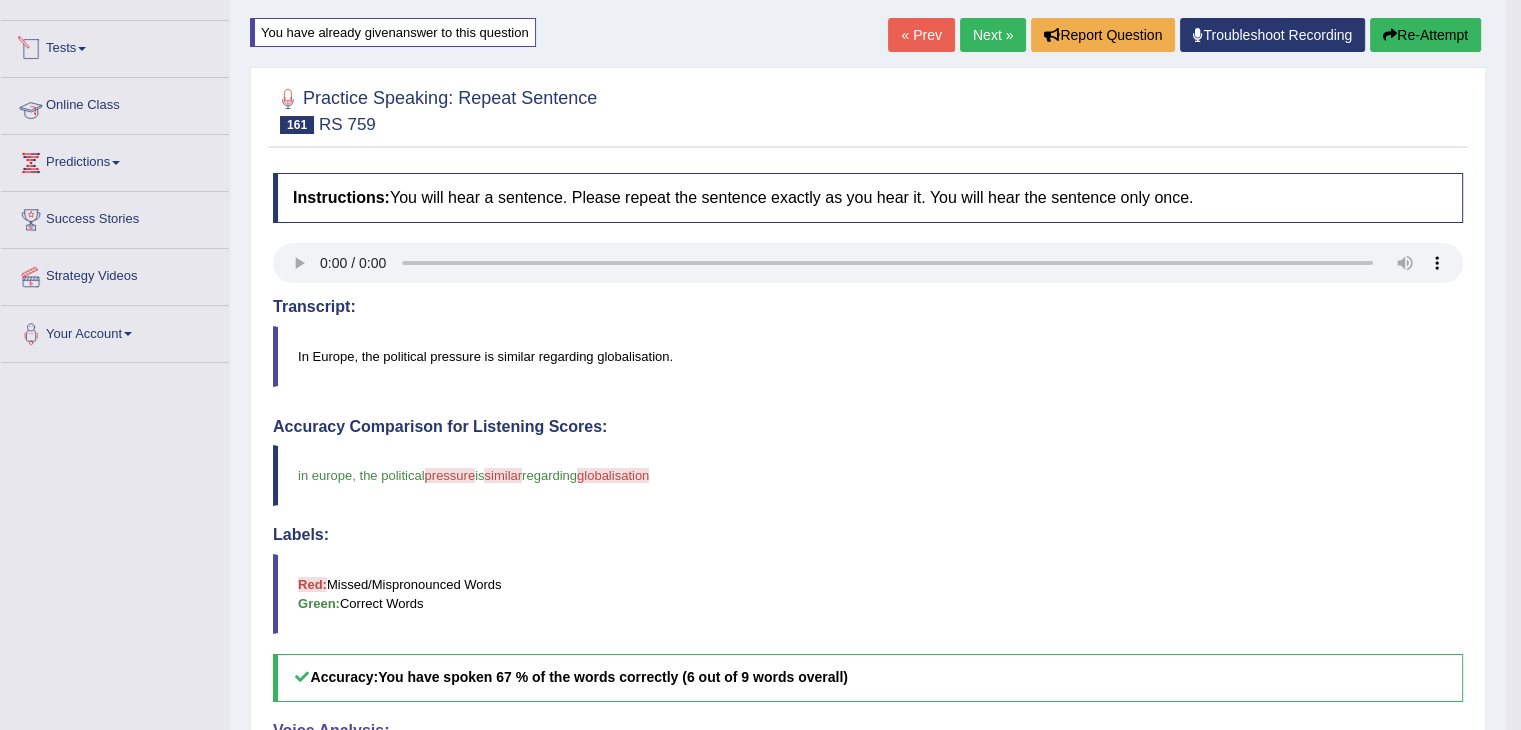 scroll, scrollTop: 0, scrollLeft: 0, axis: both 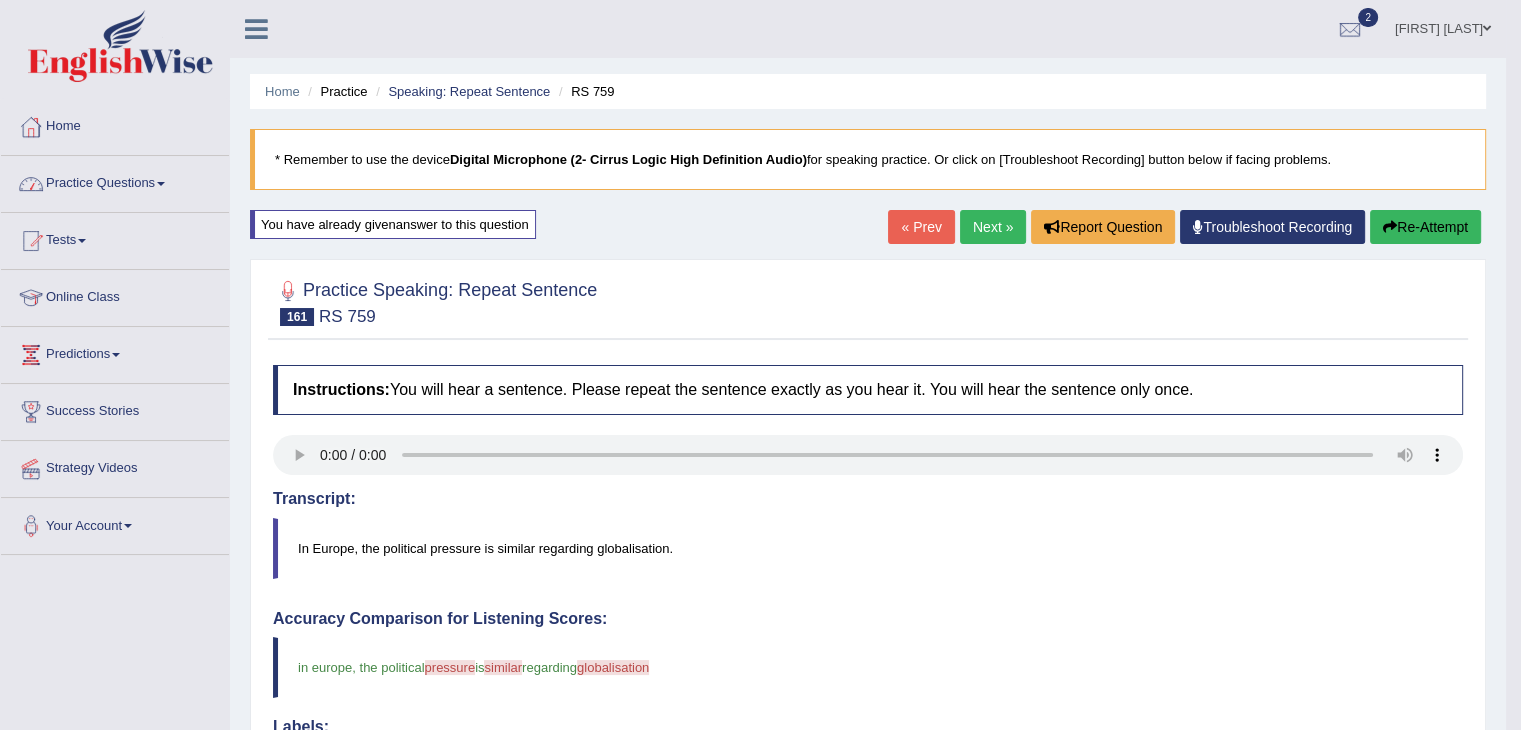 click on "Practice Questions" at bounding box center (115, 181) 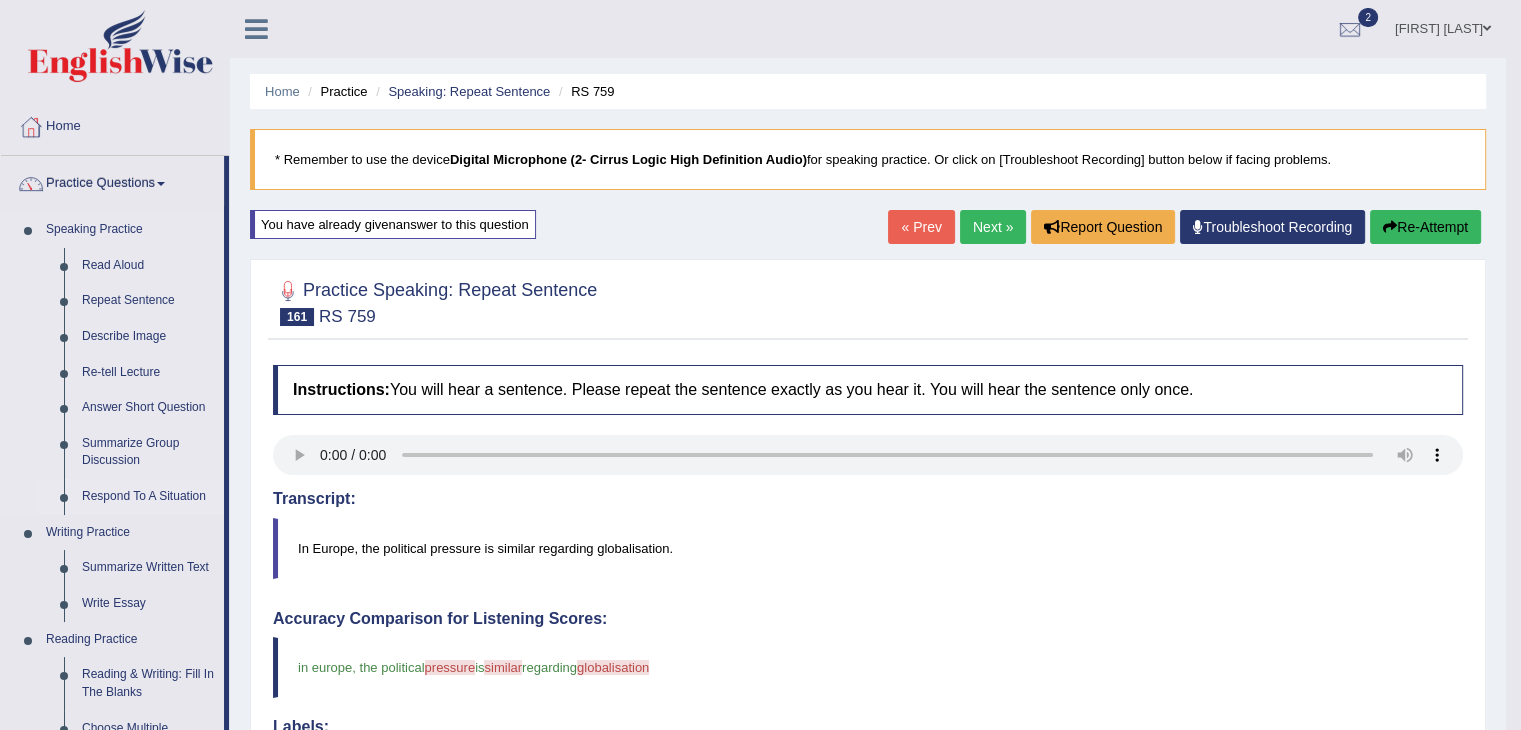 click on "Respond To A Situation" at bounding box center [148, 497] 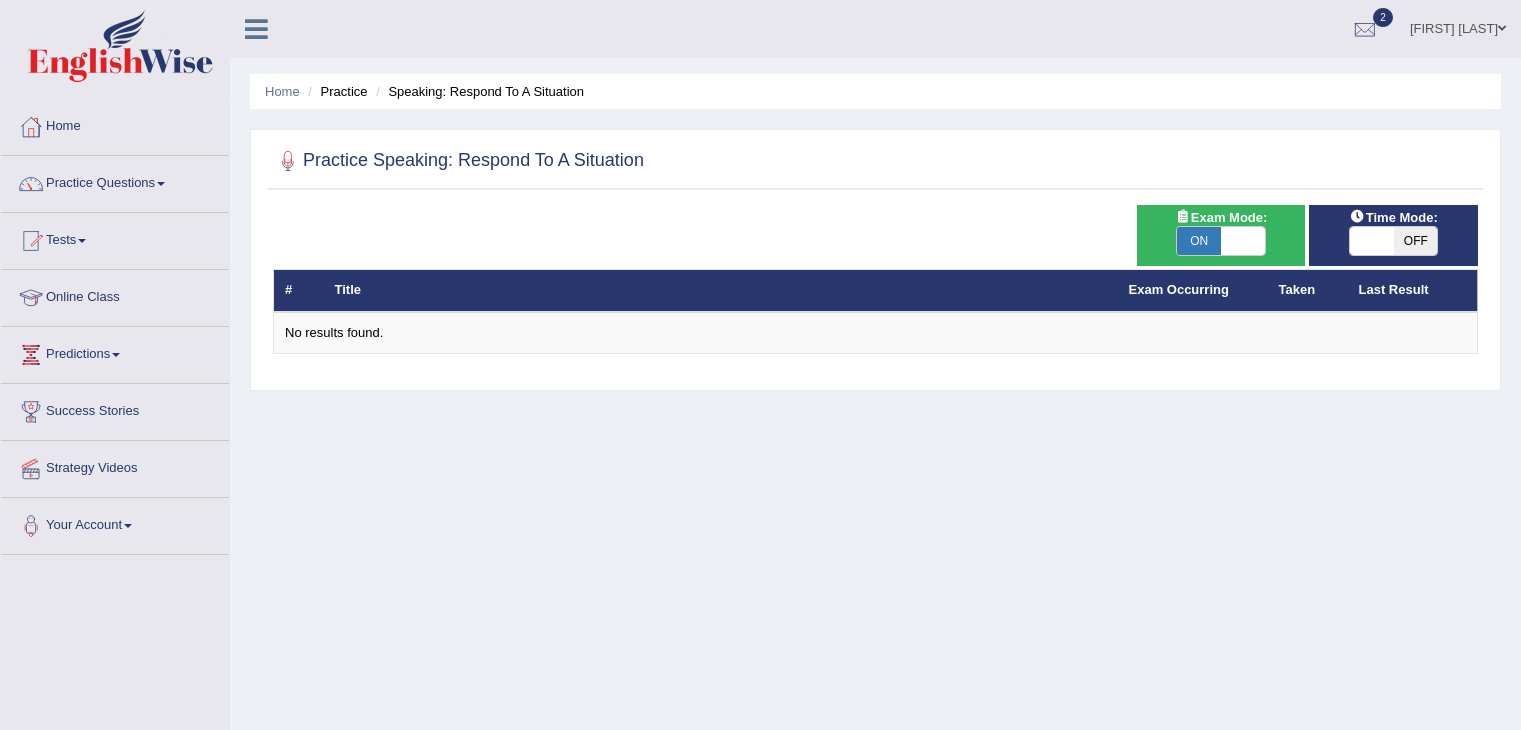 scroll, scrollTop: 0, scrollLeft: 0, axis: both 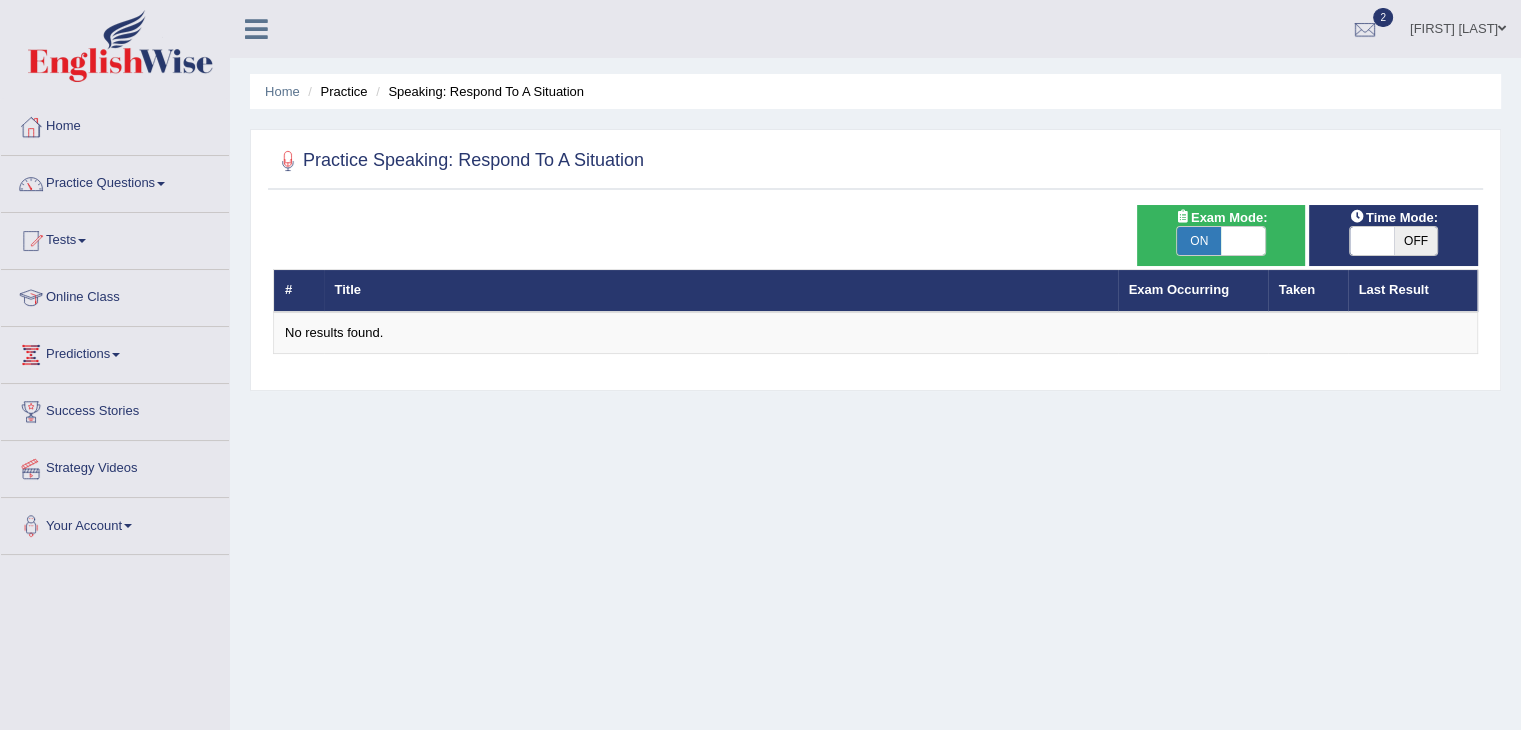 click at bounding box center [161, 184] 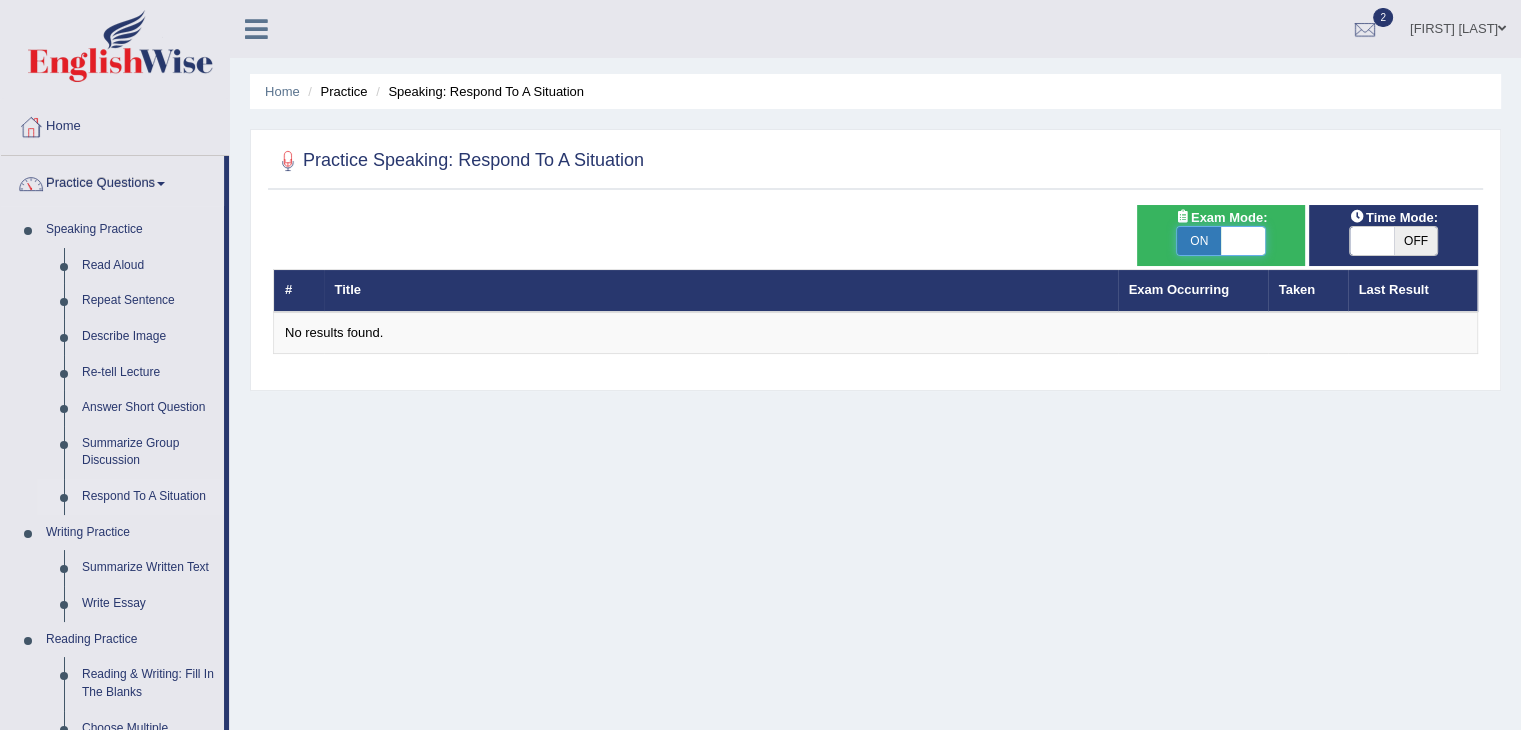 click at bounding box center [1243, 241] 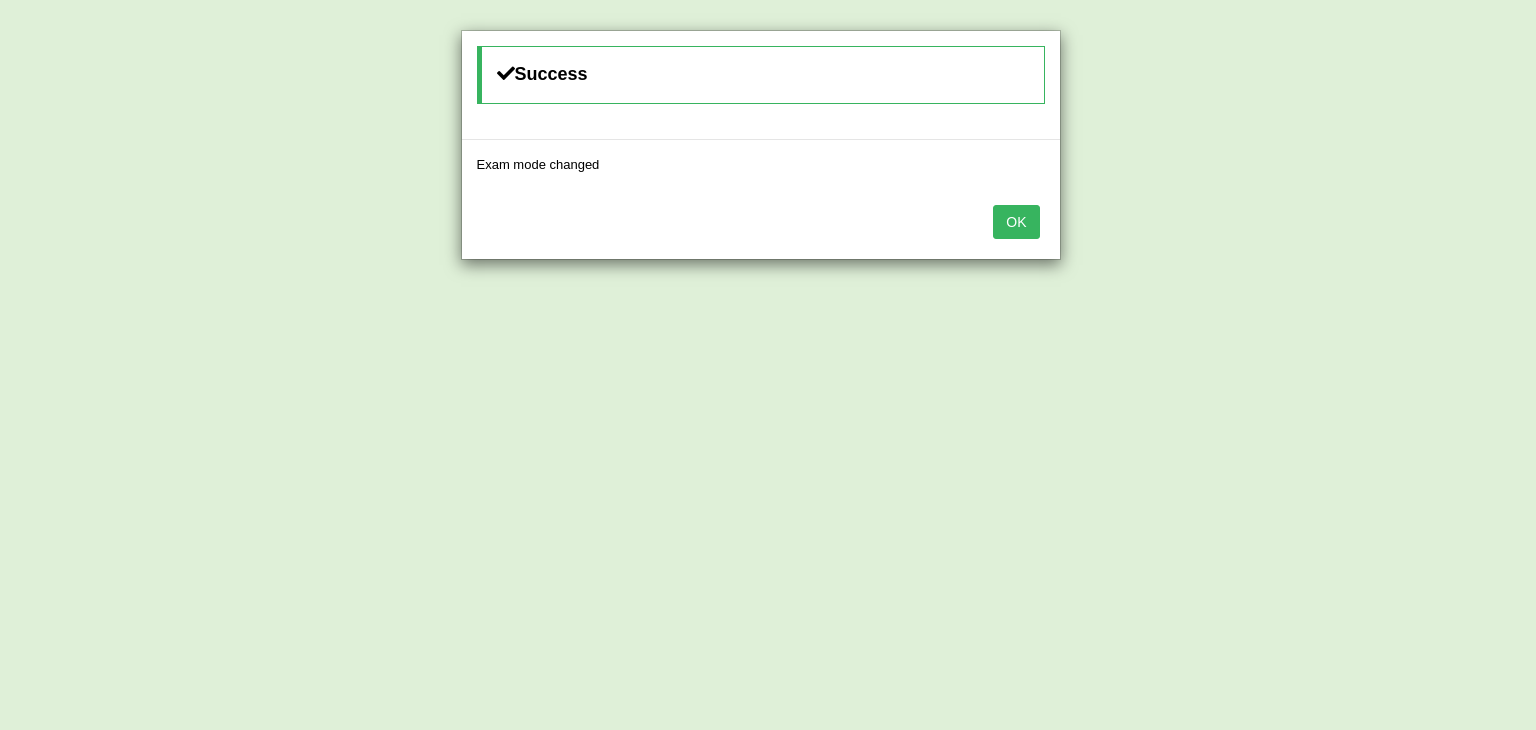 click on "OK" at bounding box center [1016, 222] 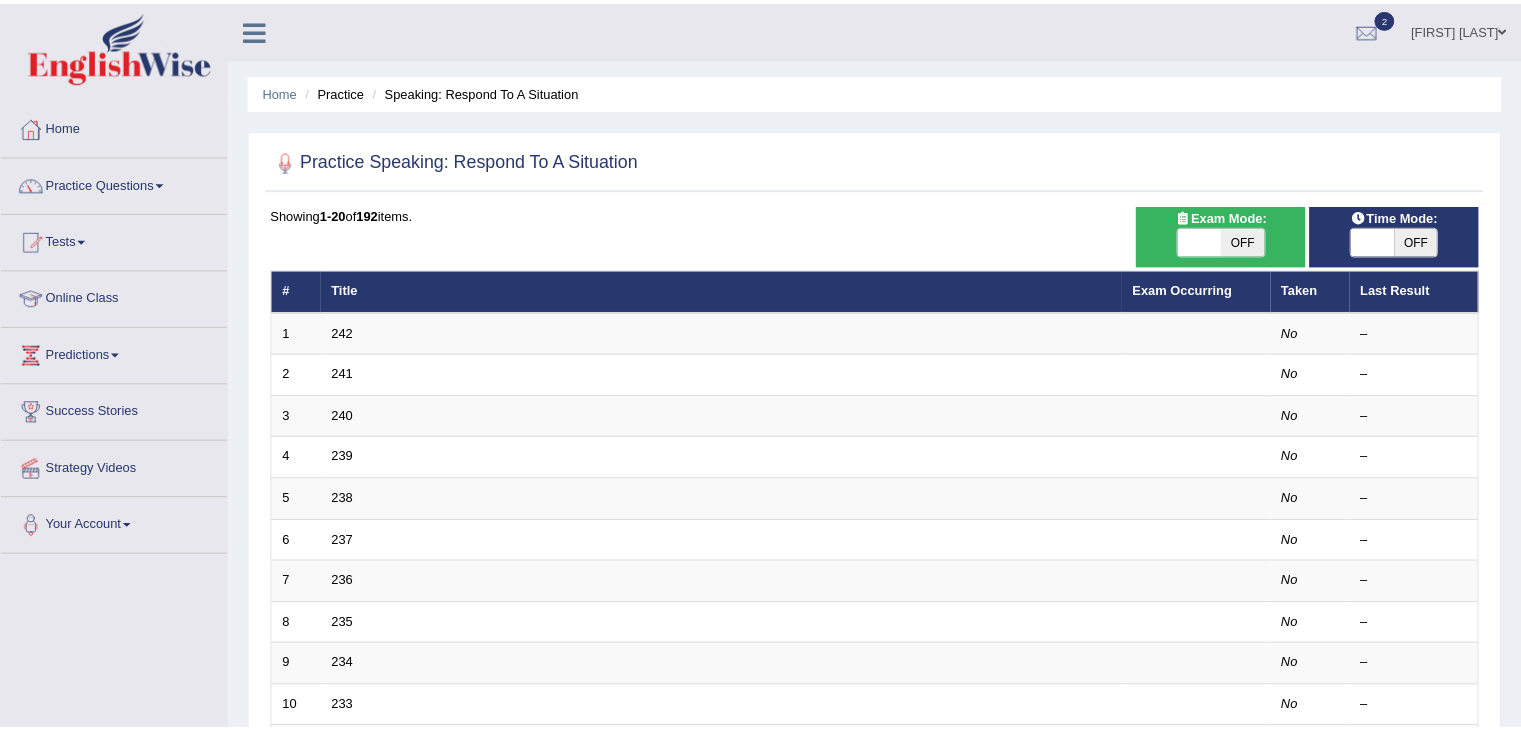 scroll, scrollTop: 0, scrollLeft: 0, axis: both 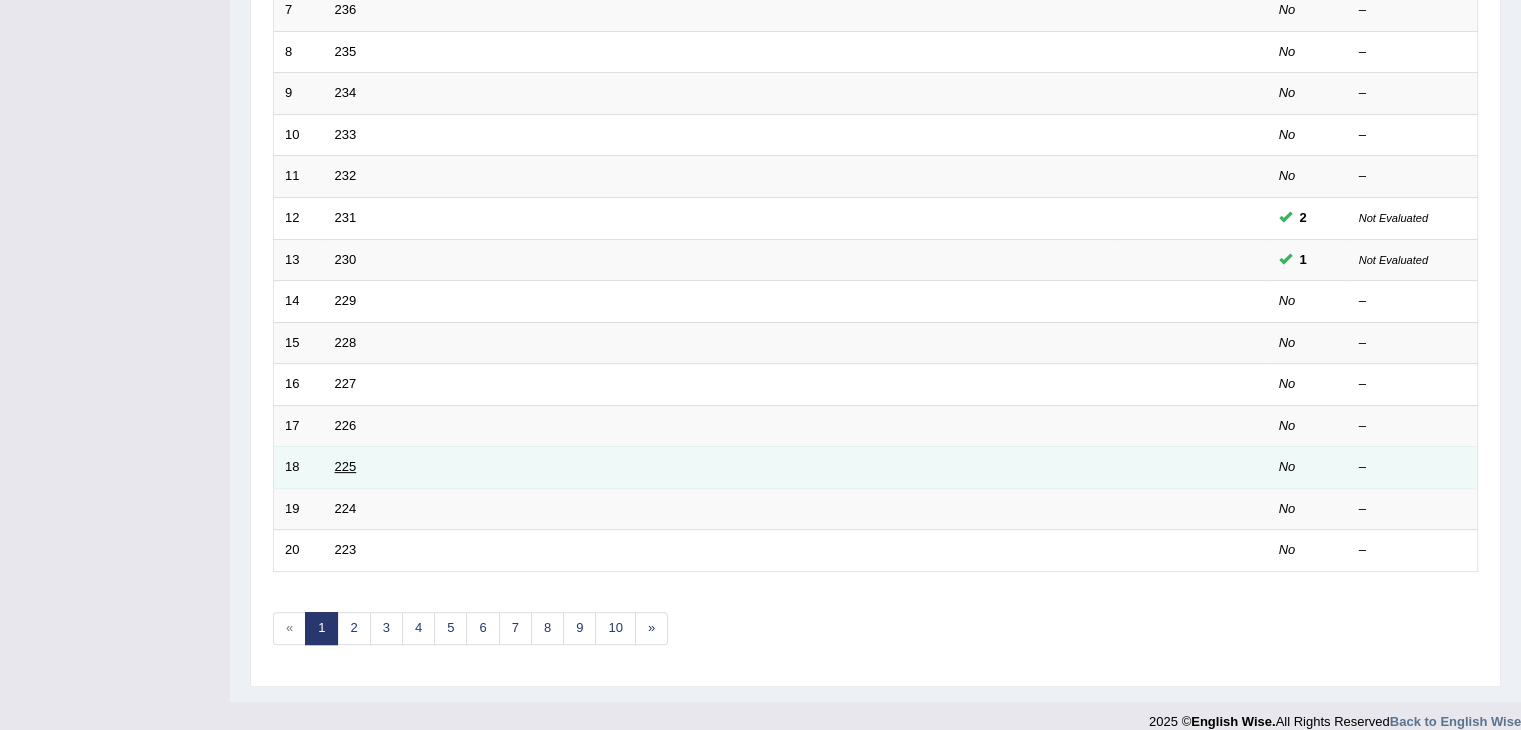 click on "225" at bounding box center [346, 466] 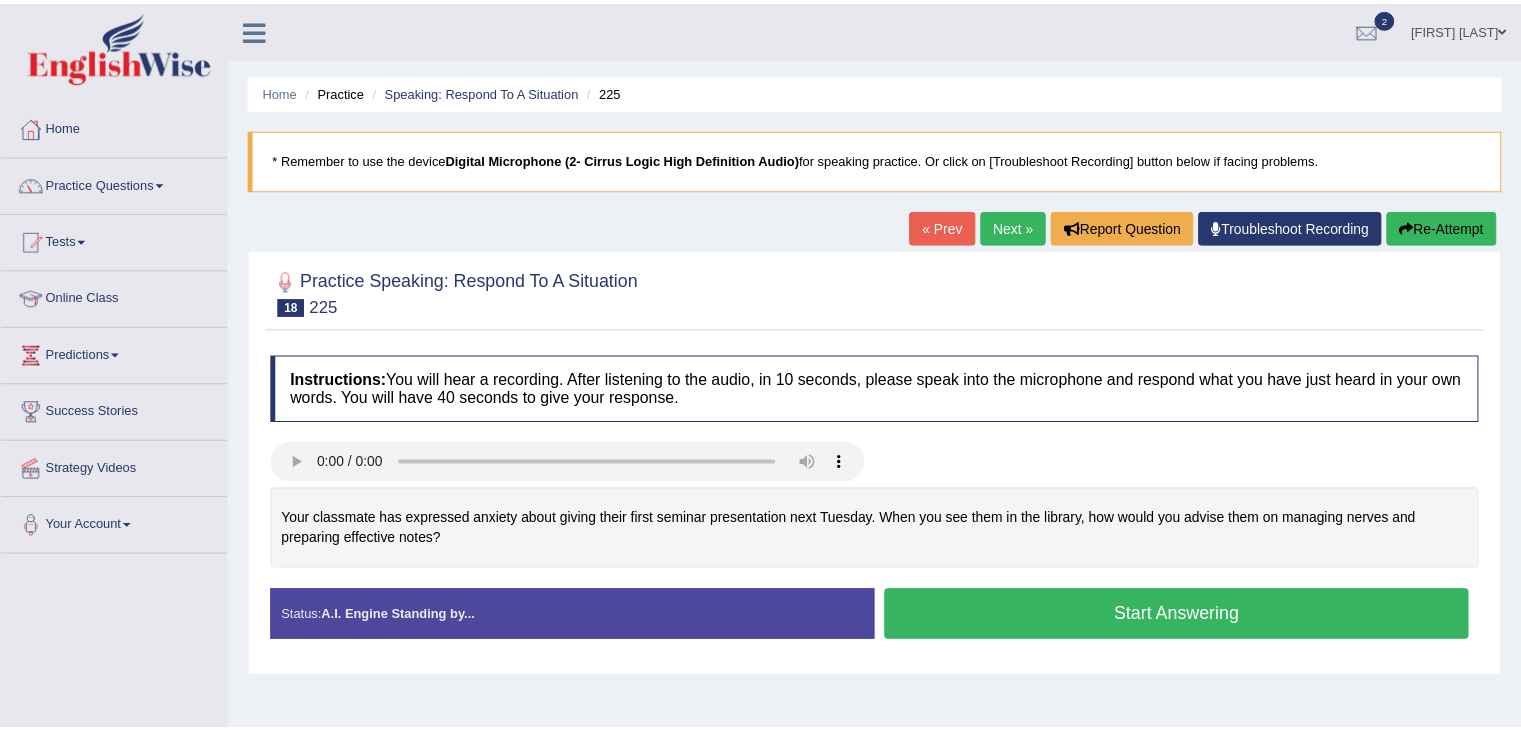 scroll, scrollTop: 0, scrollLeft: 0, axis: both 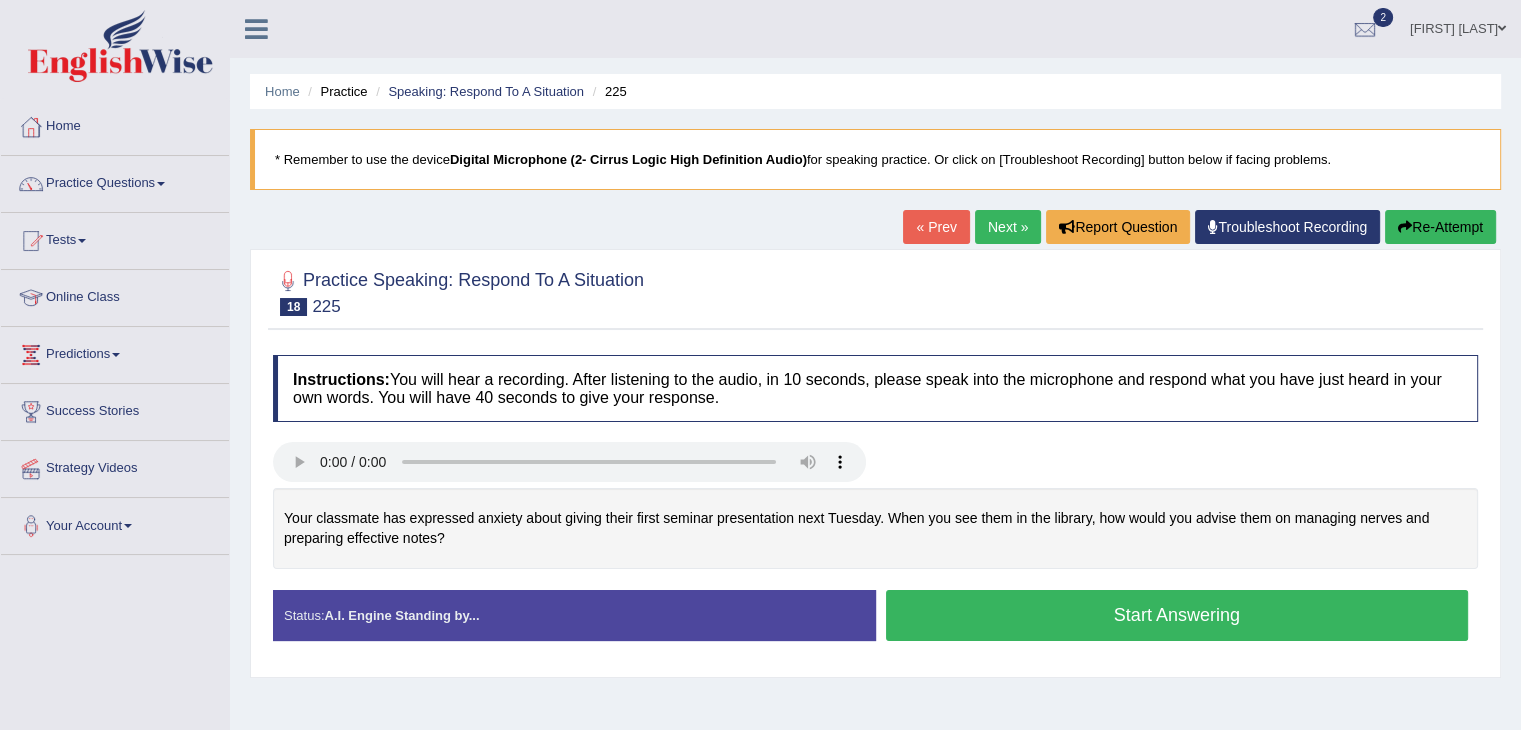 click on "Start Answering" at bounding box center [1177, 615] 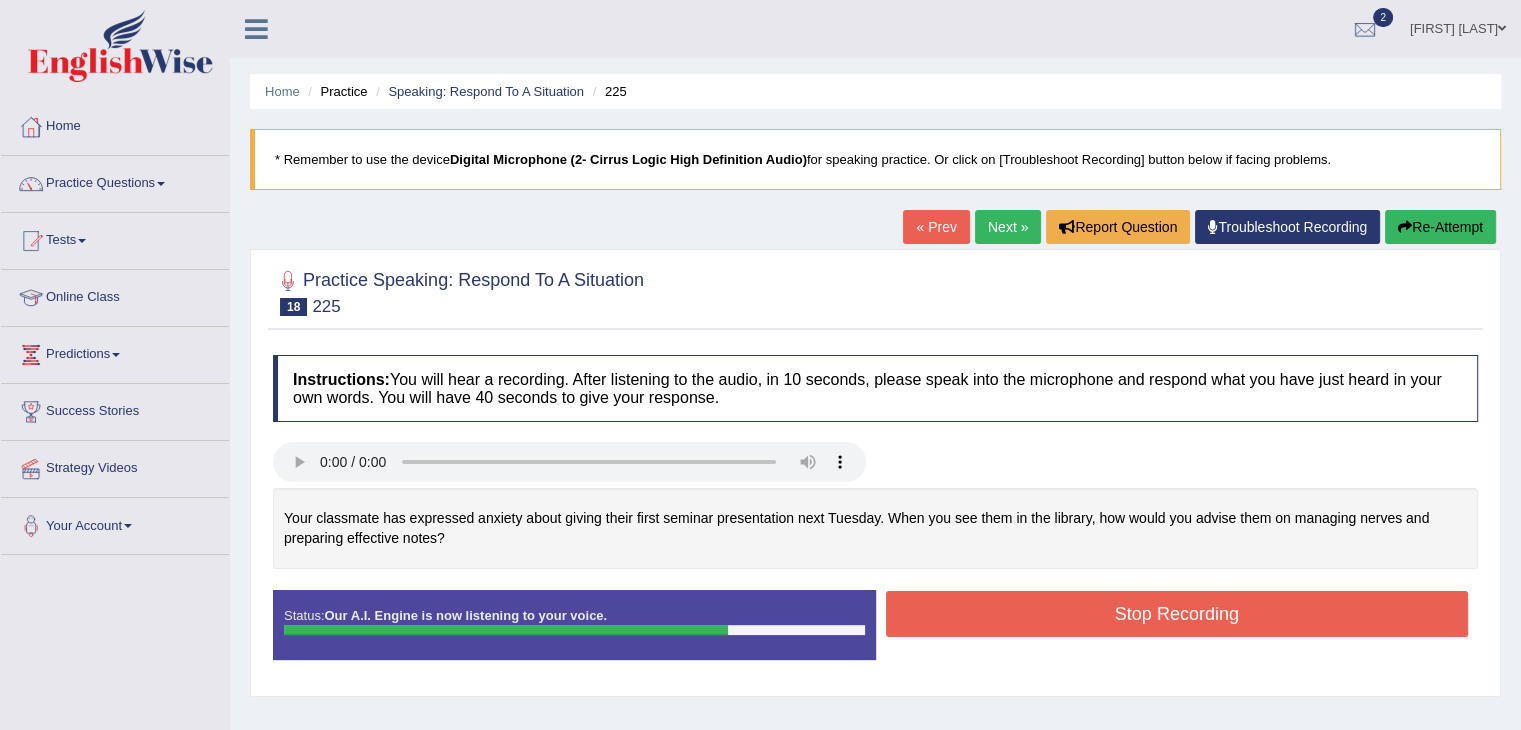 click on "Stop Recording" at bounding box center (1177, 614) 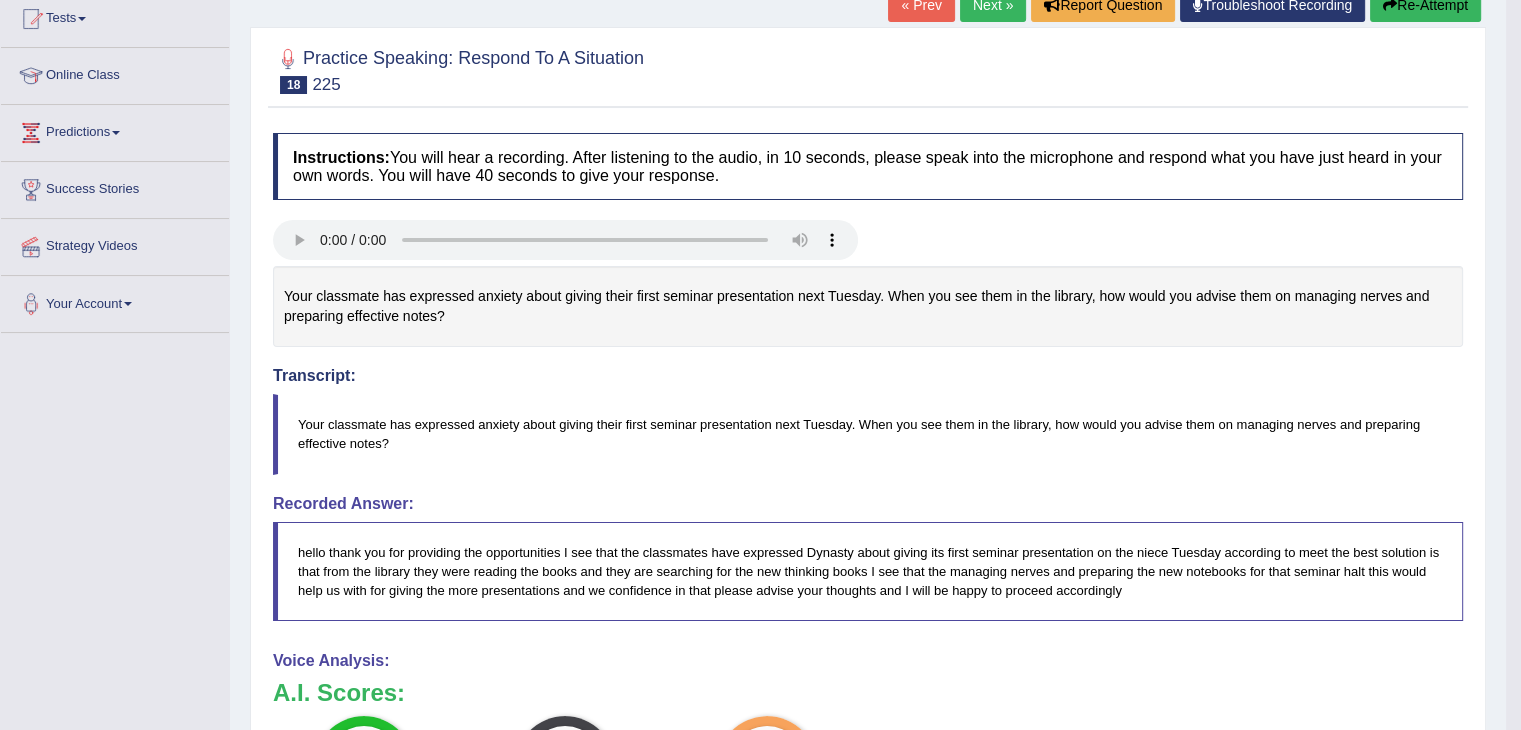 scroll, scrollTop: 0, scrollLeft: 0, axis: both 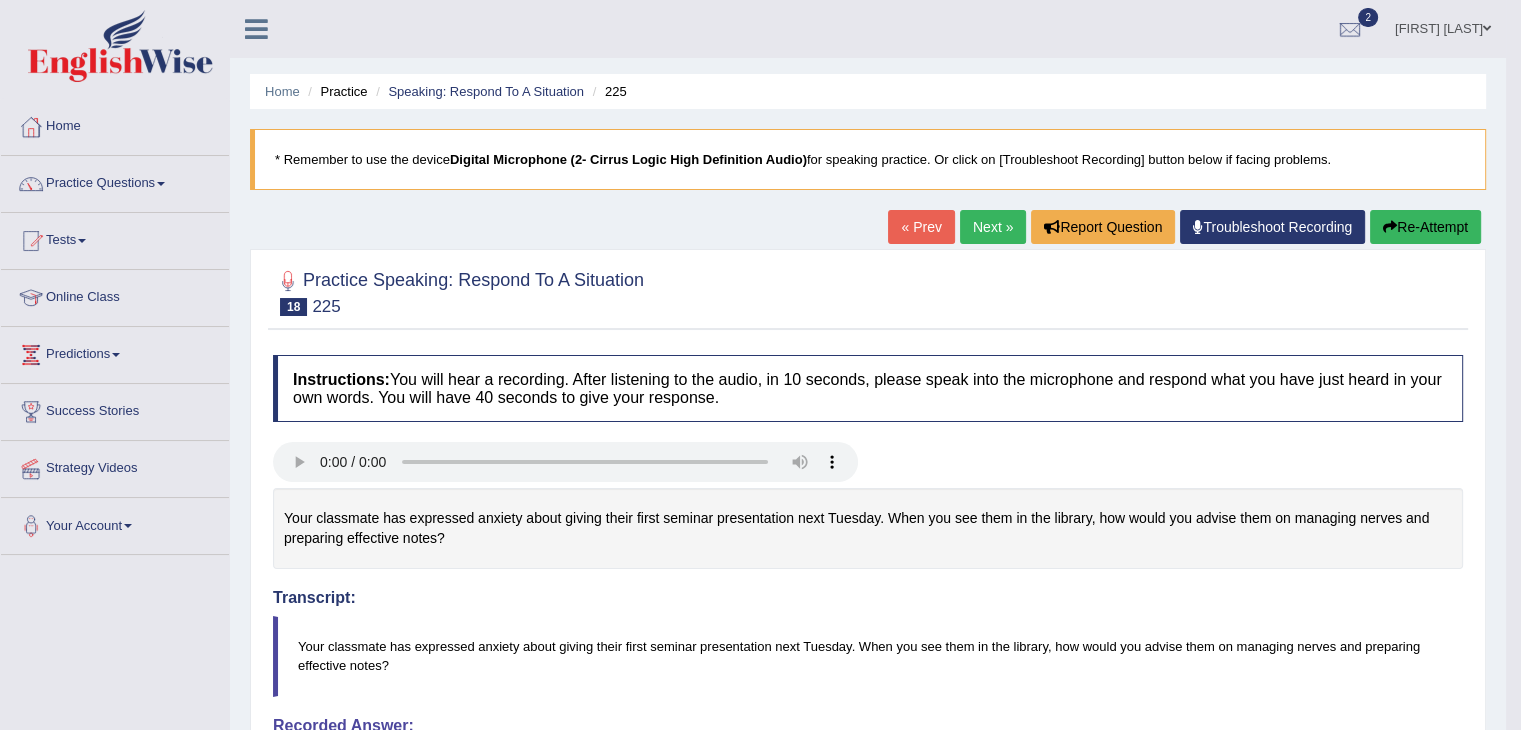 click on "Next »" at bounding box center (993, 227) 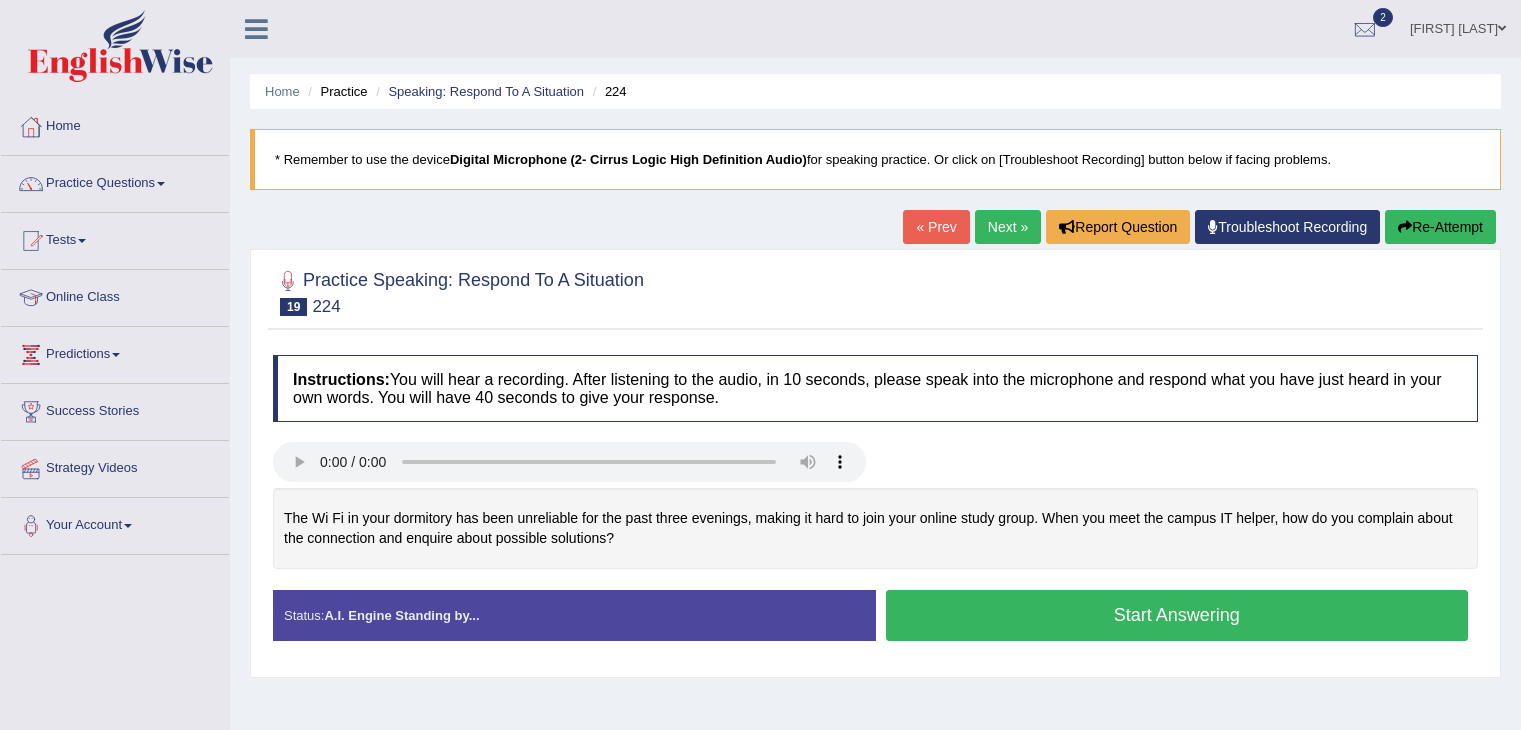 scroll, scrollTop: 0, scrollLeft: 0, axis: both 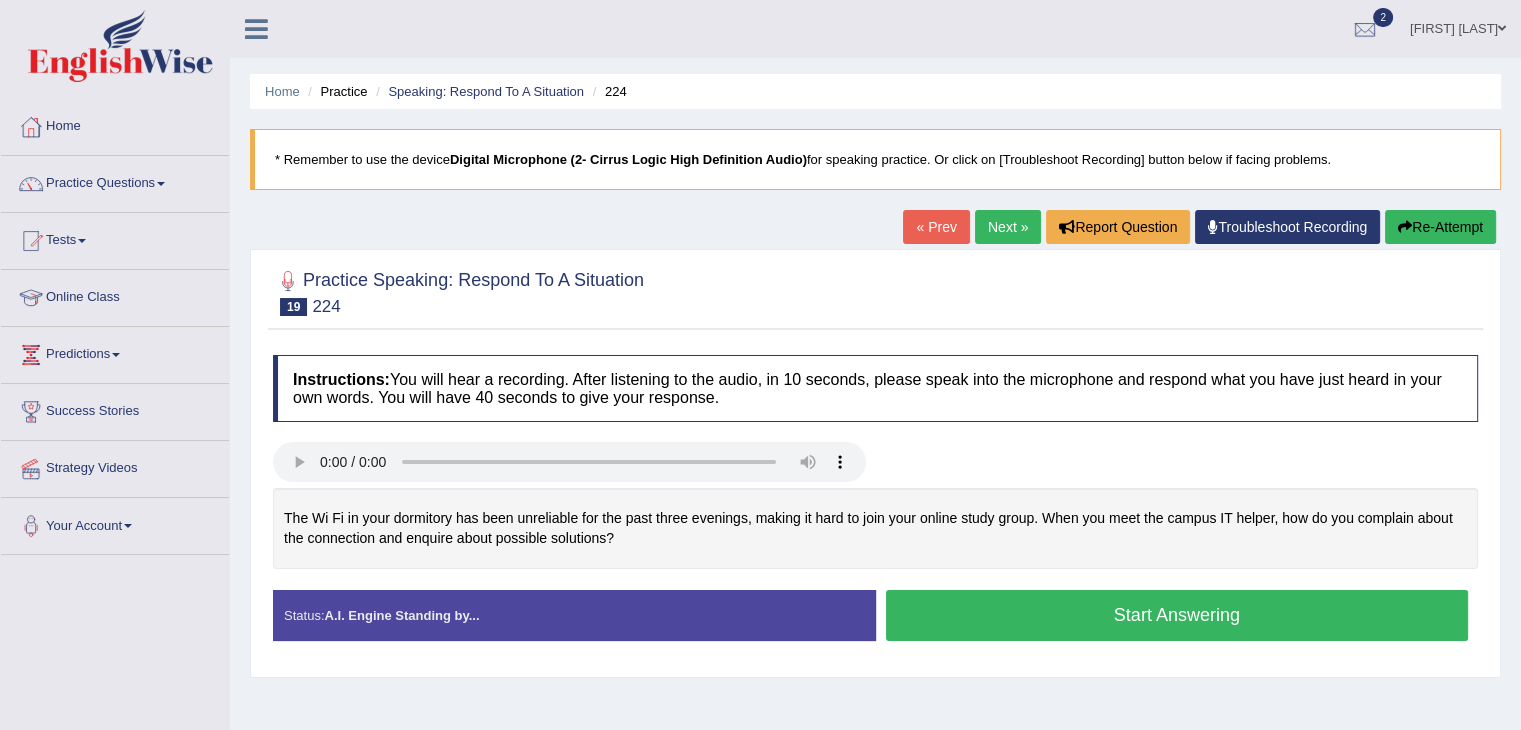 click on "Start Answering" at bounding box center (1177, 615) 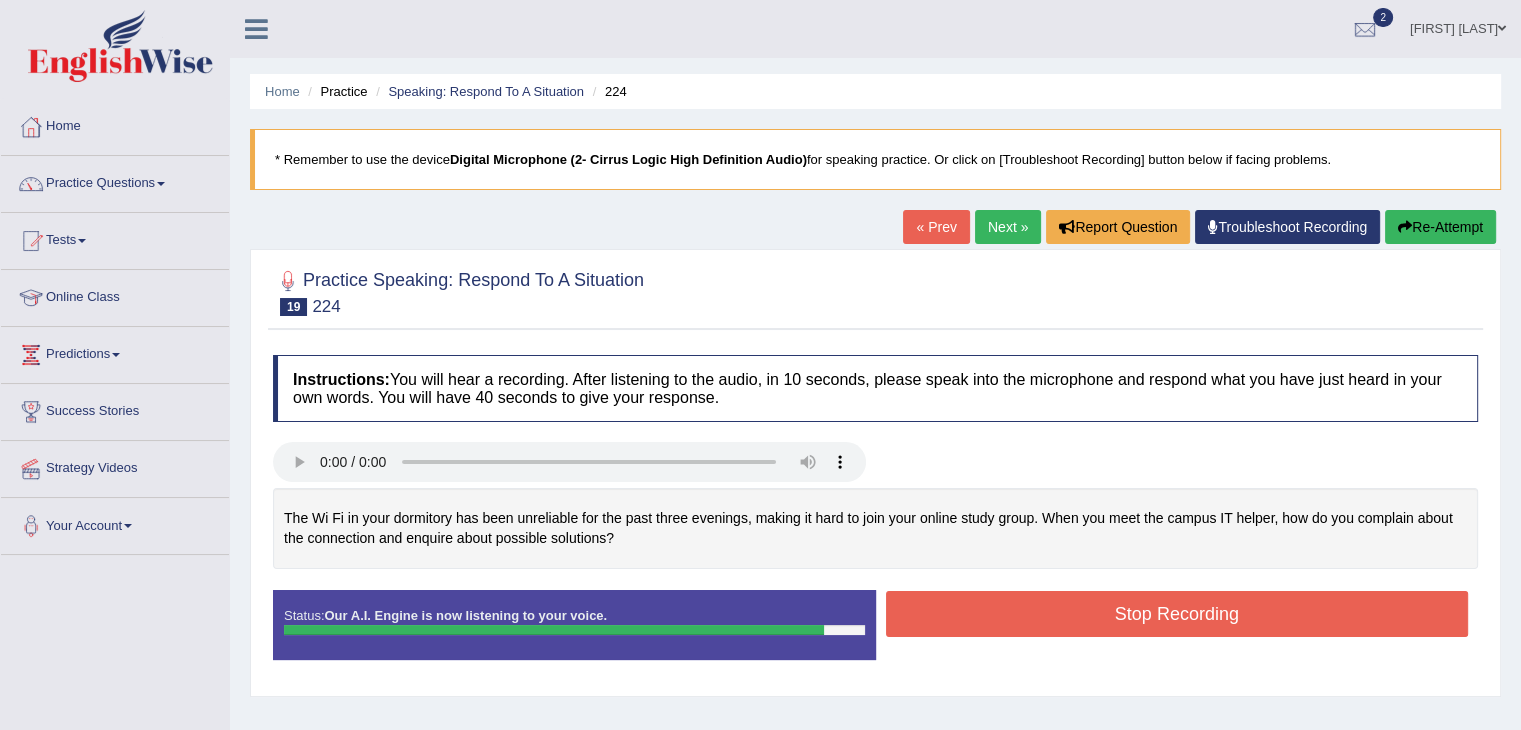 click on "Stop Recording" at bounding box center (1177, 614) 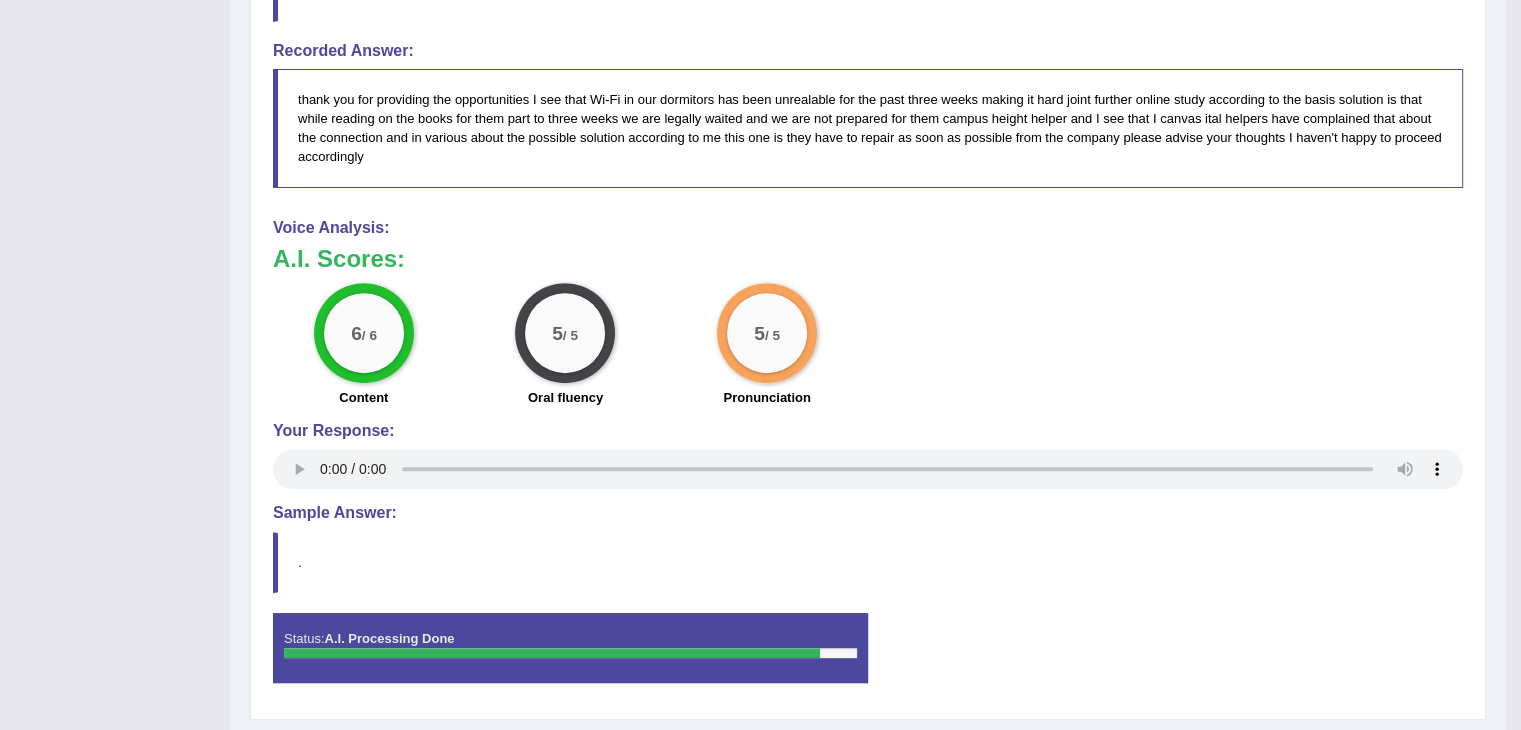 scroll, scrollTop: 728, scrollLeft: 0, axis: vertical 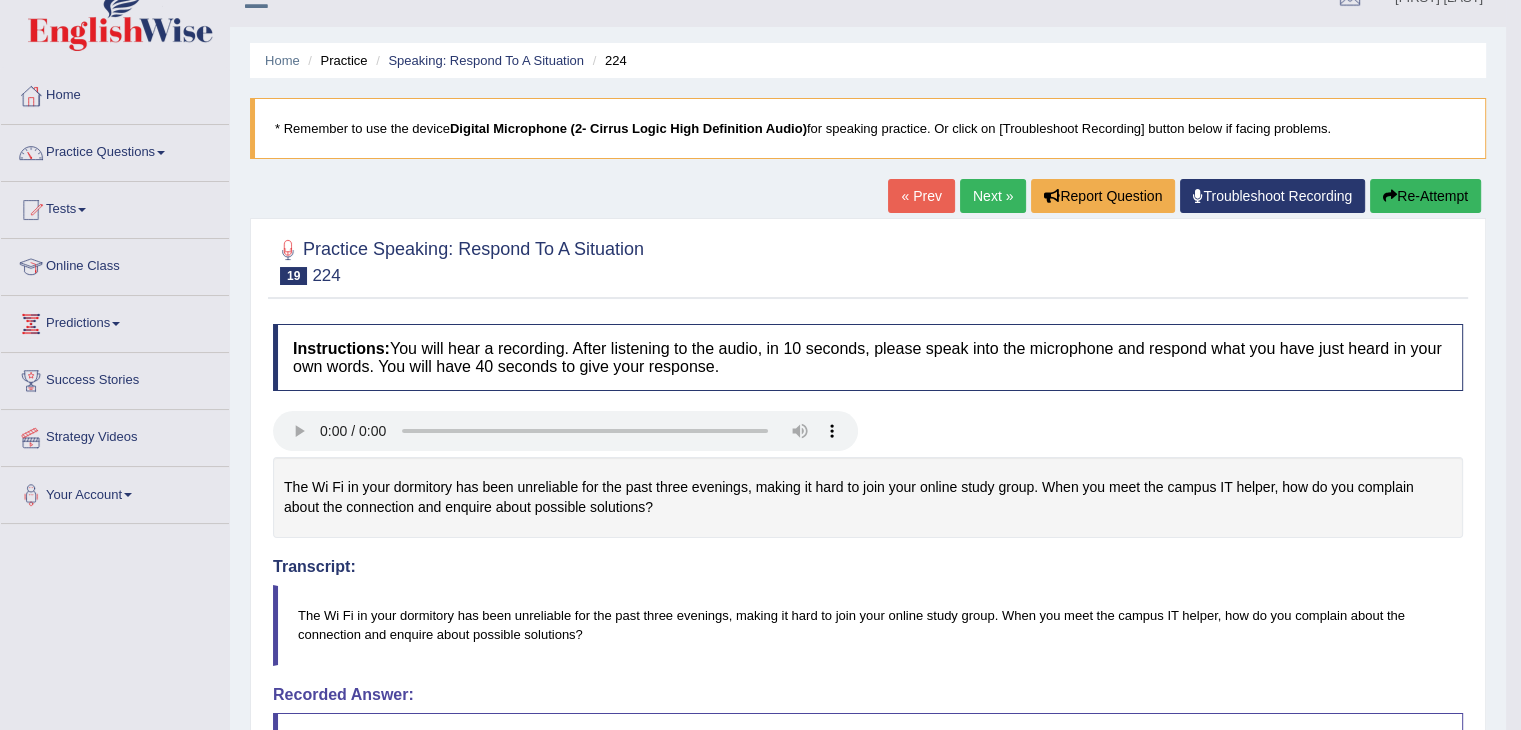 click on "Next »" at bounding box center (993, 196) 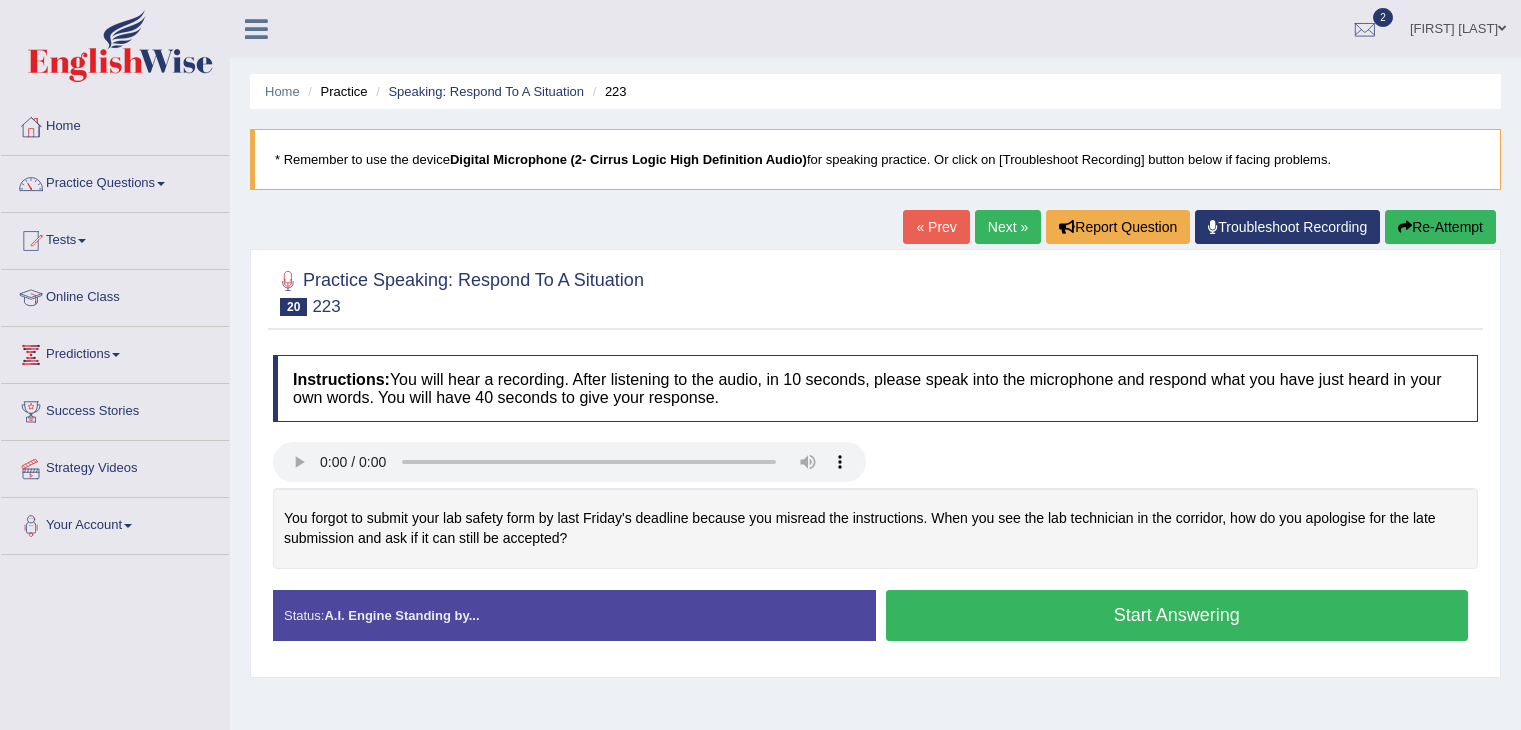 scroll, scrollTop: 0, scrollLeft: 0, axis: both 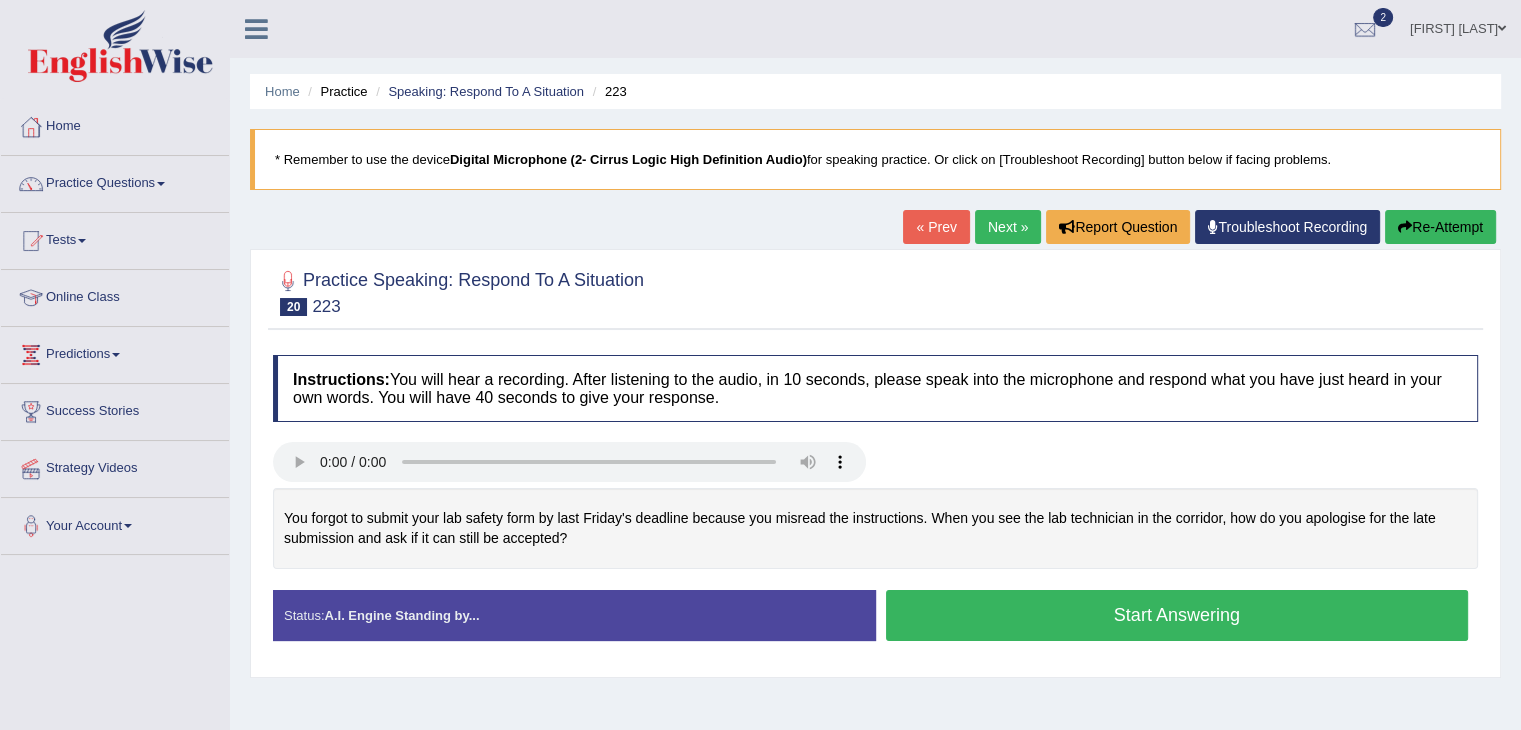 click on "Start Answering" at bounding box center [1177, 615] 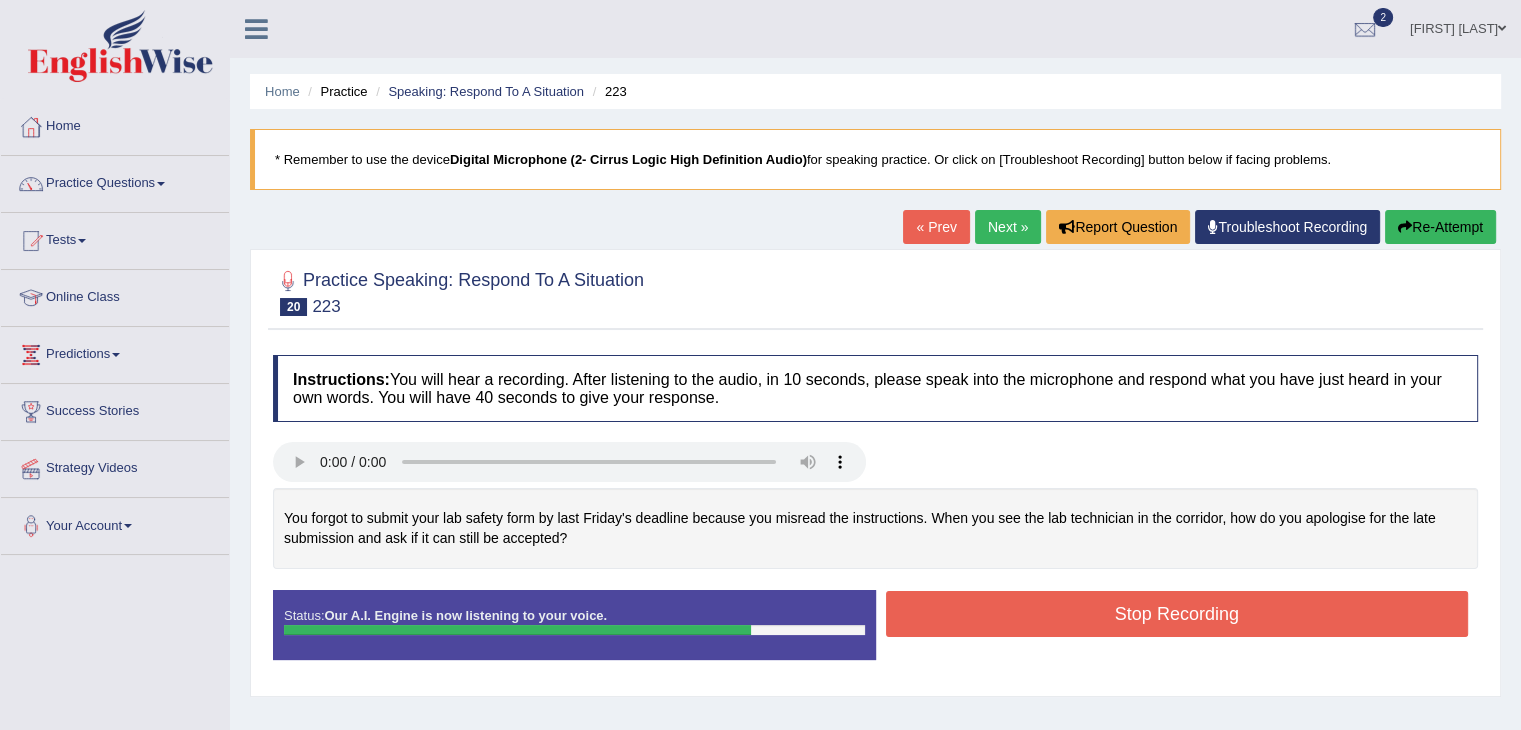 click on "Stop Recording" at bounding box center (1177, 614) 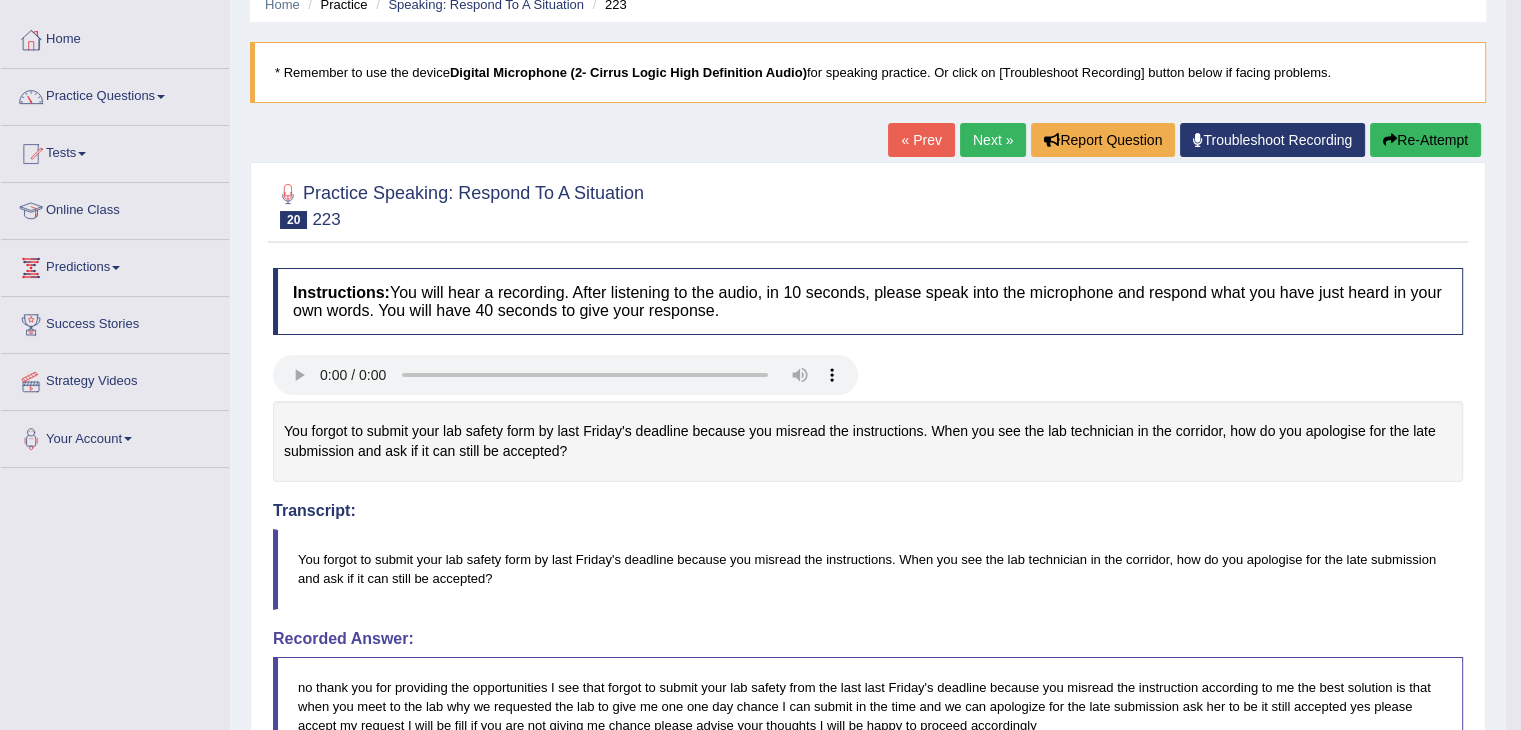 scroll, scrollTop: 86, scrollLeft: 0, axis: vertical 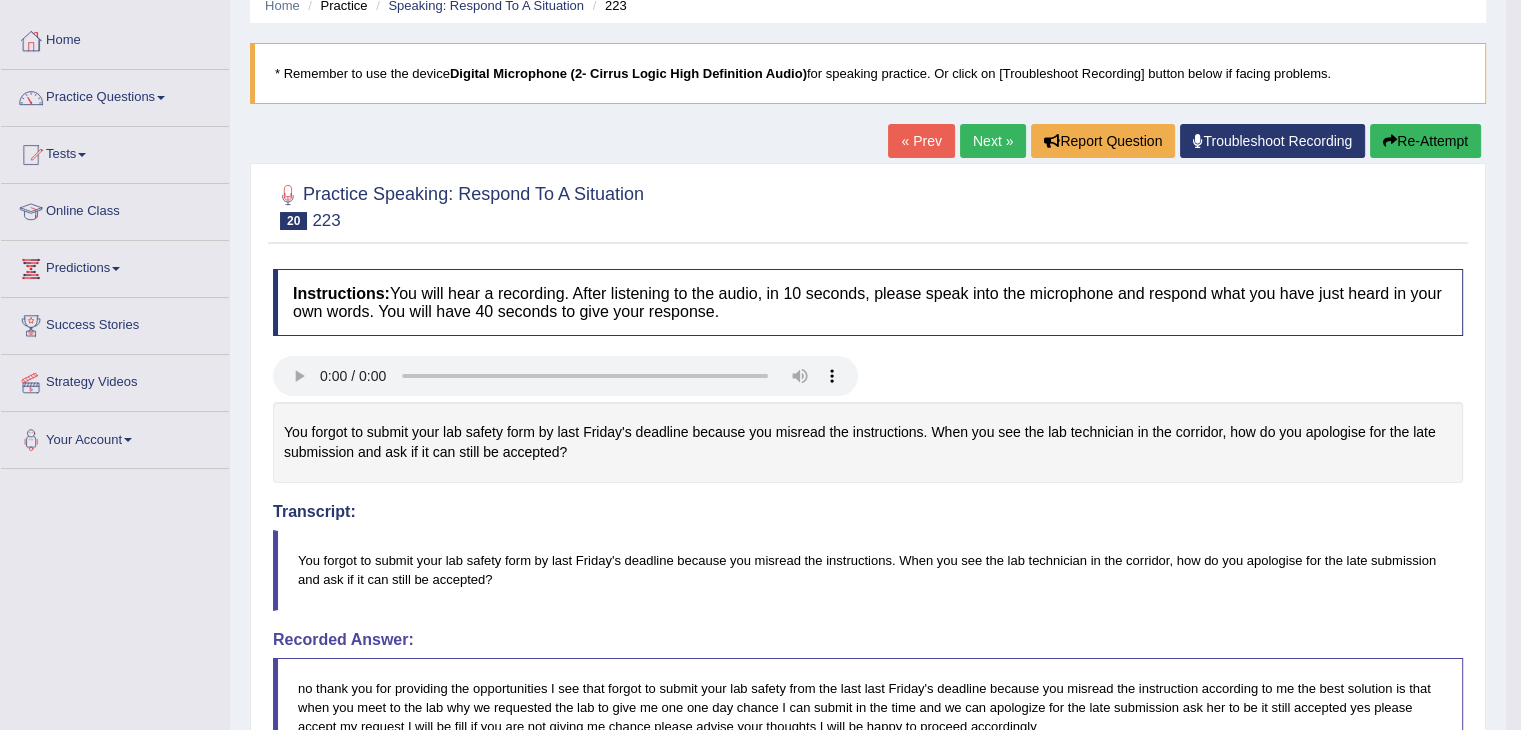 click on "Next »" at bounding box center [993, 141] 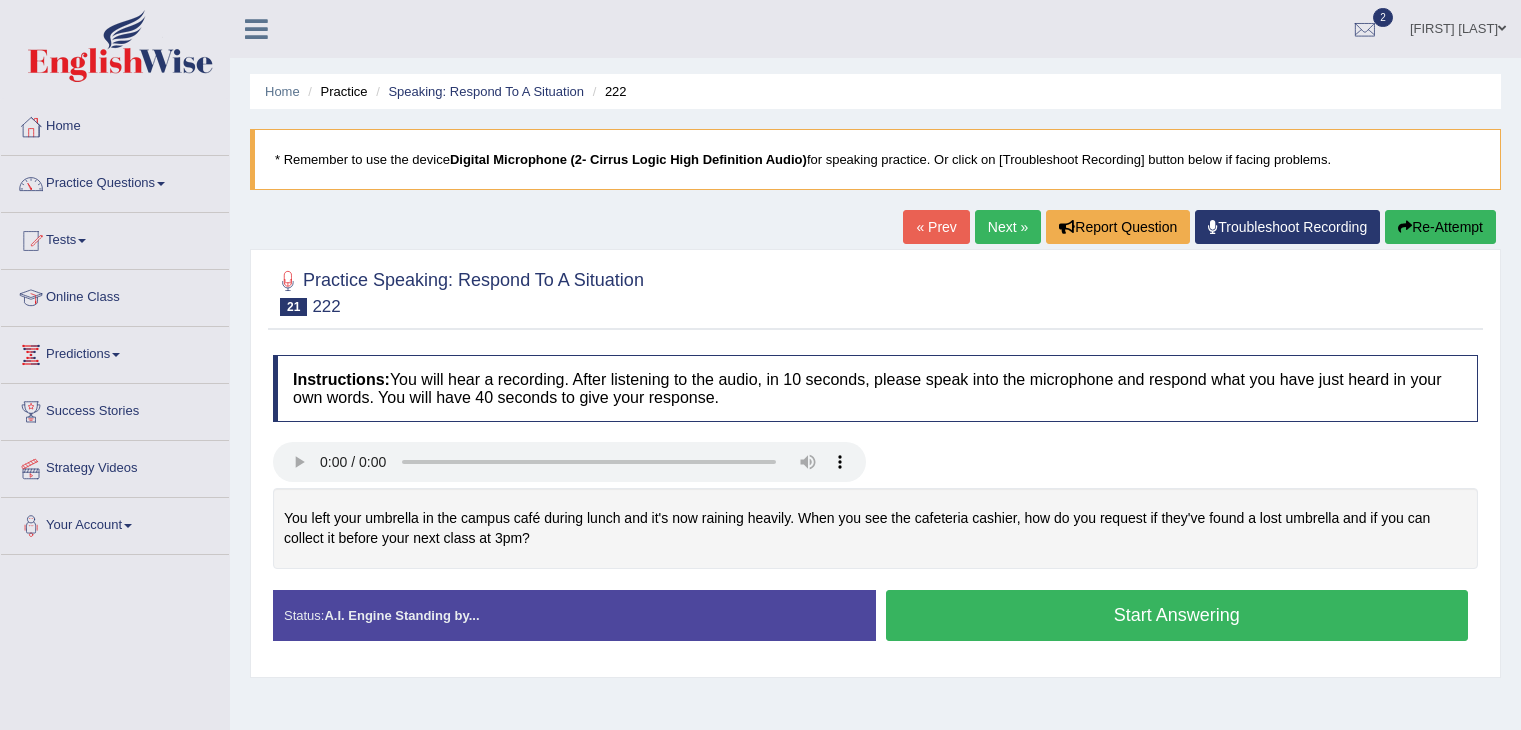 scroll, scrollTop: 0, scrollLeft: 0, axis: both 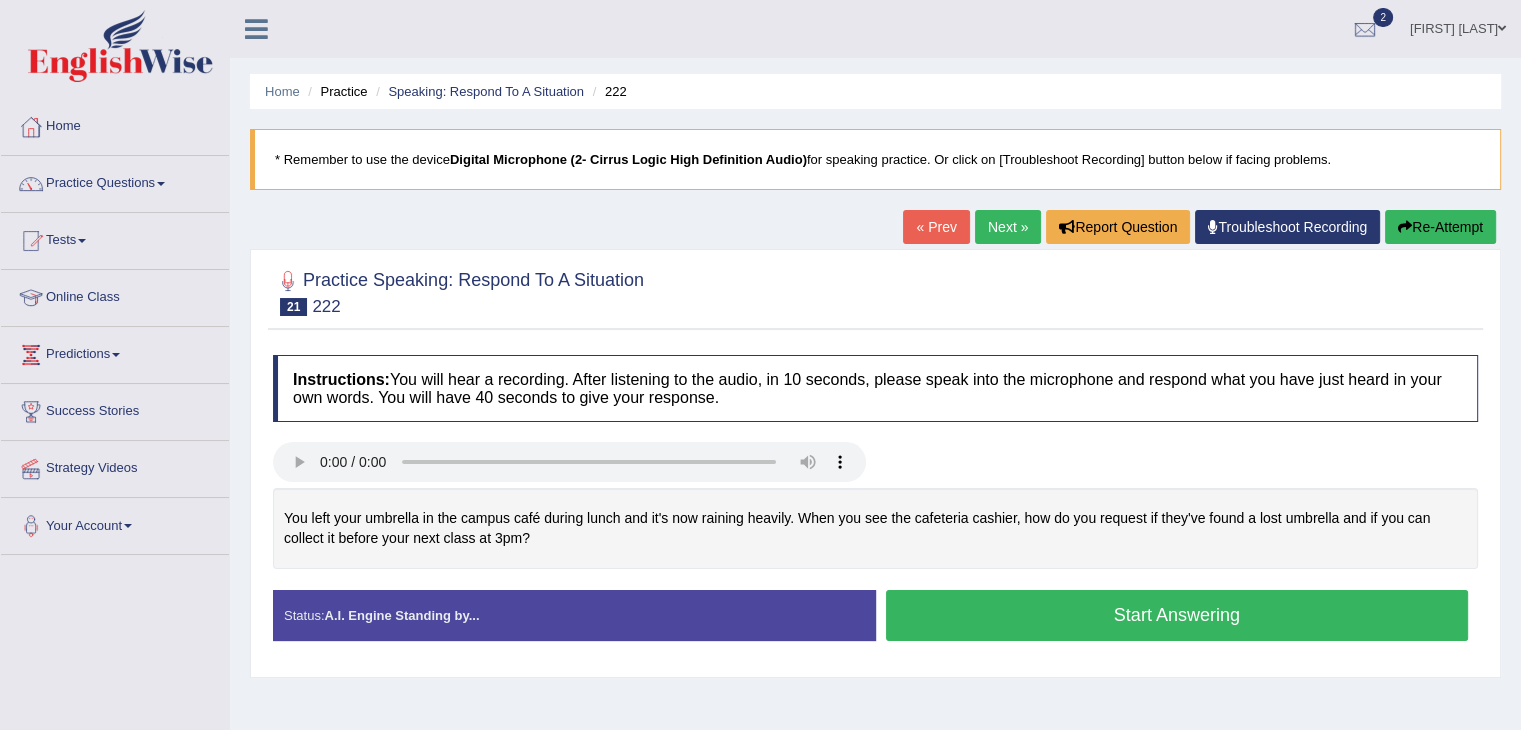 click on "Start Answering" at bounding box center [1177, 618] 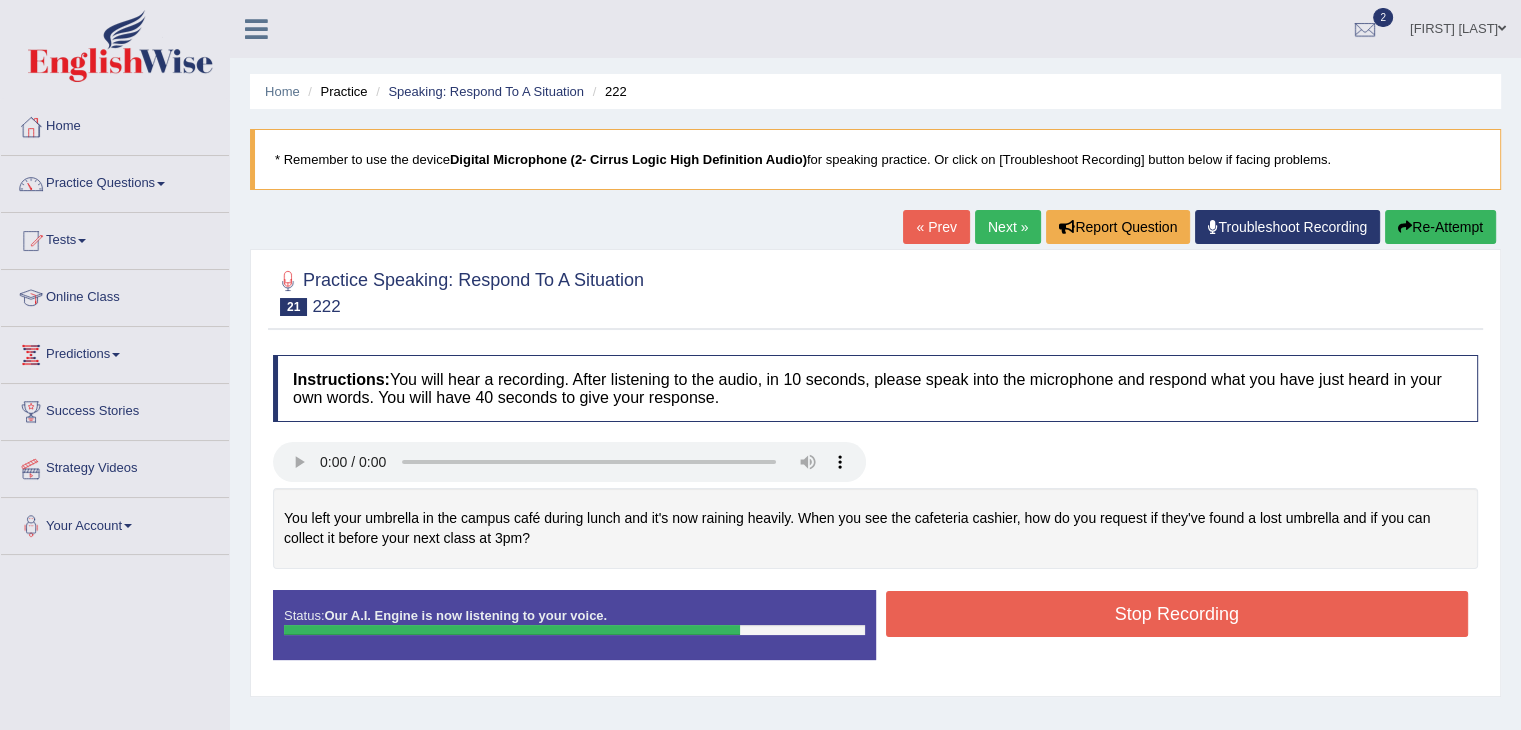 click on "Stop Recording" at bounding box center [1177, 614] 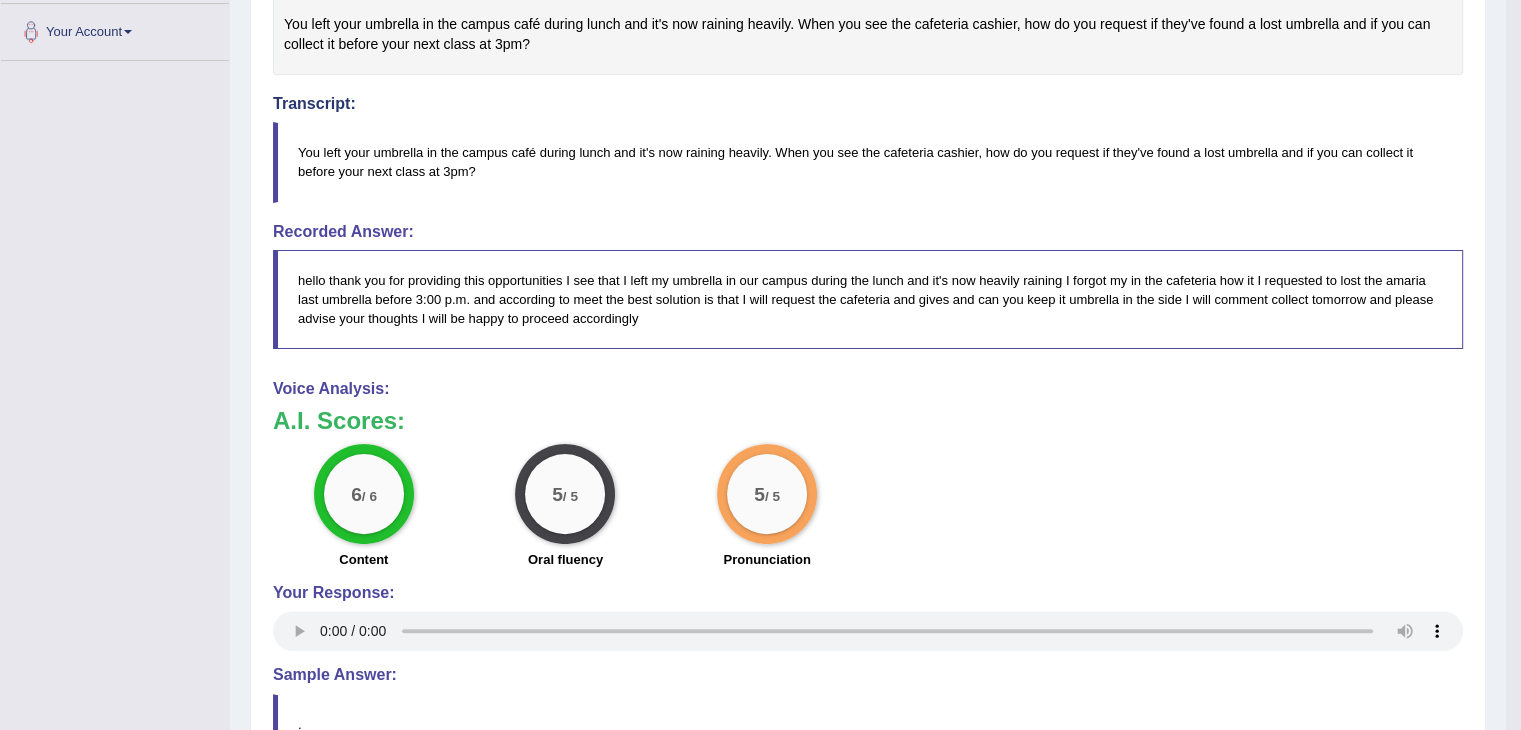 scroll, scrollTop: 519, scrollLeft: 0, axis: vertical 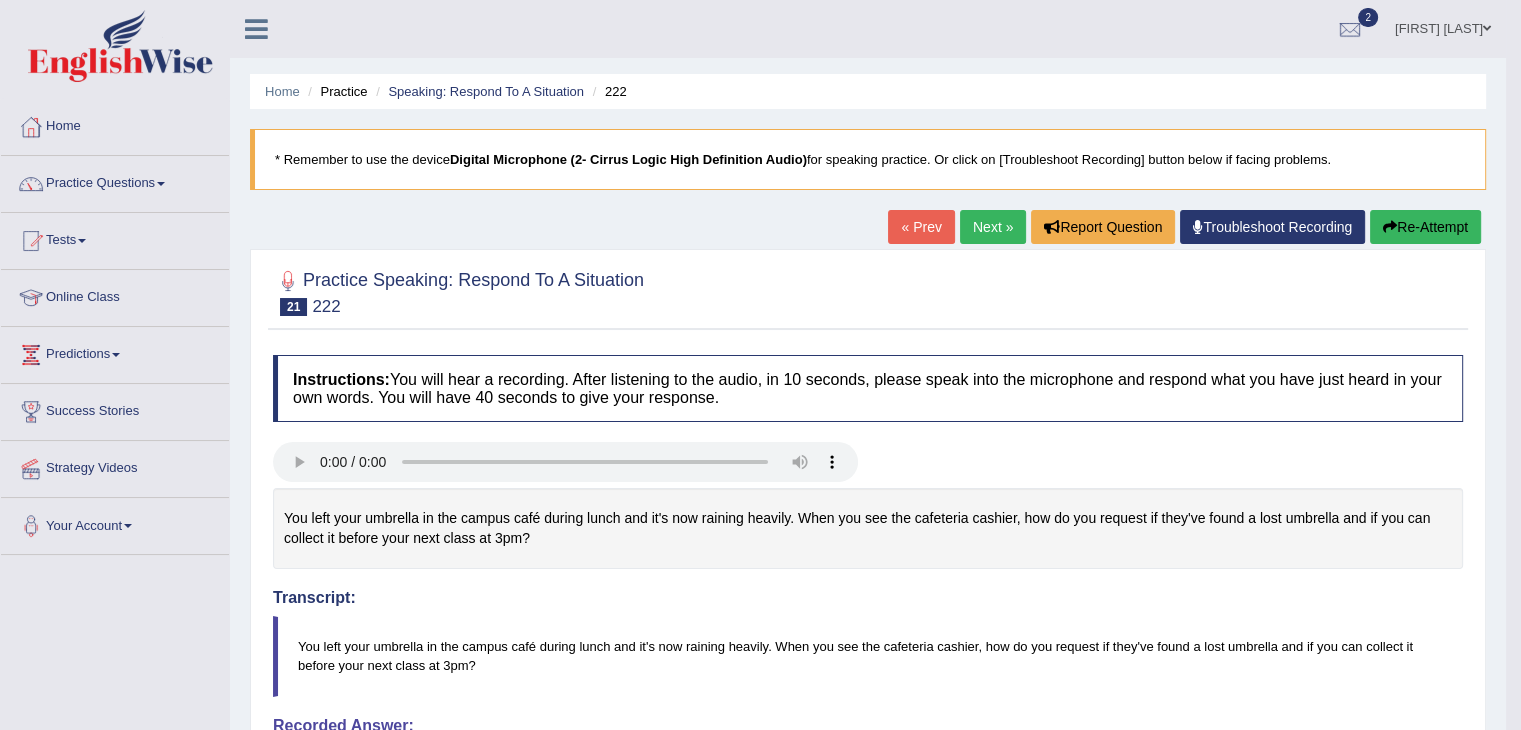 click on "Next »" at bounding box center [993, 227] 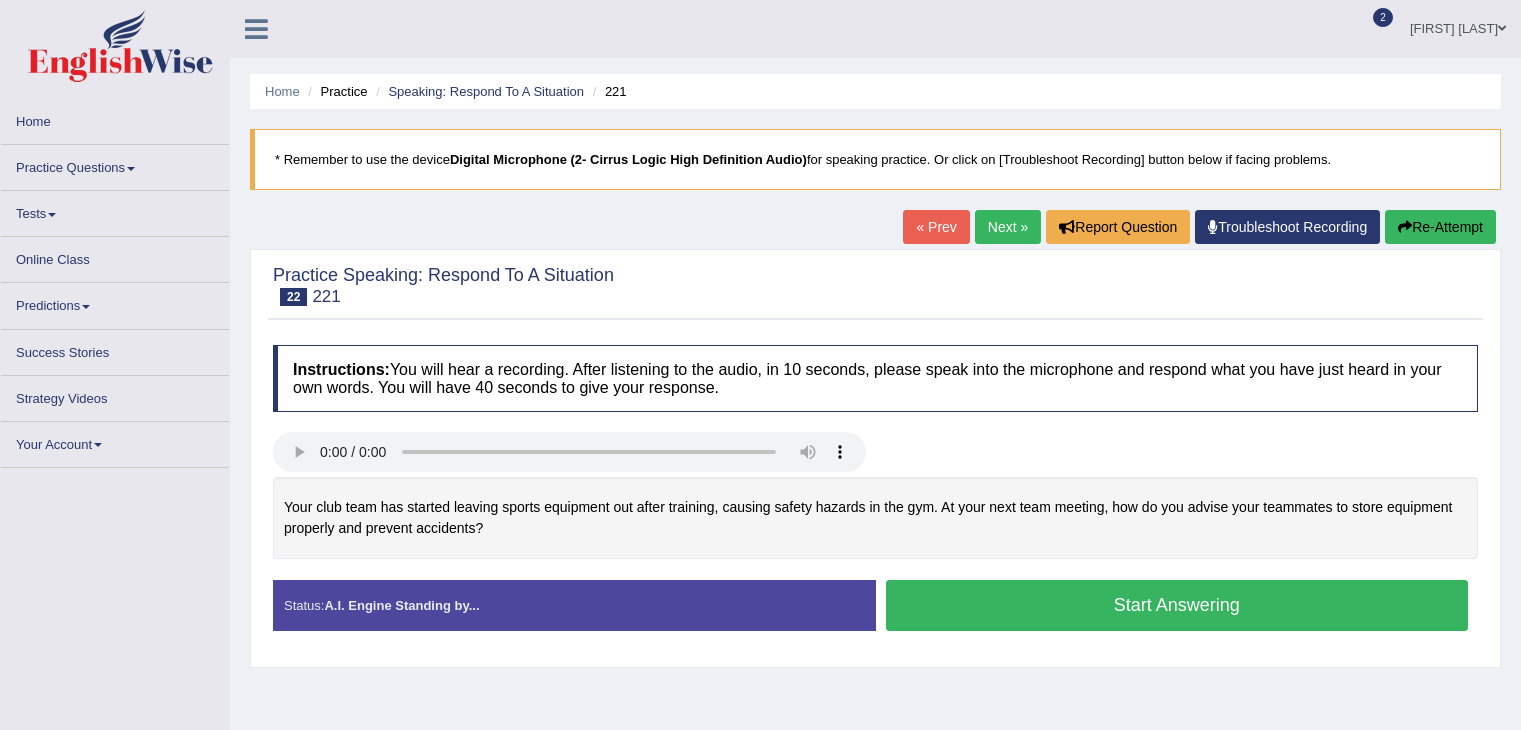 scroll, scrollTop: 0, scrollLeft: 0, axis: both 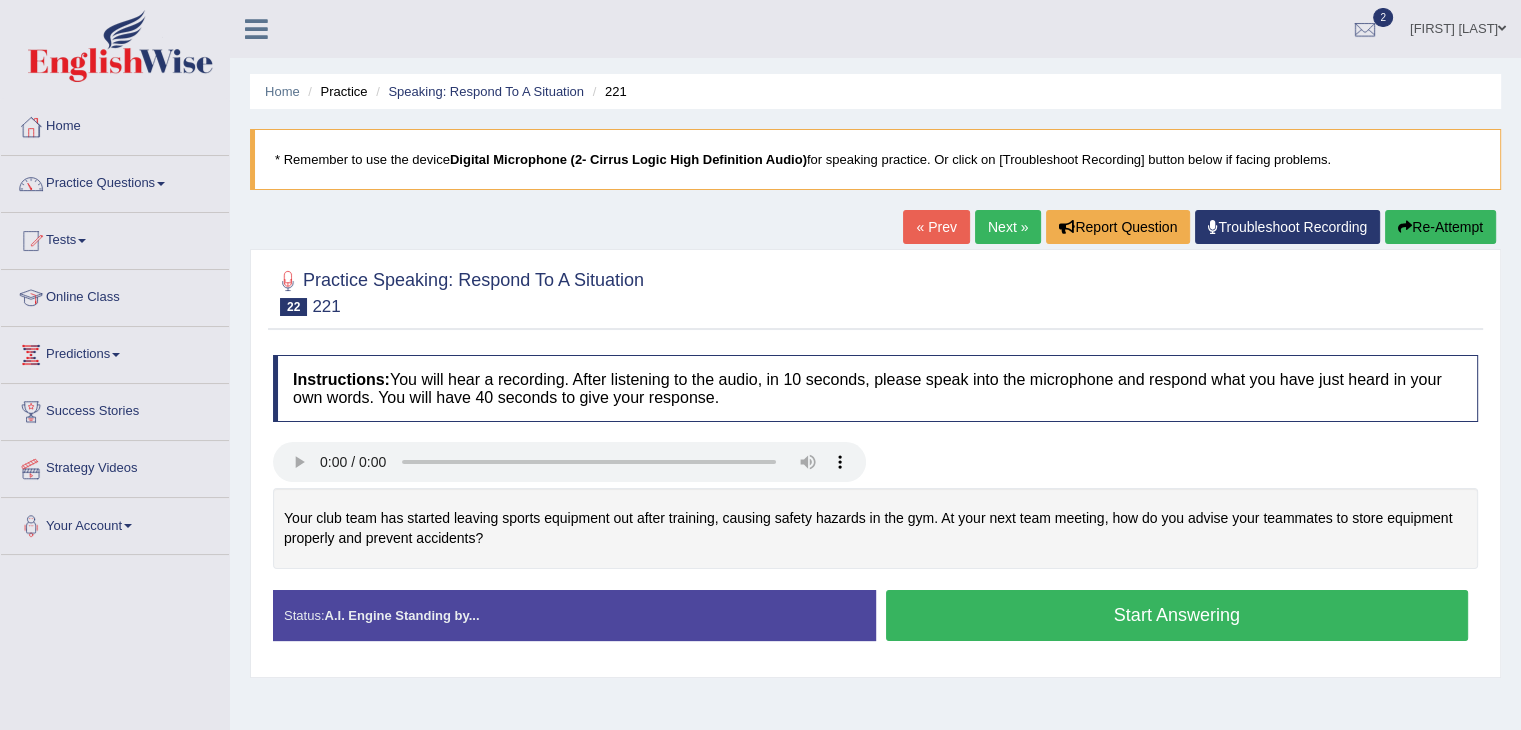 click on "Start Answering" at bounding box center [1177, 615] 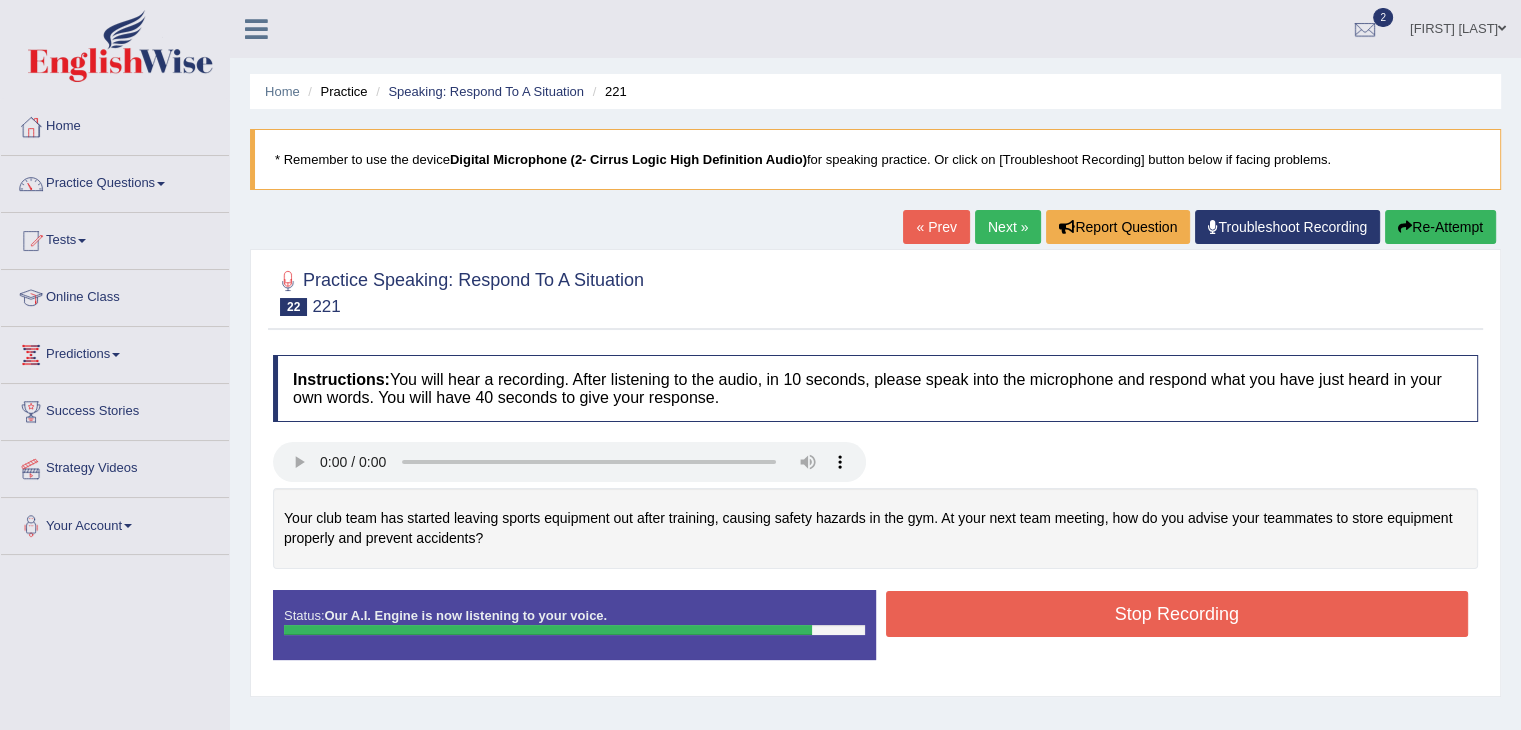click on "Stop Recording" at bounding box center (1177, 614) 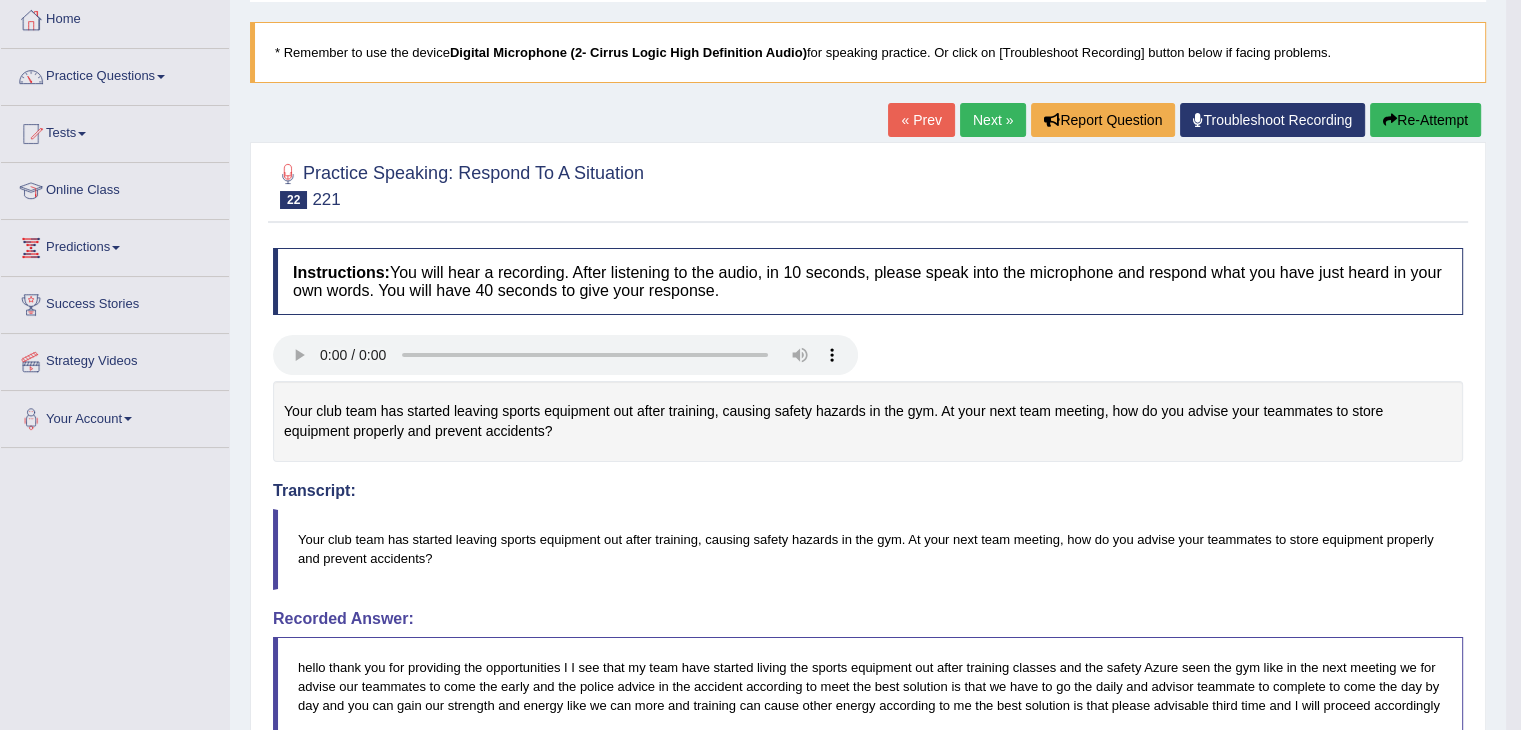 scroll, scrollTop: 0, scrollLeft: 0, axis: both 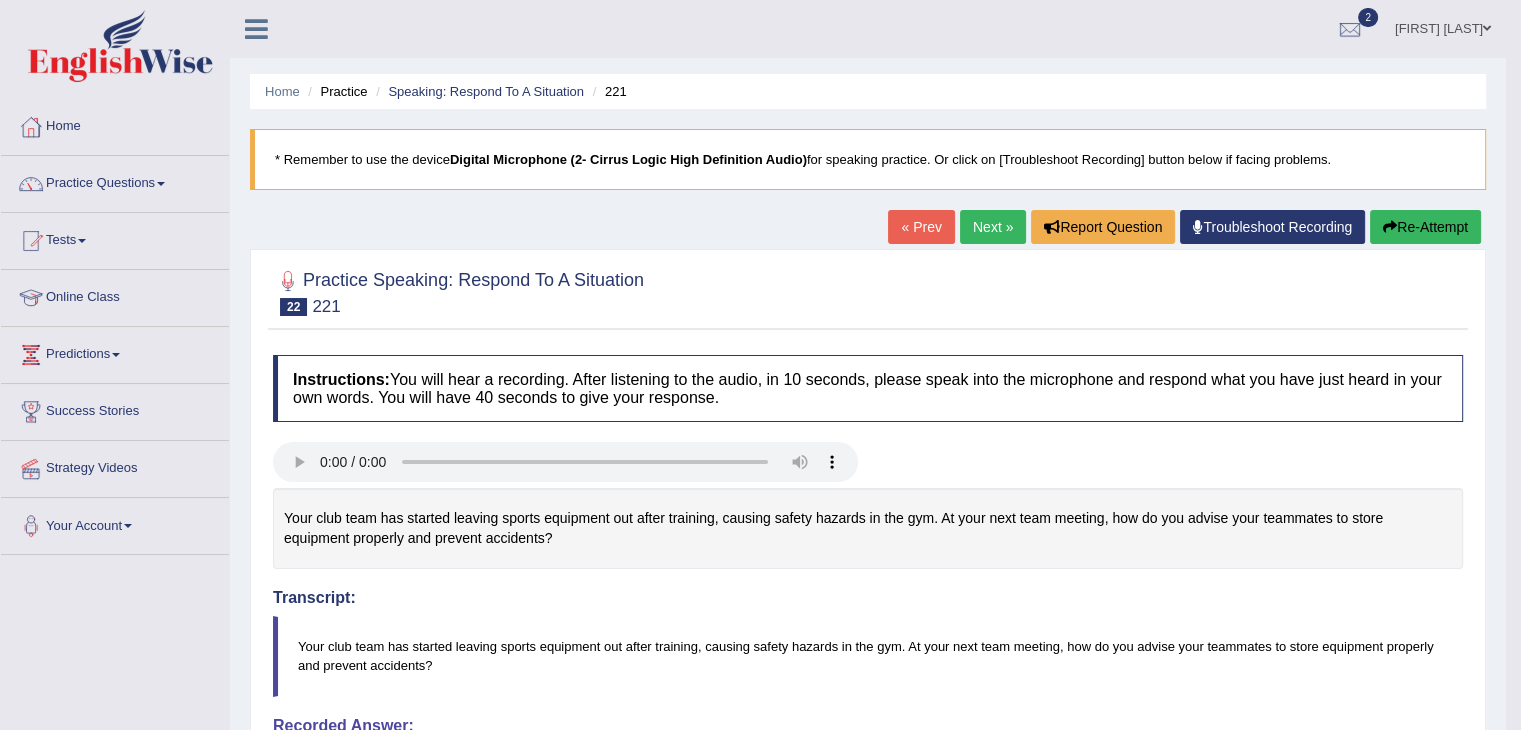 click on "Next »" at bounding box center (993, 227) 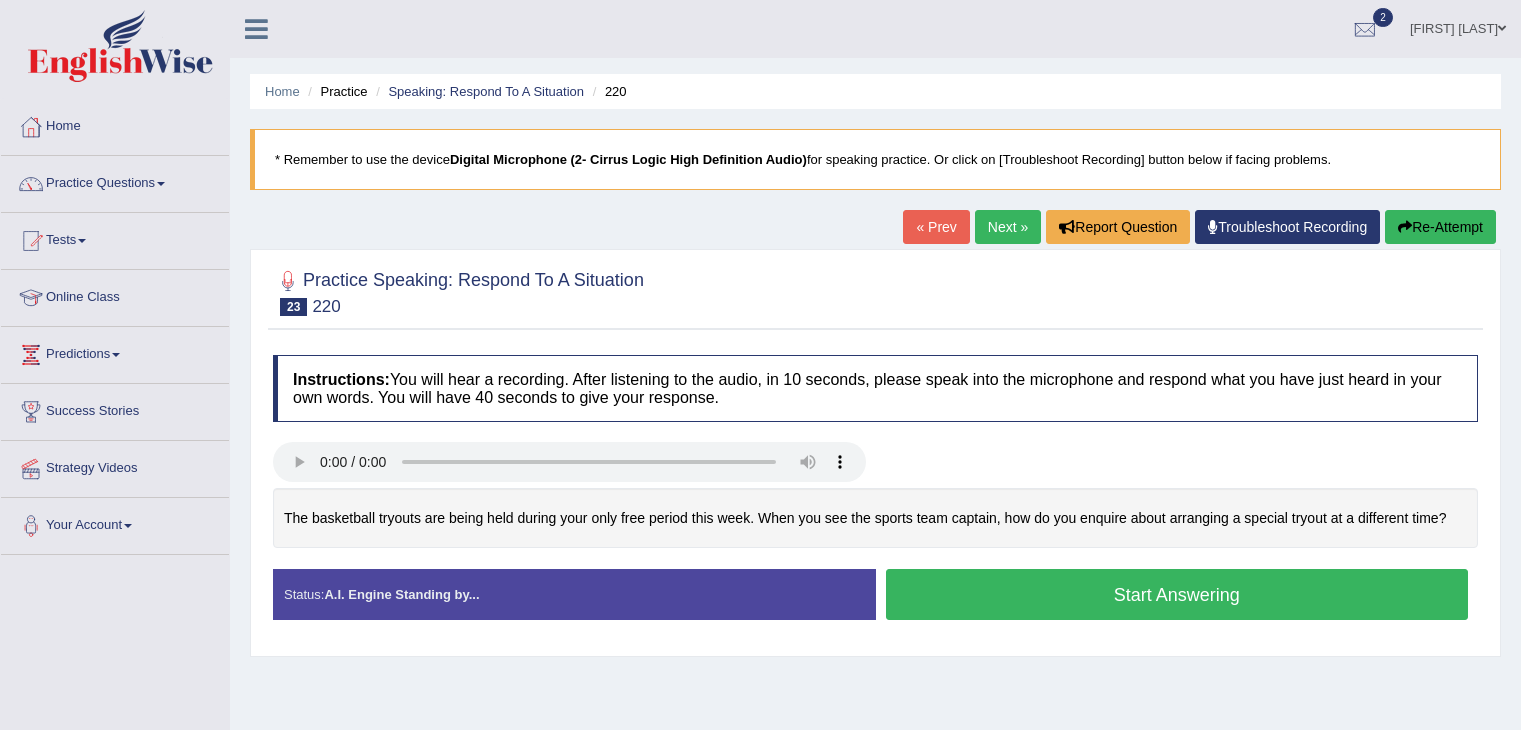 scroll, scrollTop: 0, scrollLeft: 0, axis: both 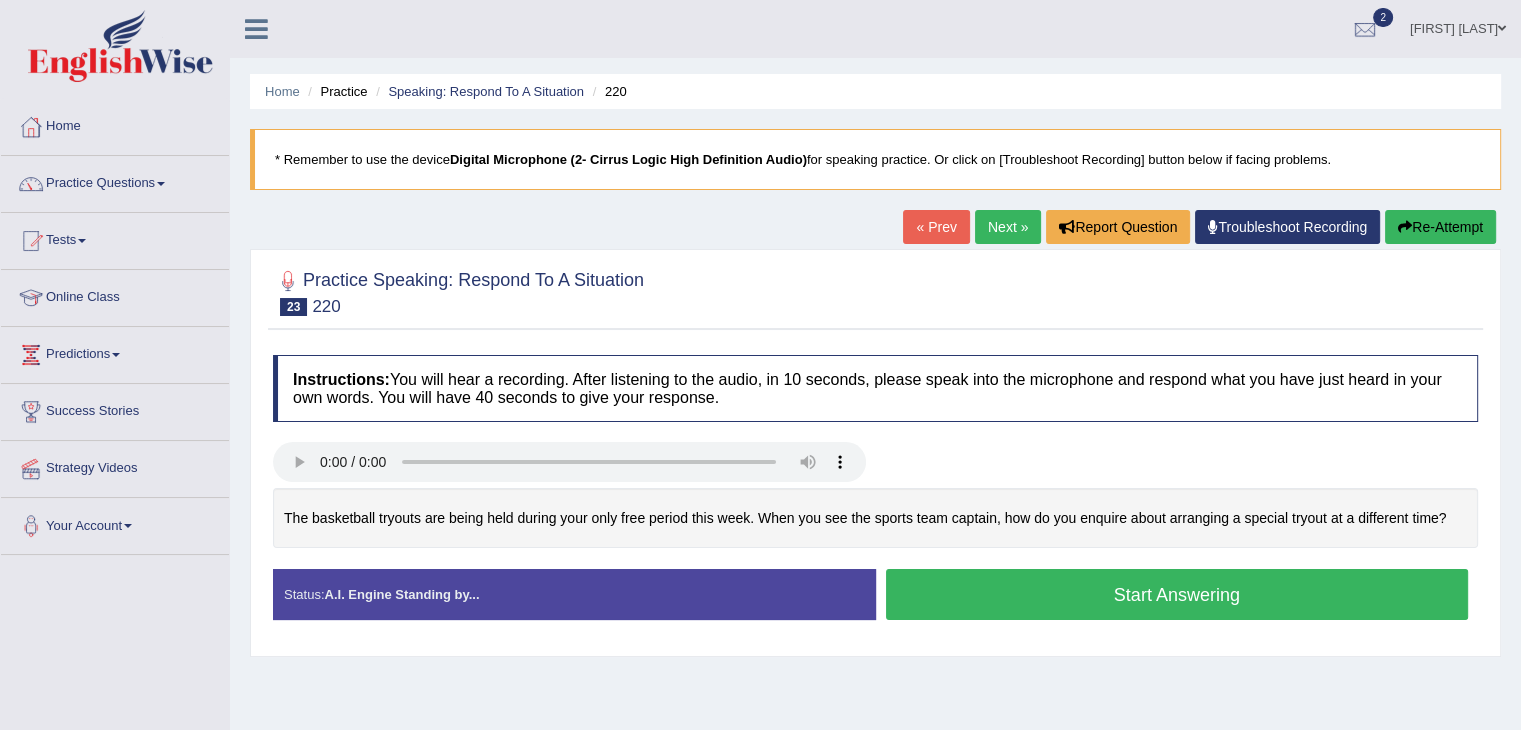 click on "Start Answering" at bounding box center [1177, 594] 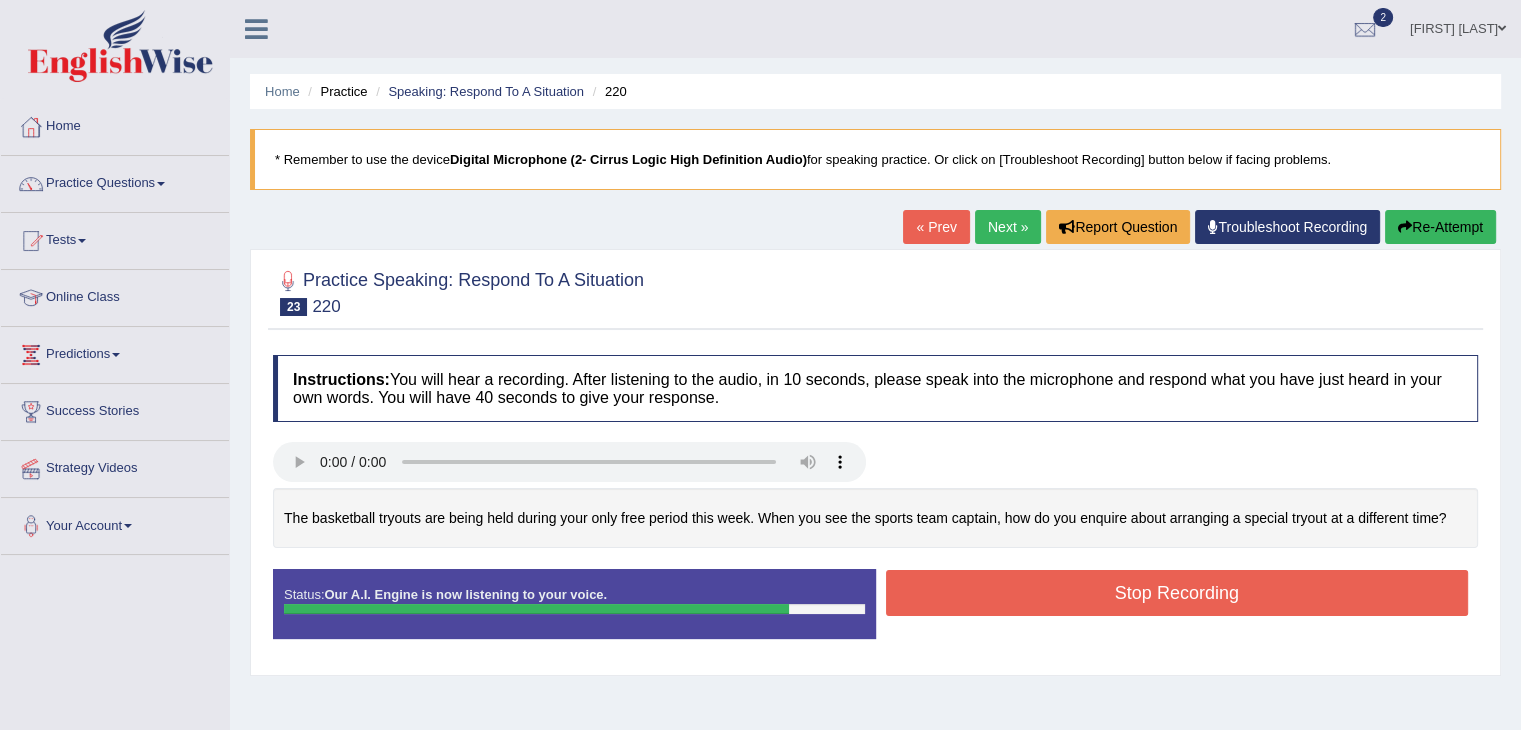click on "Stop Recording" at bounding box center [1177, 593] 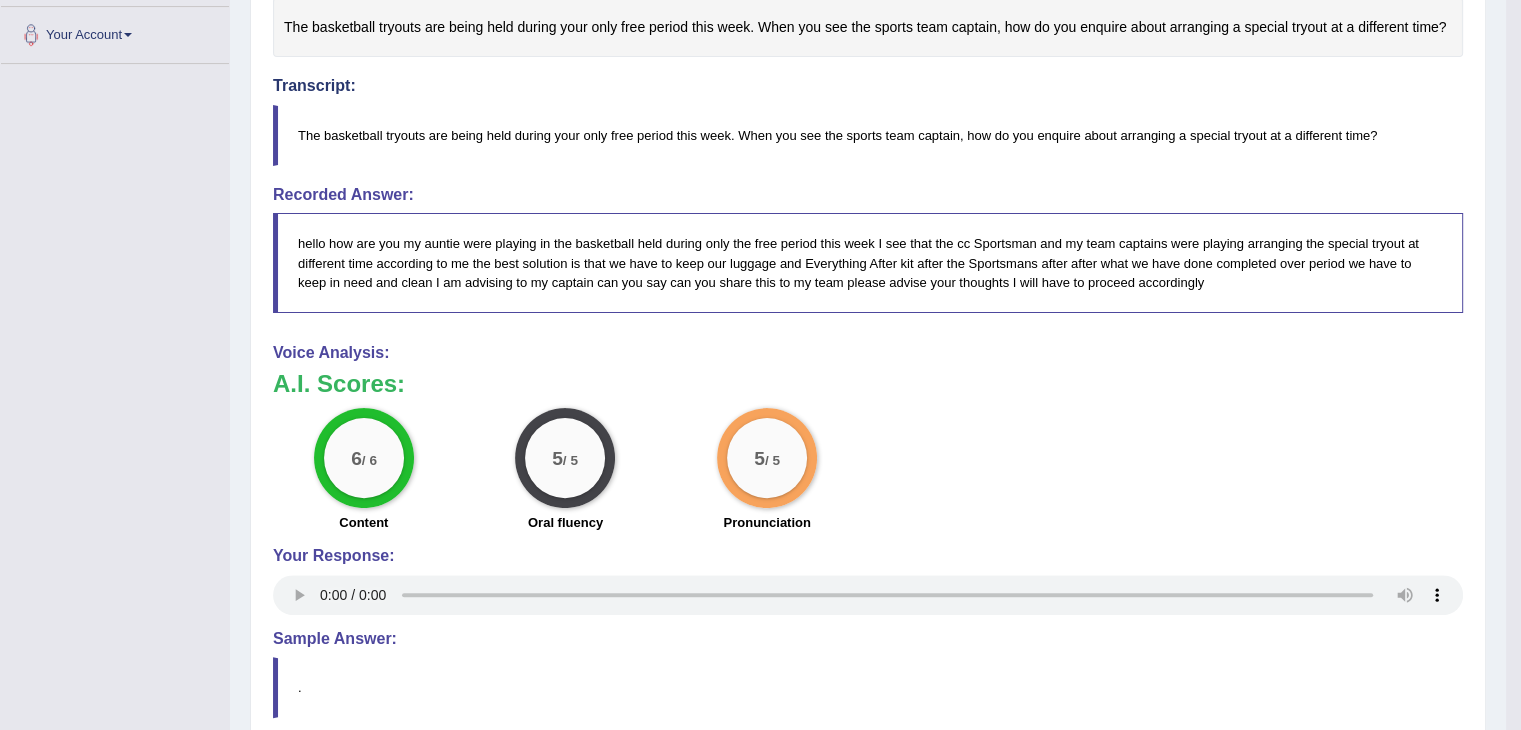 scroll, scrollTop: 496, scrollLeft: 0, axis: vertical 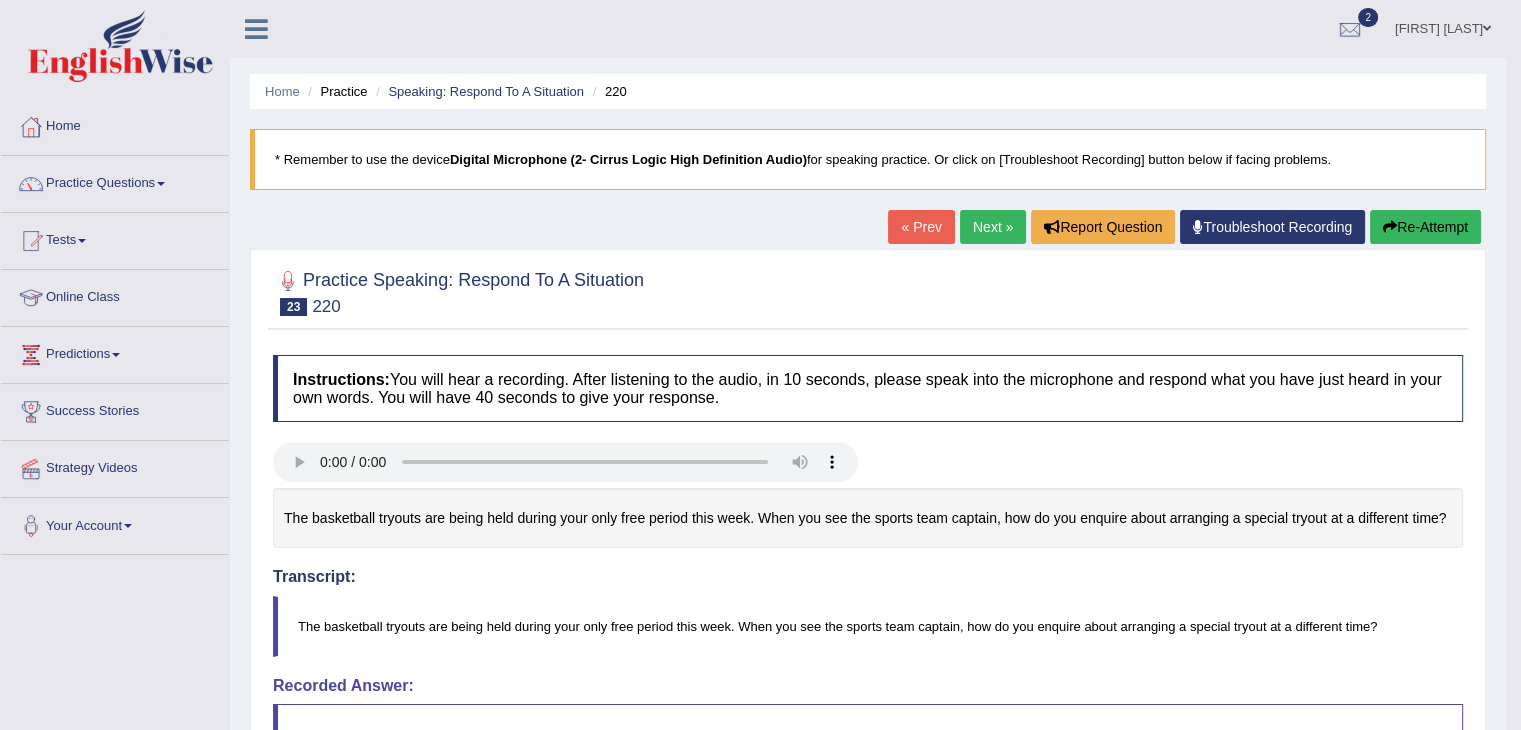 click on "Next »" at bounding box center (993, 227) 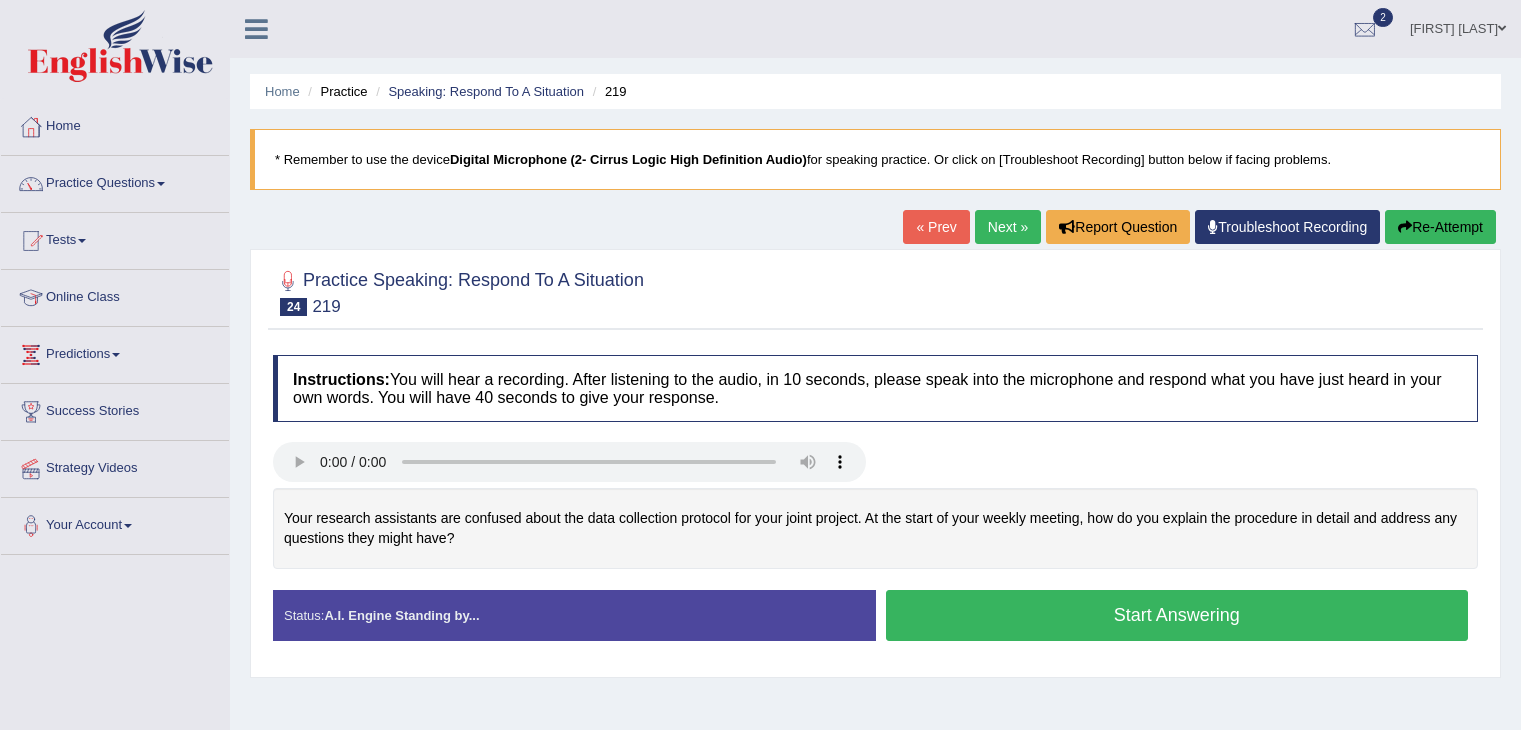 scroll, scrollTop: 0, scrollLeft: 0, axis: both 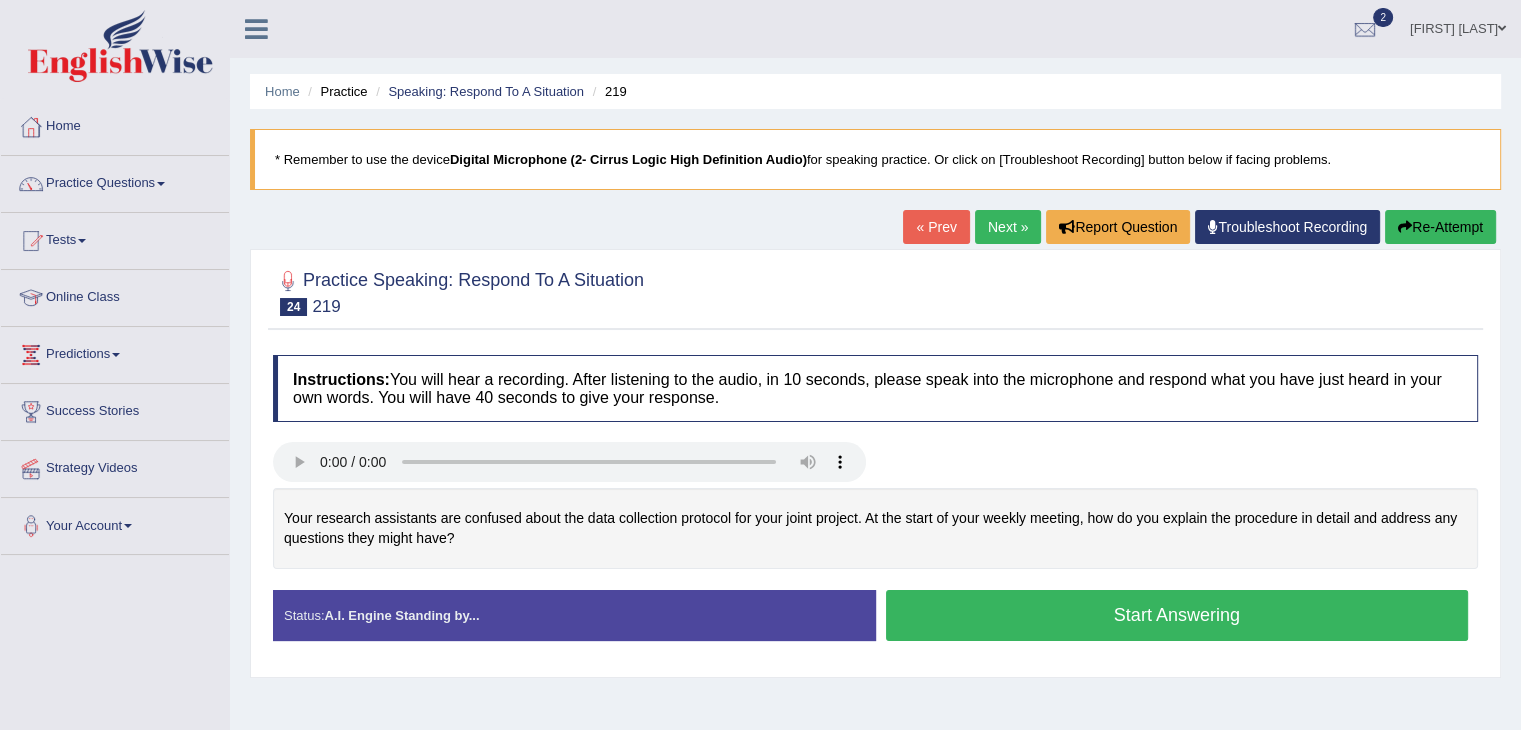 click on "Start Answering" at bounding box center (1177, 615) 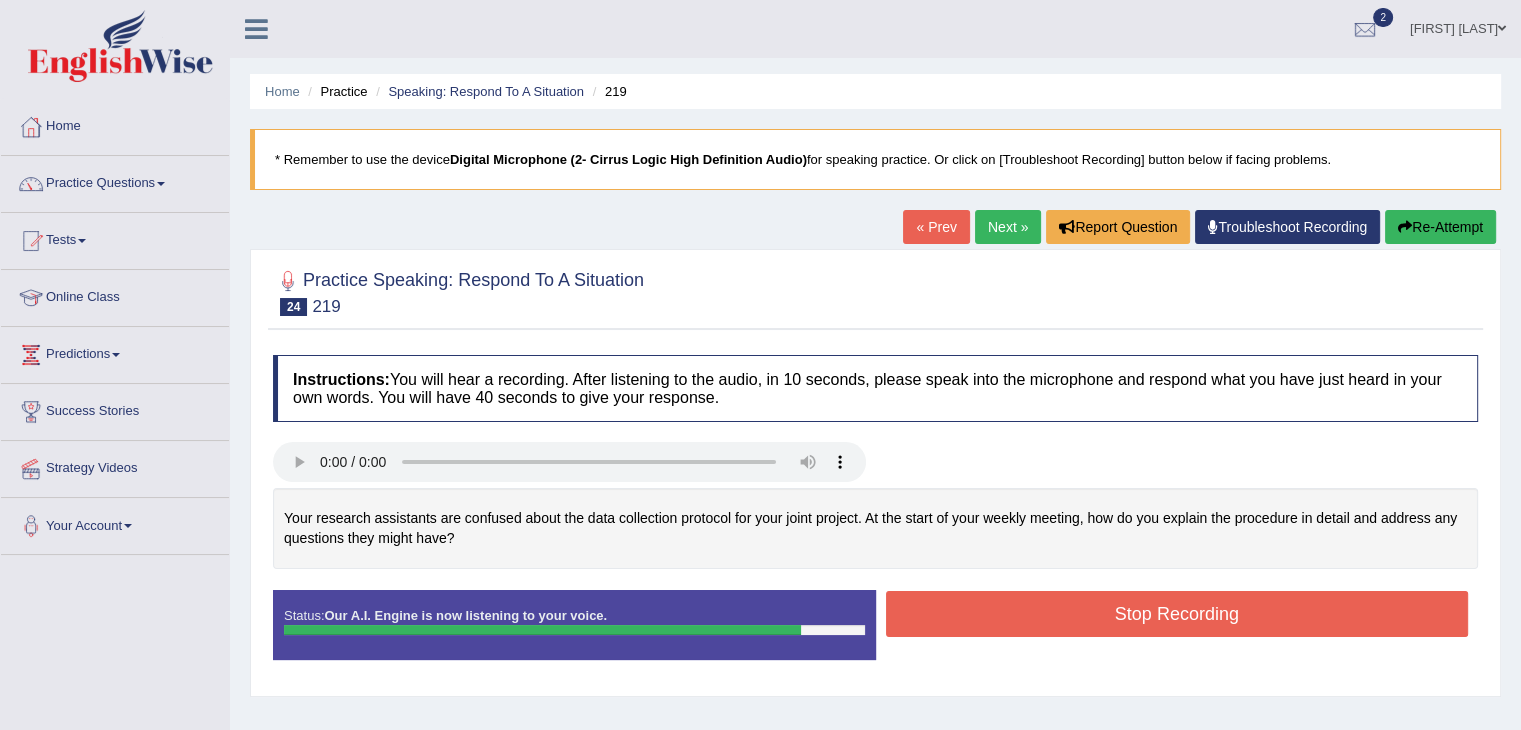 click on "Stop Recording" at bounding box center (1177, 614) 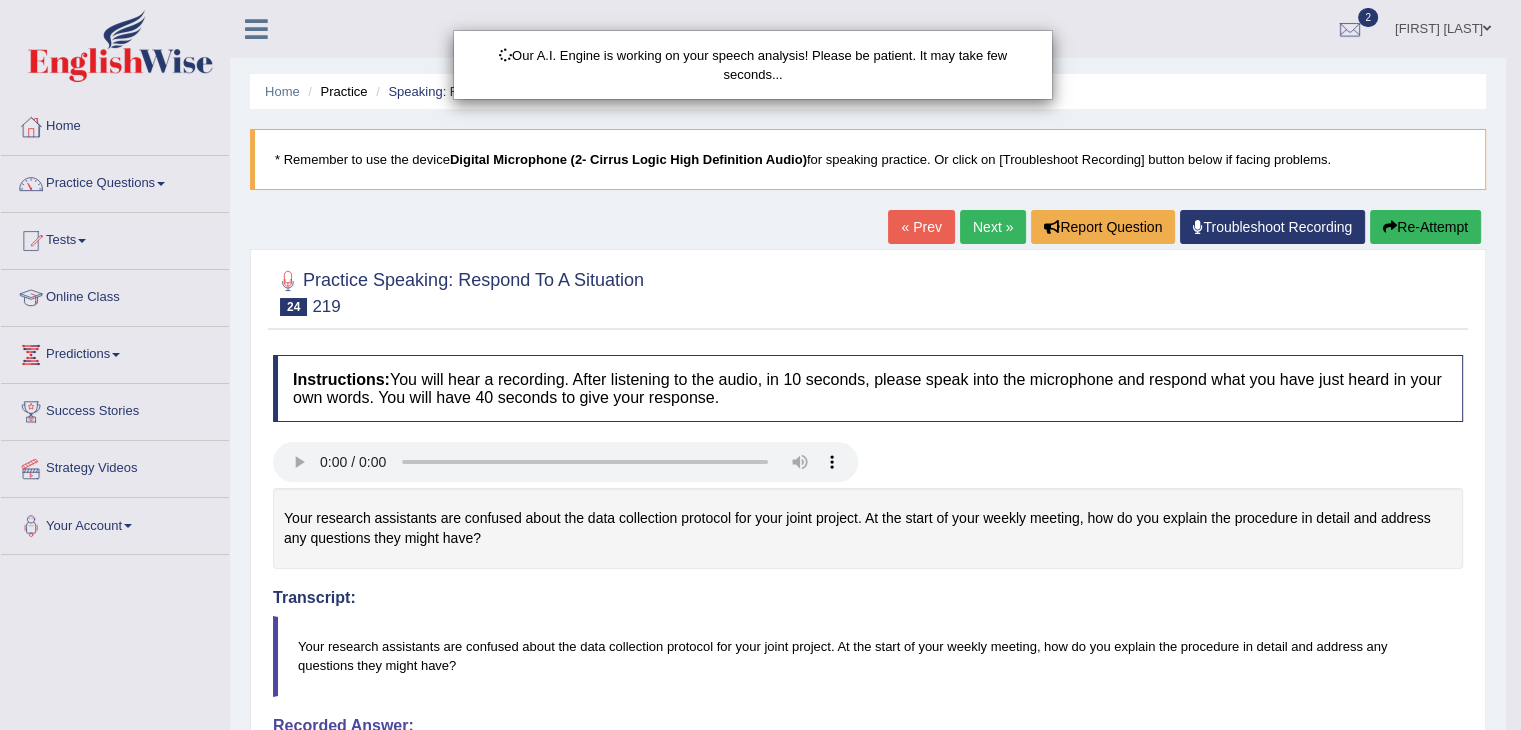 click on "Our A.I. Engine is working on your speech analysis! Please be patient. It may take few seconds..." at bounding box center (760, 365) 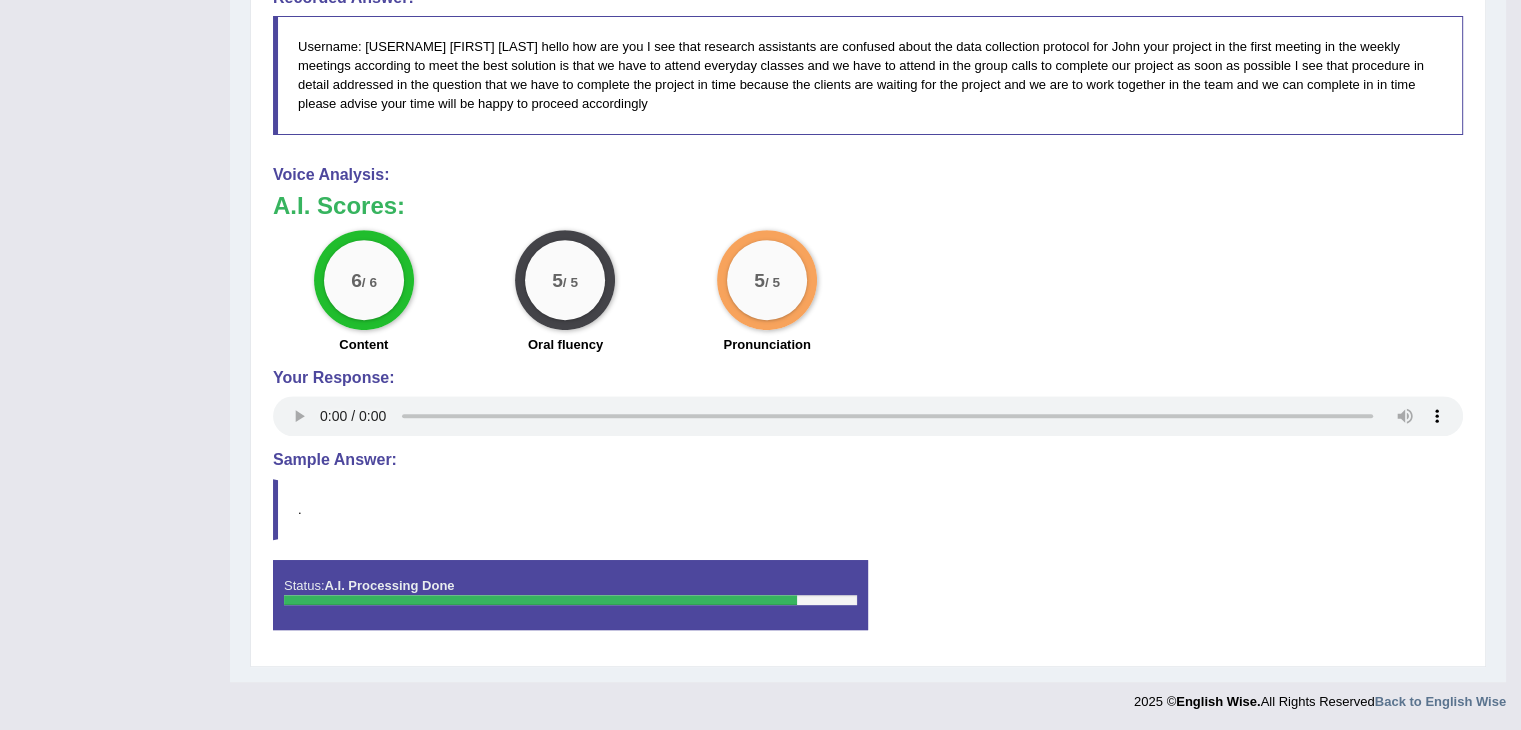 scroll, scrollTop: 727, scrollLeft: 0, axis: vertical 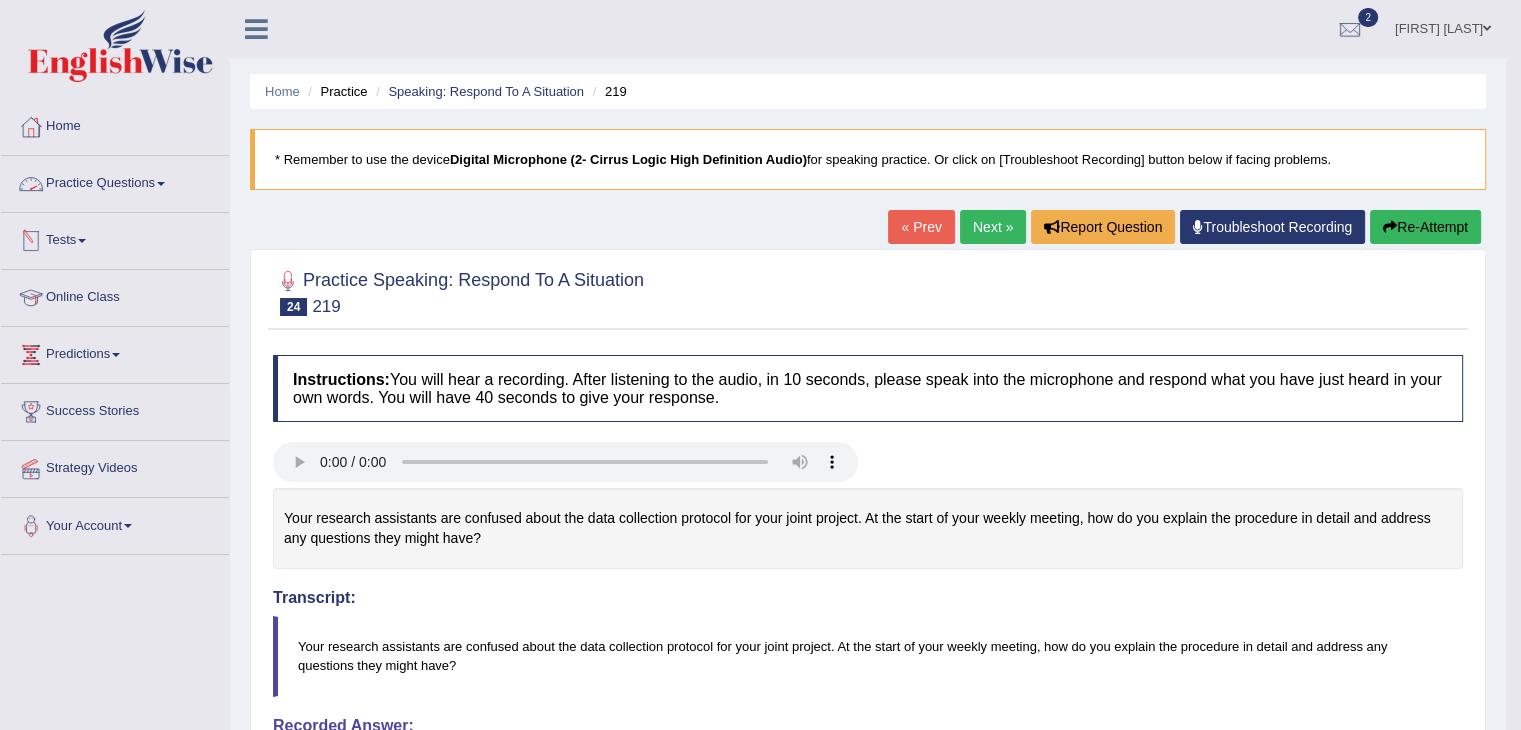 click on "Practice Questions" at bounding box center (115, 181) 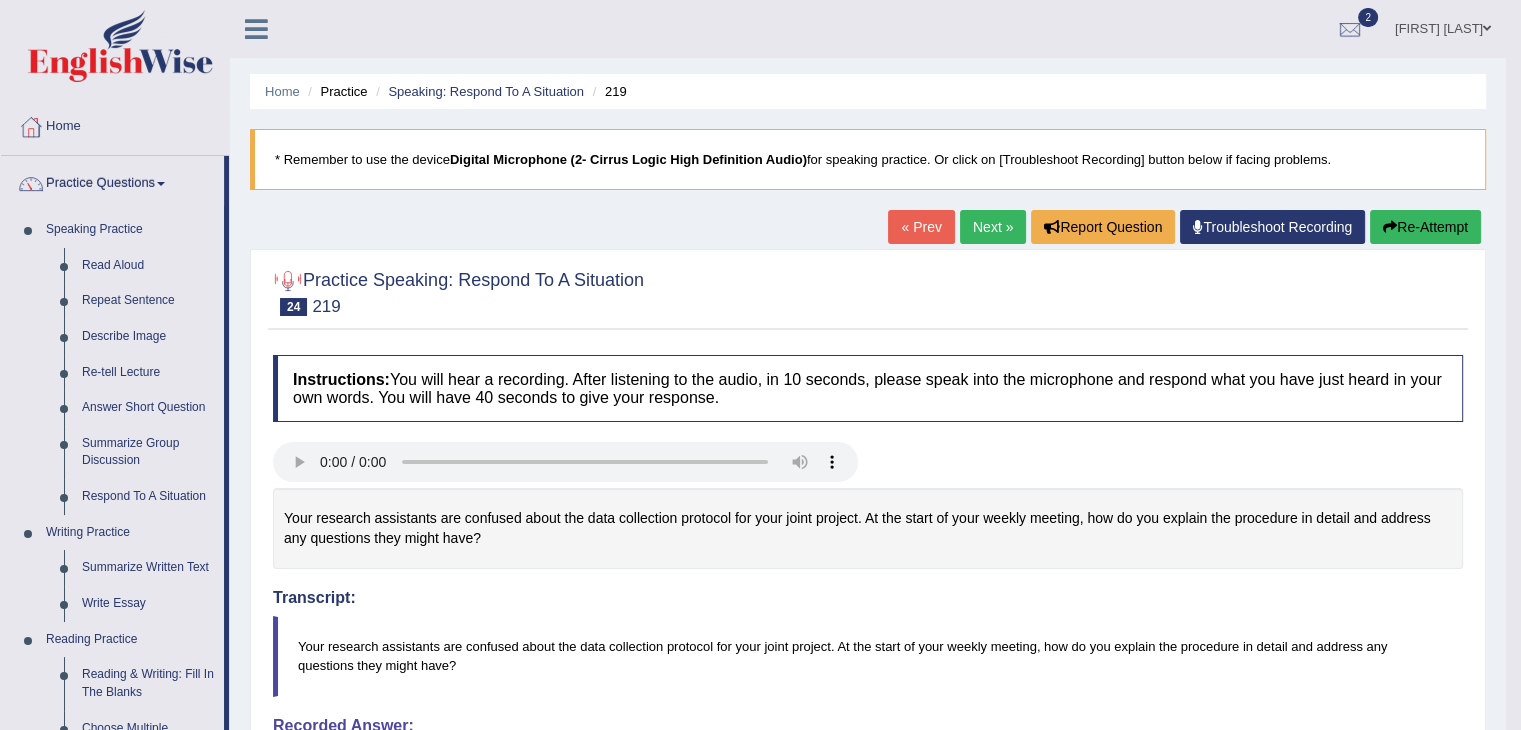 click on "Next »" at bounding box center (993, 227) 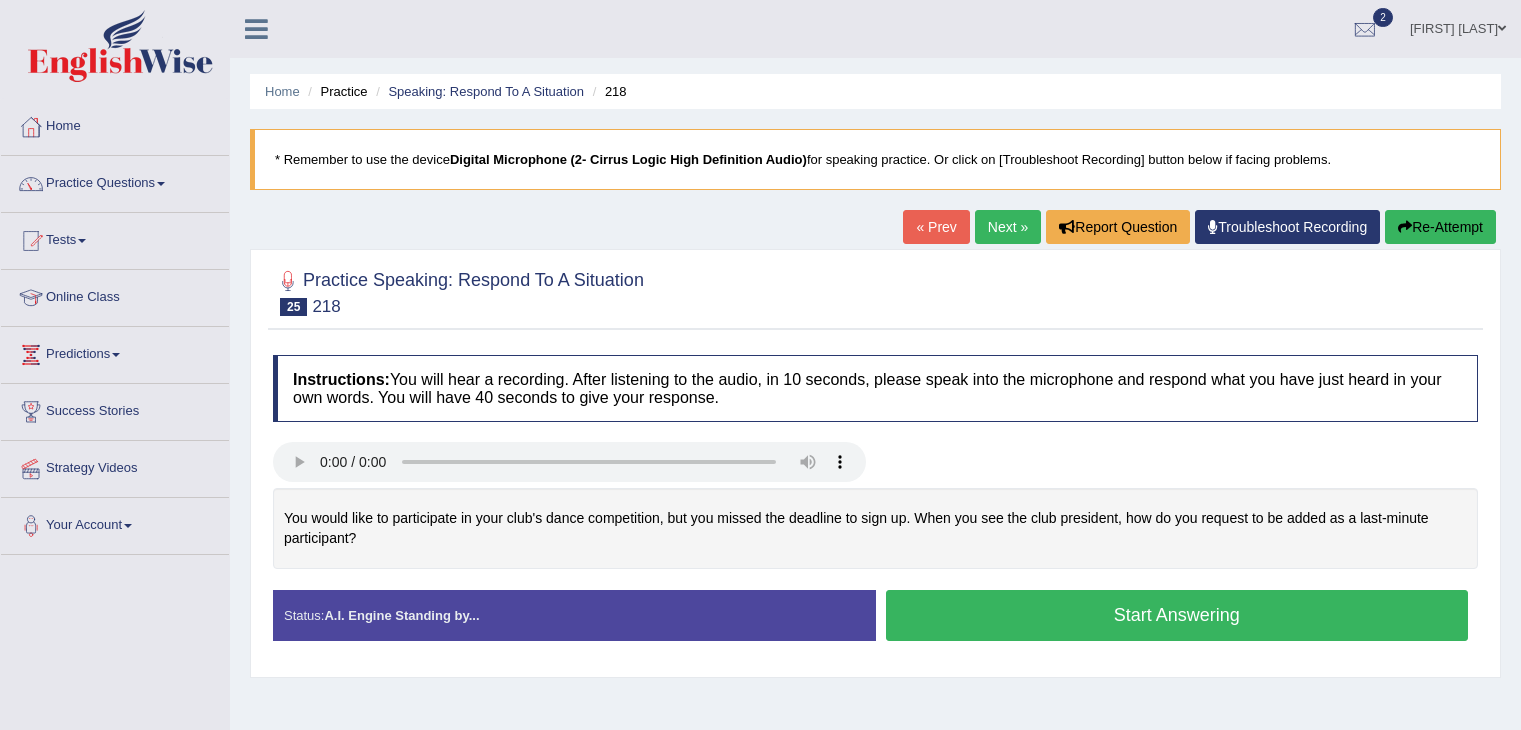 scroll, scrollTop: 0, scrollLeft: 0, axis: both 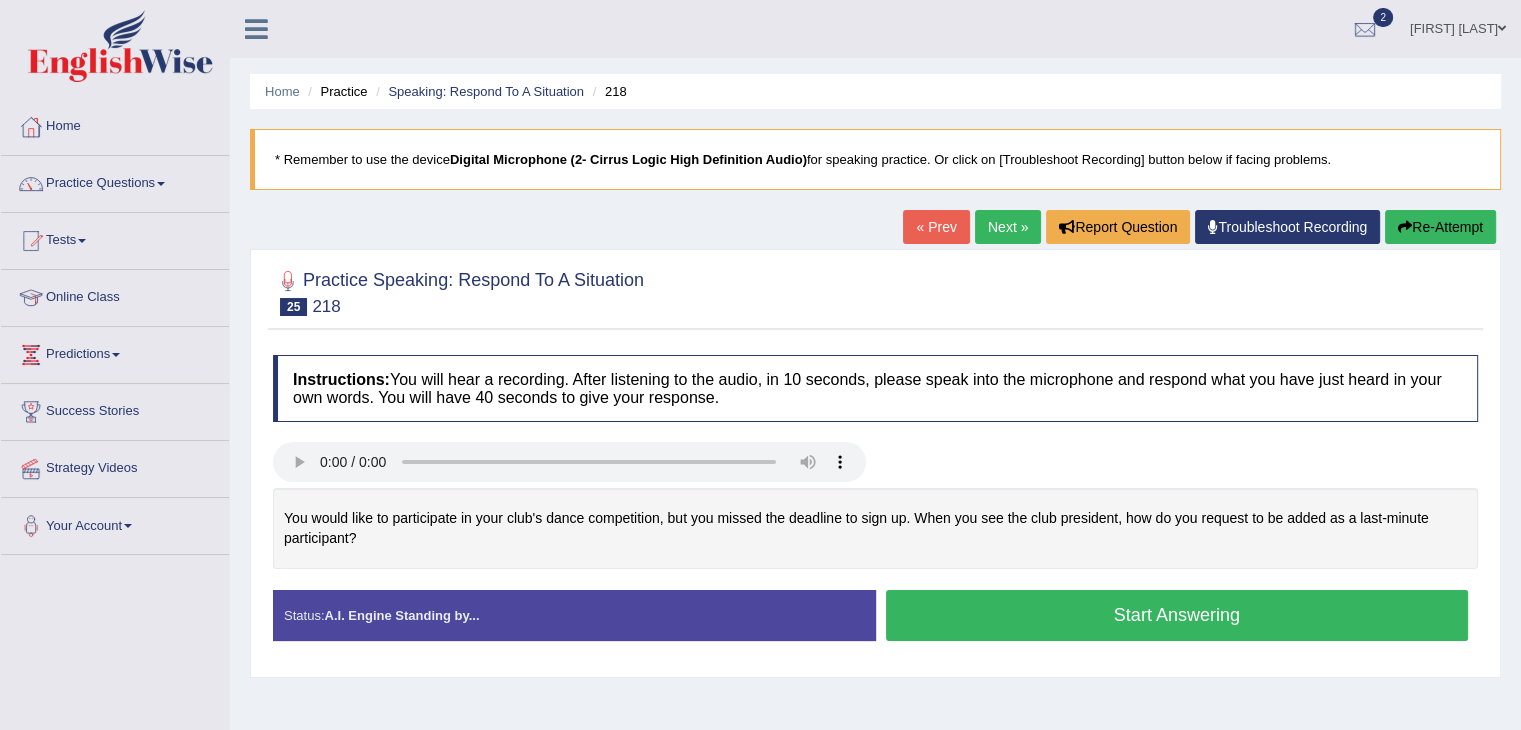 click on "Start Answering" at bounding box center (1177, 615) 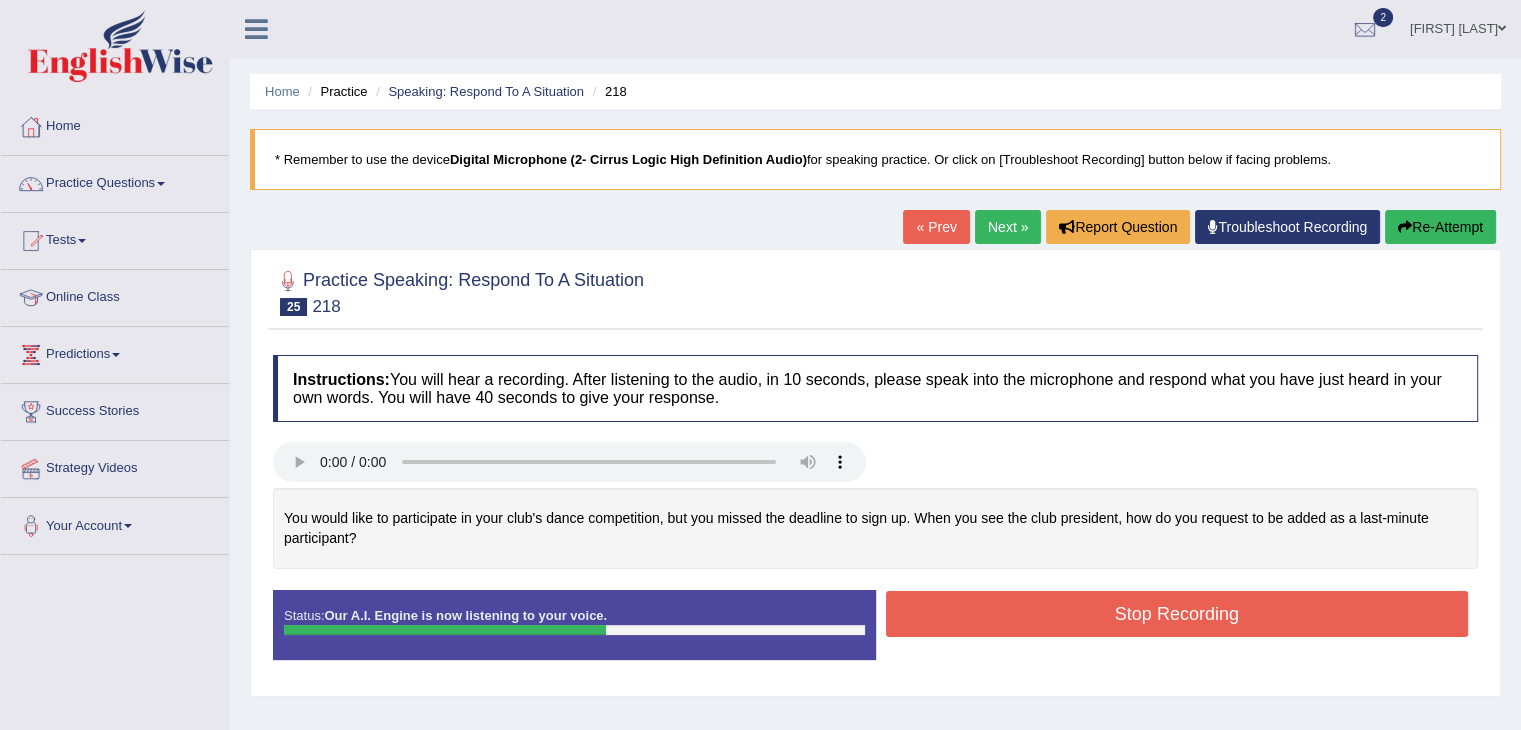 click on "Stop Recording" at bounding box center [1177, 614] 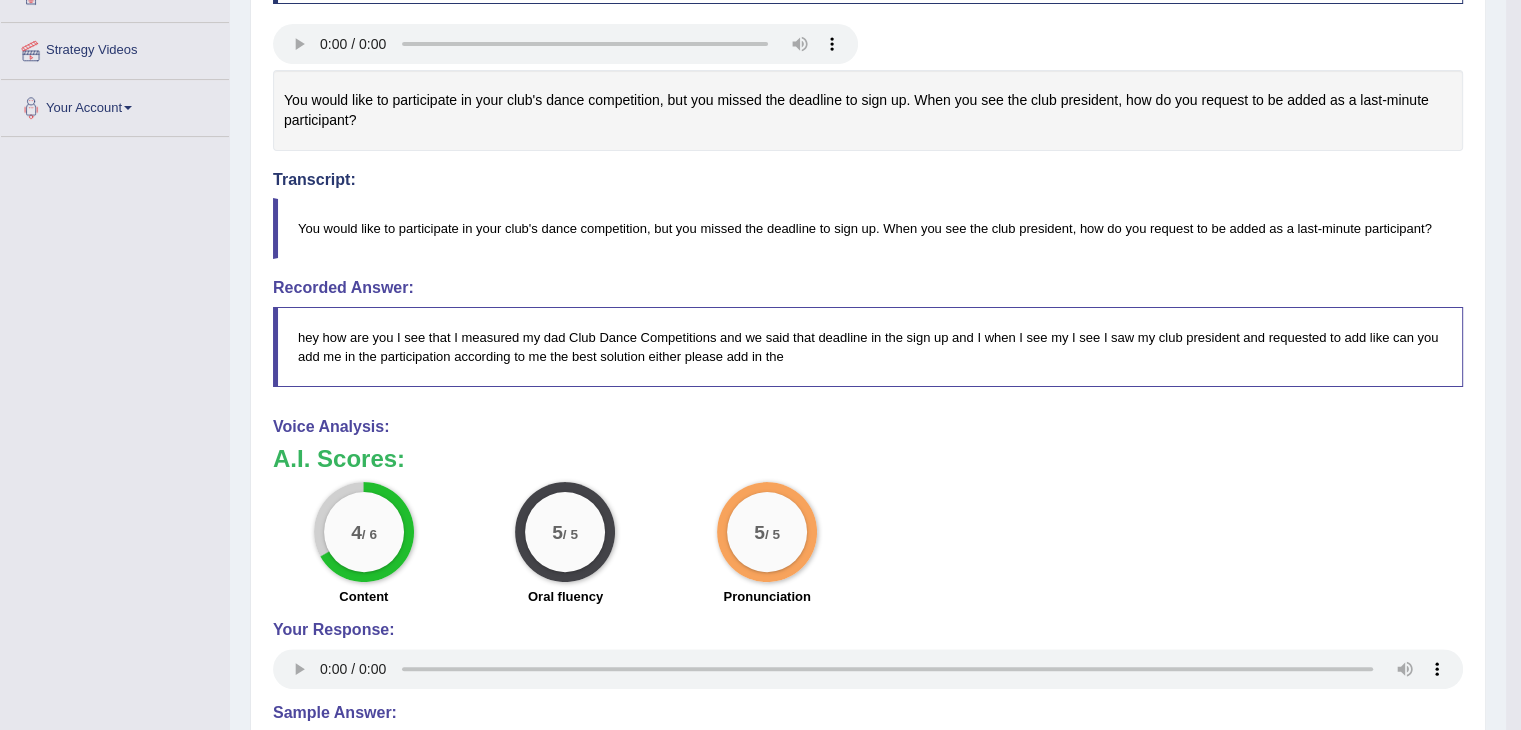 scroll, scrollTop: 419, scrollLeft: 0, axis: vertical 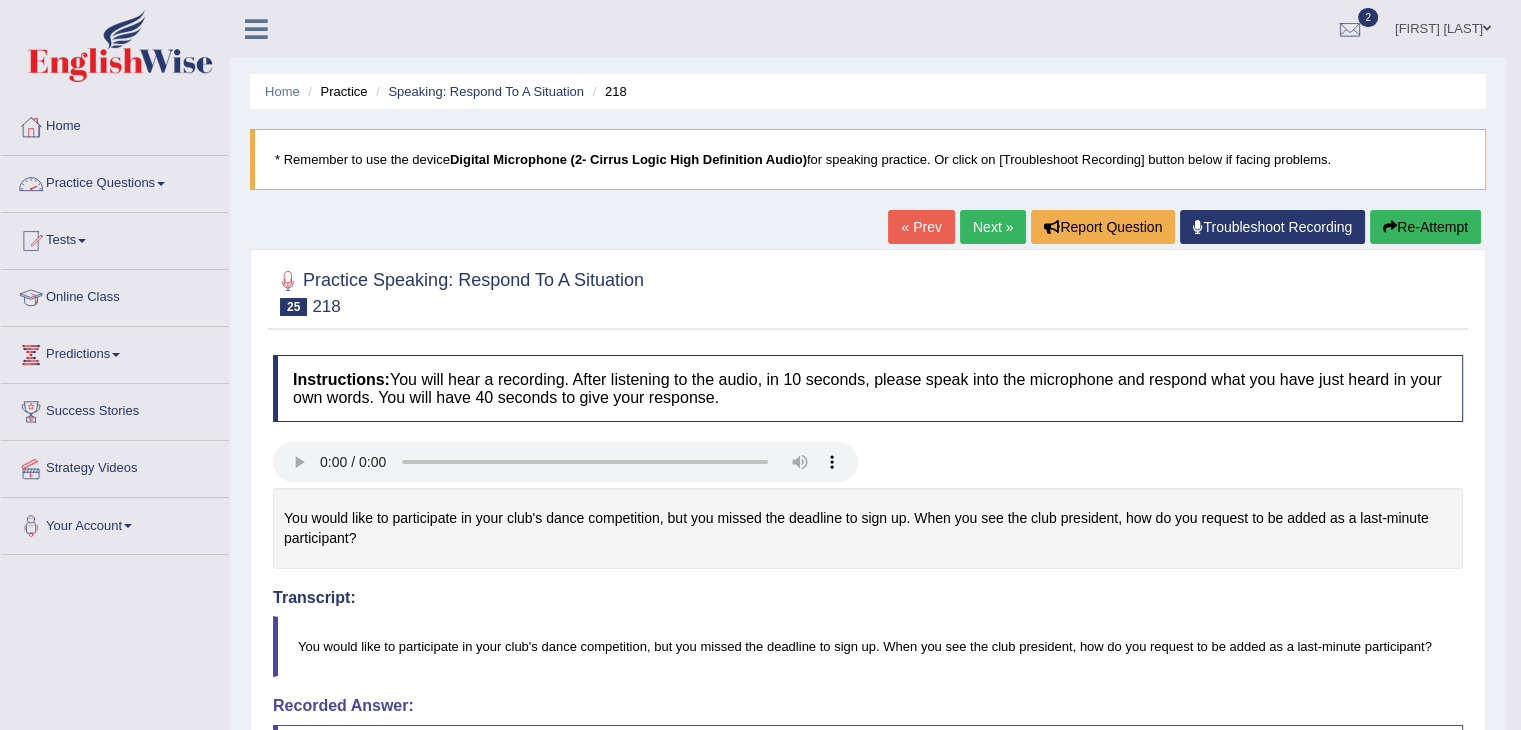 click on "Practice Questions" at bounding box center (115, 181) 